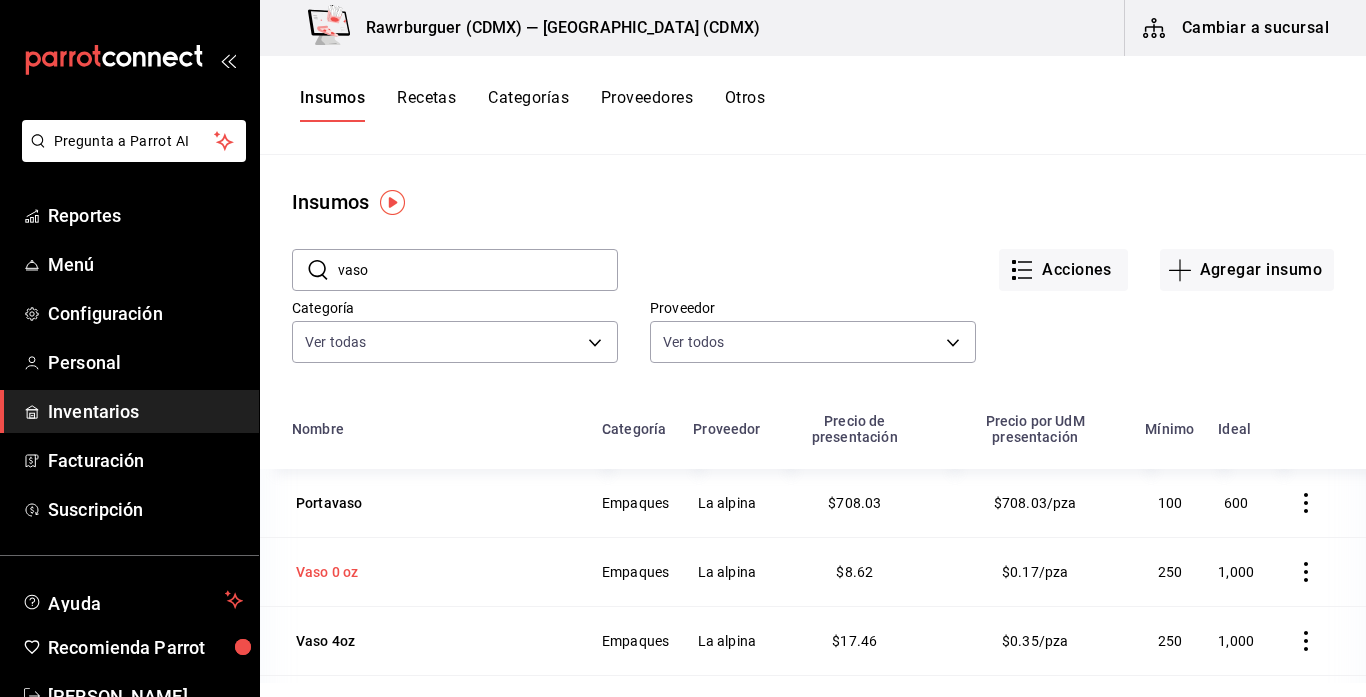 scroll, scrollTop: 0, scrollLeft: 0, axis: both 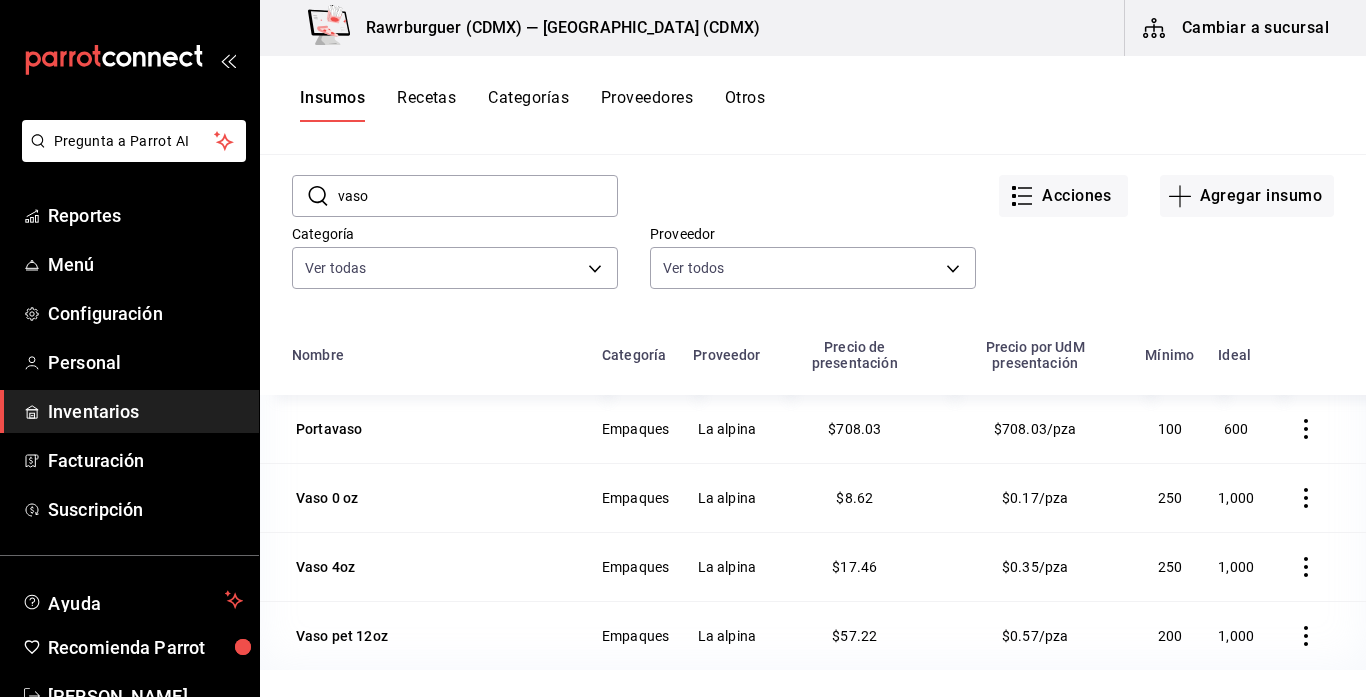 click on "vaso" at bounding box center [478, 196] 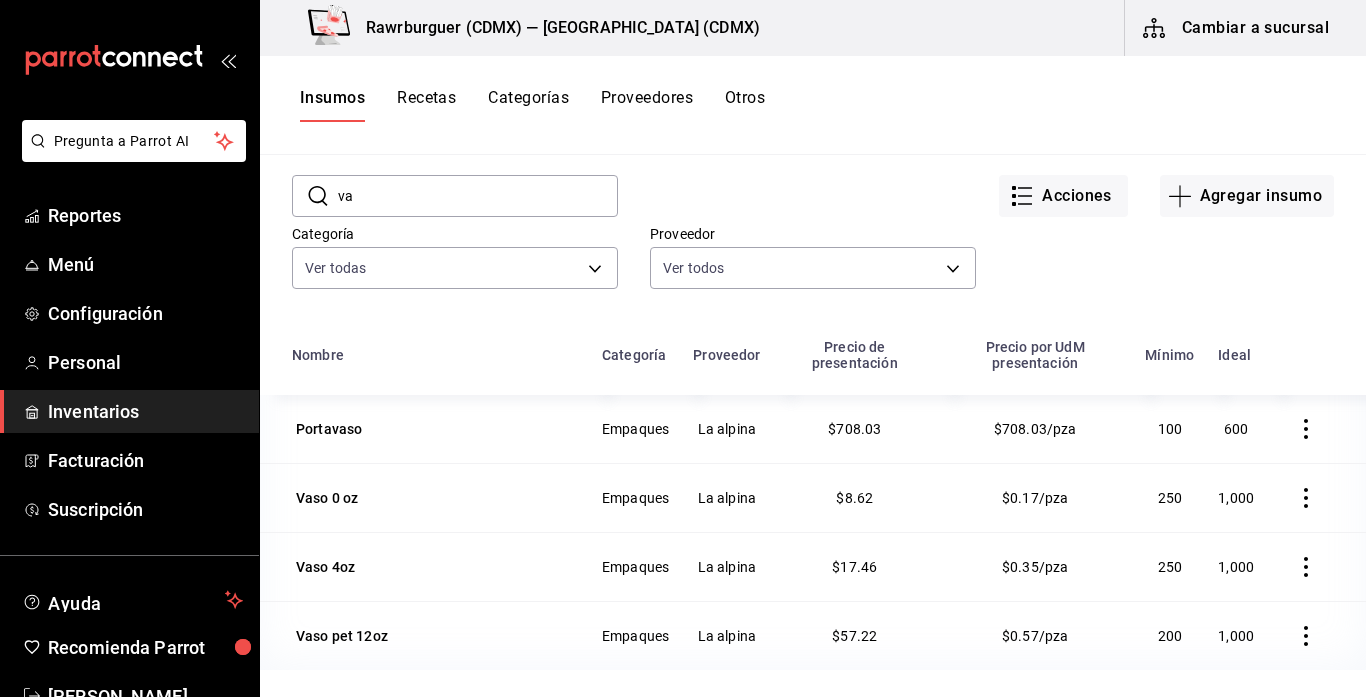 type on "v" 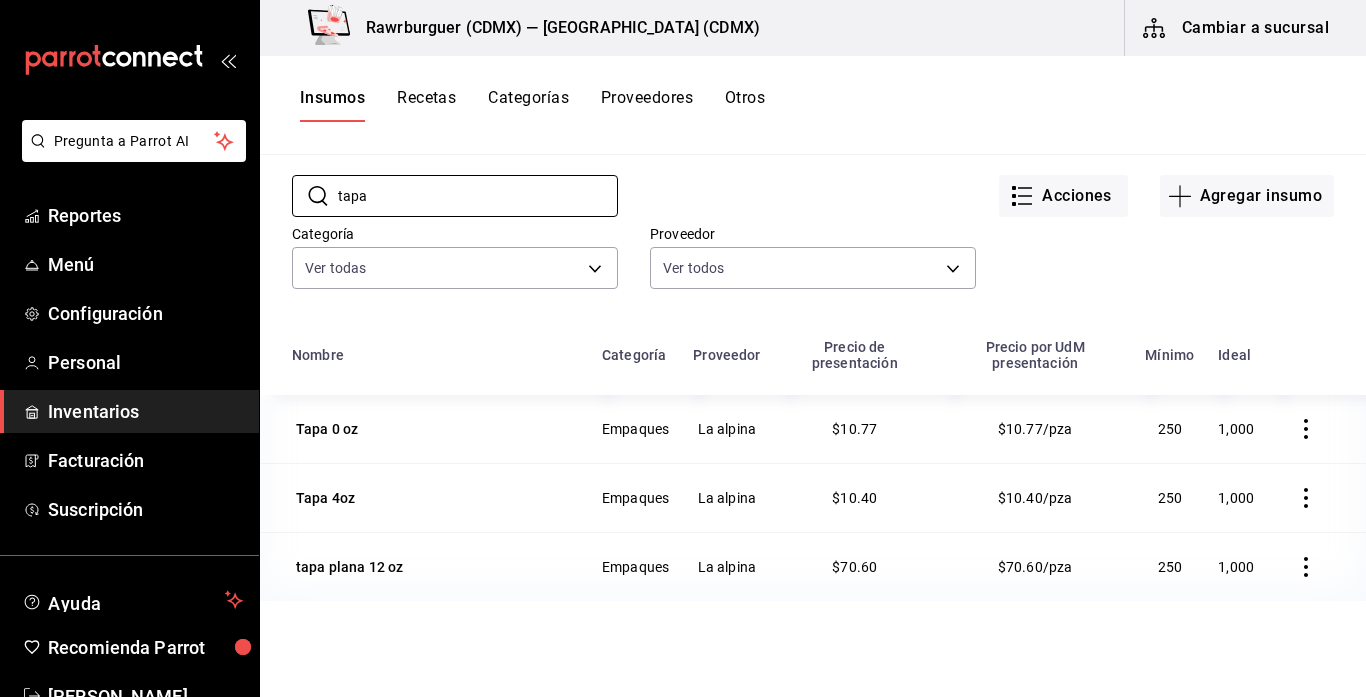 scroll, scrollTop: 0, scrollLeft: 0, axis: both 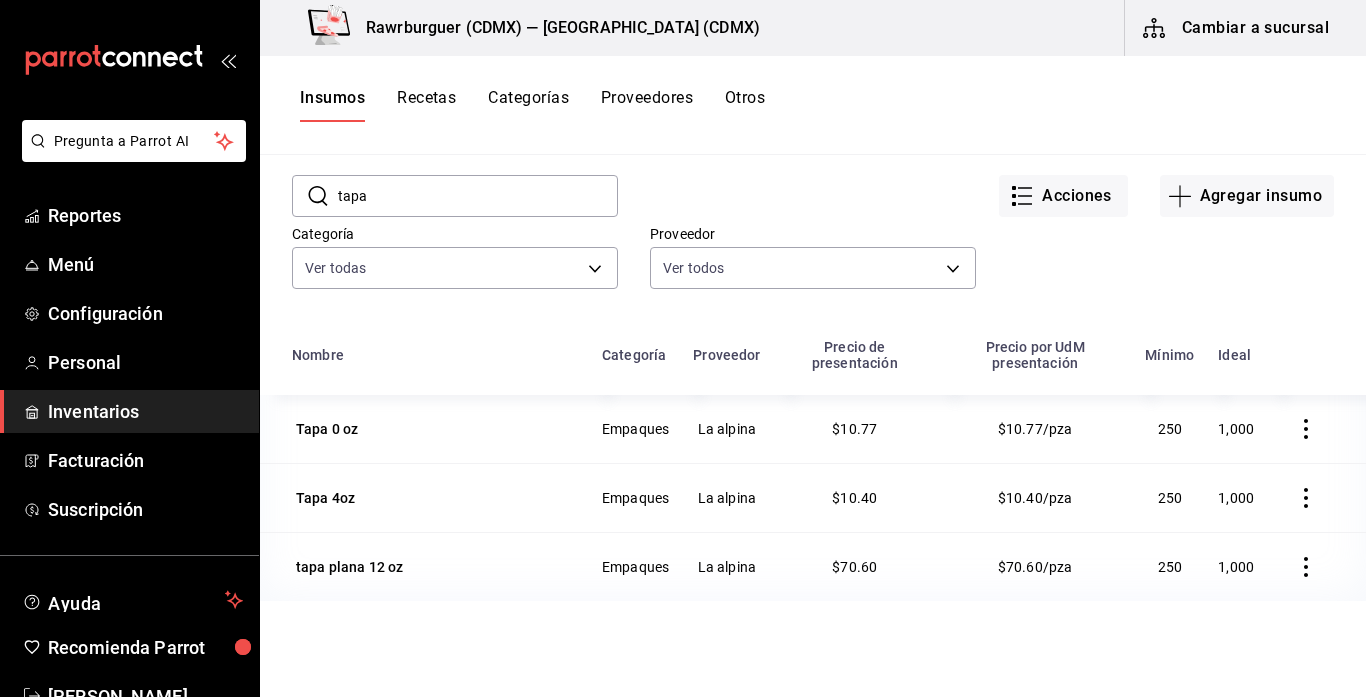 click on "tapa" at bounding box center [478, 196] 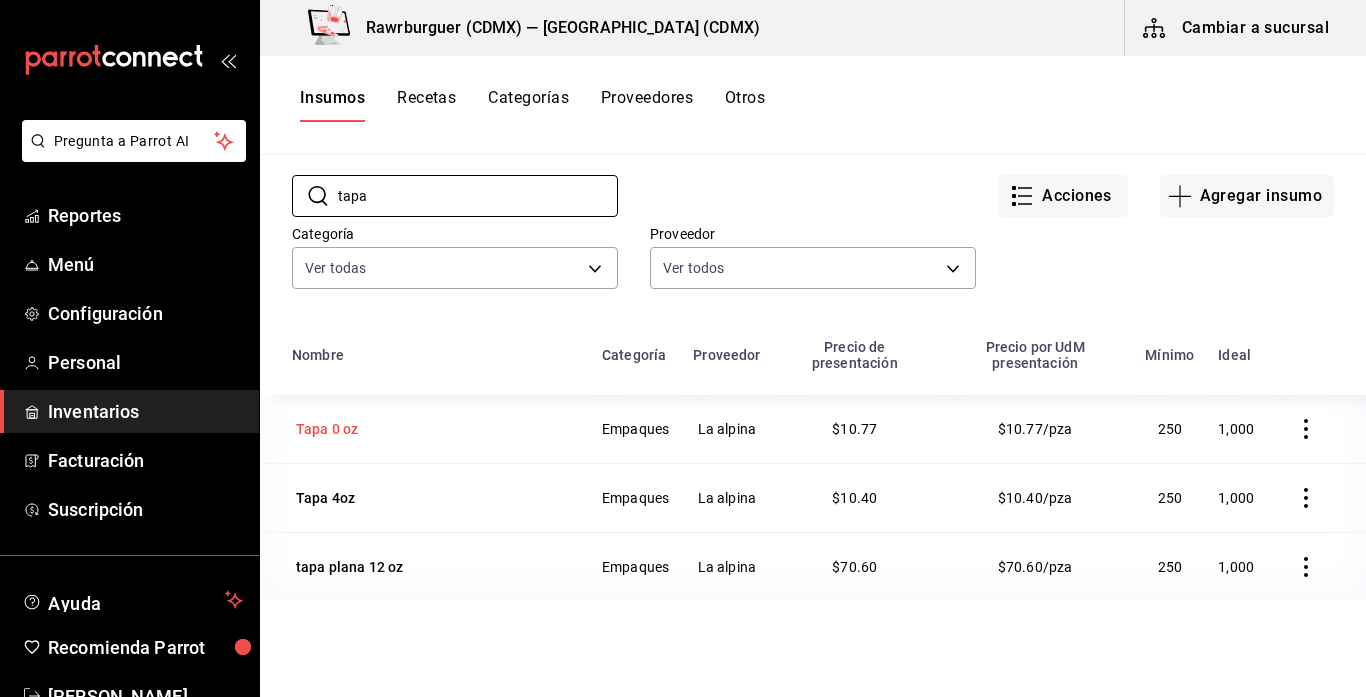 click on "Tapa 0 oz" at bounding box center (327, 429) 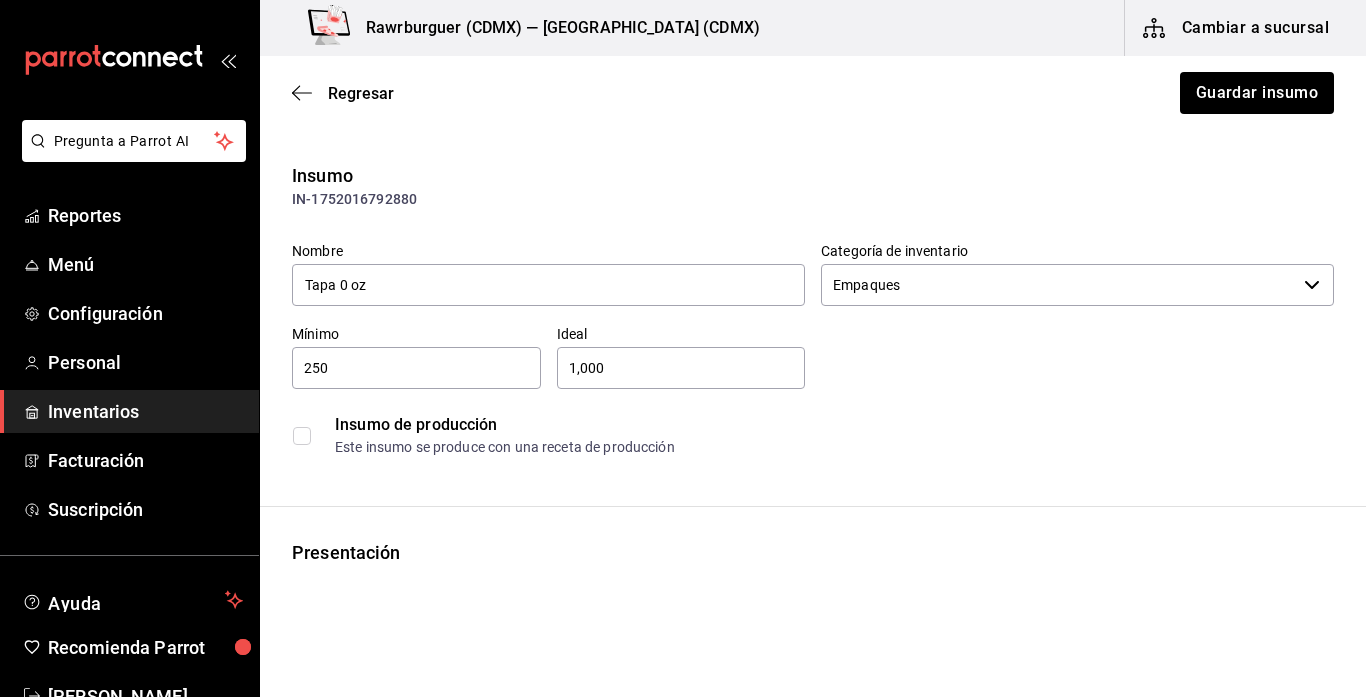type on "$12.49" 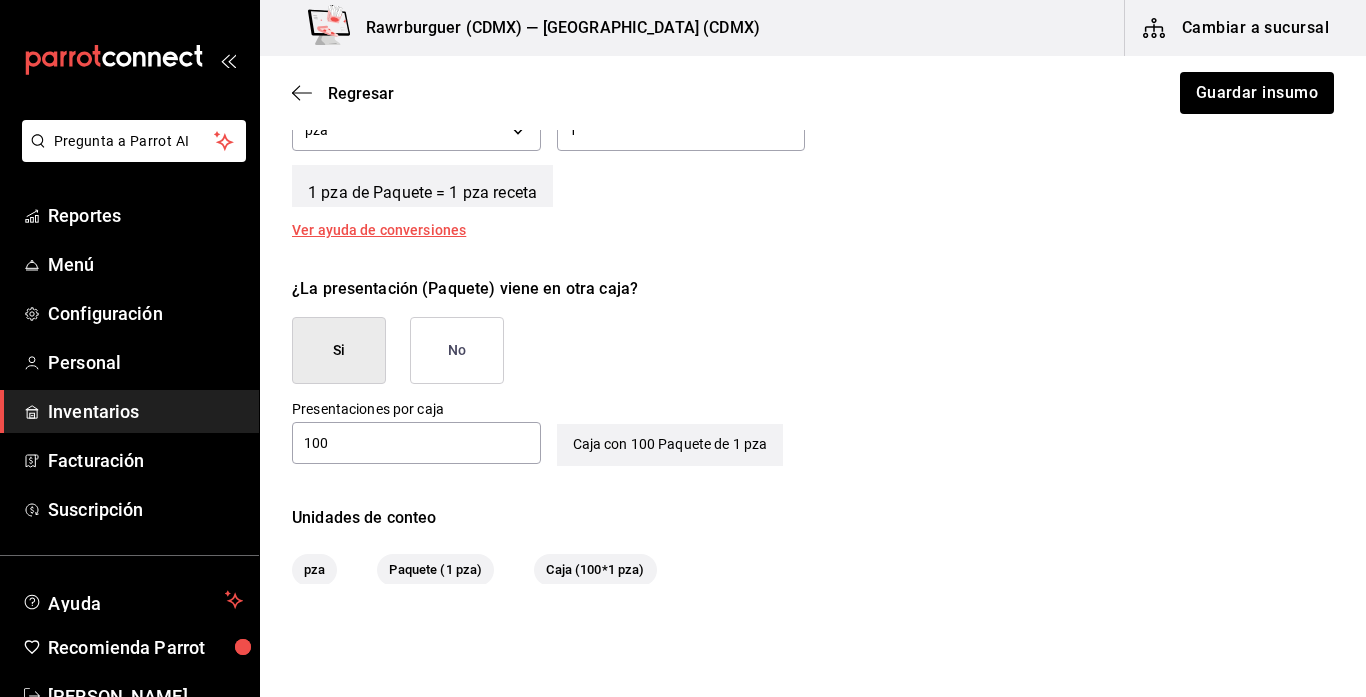 scroll, scrollTop: 777, scrollLeft: 0, axis: vertical 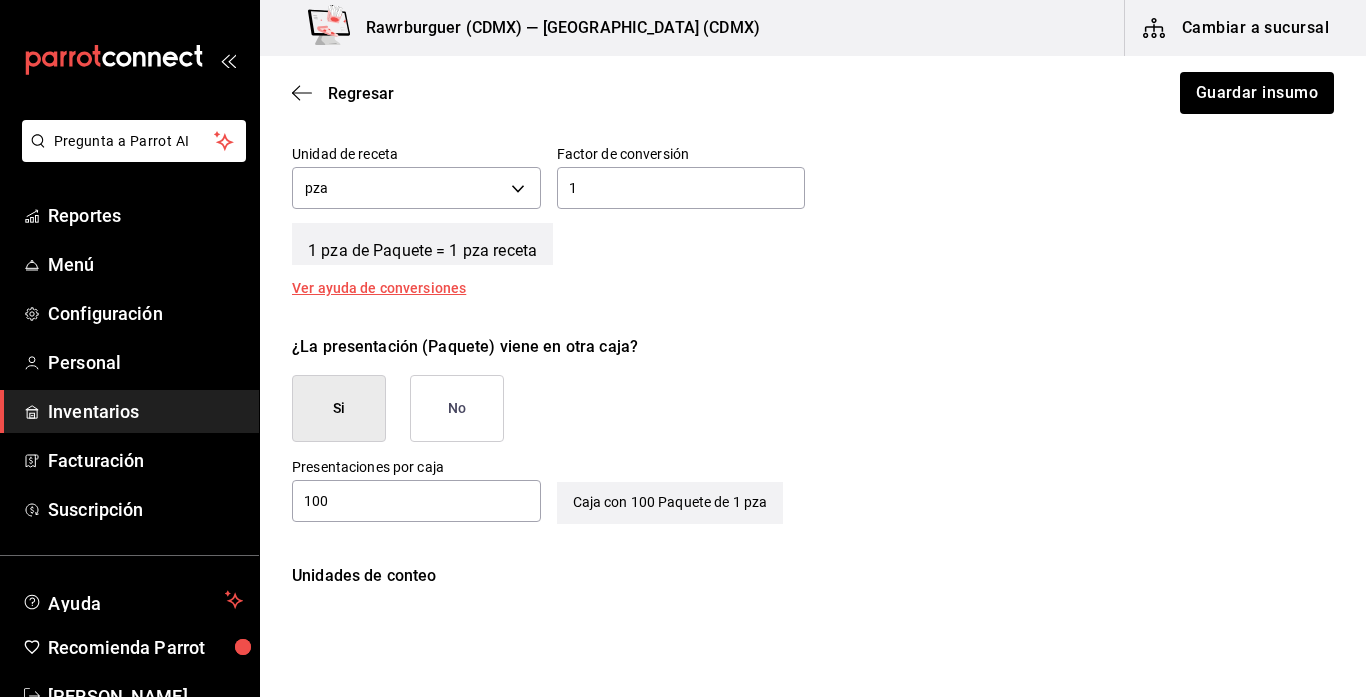 click on "No" at bounding box center (457, 408) 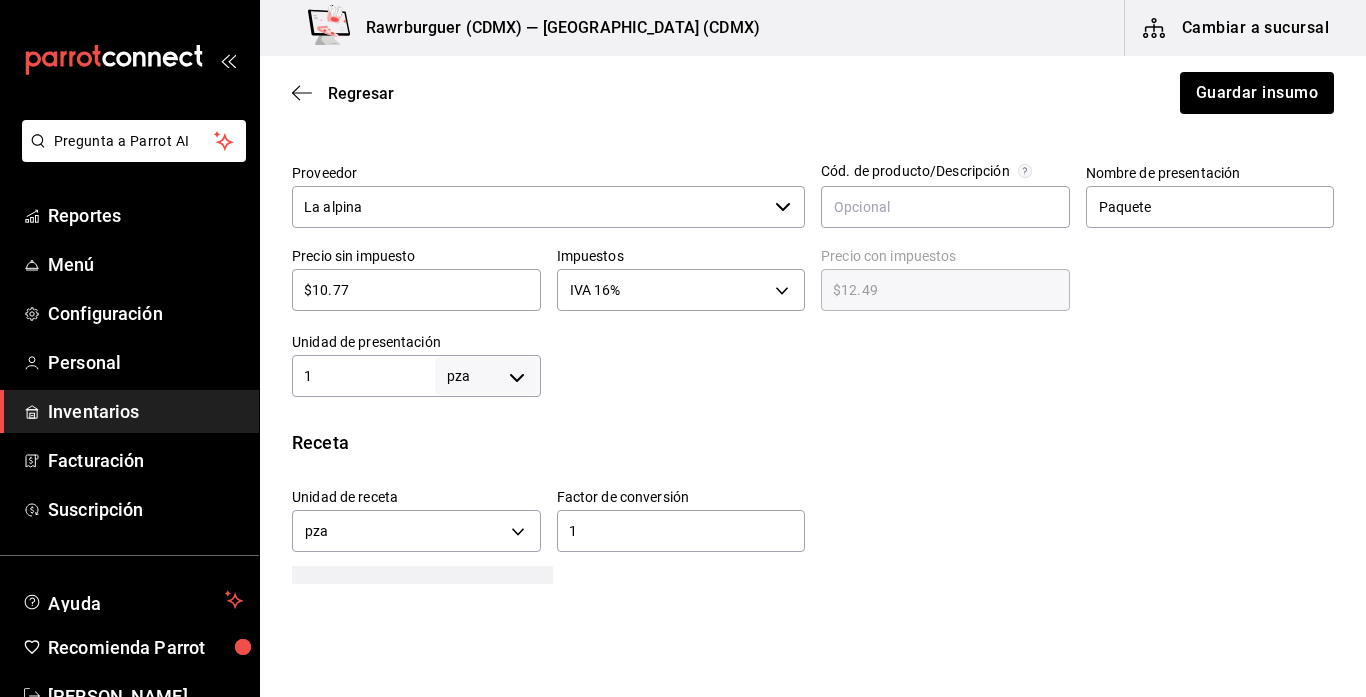 scroll, scrollTop: 374, scrollLeft: 0, axis: vertical 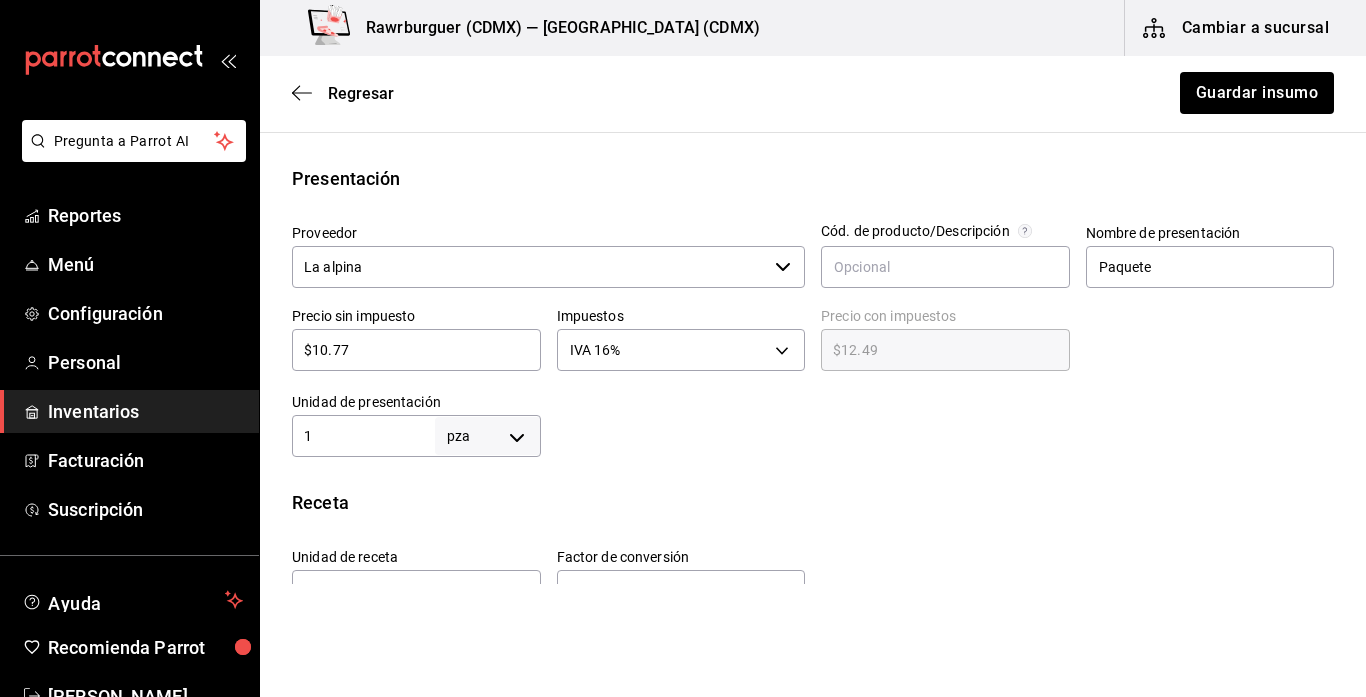click on "1" at bounding box center (363, 436) 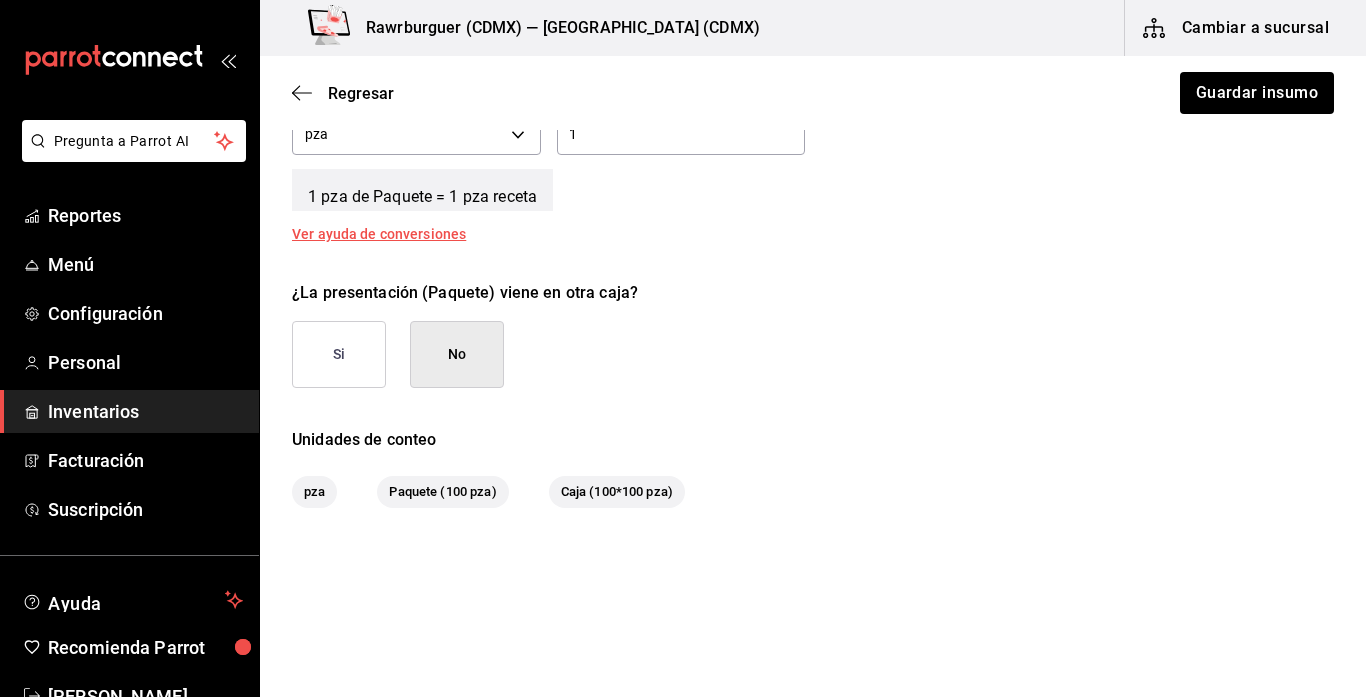 scroll, scrollTop: 838, scrollLeft: 0, axis: vertical 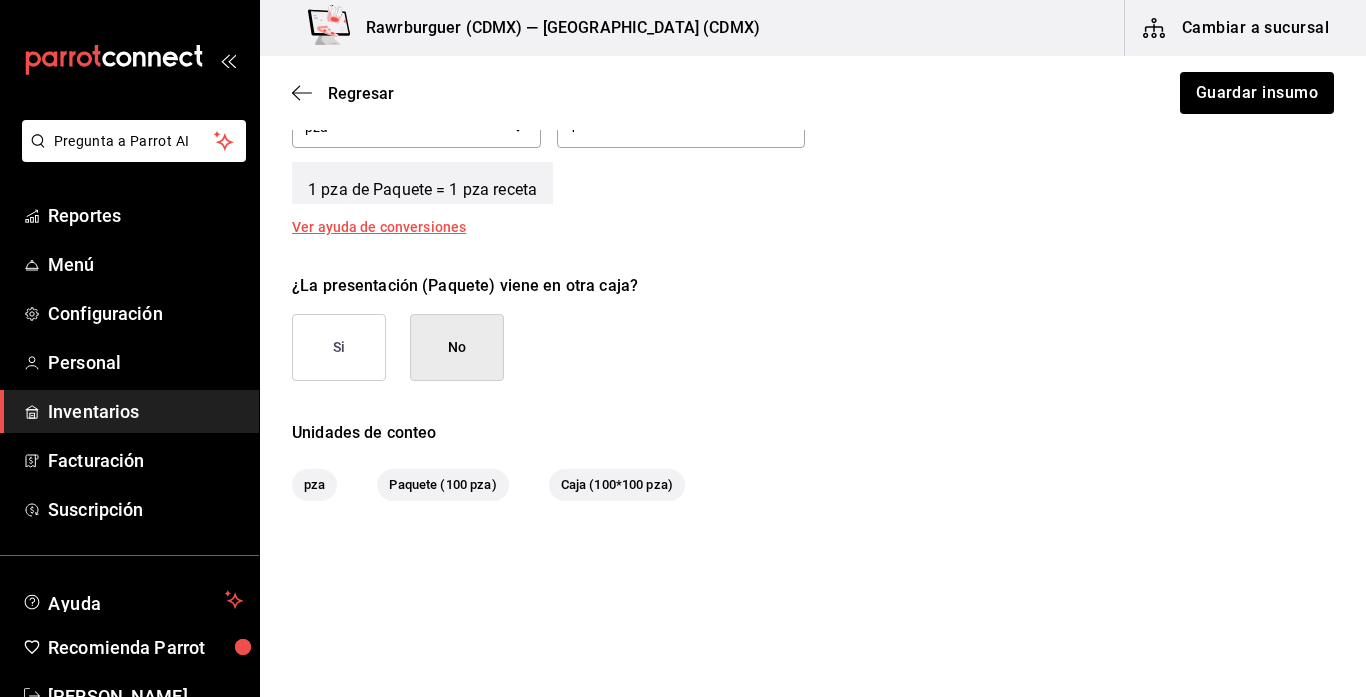 type on "100" 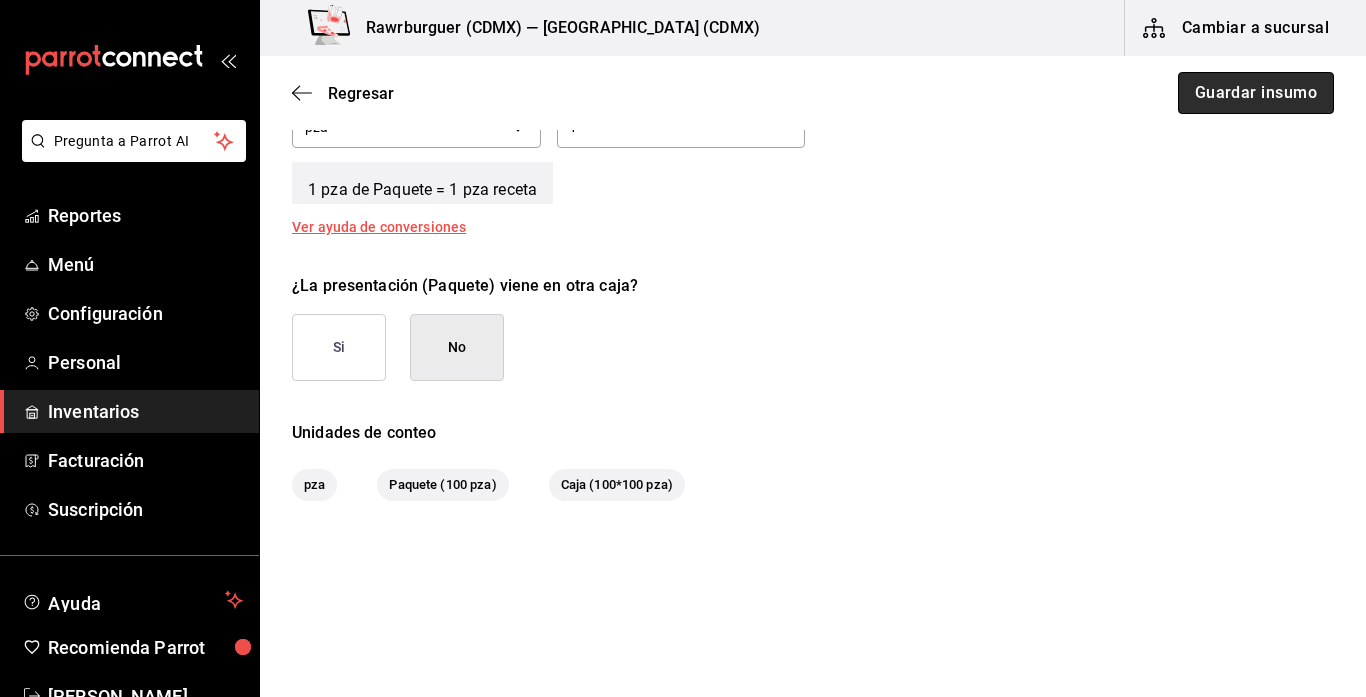 click on "Guardar insumo" at bounding box center (1256, 93) 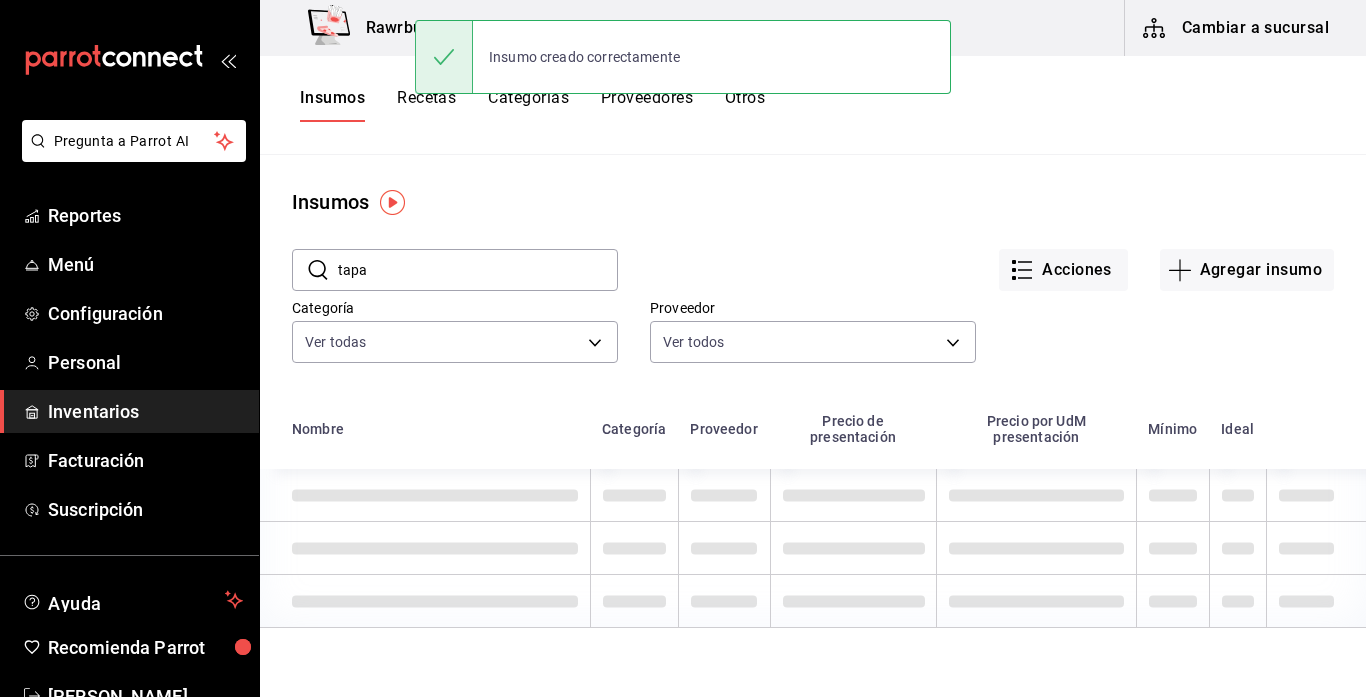 click on "tapa" at bounding box center [478, 270] 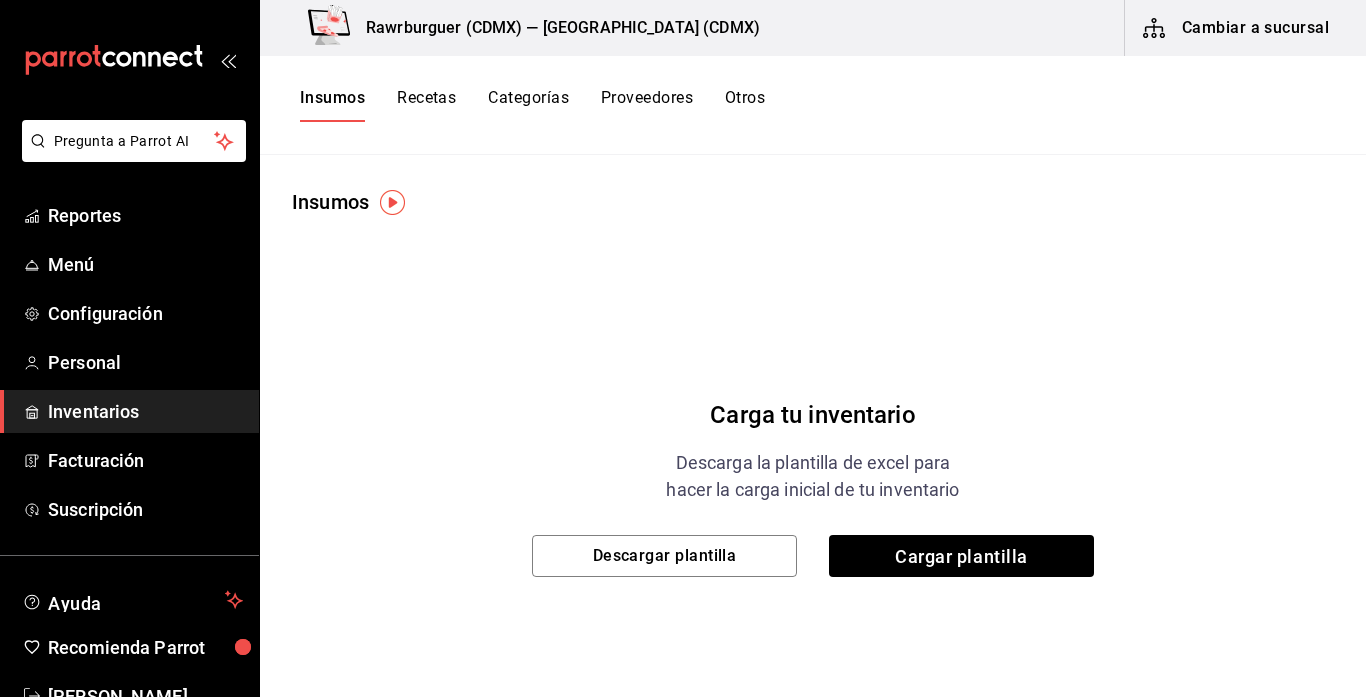 click on "Recetas" at bounding box center [426, 105] 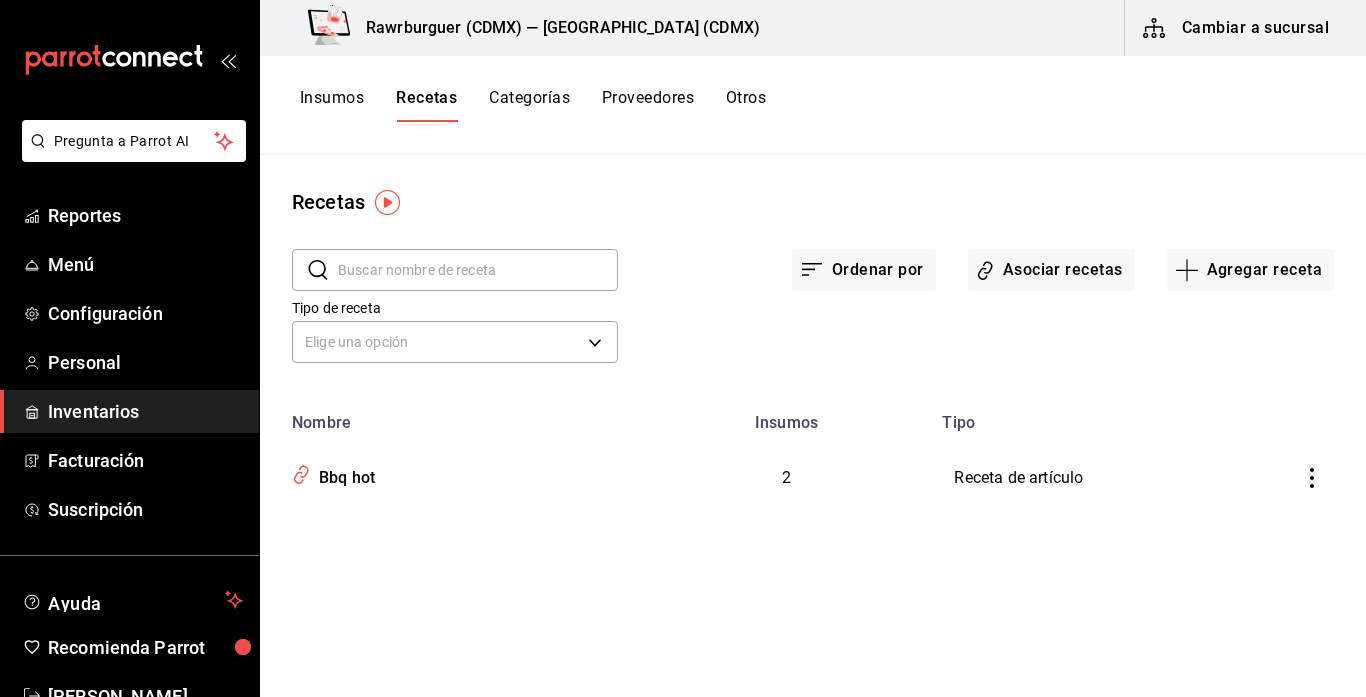 click on "Insumos" at bounding box center [332, 105] 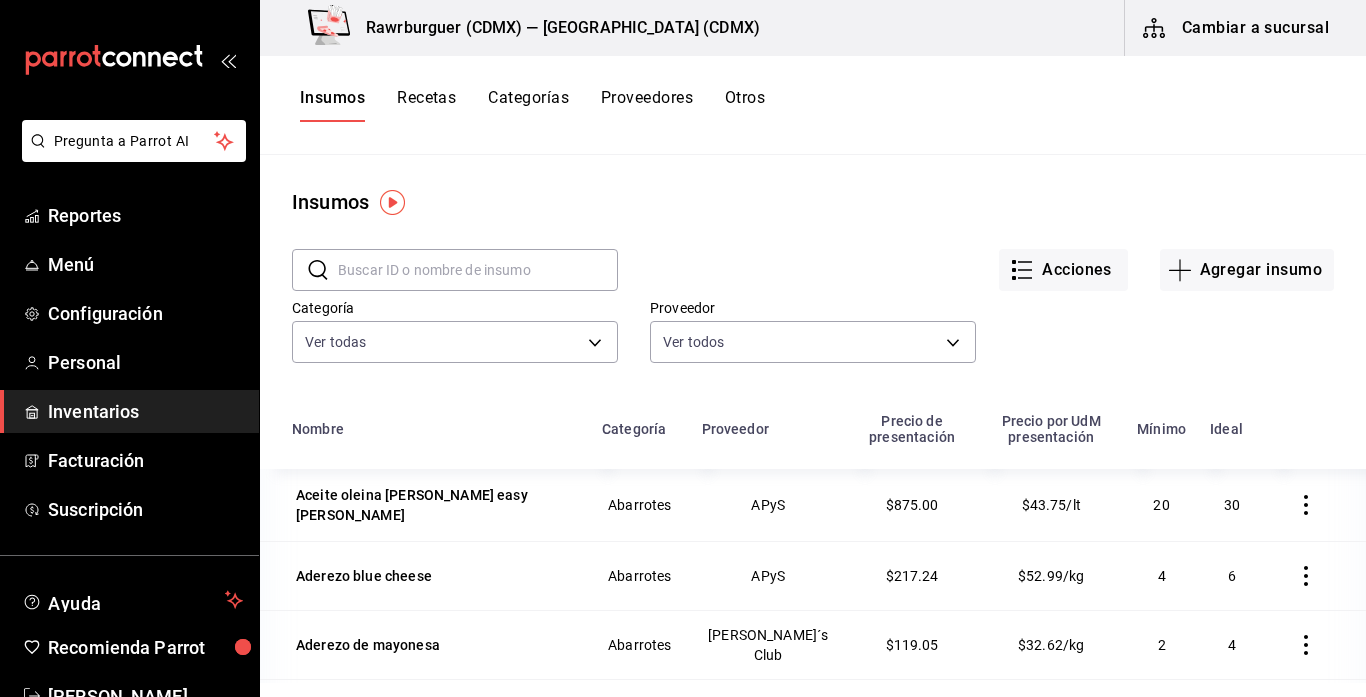 click at bounding box center (478, 270) 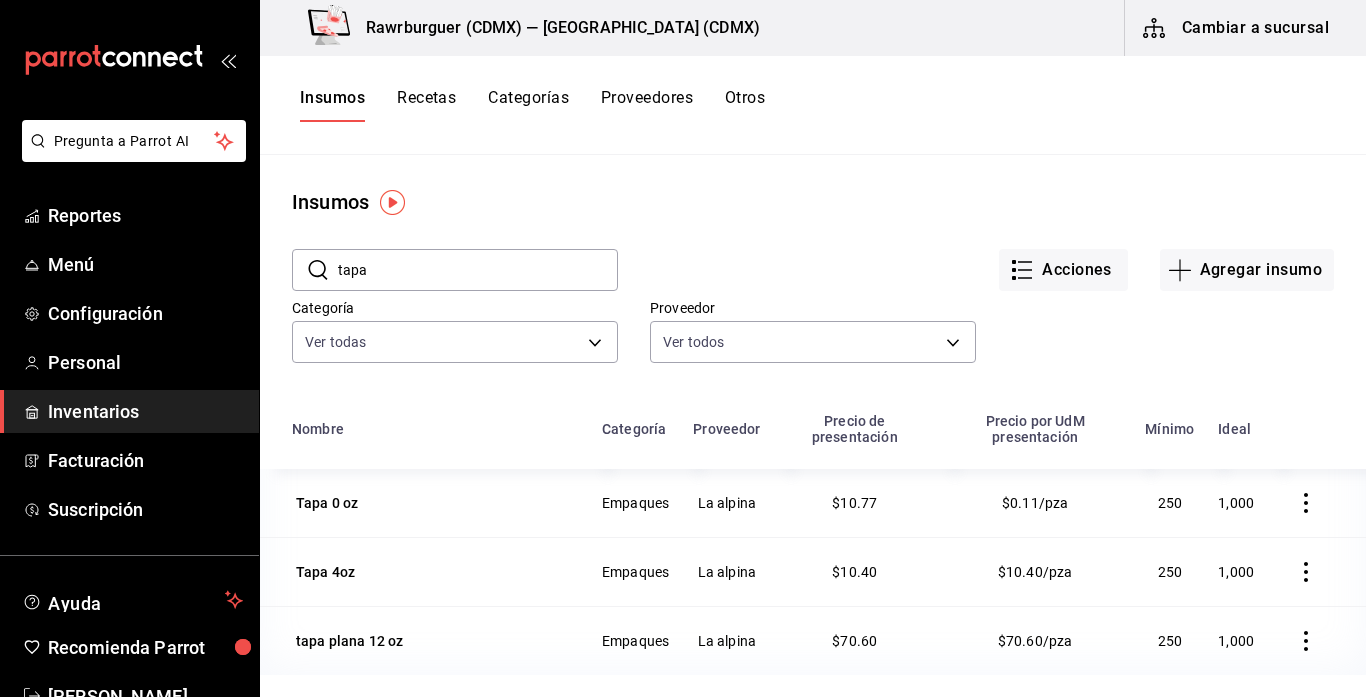 click on "tapa" at bounding box center (478, 270) 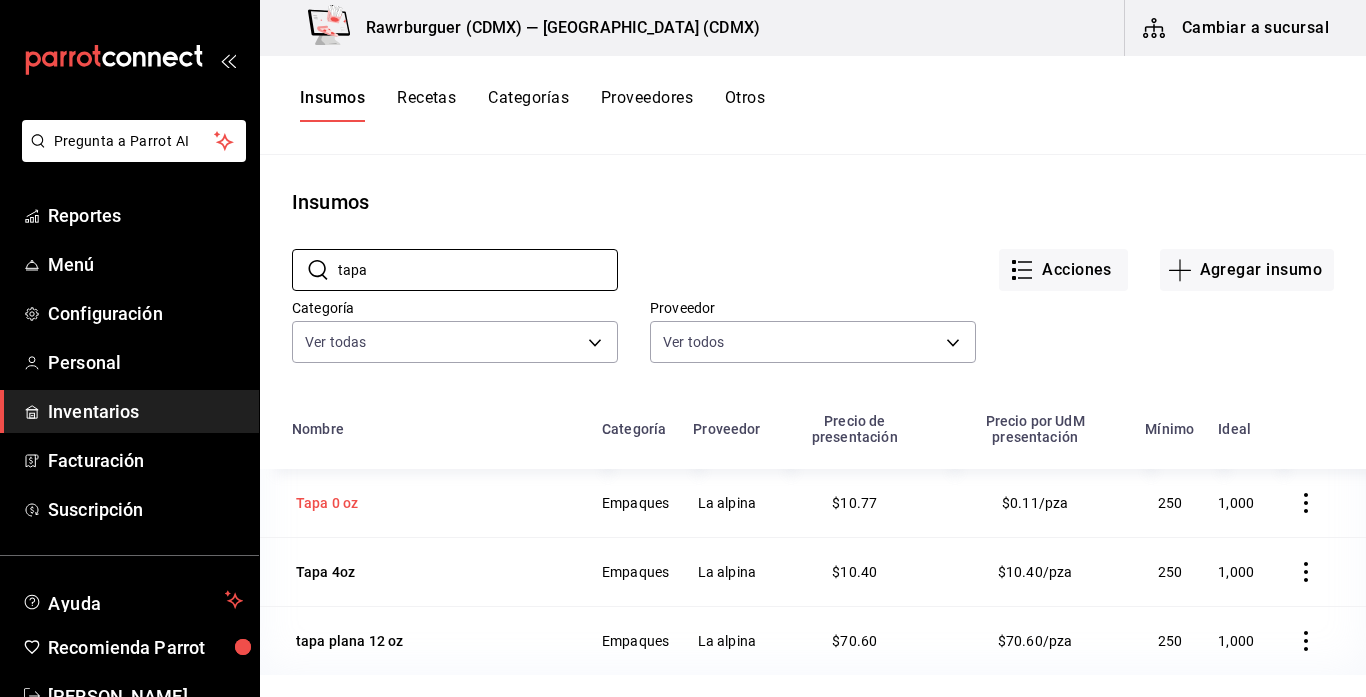 scroll, scrollTop: 182, scrollLeft: 0, axis: vertical 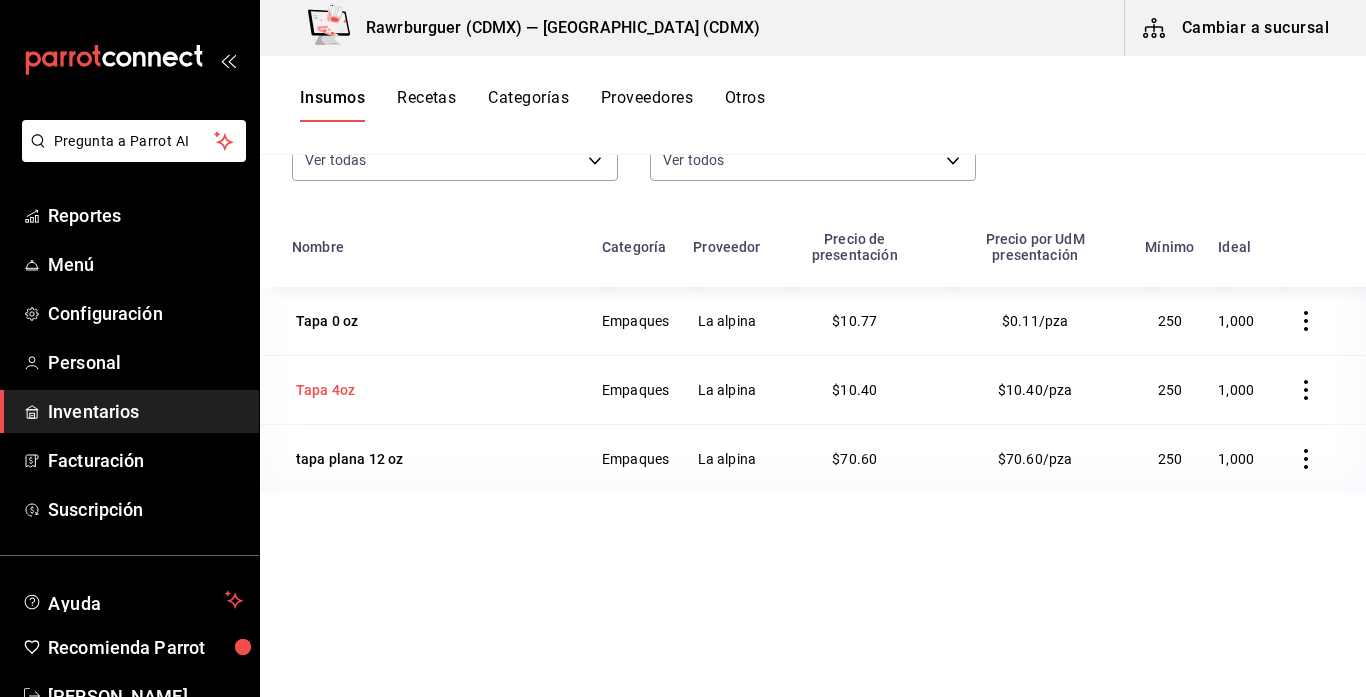 click on "Tapa 4oz" at bounding box center [325, 390] 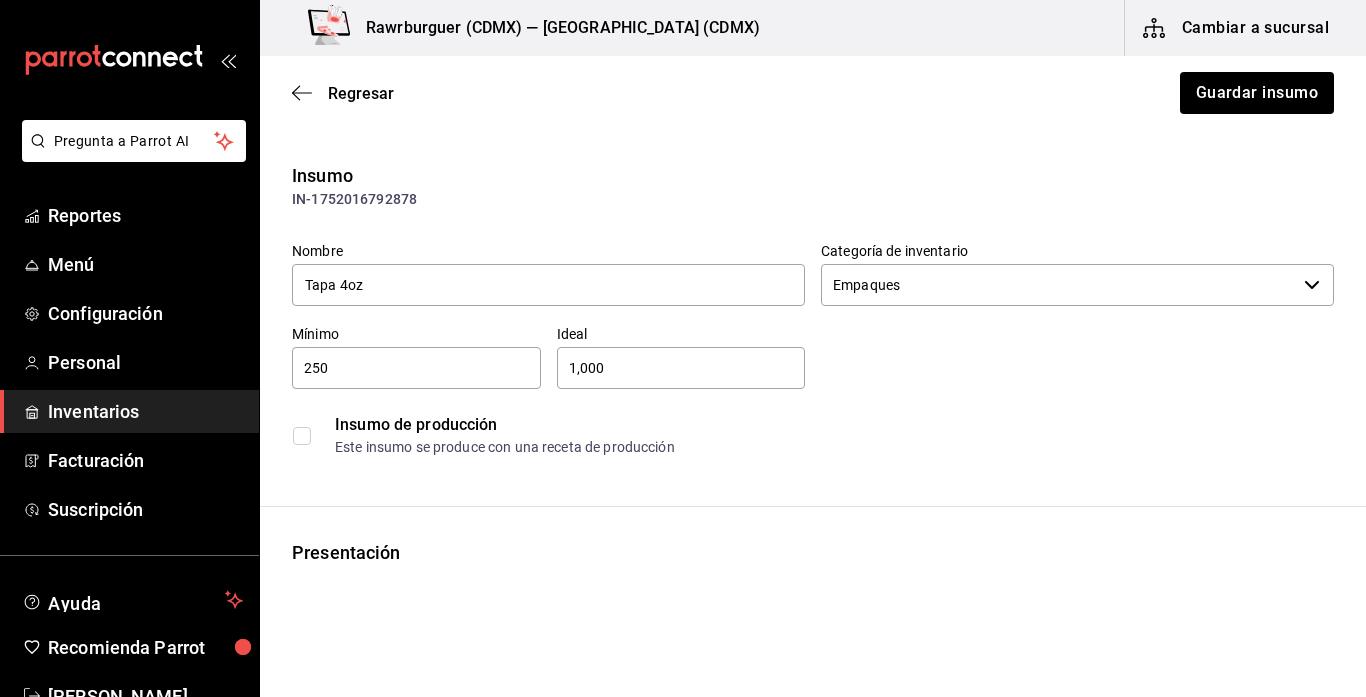 type on "Empaques" 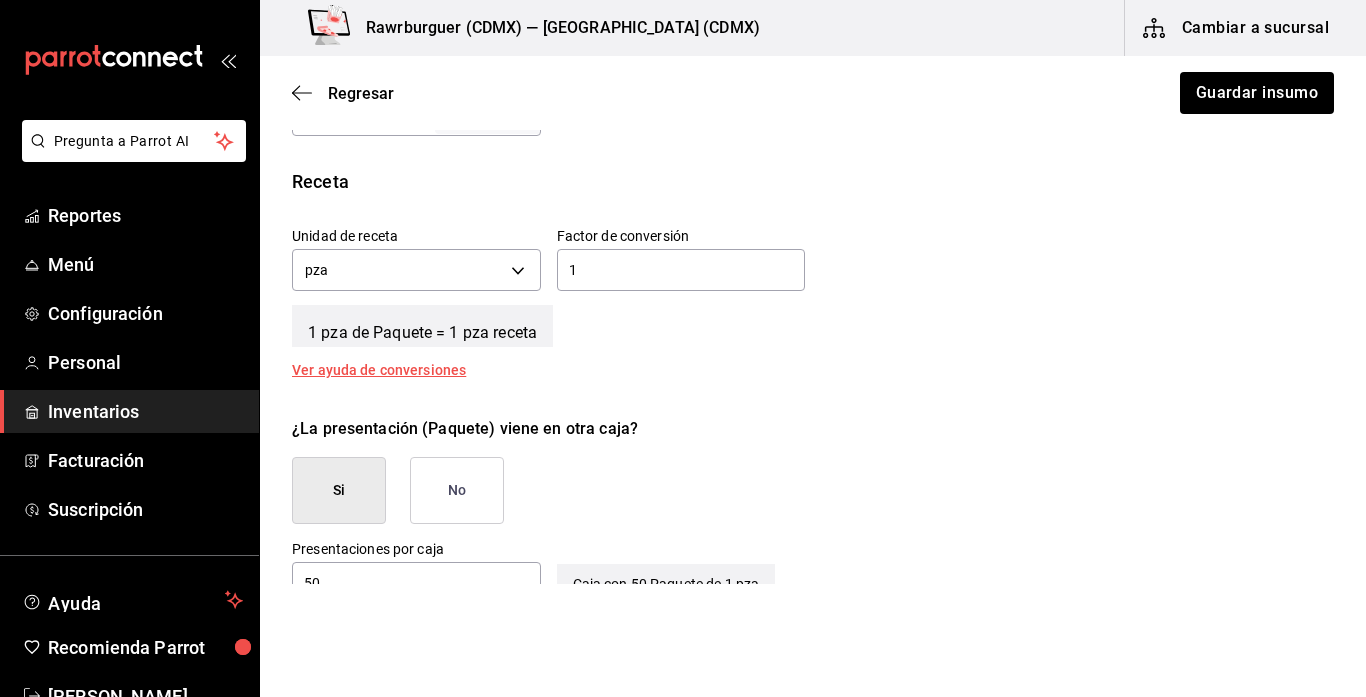 scroll, scrollTop: 702, scrollLeft: 0, axis: vertical 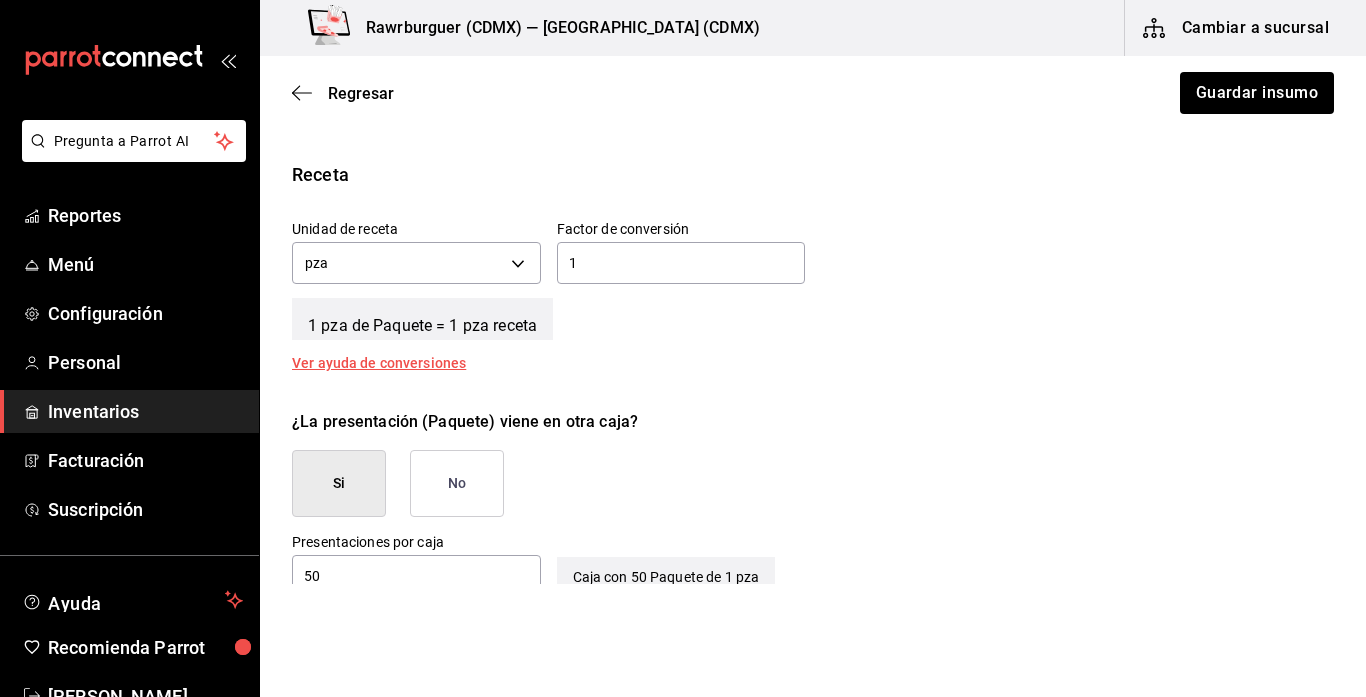 click on "No" at bounding box center (457, 483) 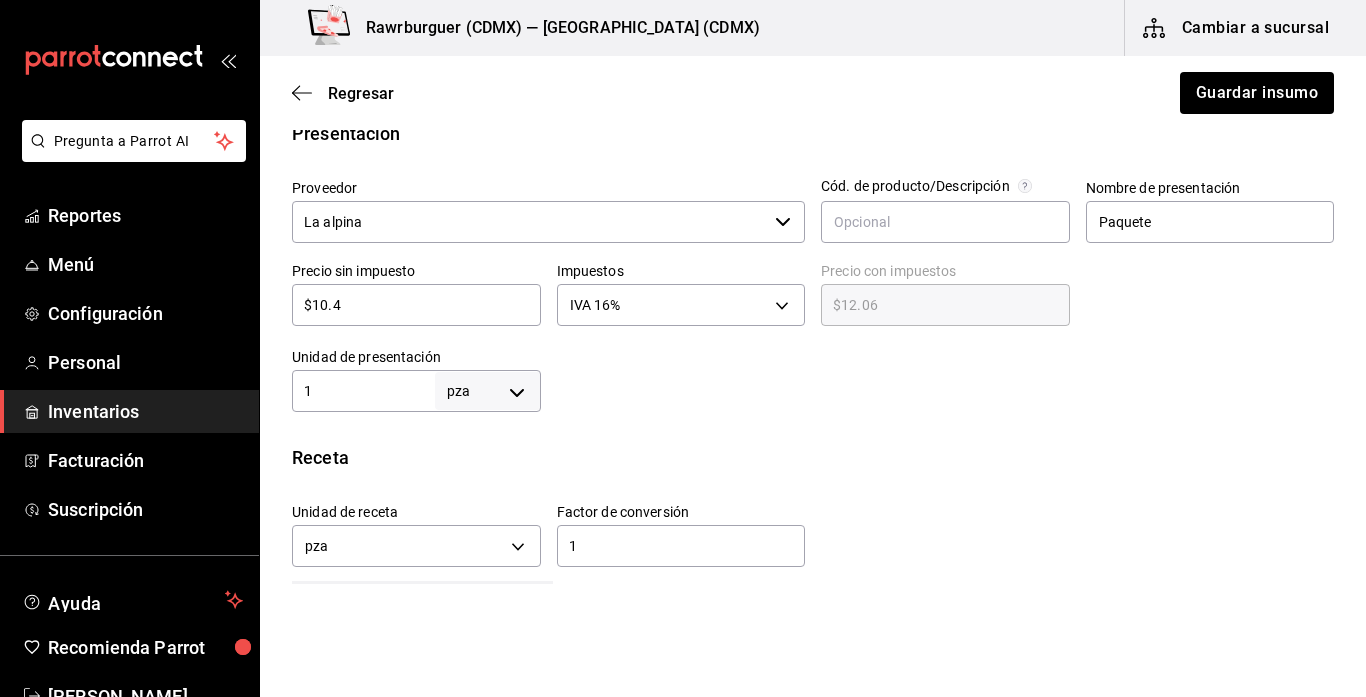 scroll, scrollTop: 228, scrollLeft: 0, axis: vertical 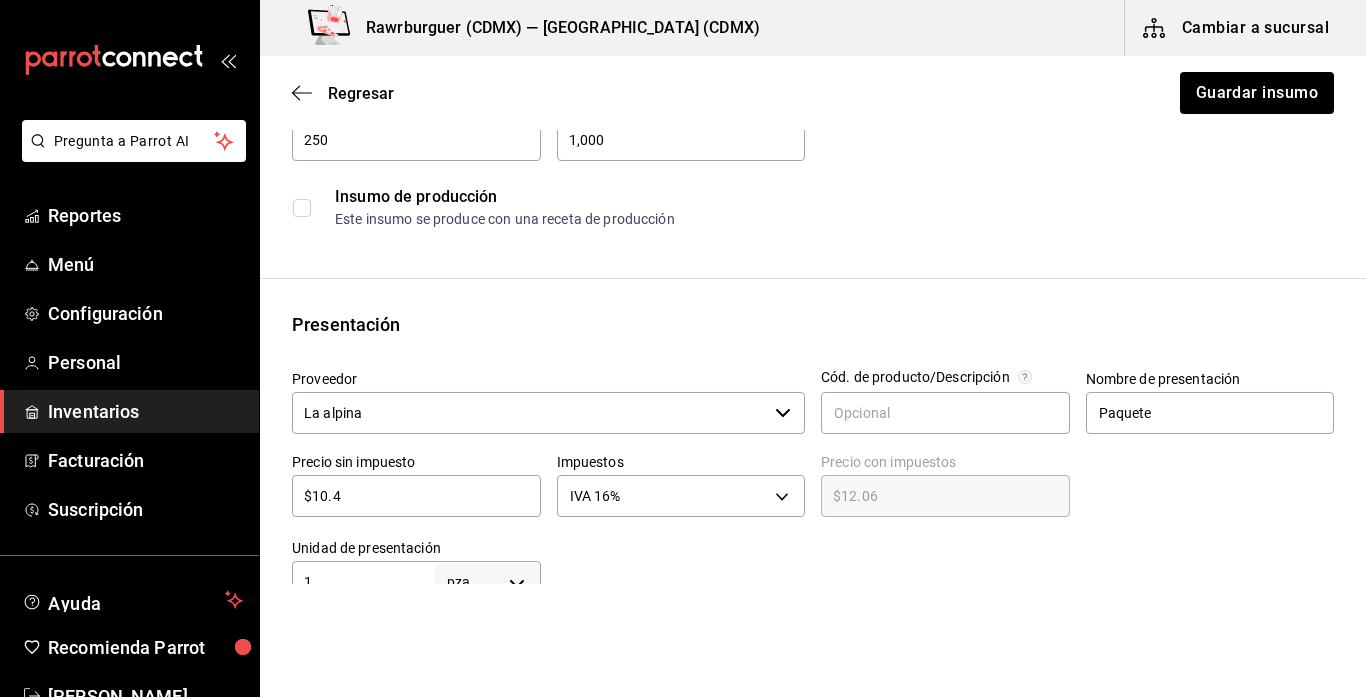 click on "1" at bounding box center (363, 582) 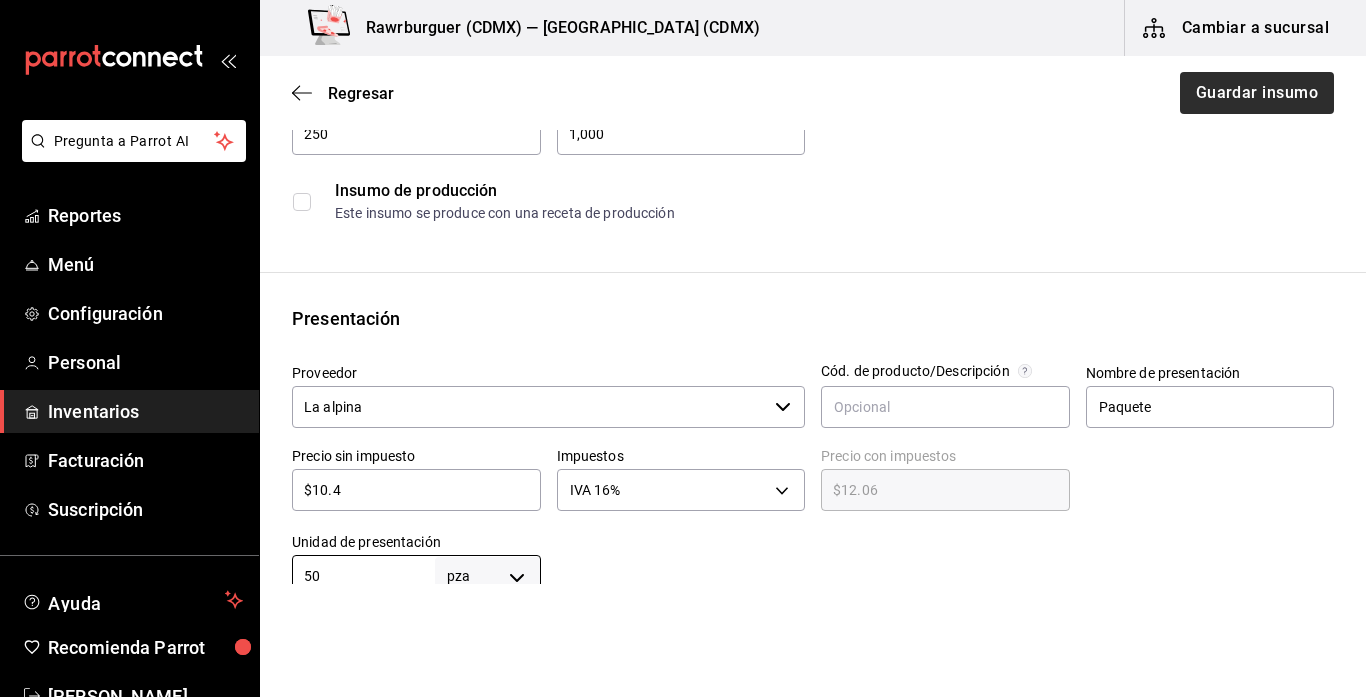 type on "50" 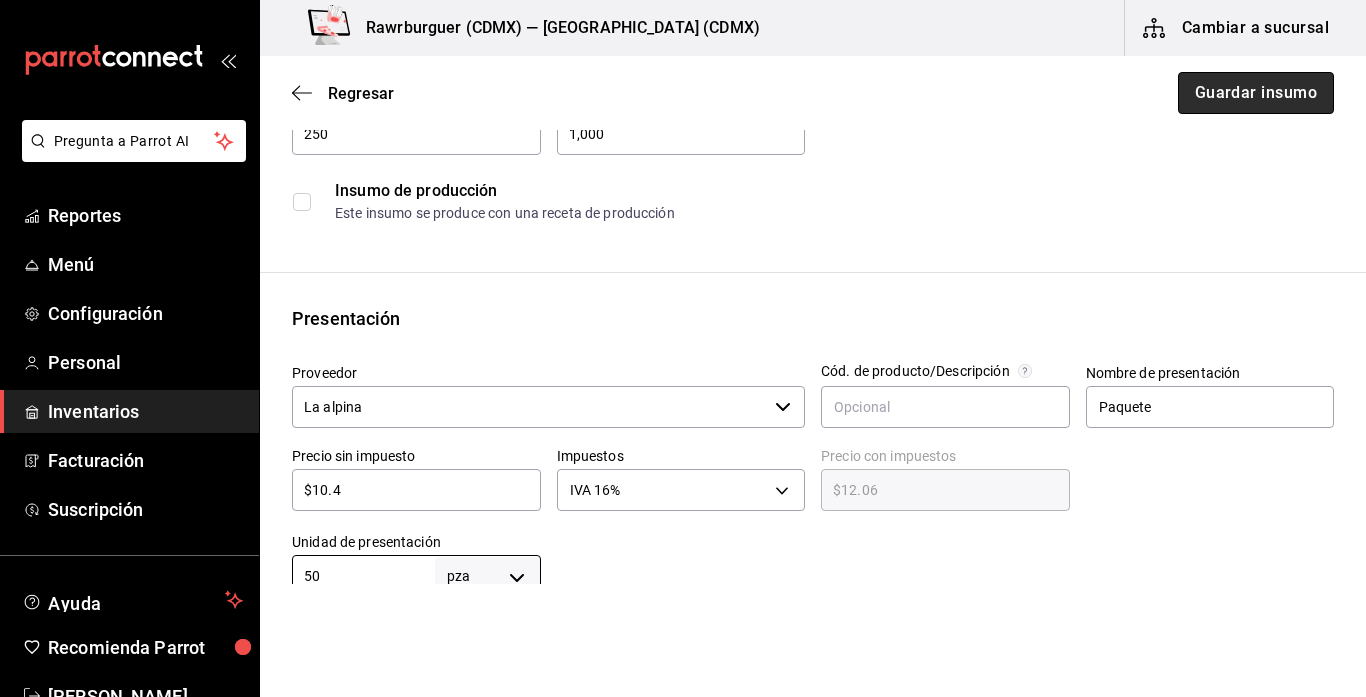 click on "Guardar insumo" at bounding box center [1256, 93] 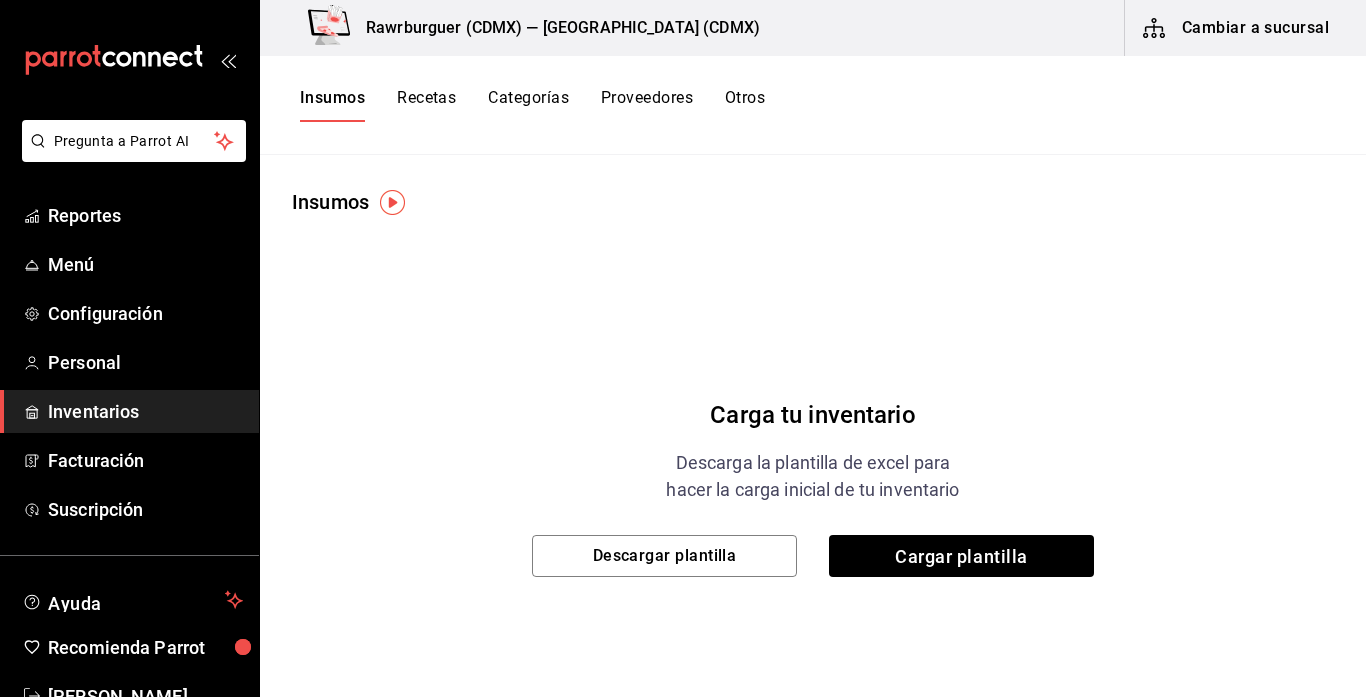 click on "Recetas" at bounding box center (426, 105) 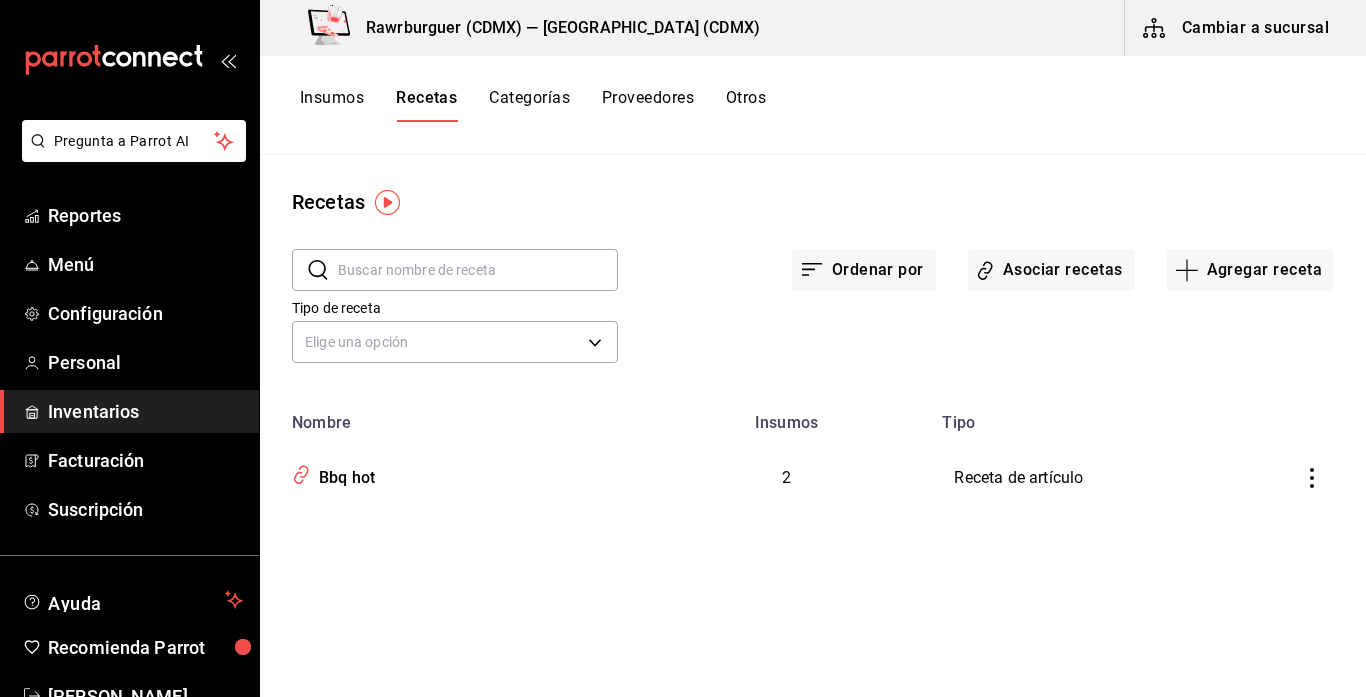 click on "Insumos" at bounding box center (332, 105) 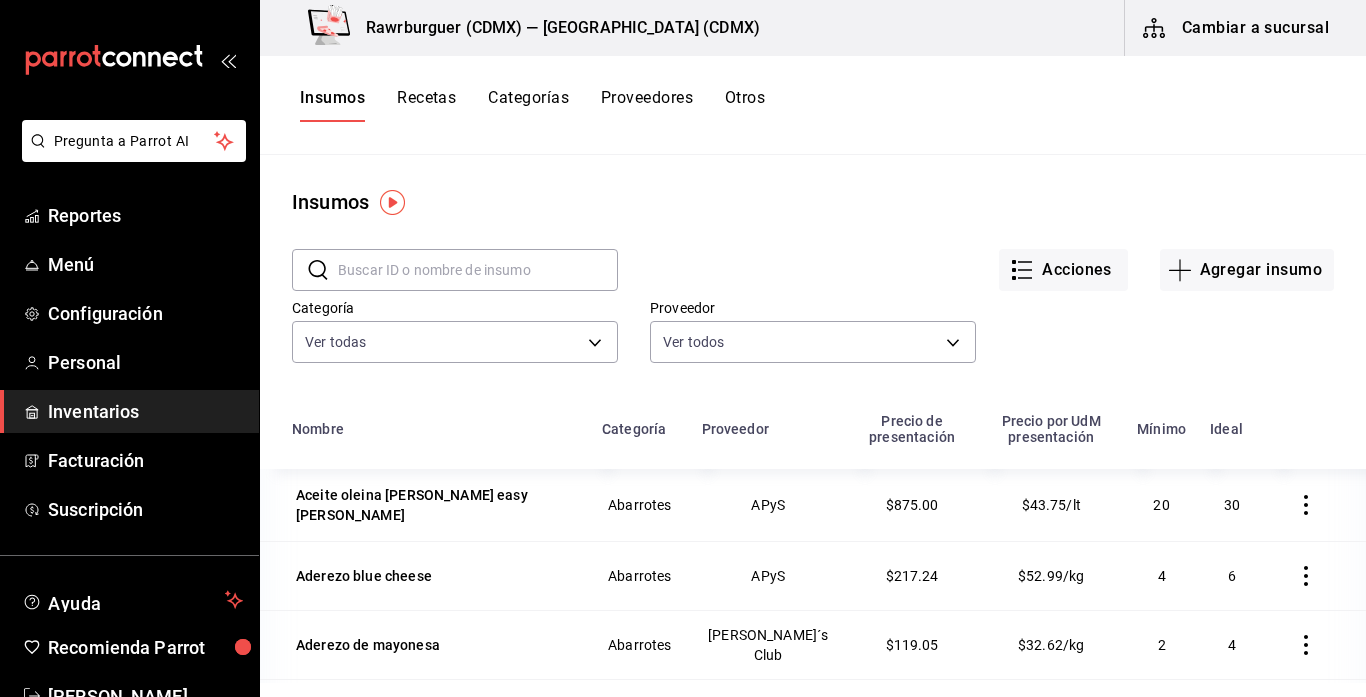 click at bounding box center [478, 270] 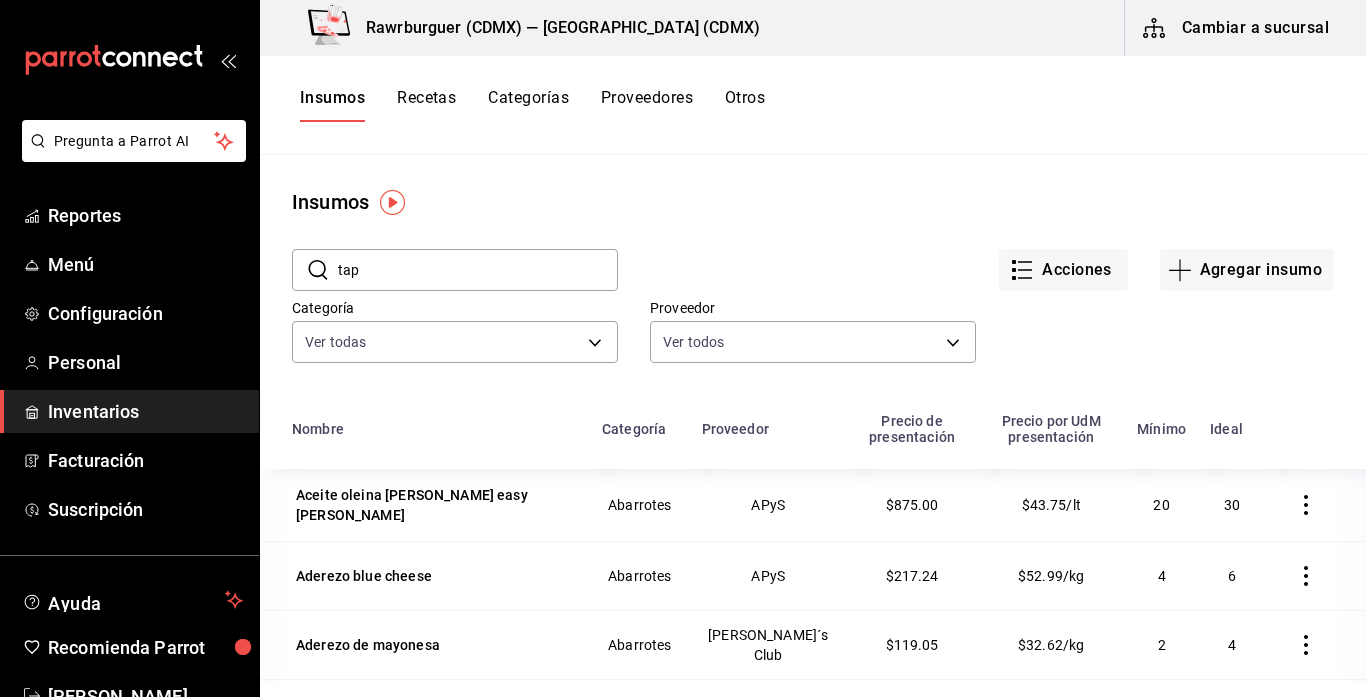 type on "tapa" 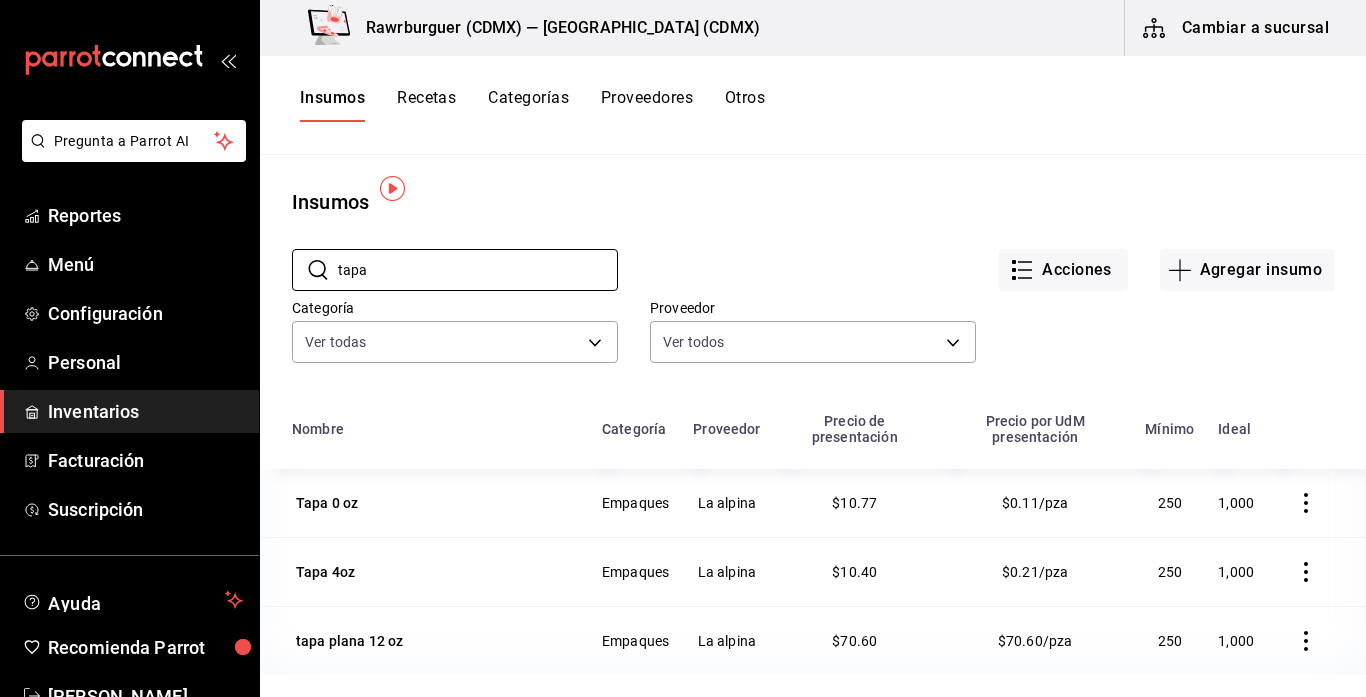 scroll, scrollTop: 14, scrollLeft: 0, axis: vertical 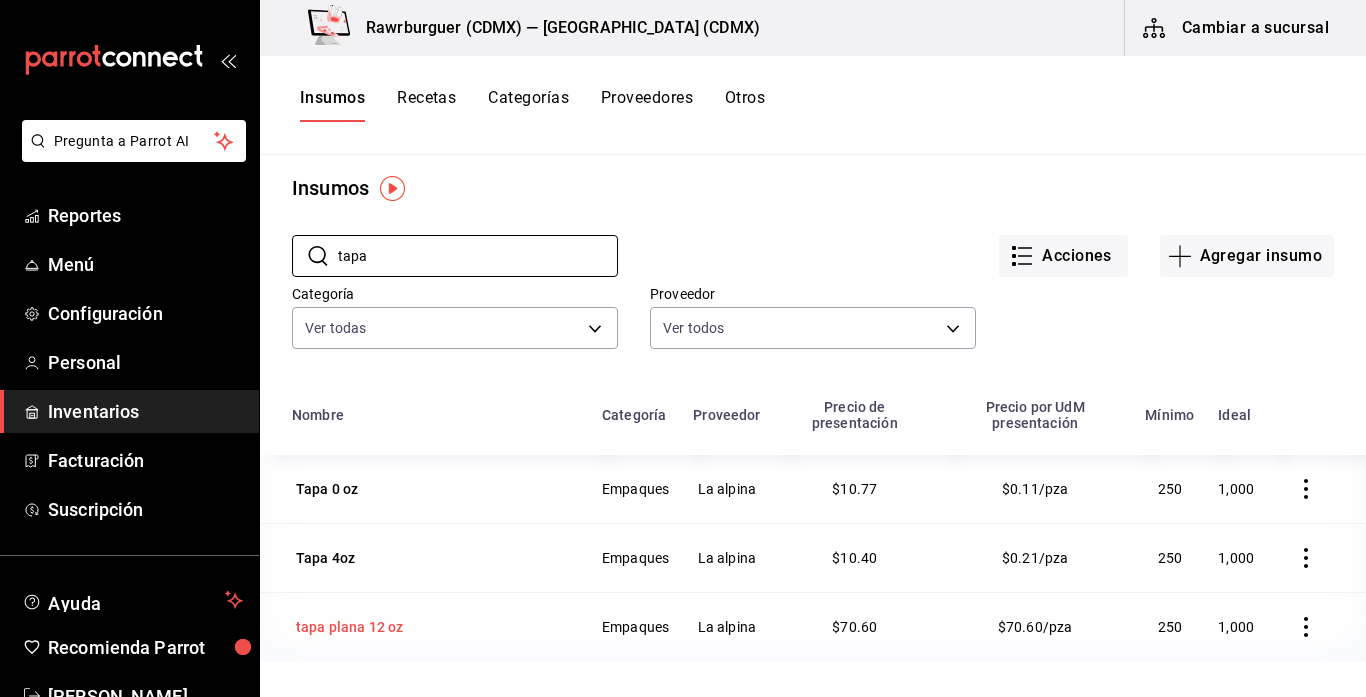 click on "tapa plana 12 oz" at bounding box center (349, 627) 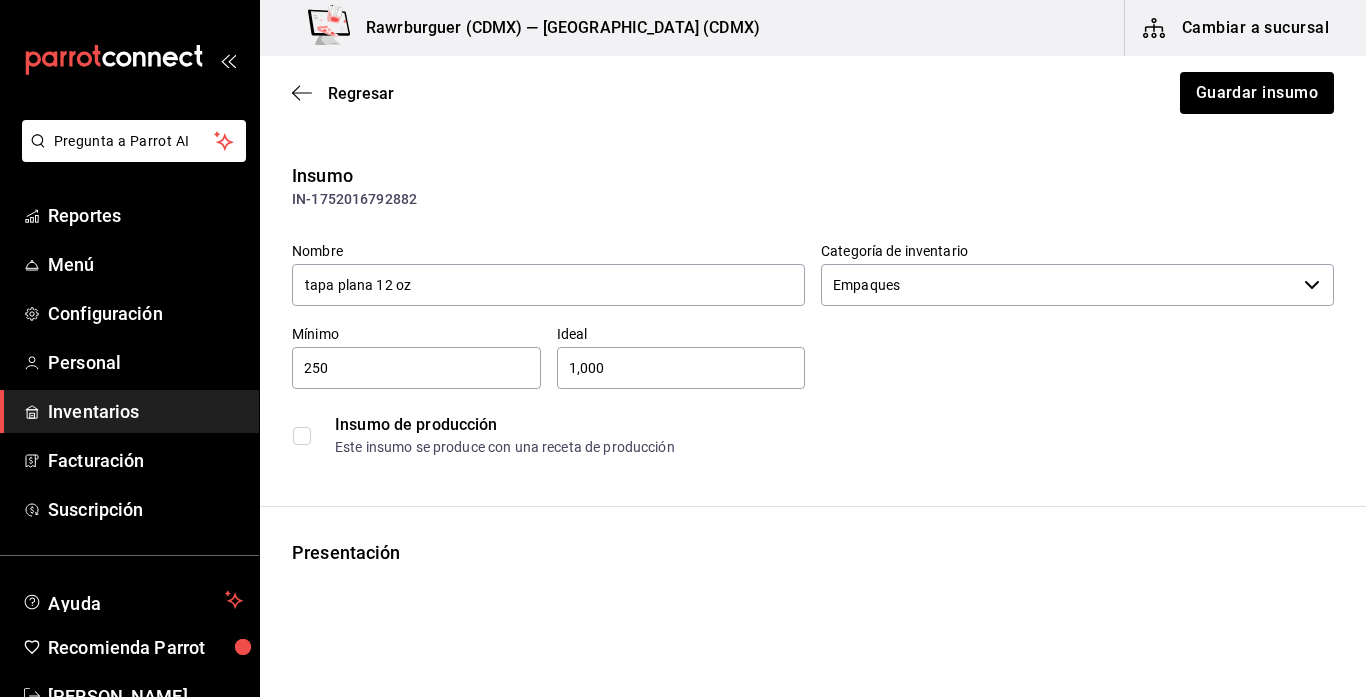 type on "Empaques" 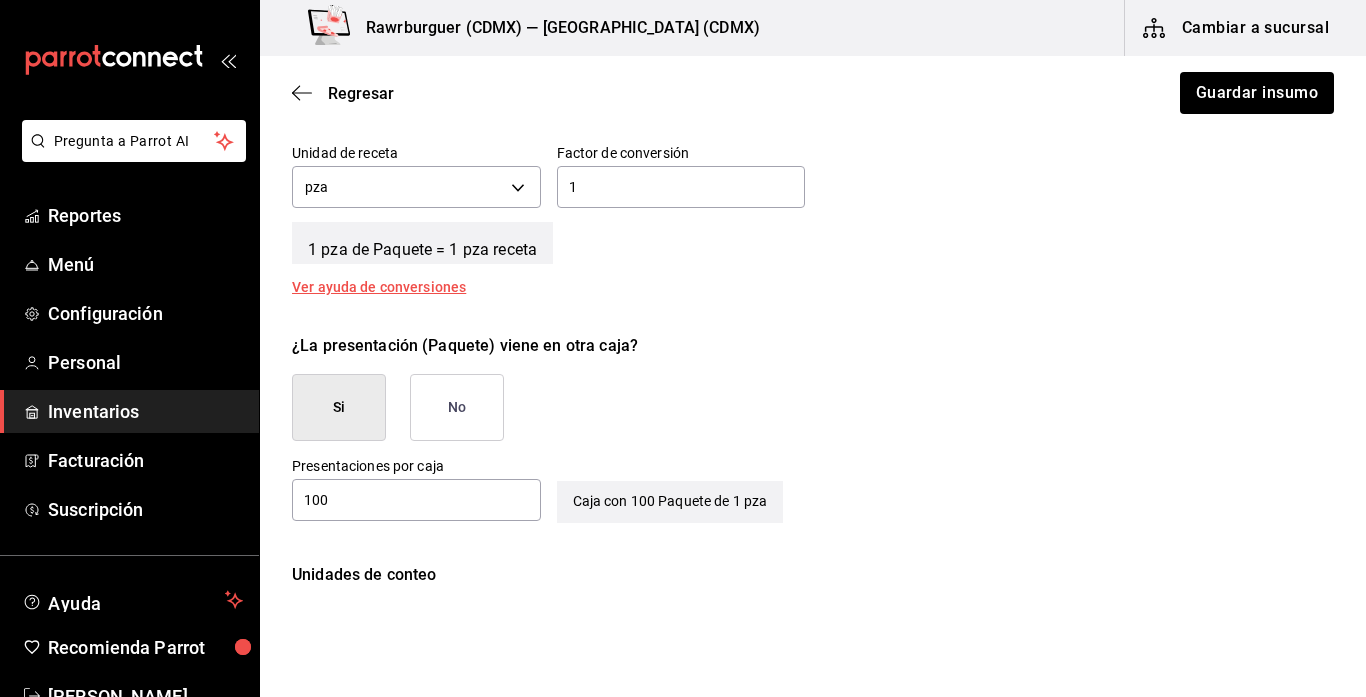 scroll, scrollTop: 786, scrollLeft: 0, axis: vertical 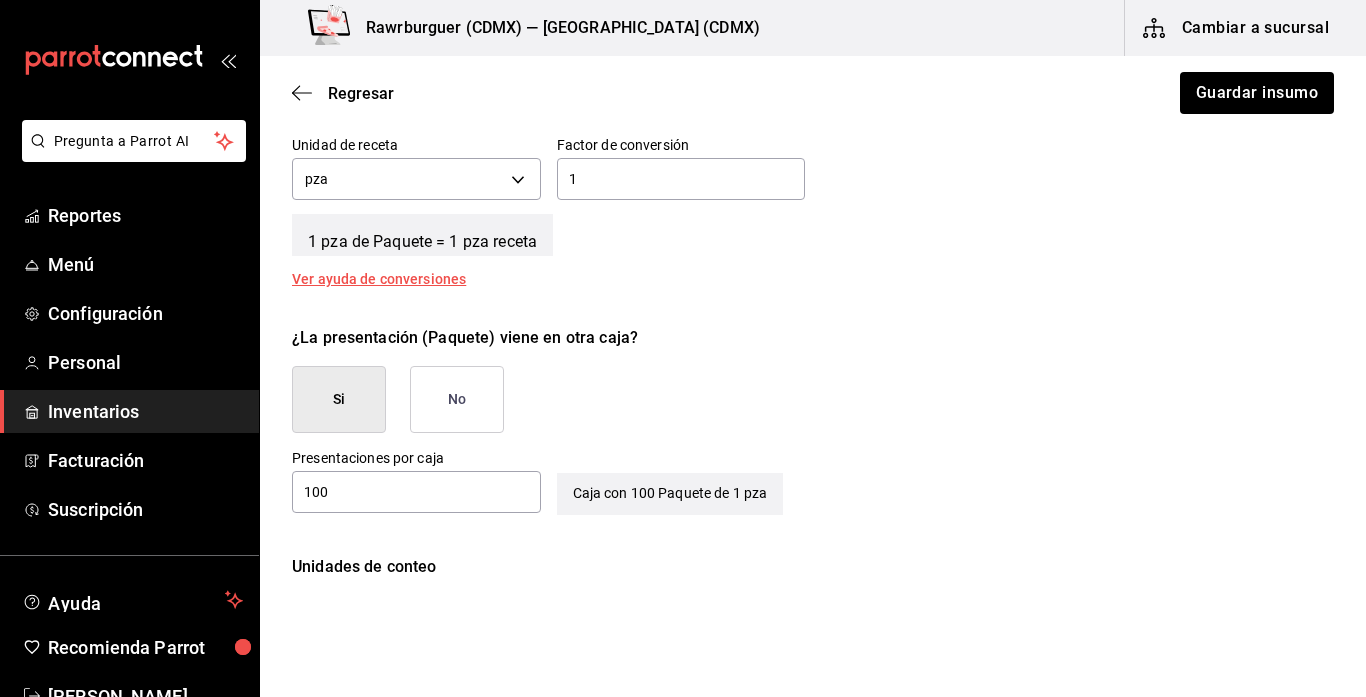 click on "No" at bounding box center (457, 399) 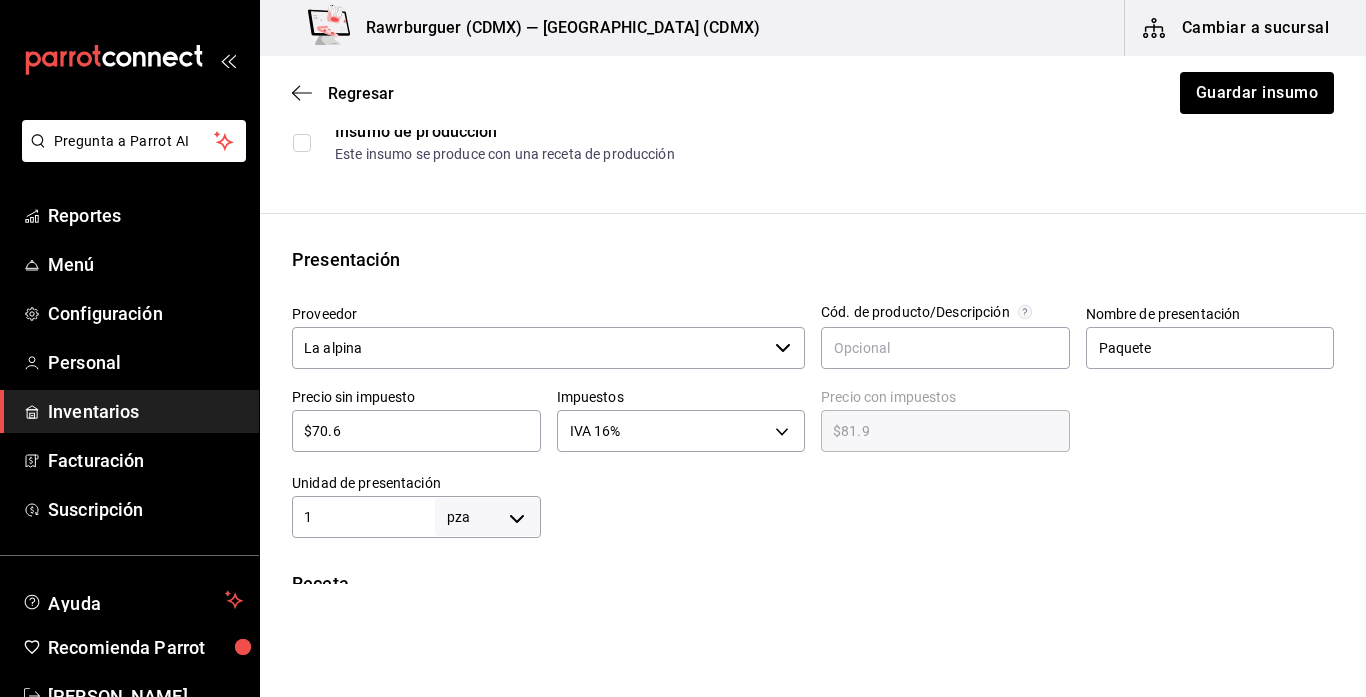 scroll, scrollTop: 290, scrollLeft: 0, axis: vertical 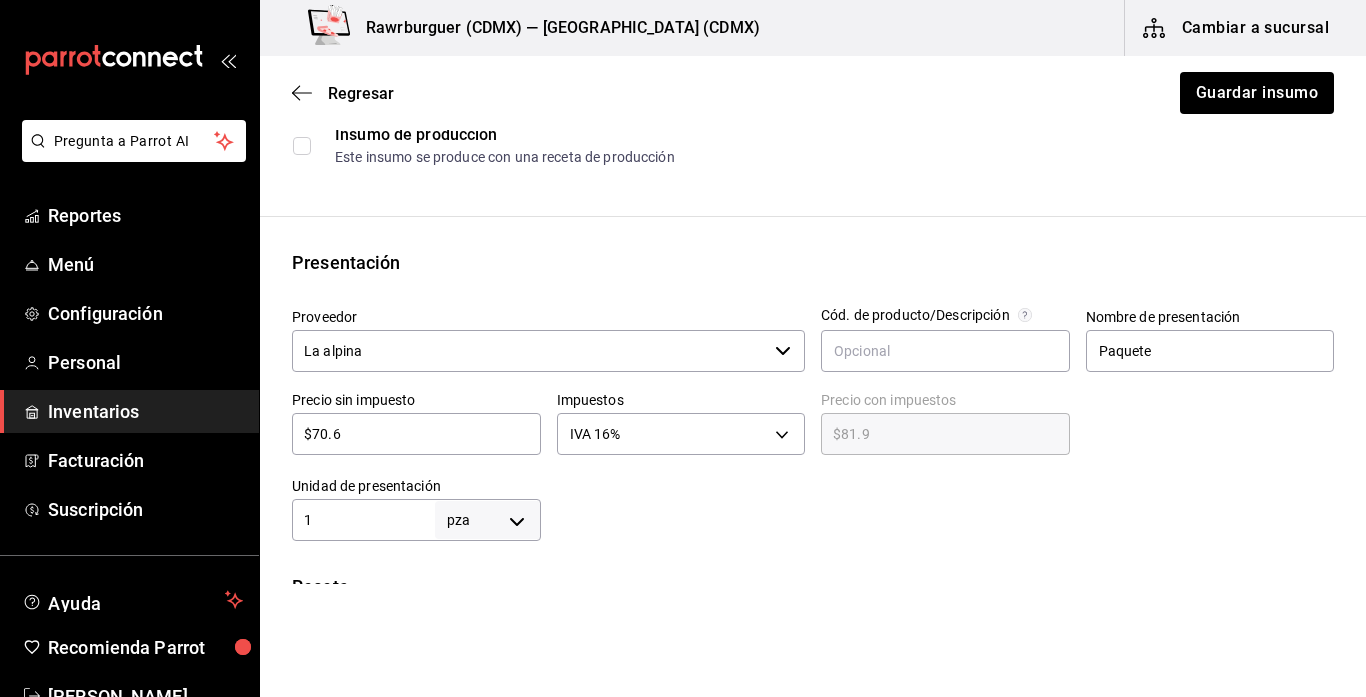 click on "1" at bounding box center (363, 520) 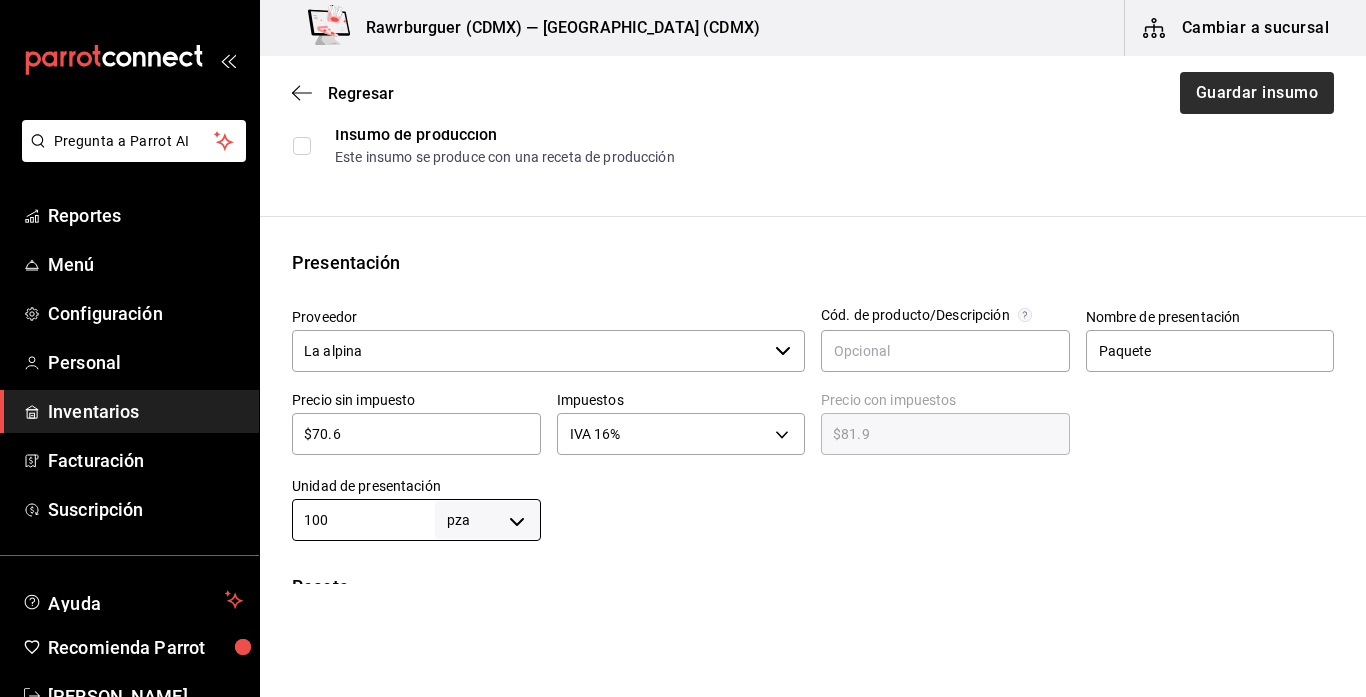 type on "100" 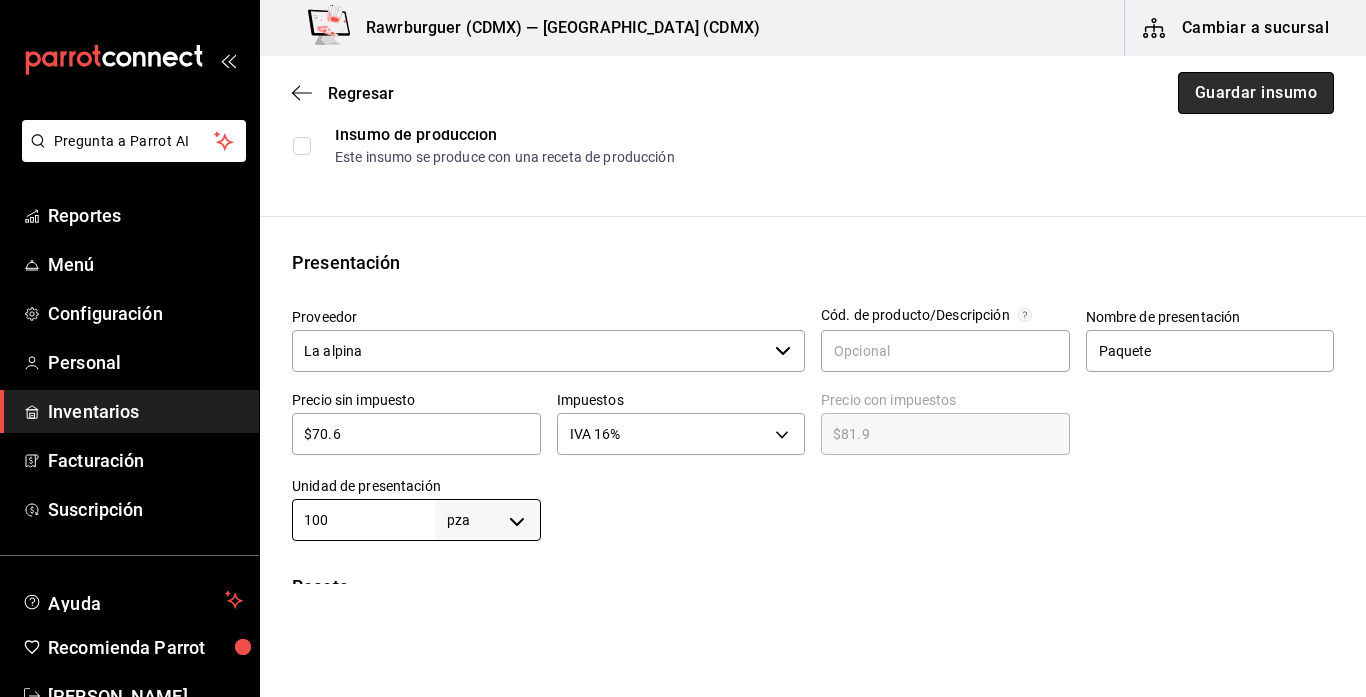 click on "Guardar insumo" at bounding box center [1256, 93] 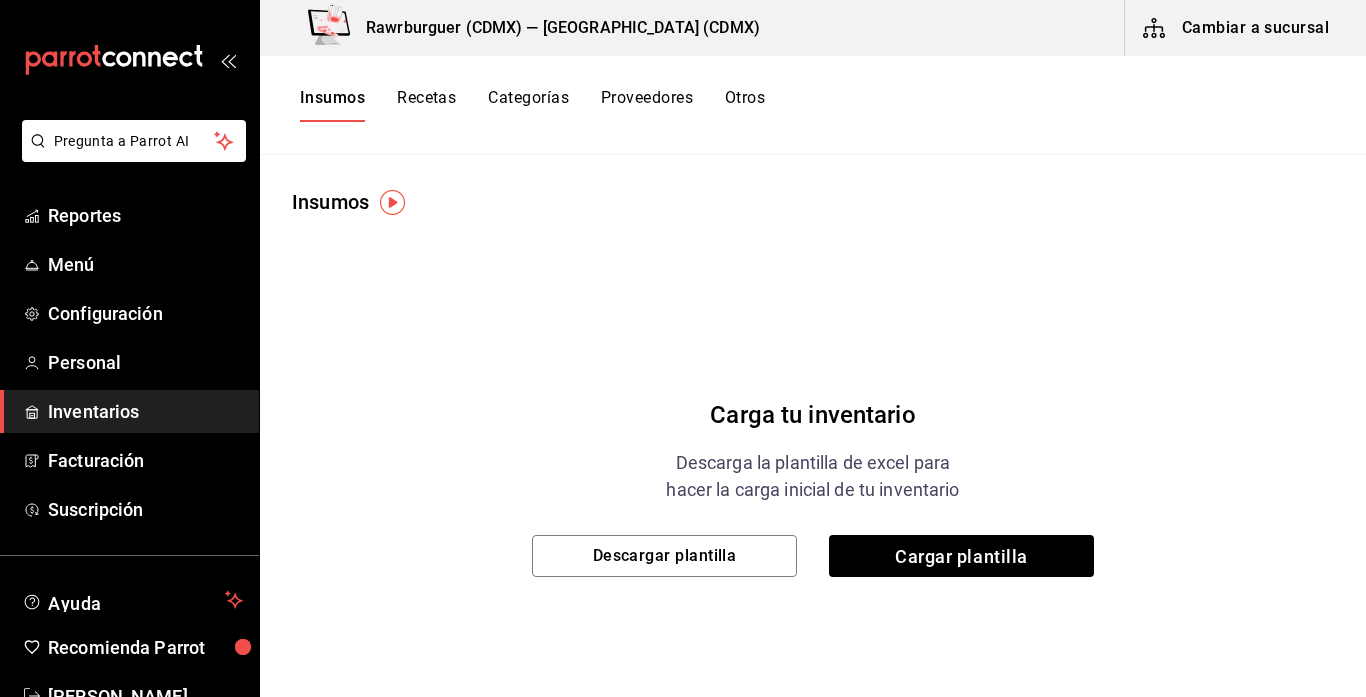 click on "Recetas" at bounding box center (426, 105) 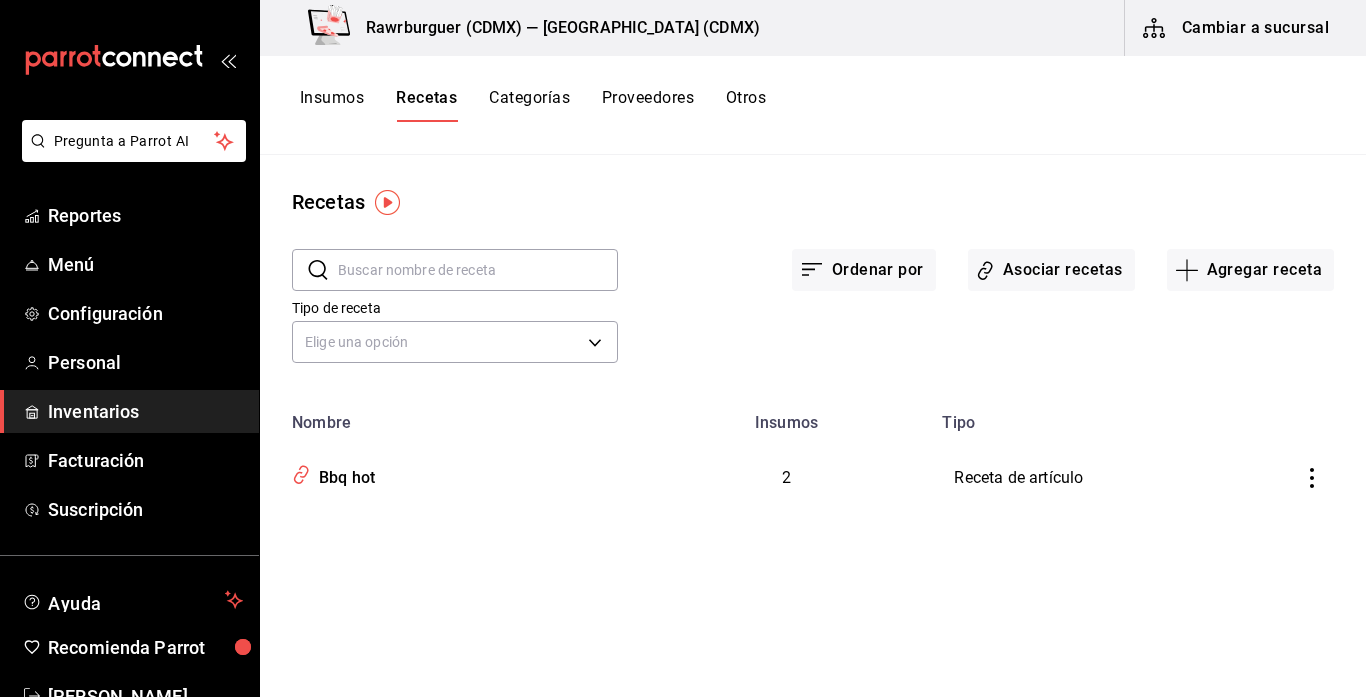 click on "Insumos" at bounding box center (332, 105) 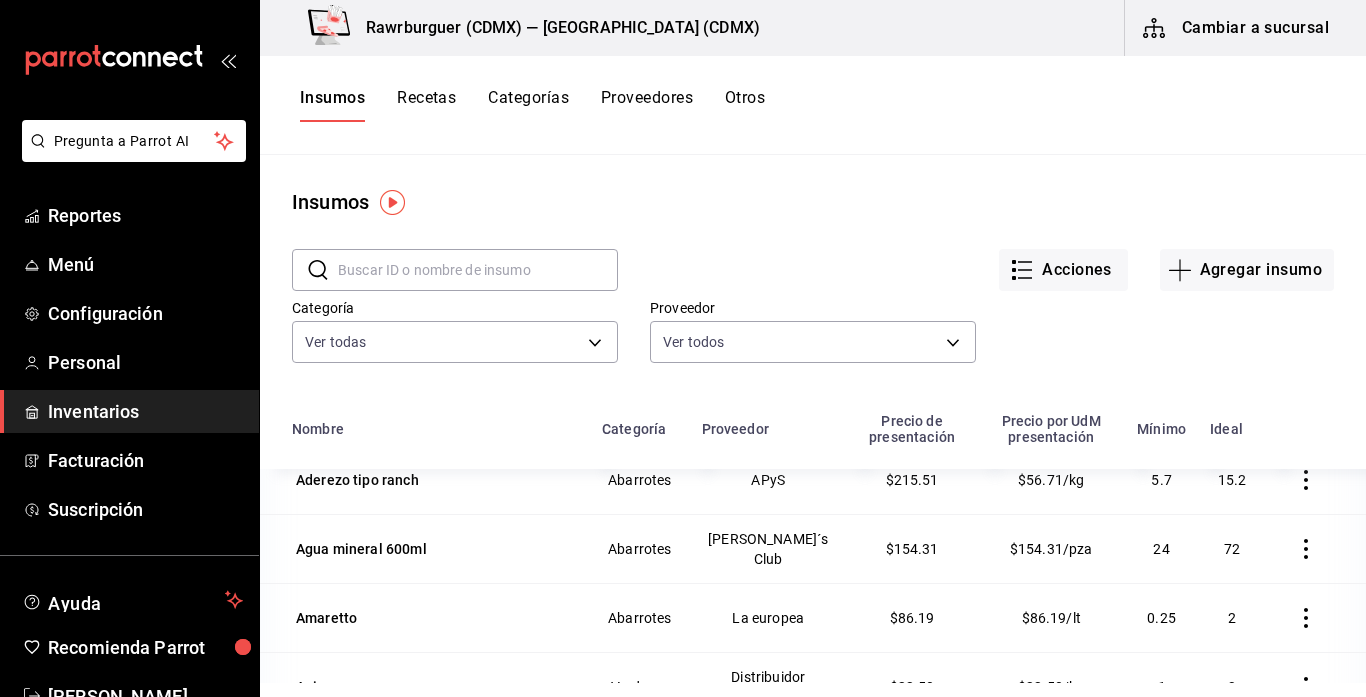 scroll, scrollTop: 511, scrollLeft: 0, axis: vertical 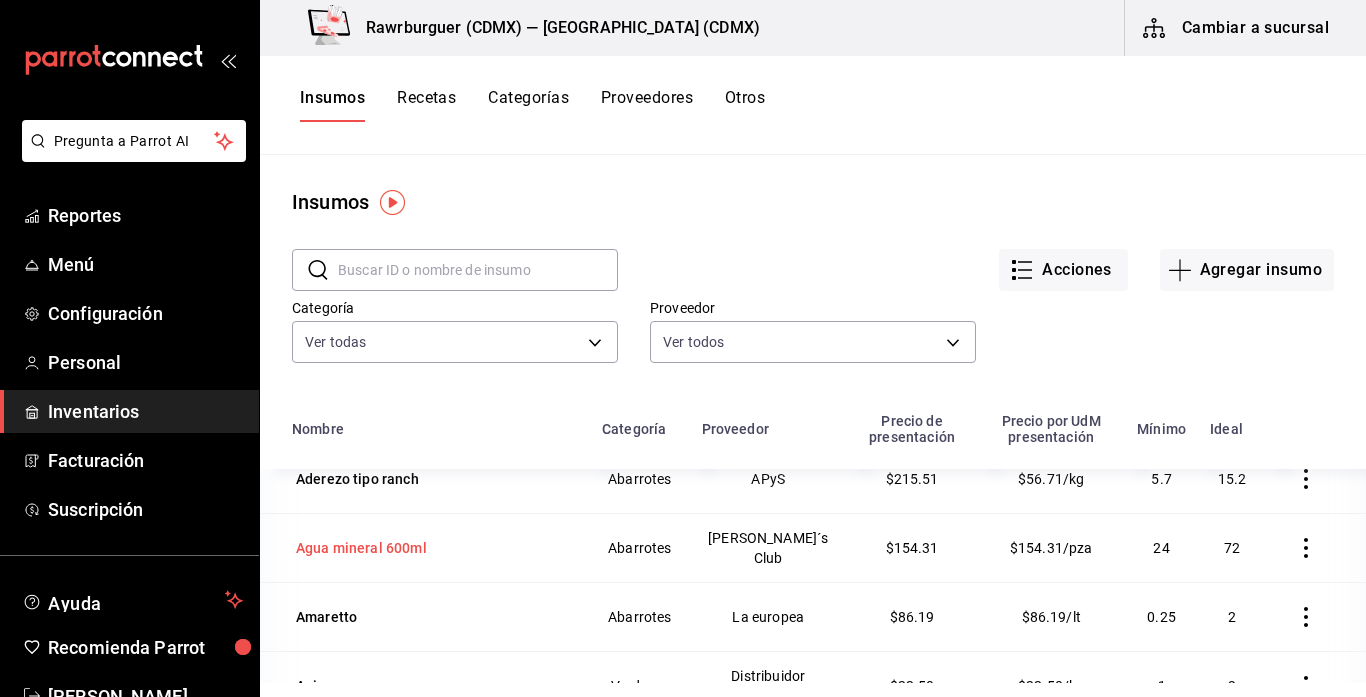 click on "Agua mineral 600ml" at bounding box center (361, 548) 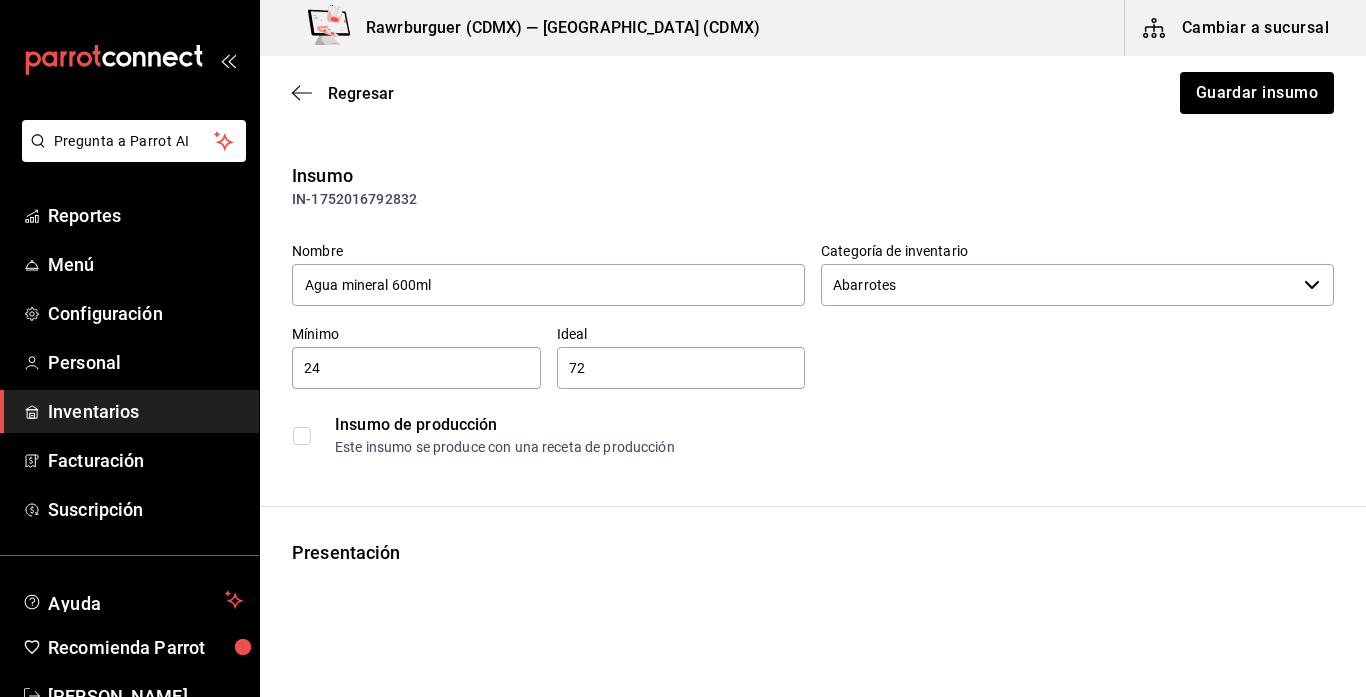 type on "[PERSON_NAME]´s Club" 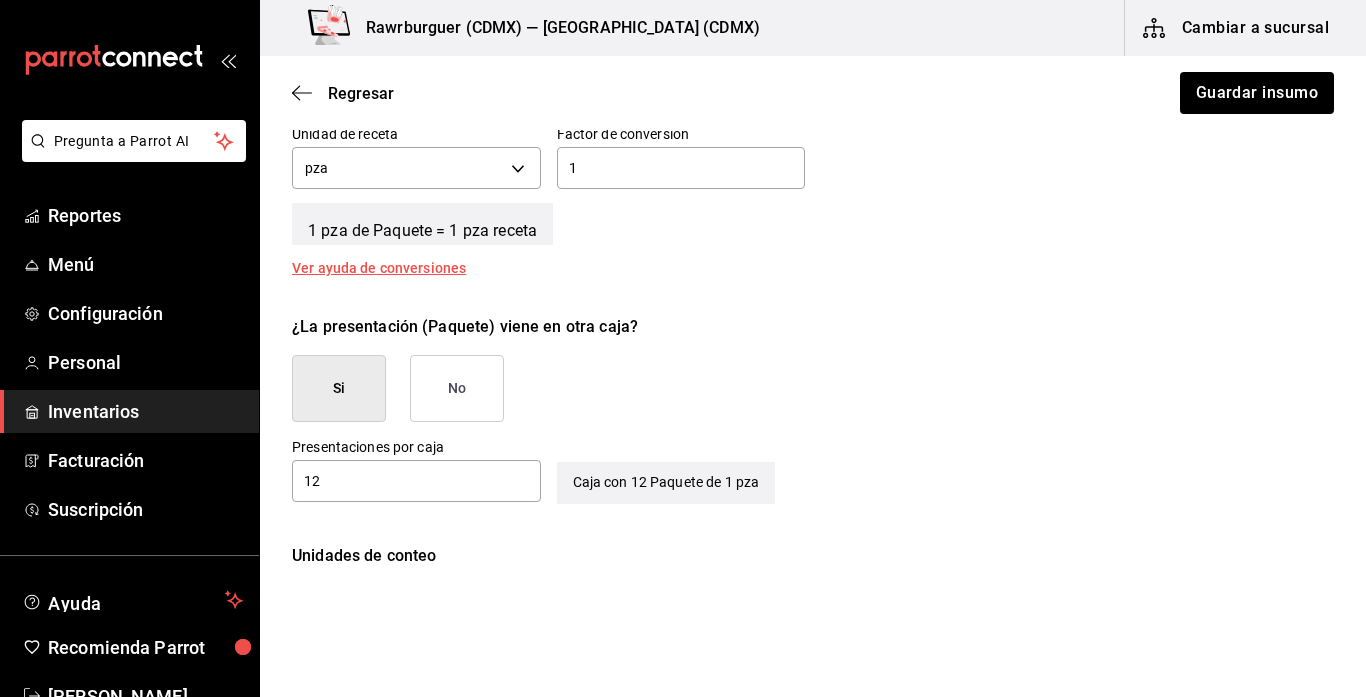 scroll, scrollTop: 830, scrollLeft: 0, axis: vertical 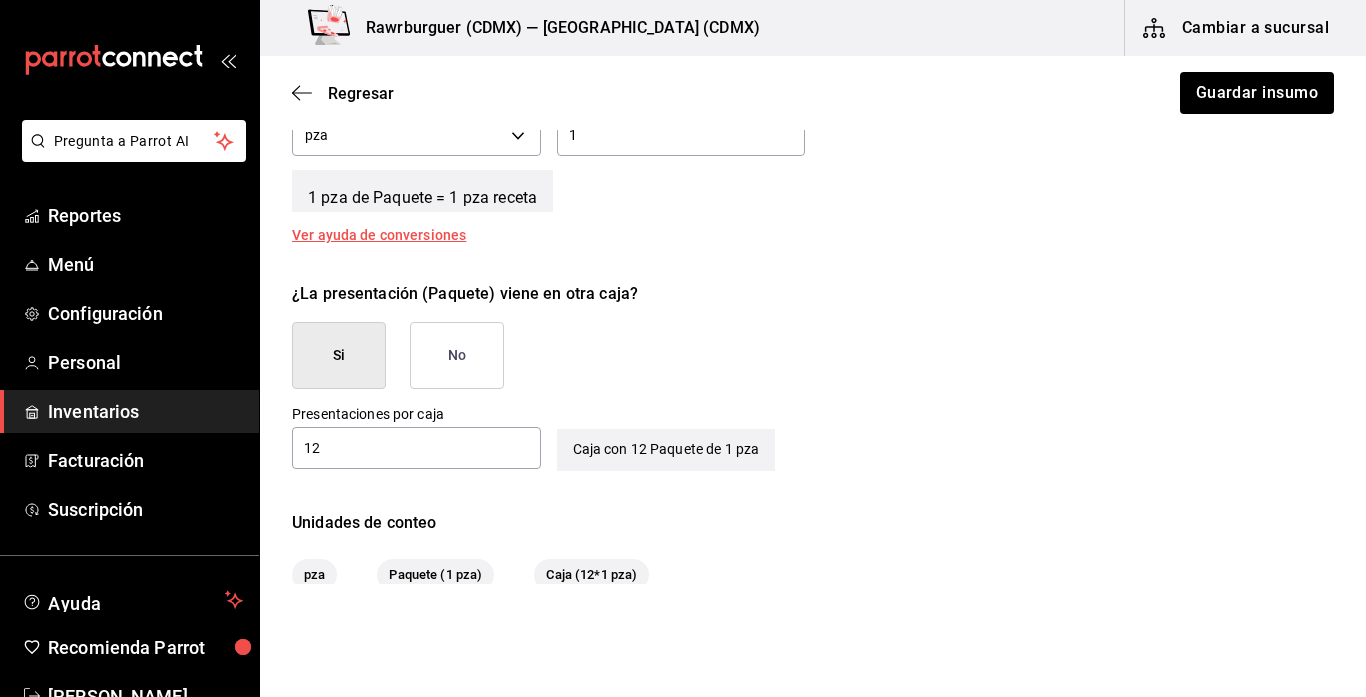 click on "No" at bounding box center (457, 355) 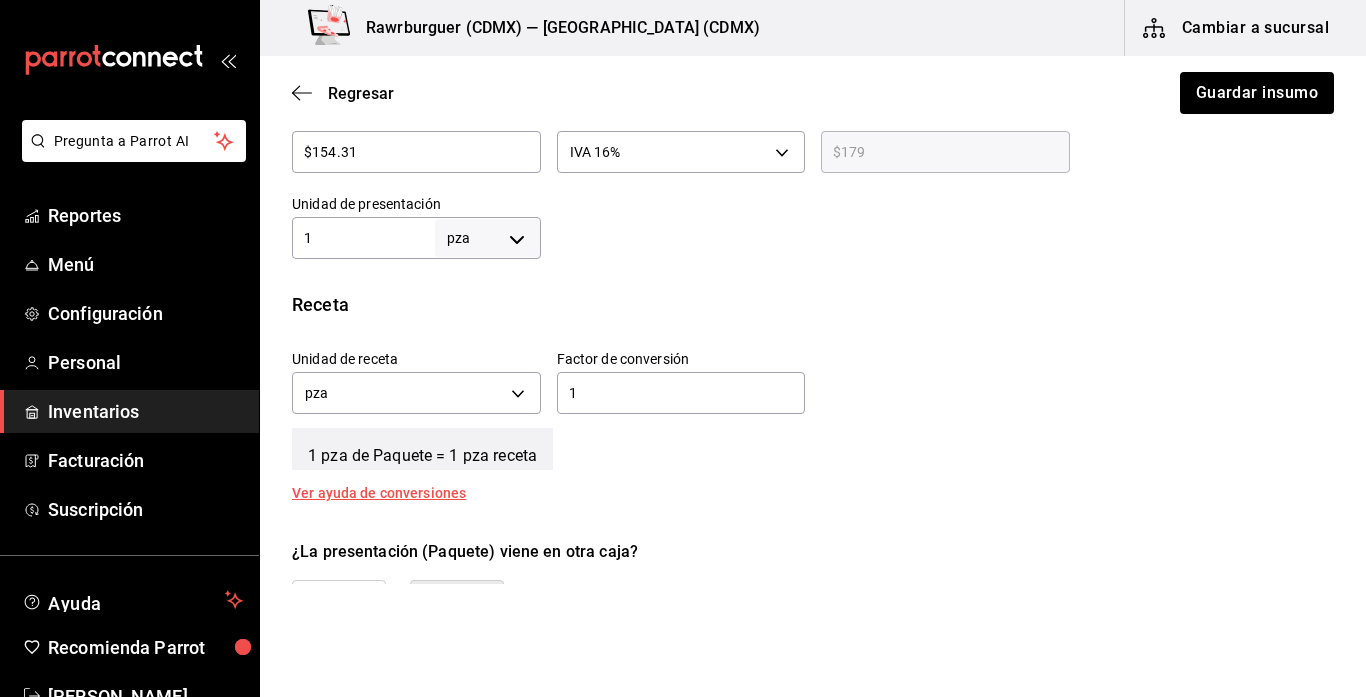 scroll, scrollTop: 561, scrollLeft: 0, axis: vertical 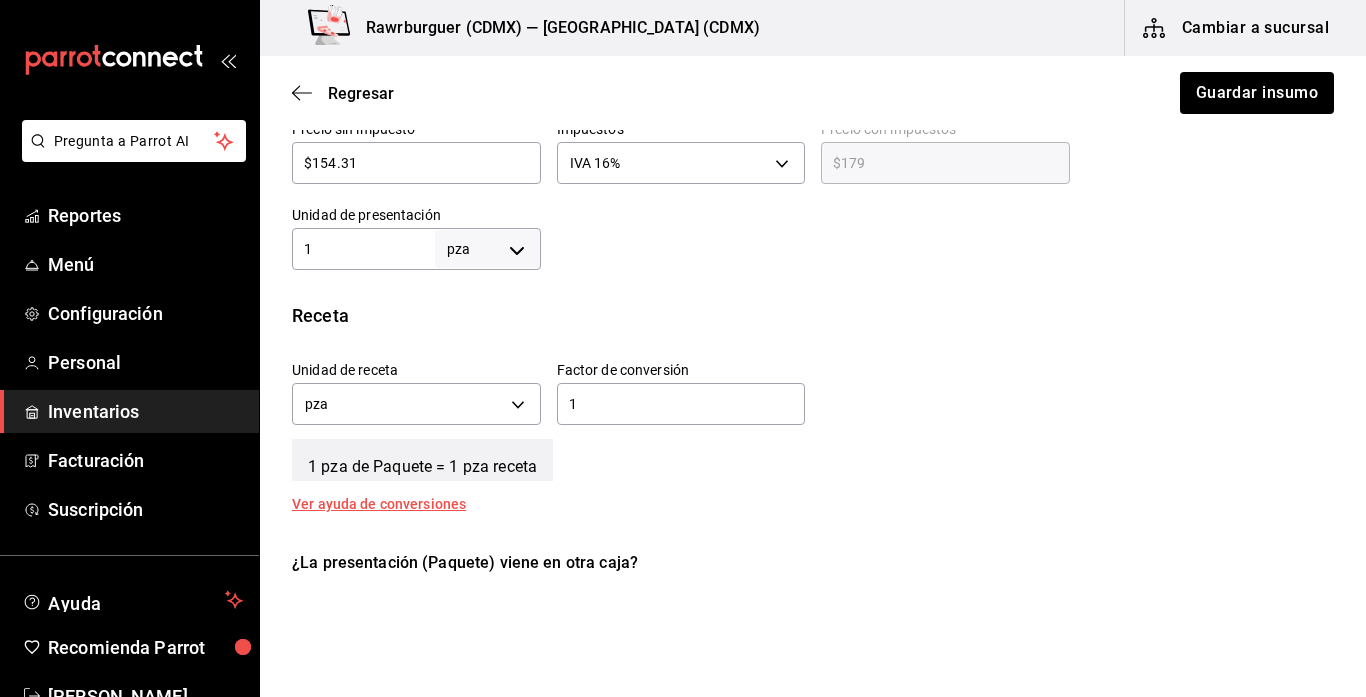 click on "1" at bounding box center [363, 249] 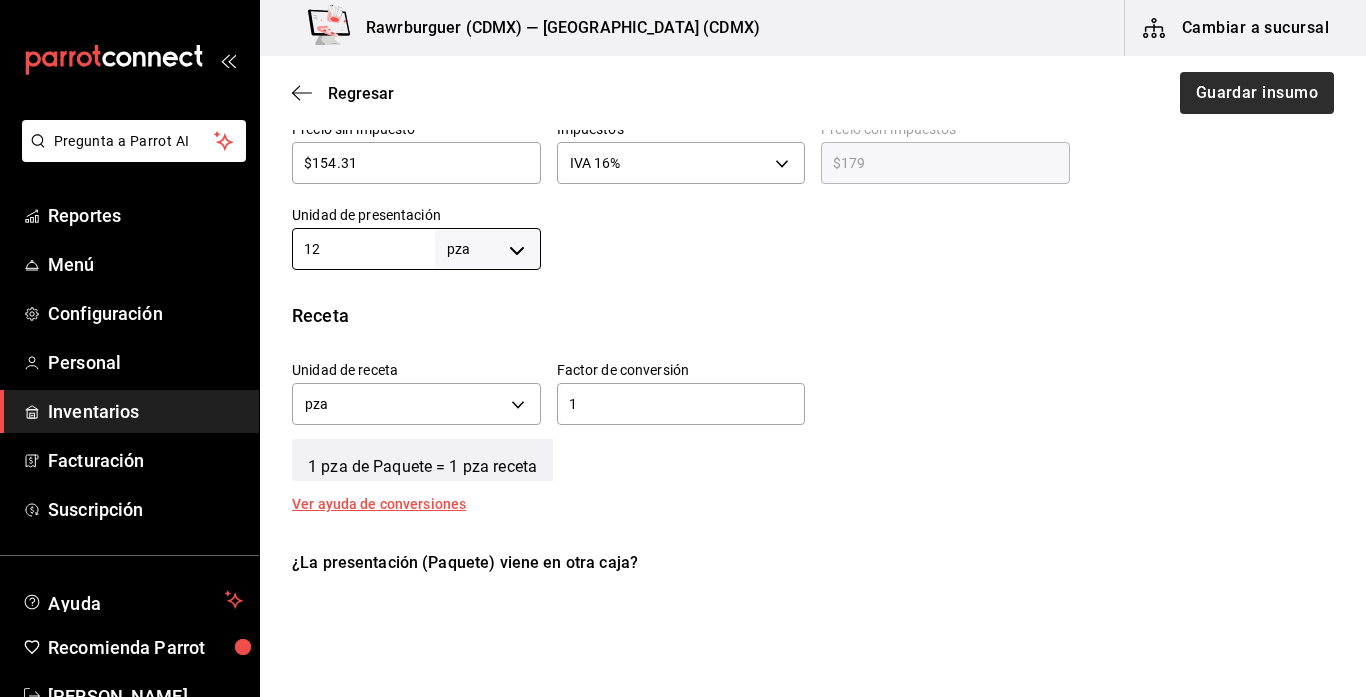 type on "12" 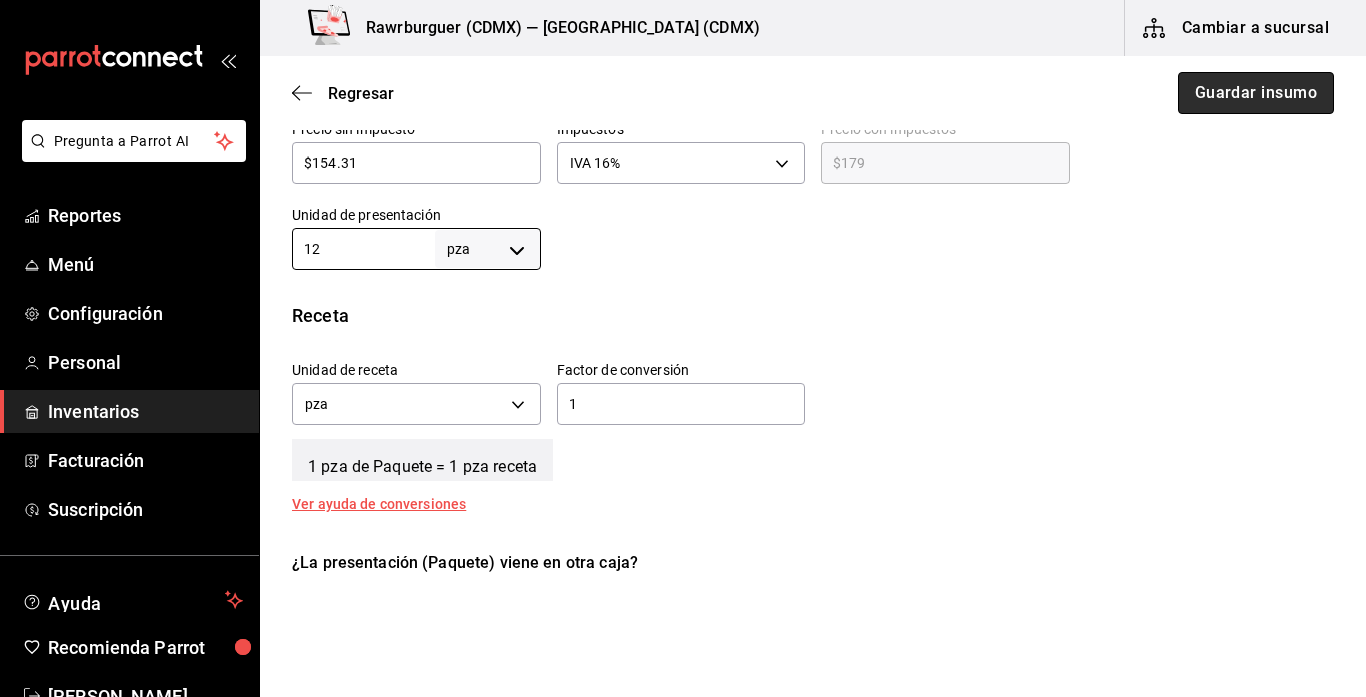 click on "Guardar insumo" at bounding box center [1256, 93] 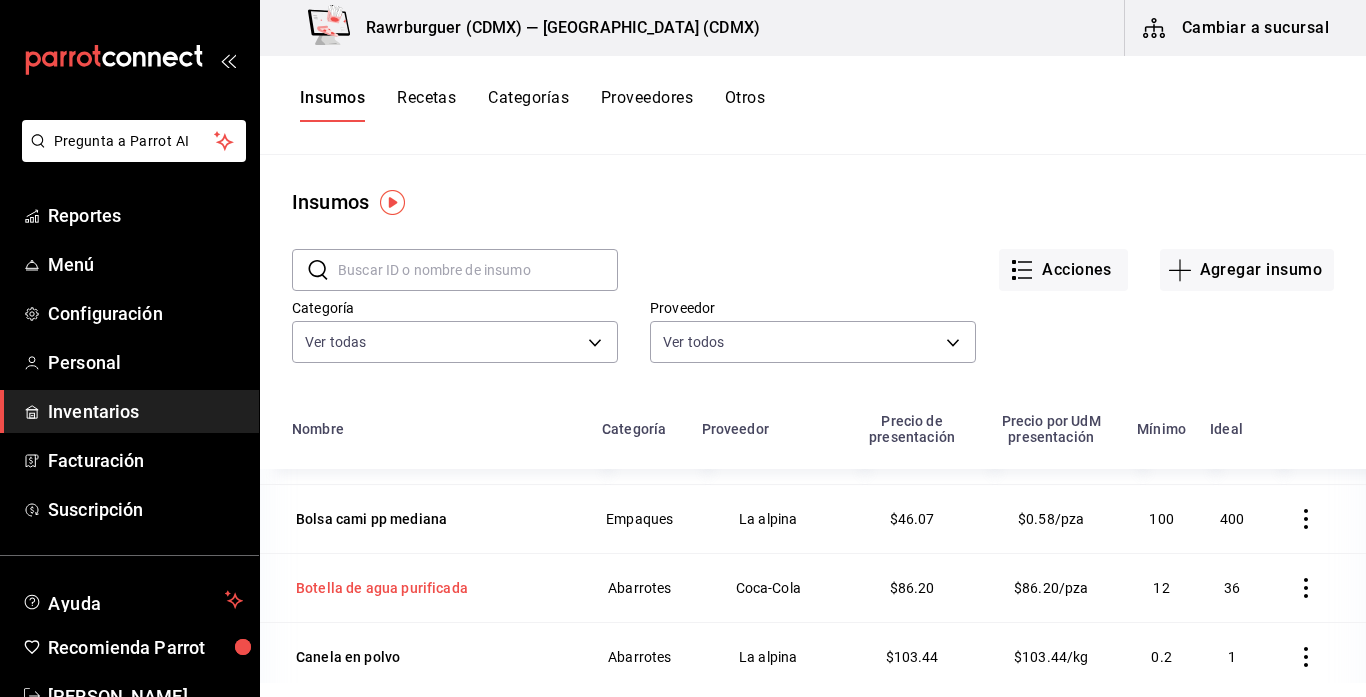 scroll, scrollTop: 964, scrollLeft: 0, axis: vertical 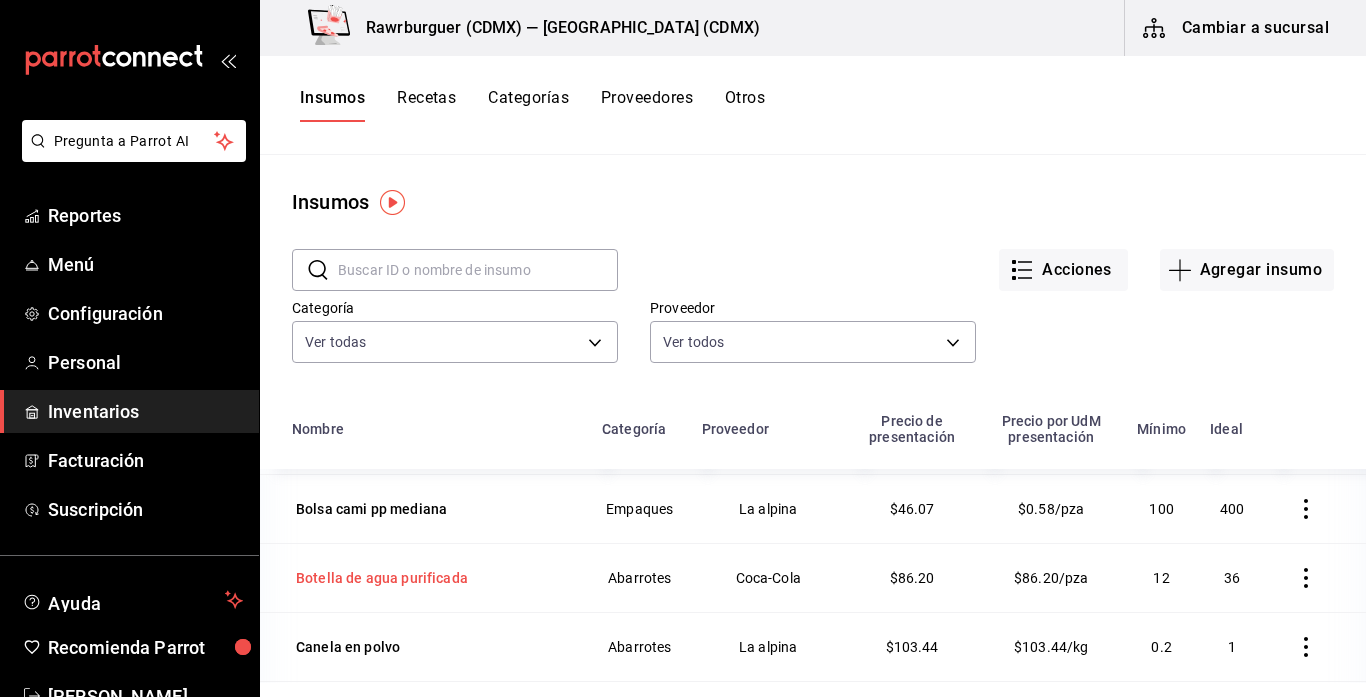 click on "Botella de agua purificada" at bounding box center [382, 578] 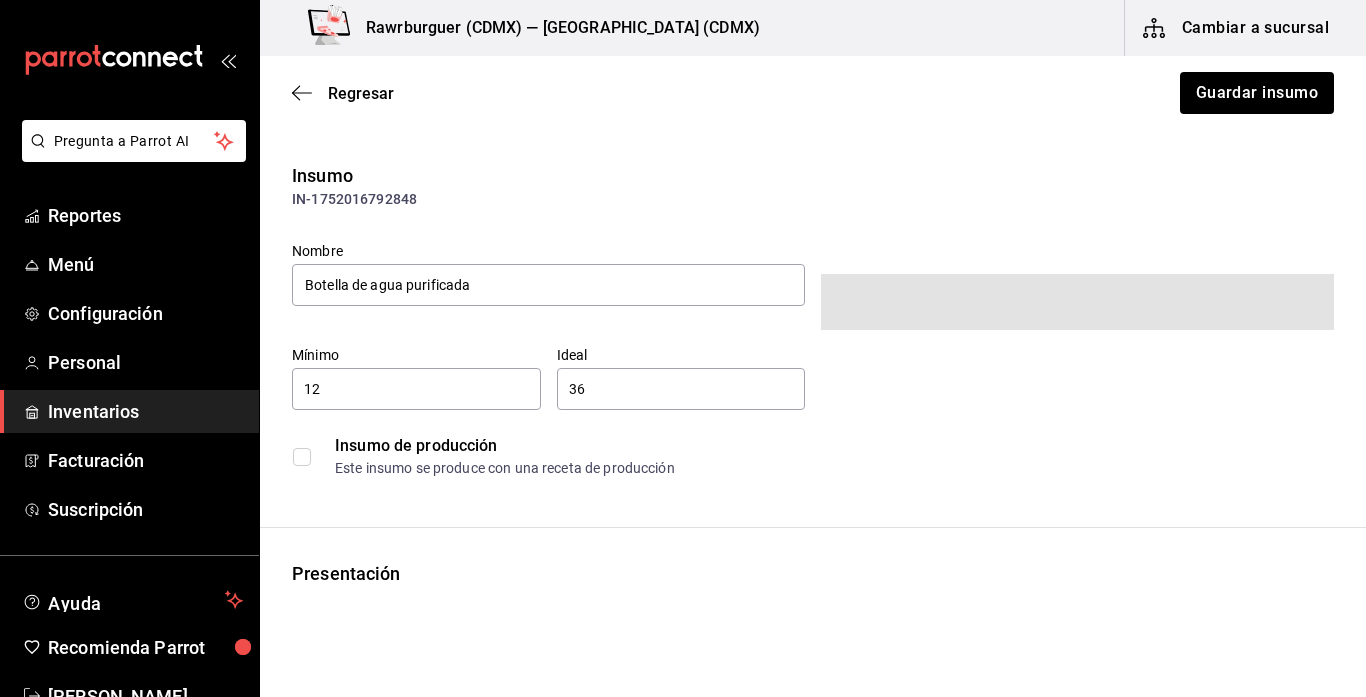 scroll, scrollTop: 234, scrollLeft: 0, axis: vertical 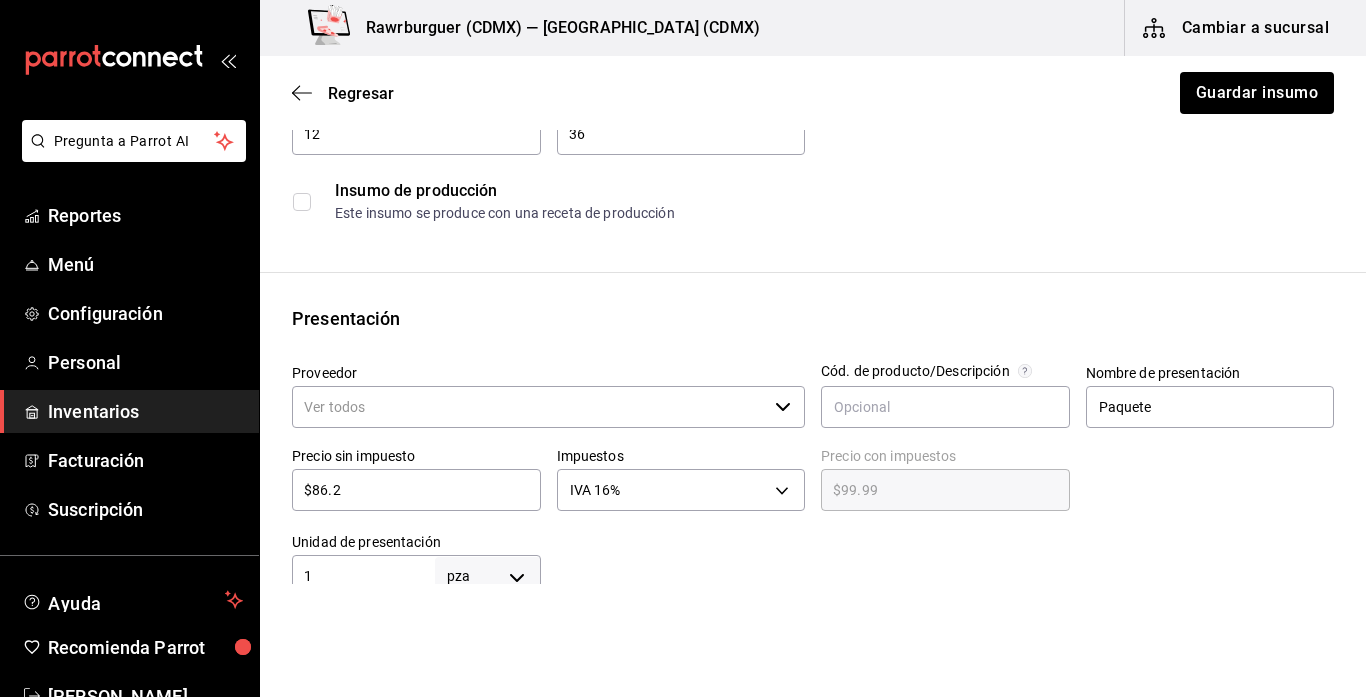 type on "Abarrotes" 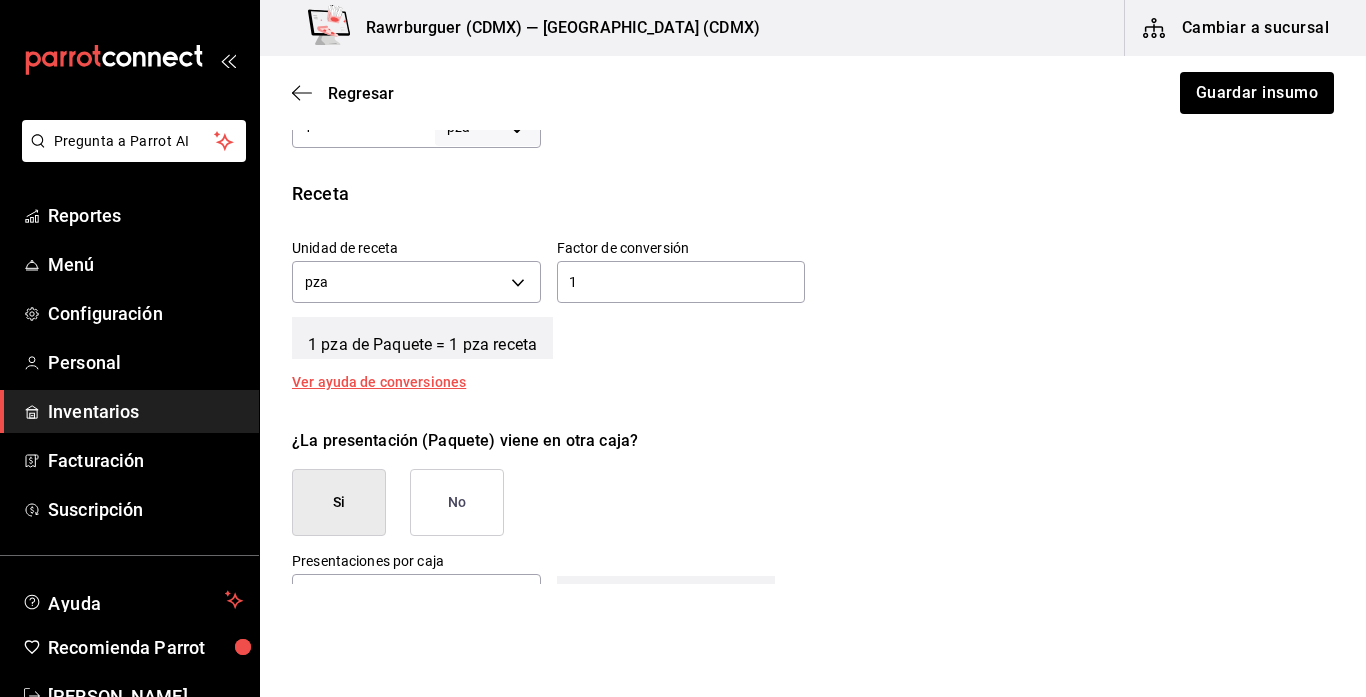 scroll, scrollTop: 808, scrollLeft: 0, axis: vertical 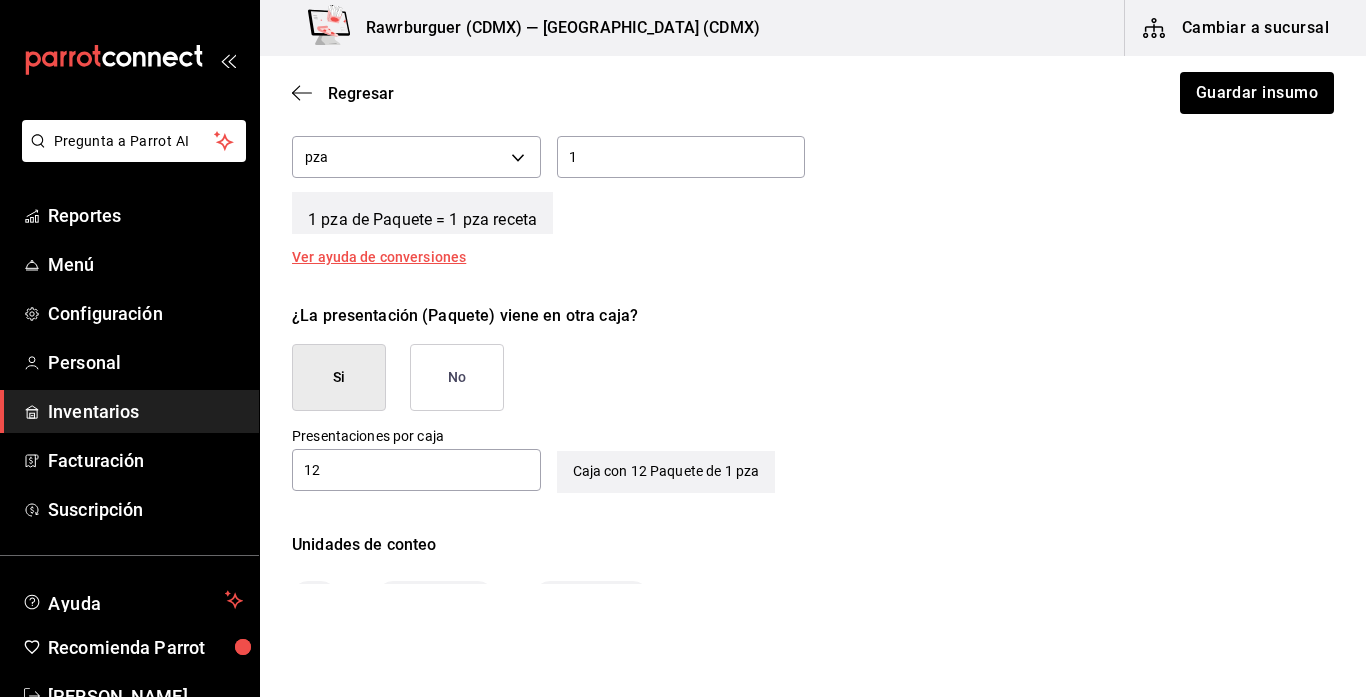 click on "No" at bounding box center [457, 377] 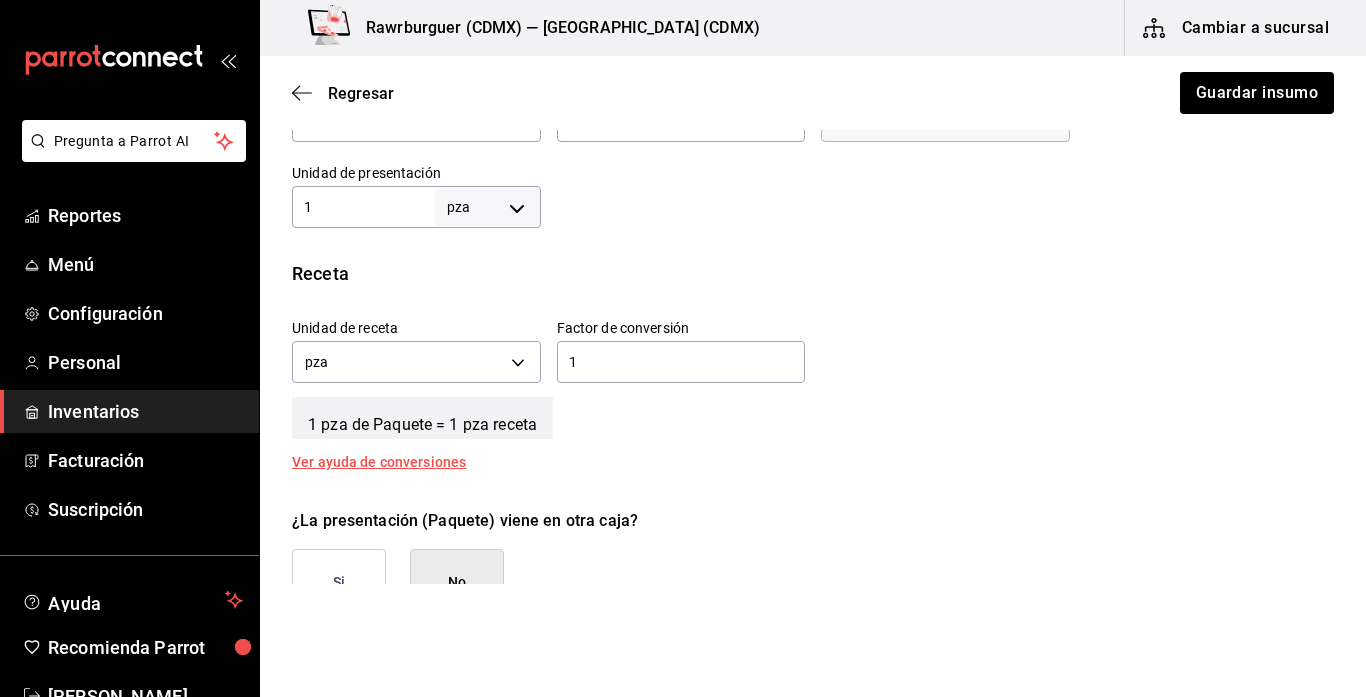 scroll, scrollTop: 577, scrollLeft: 0, axis: vertical 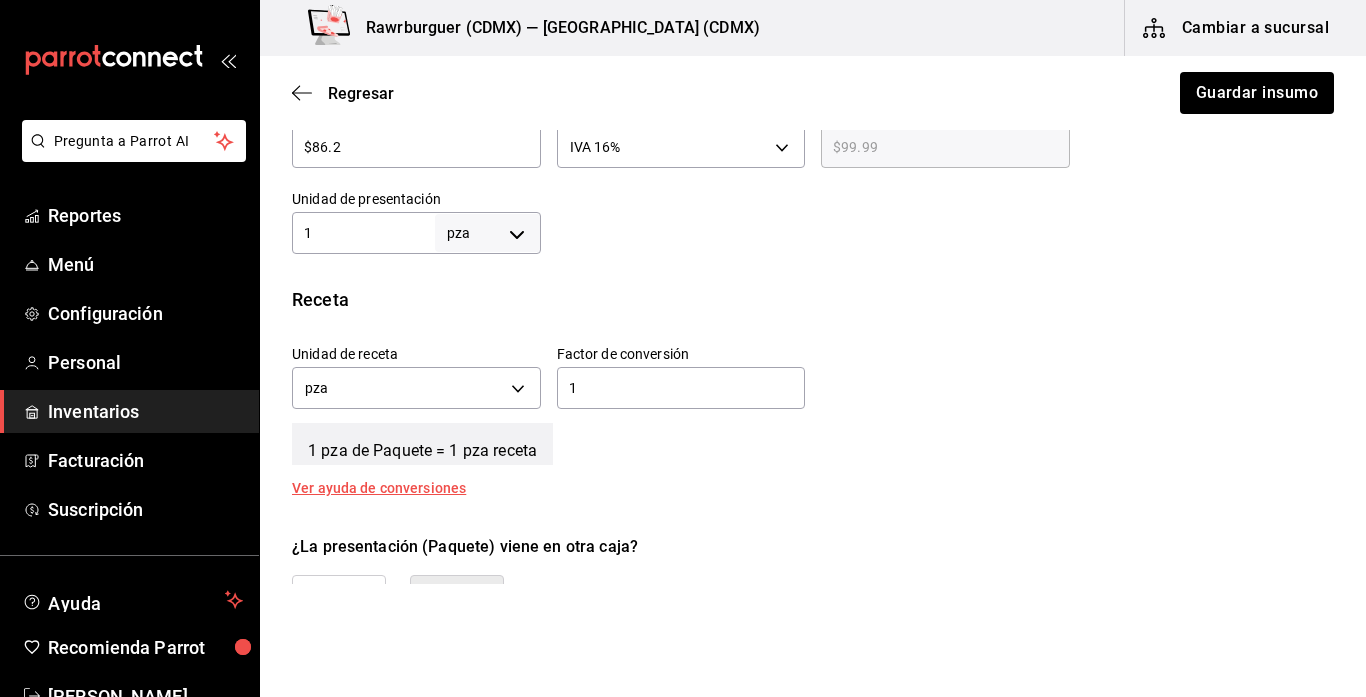 click on "1" at bounding box center (363, 233) 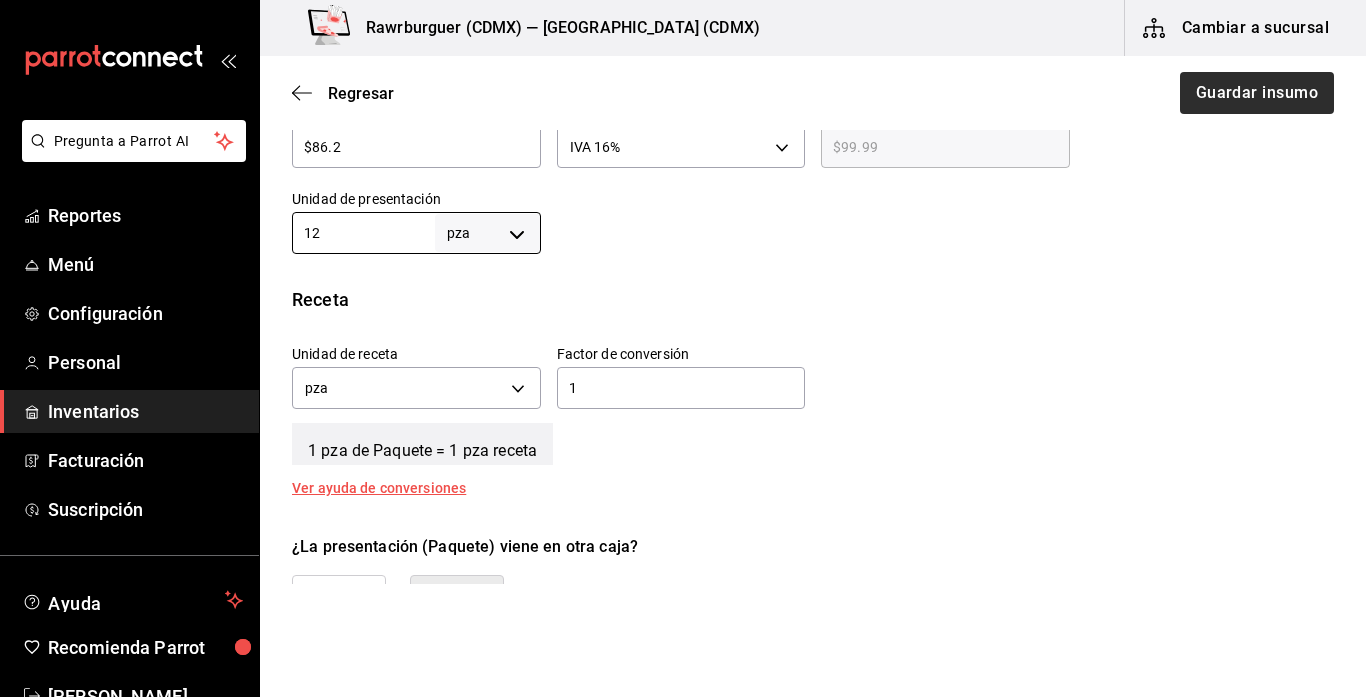 type on "12" 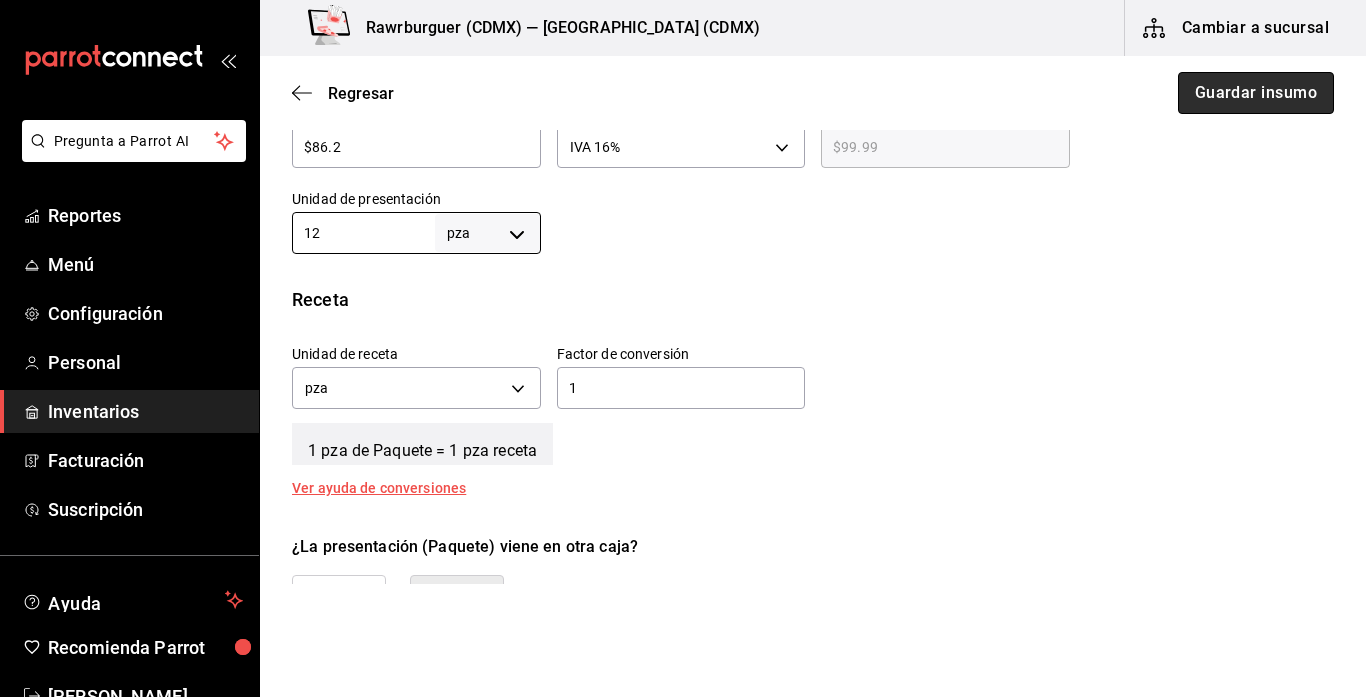 click on "Guardar insumo" at bounding box center (1256, 93) 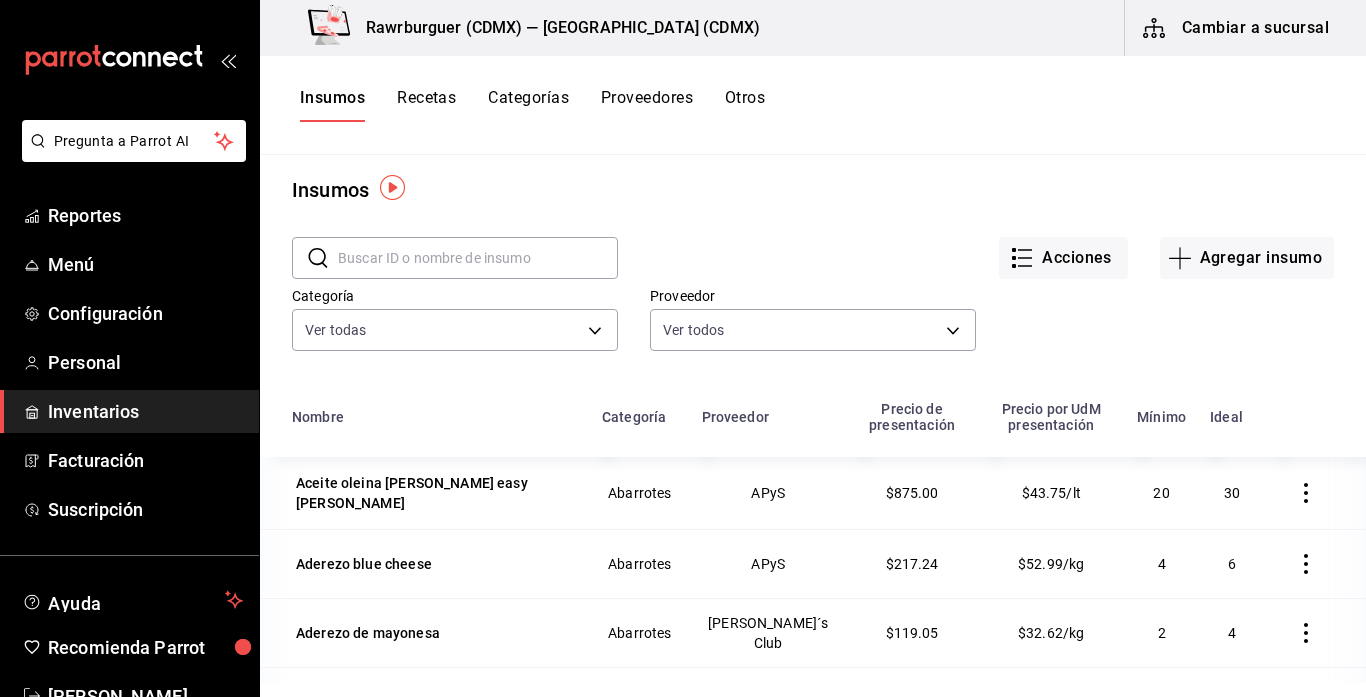scroll, scrollTop: 15, scrollLeft: 0, axis: vertical 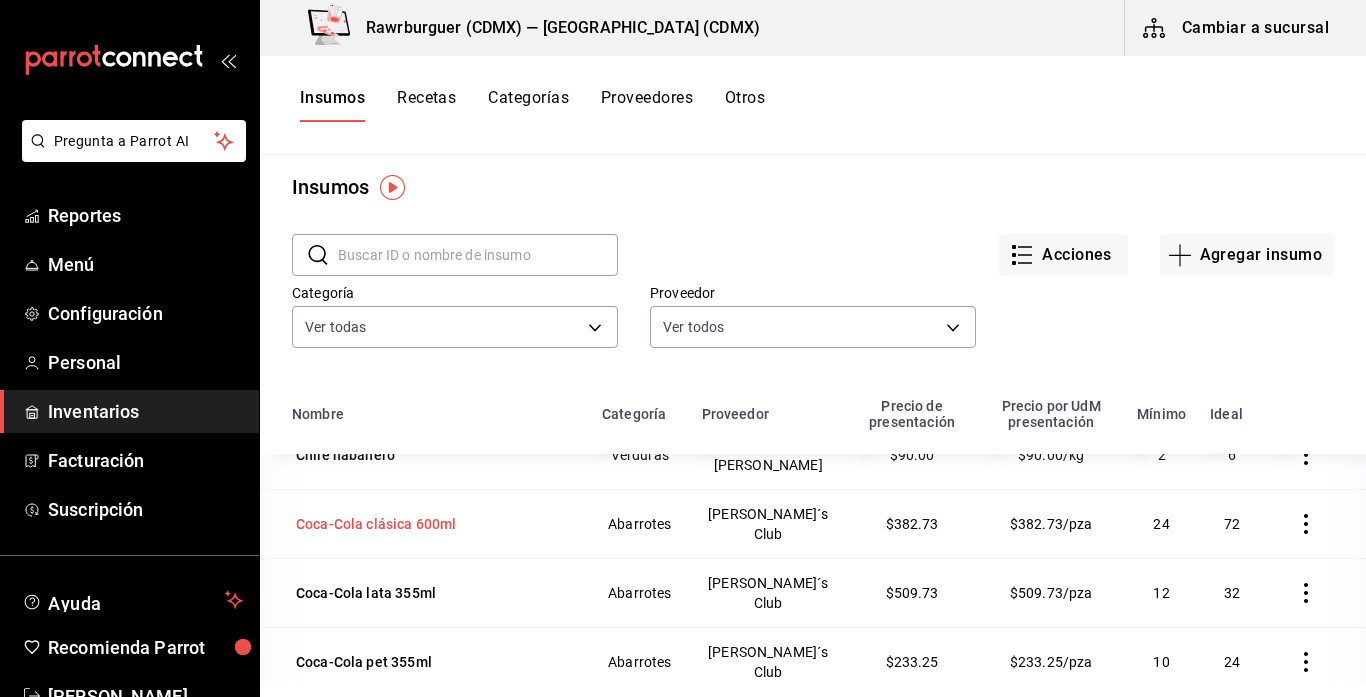 click on "Coca-Cola clásica 600ml" at bounding box center (376, 524) 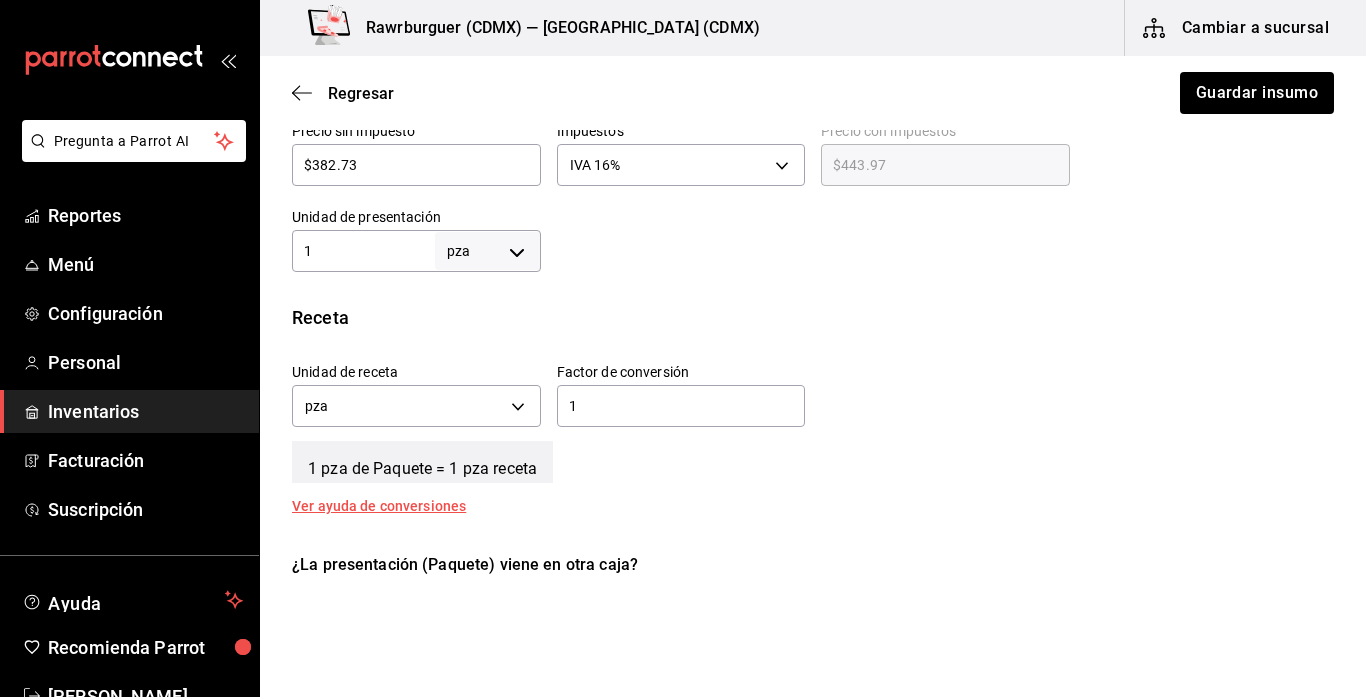 scroll, scrollTop: 723, scrollLeft: 0, axis: vertical 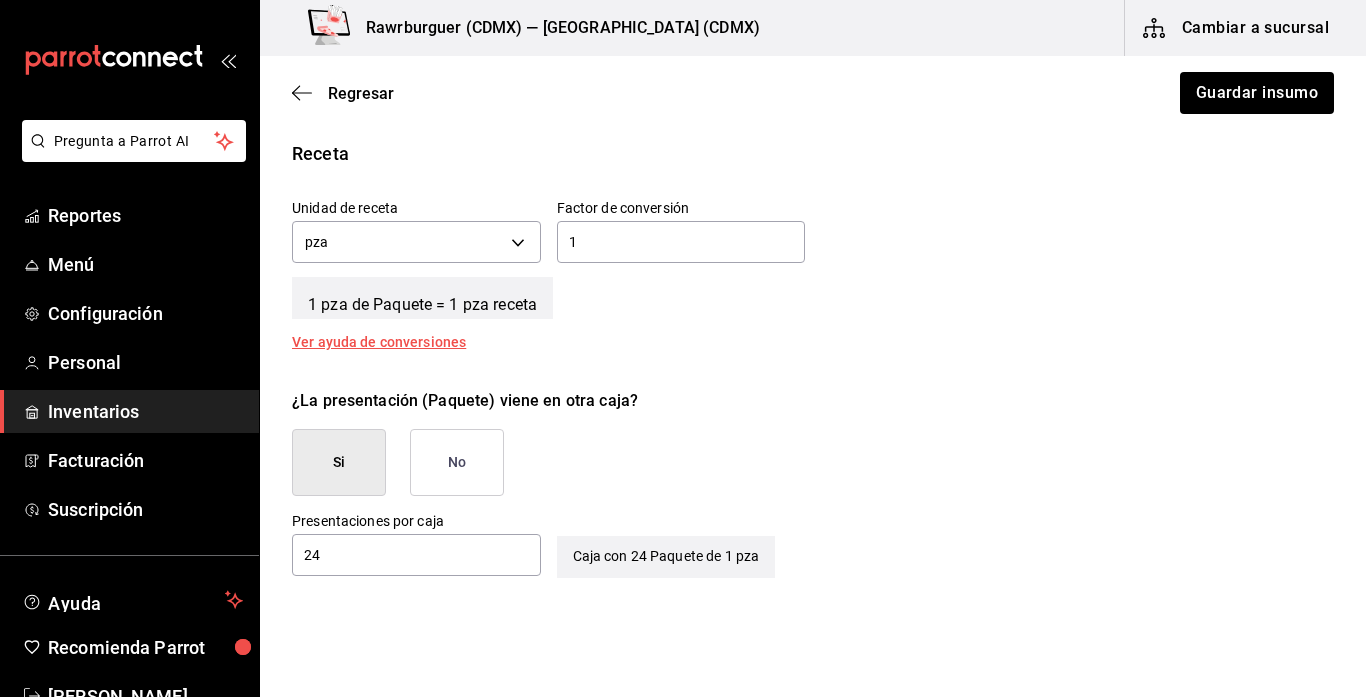click on "No" at bounding box center (457, 462) 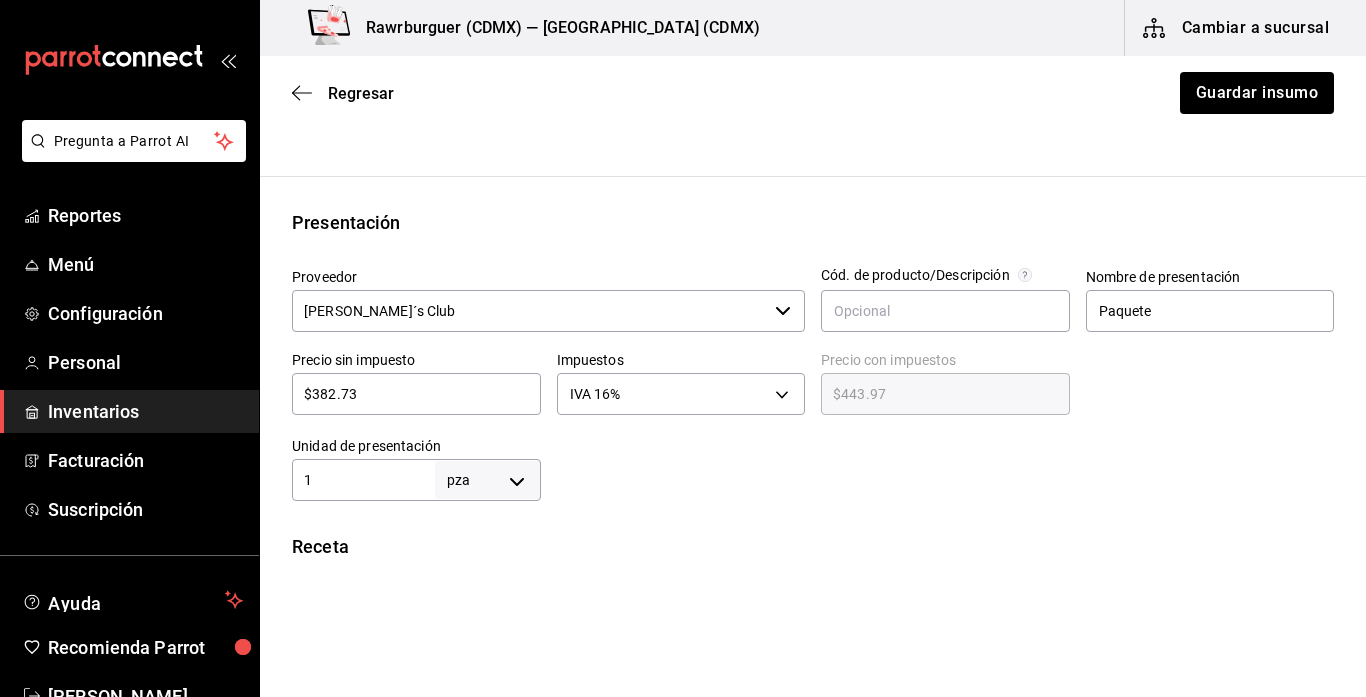scroll, scrollTop: 293, scrollLeft: 0, axis: vertical 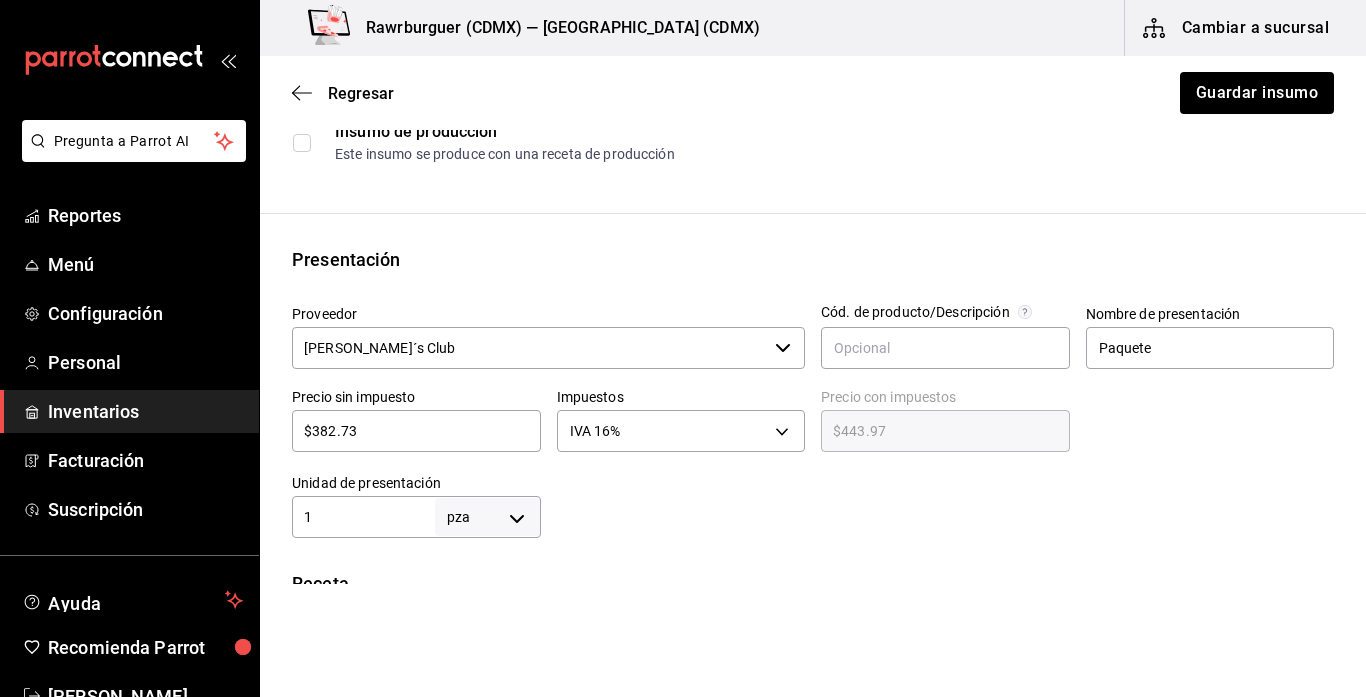 click on "1" at bounding box center (363, 517) 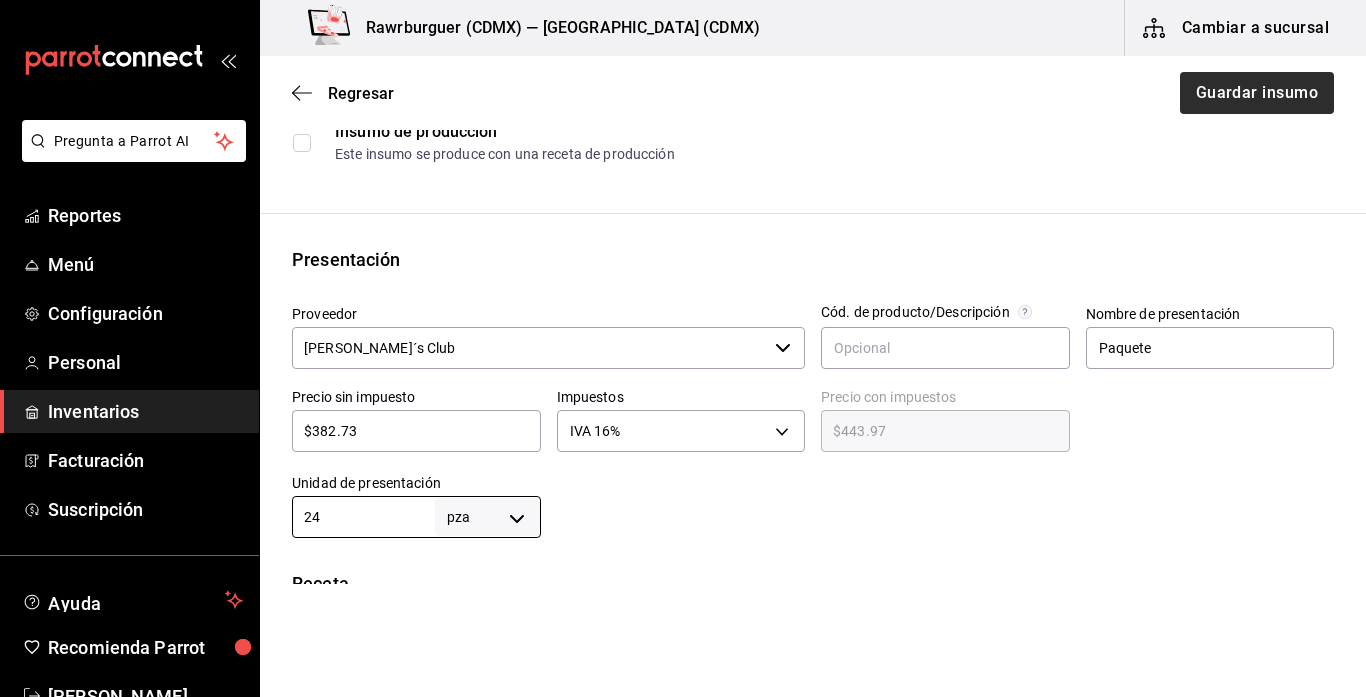 type on "24" 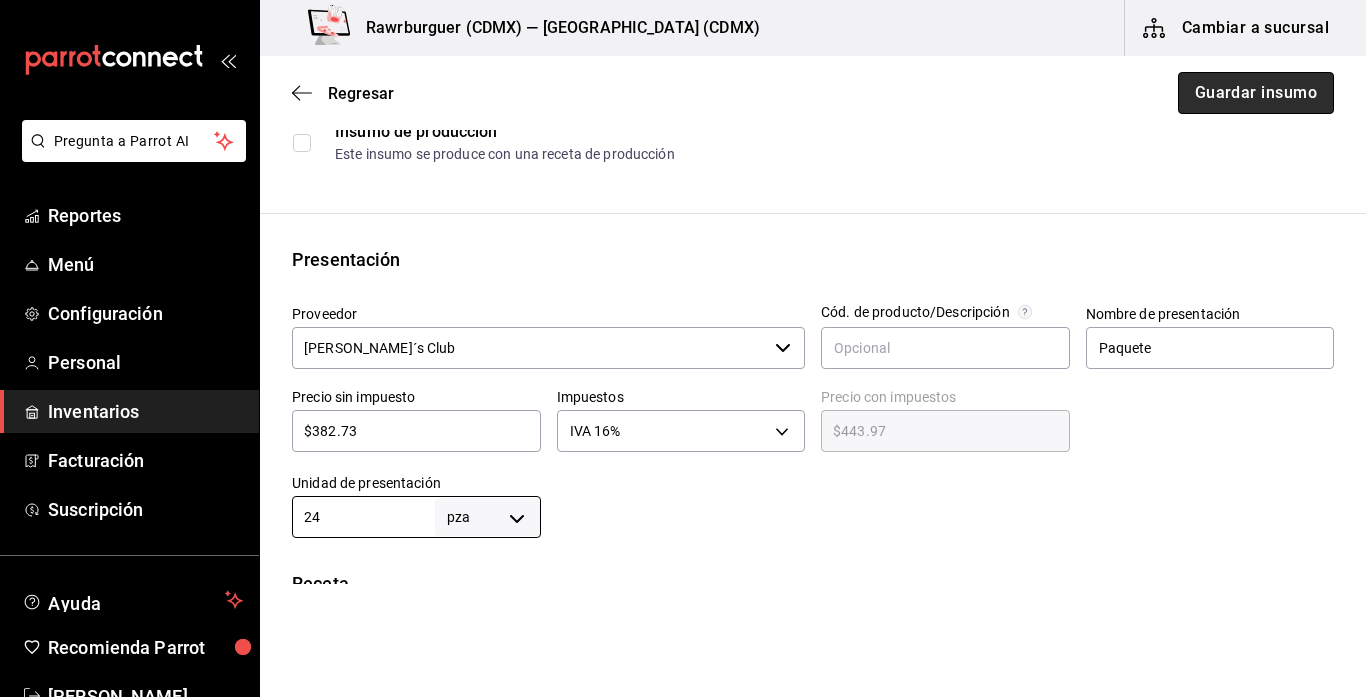 click on "Guardar insumo" at bounding box center (1256, 93) 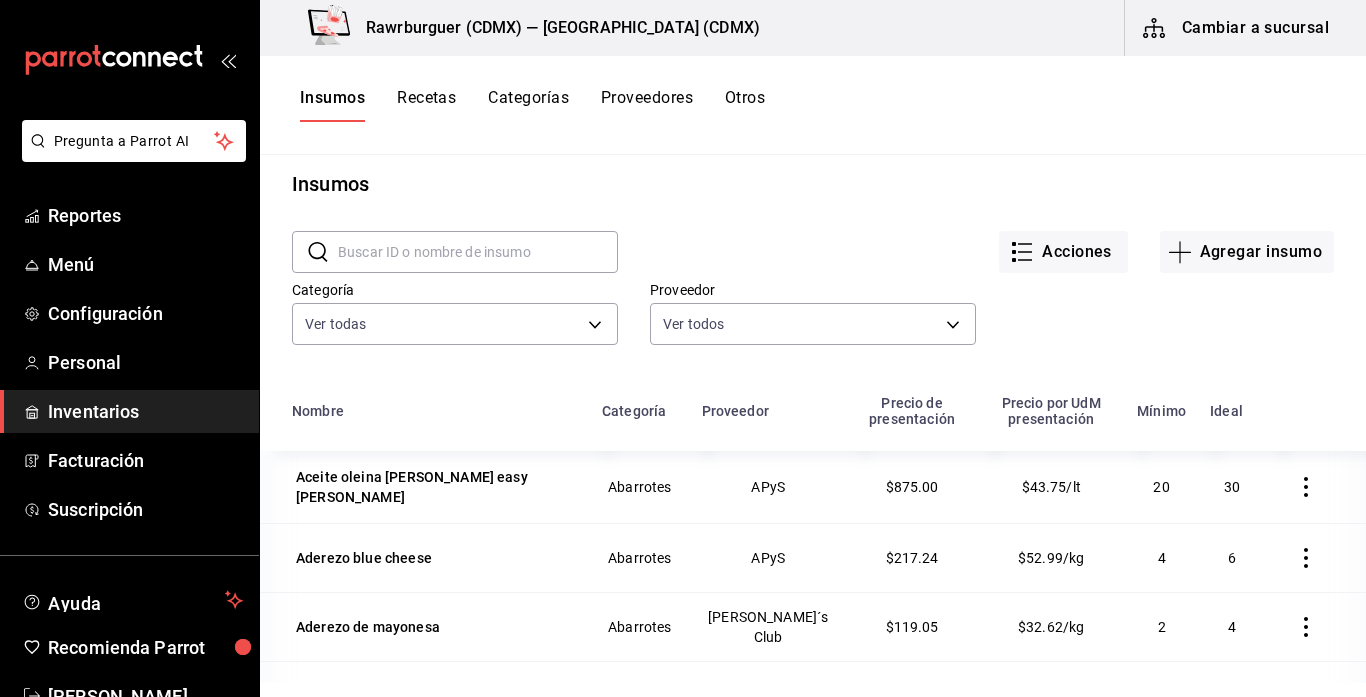 scroll, scrollTop: 97, scrollLeft: 0, axis: vertical 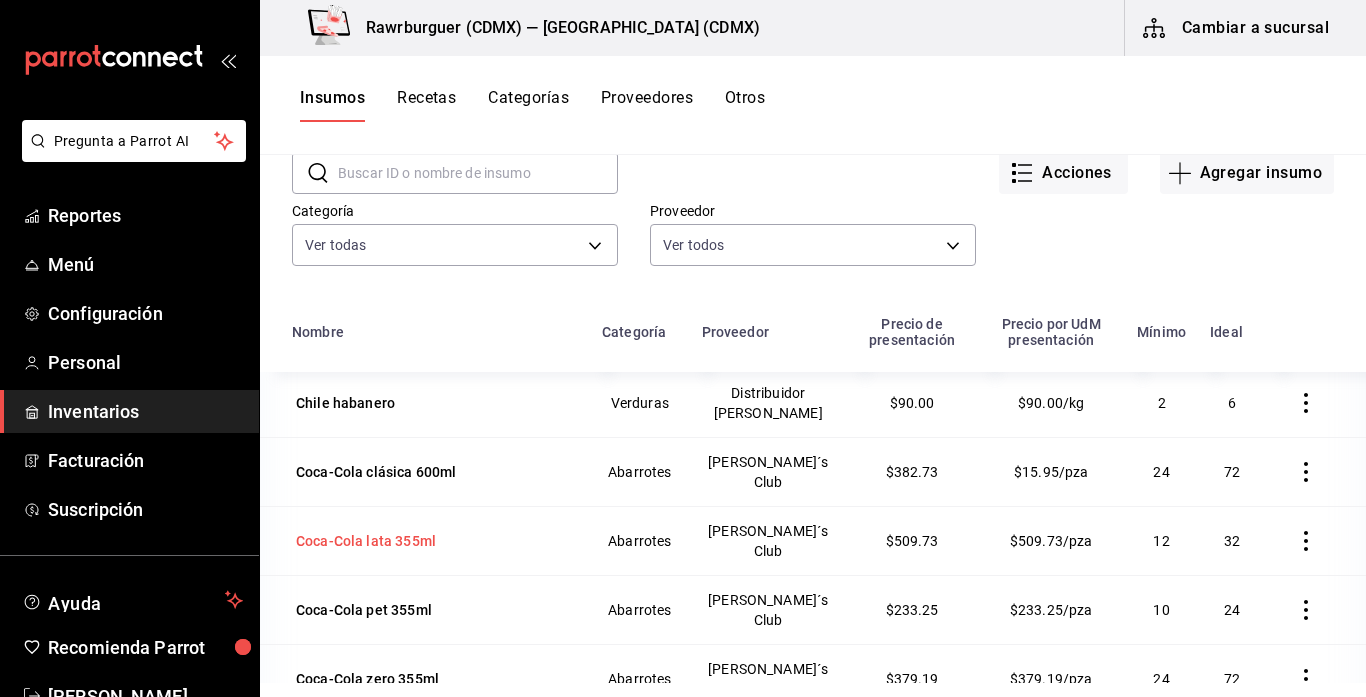 click on "Coca-Cola lata 355ml" at bounding box center [366, 541] 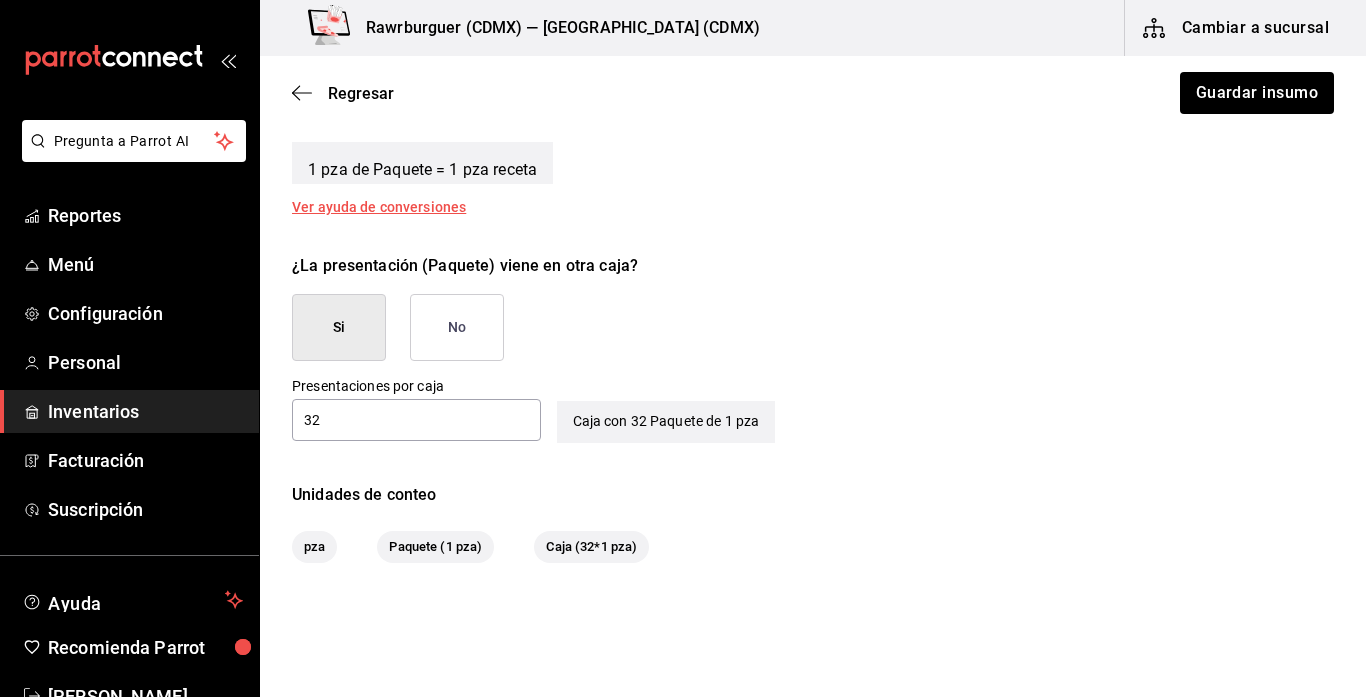 scroll, scrollTop: 855, scrollLeft: 0, axis: vertical 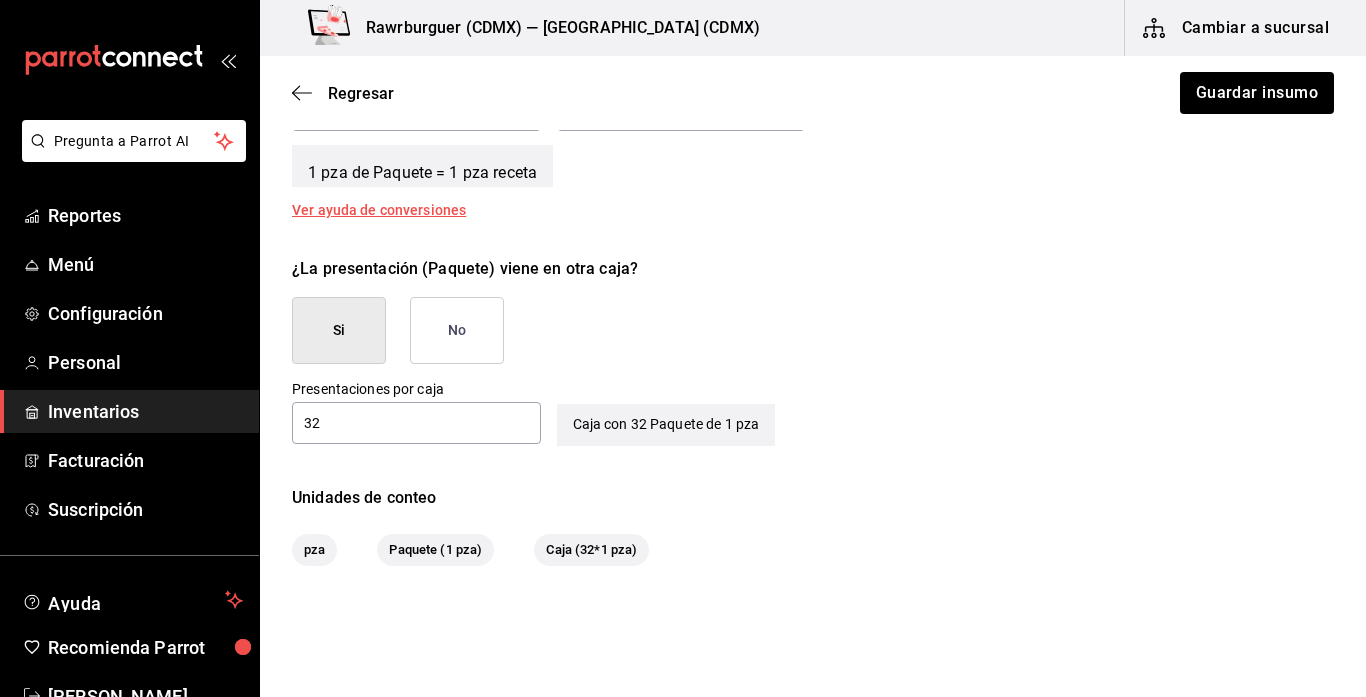 click on "No" at bounding box center [457, 330] 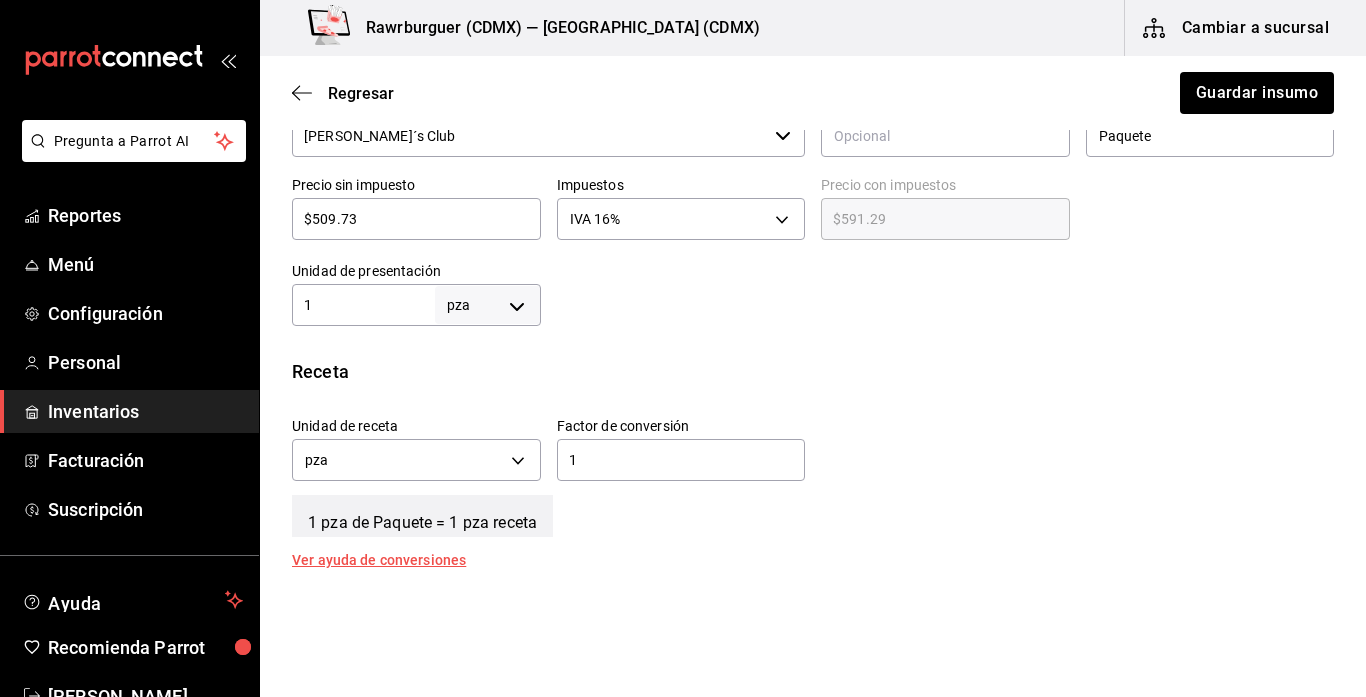 scroll, scrollTop: 498, scrollLeft: 0, axis: vertical 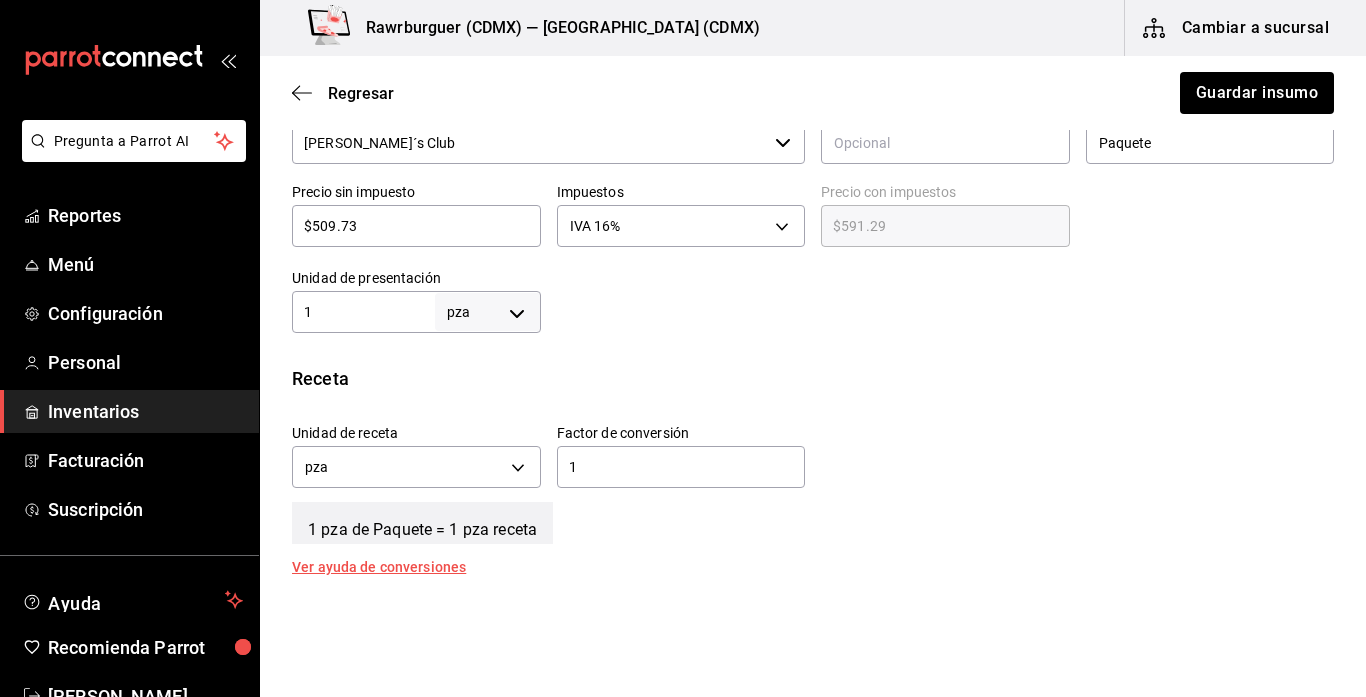 click on "1" at bounding box center [363, 312] 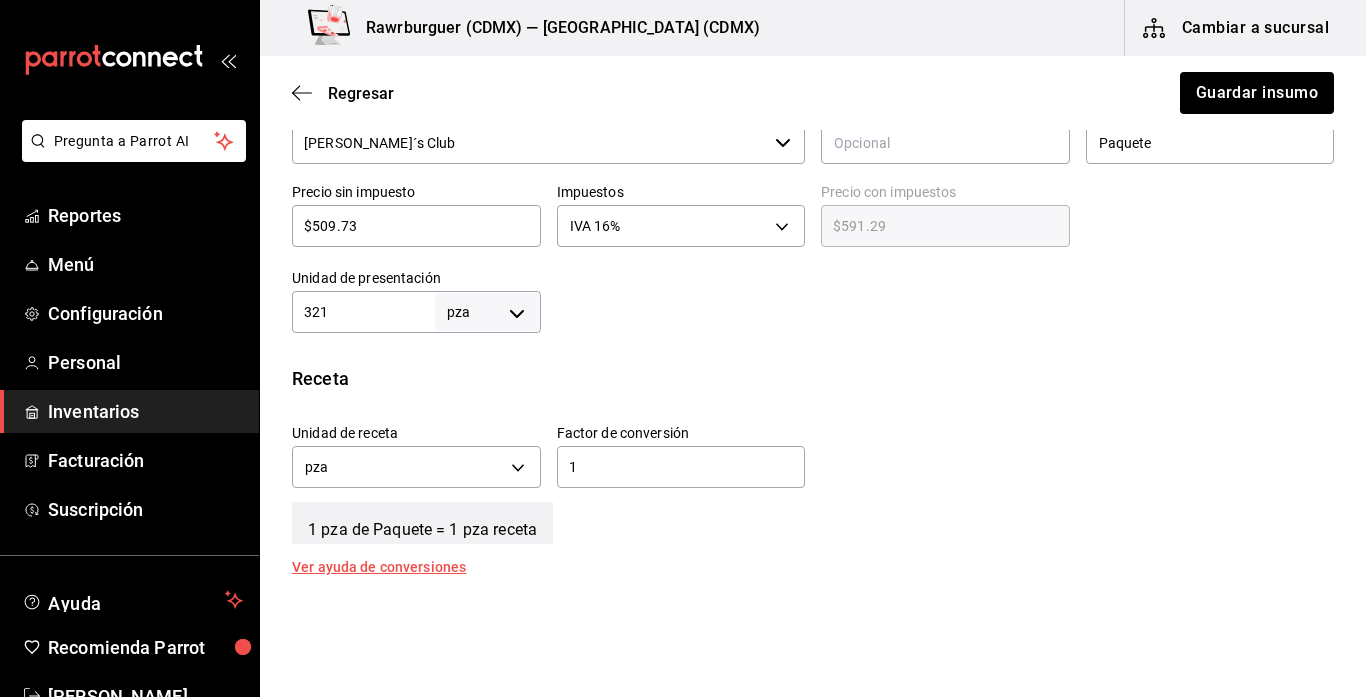 click on "321" at bounding box center (363, 312) 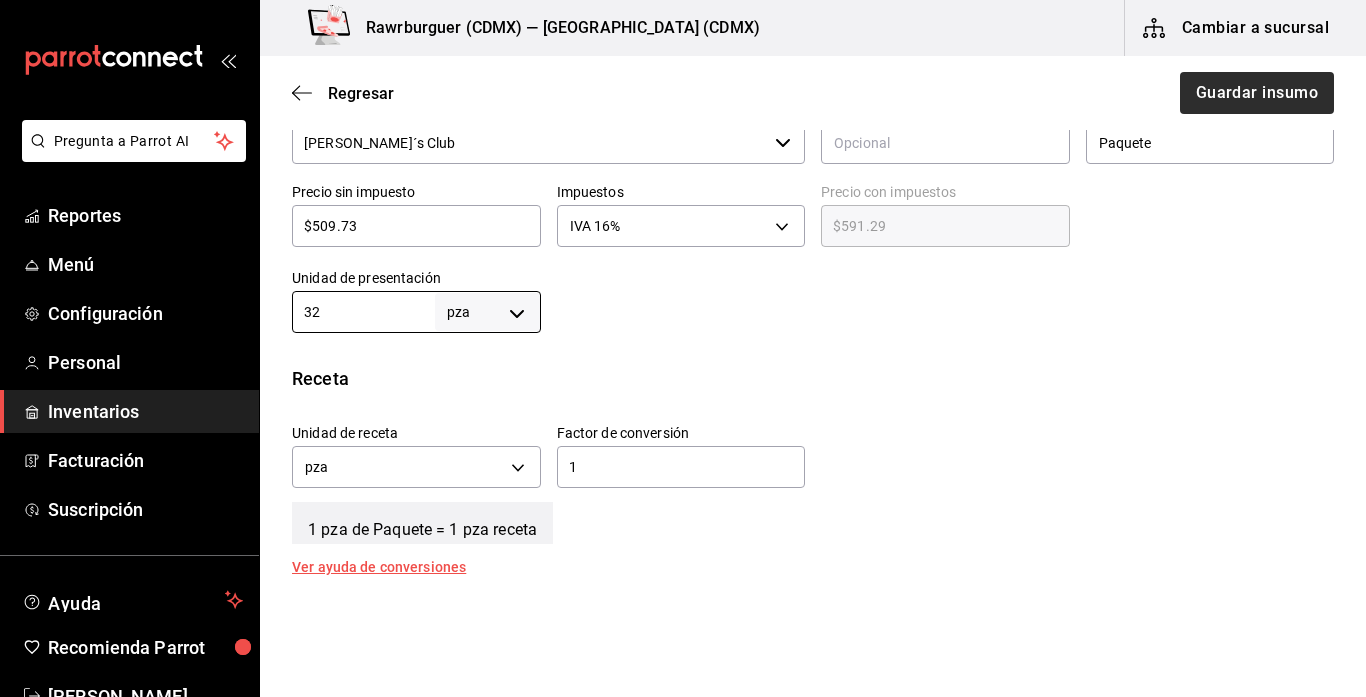 type on "32" 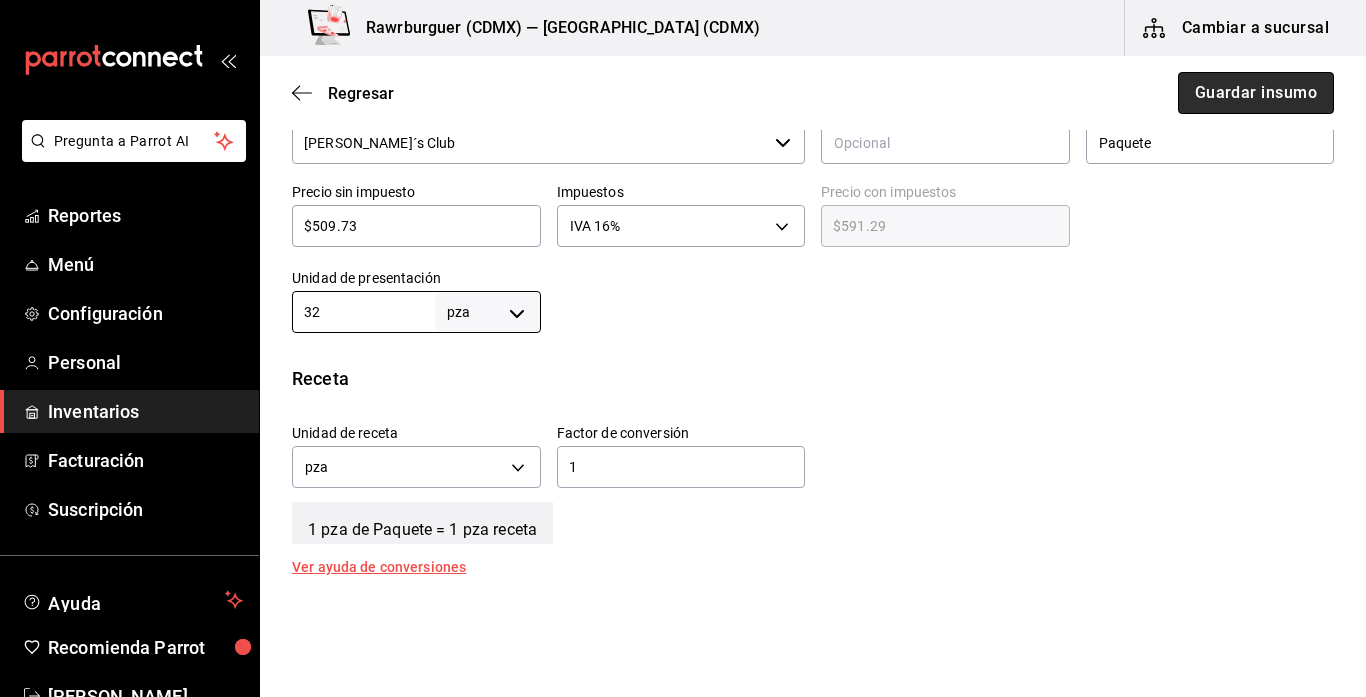 click on "Guardar insumo" at bounding box center [1256, 93] 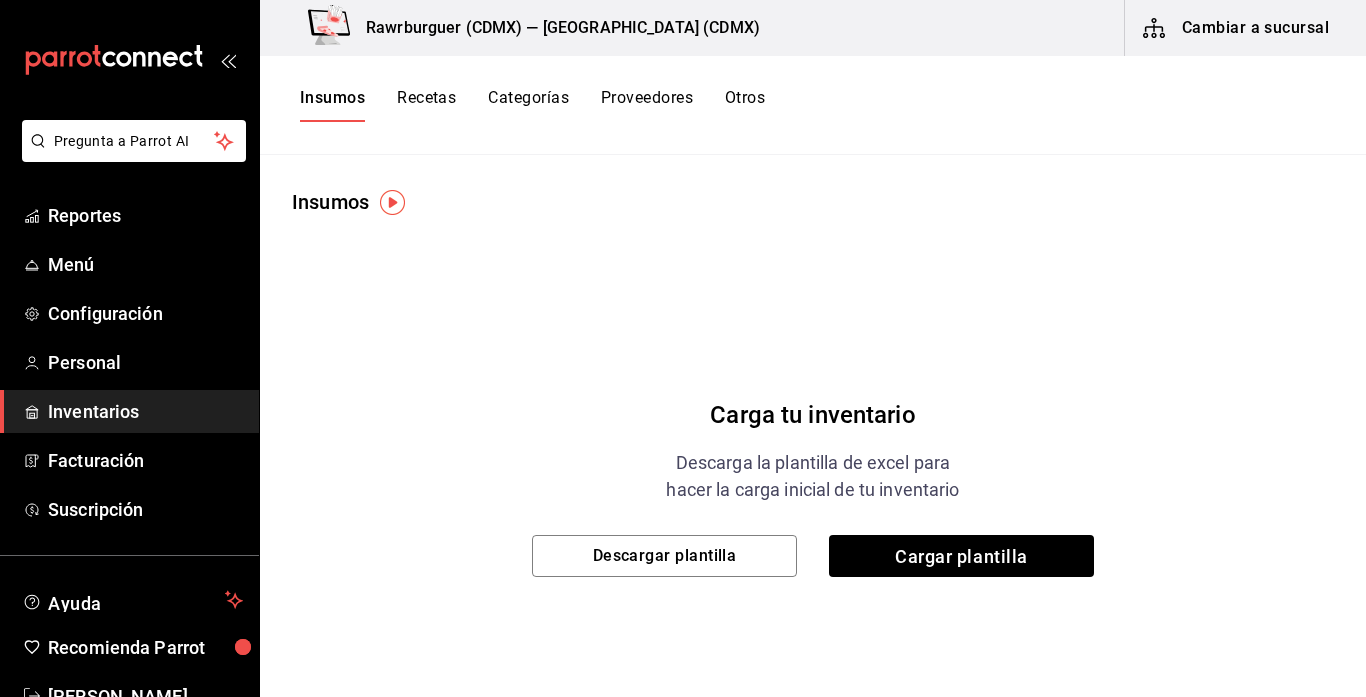 click on "Recetas" at bounding box center [426, 105] 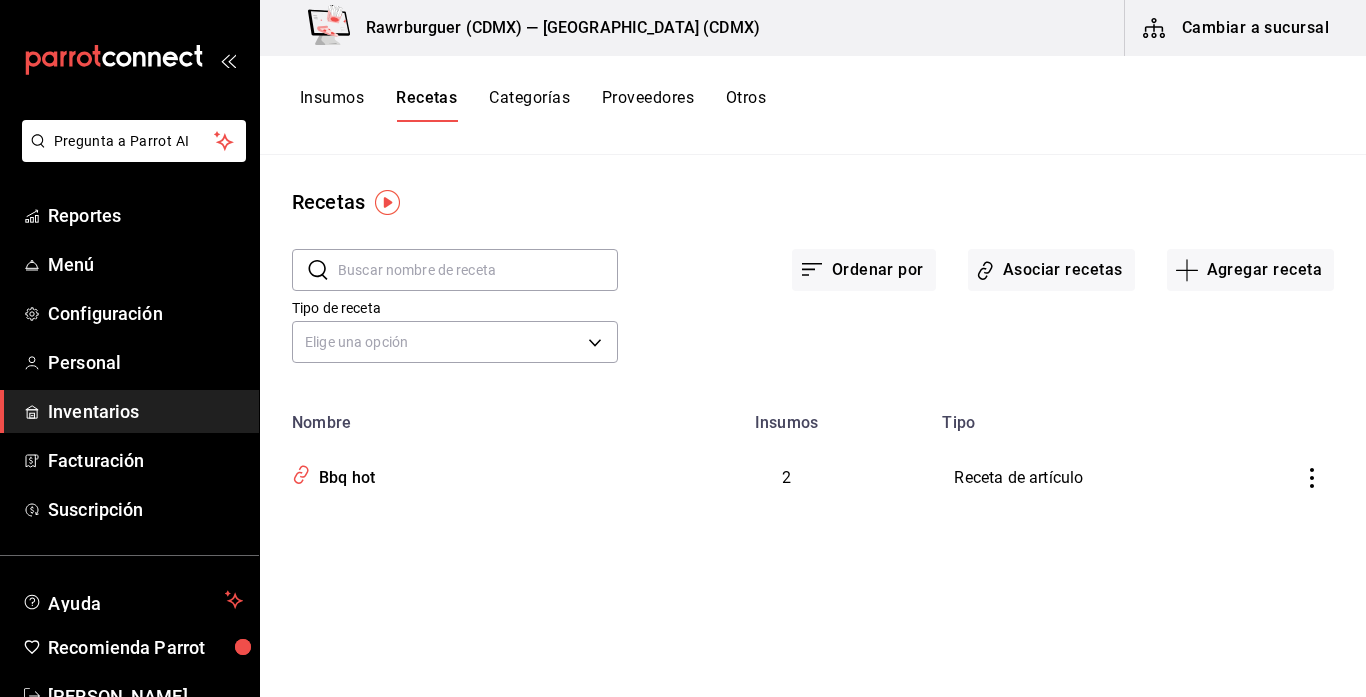 click on "Insumos" at bounding box center (332, 105) 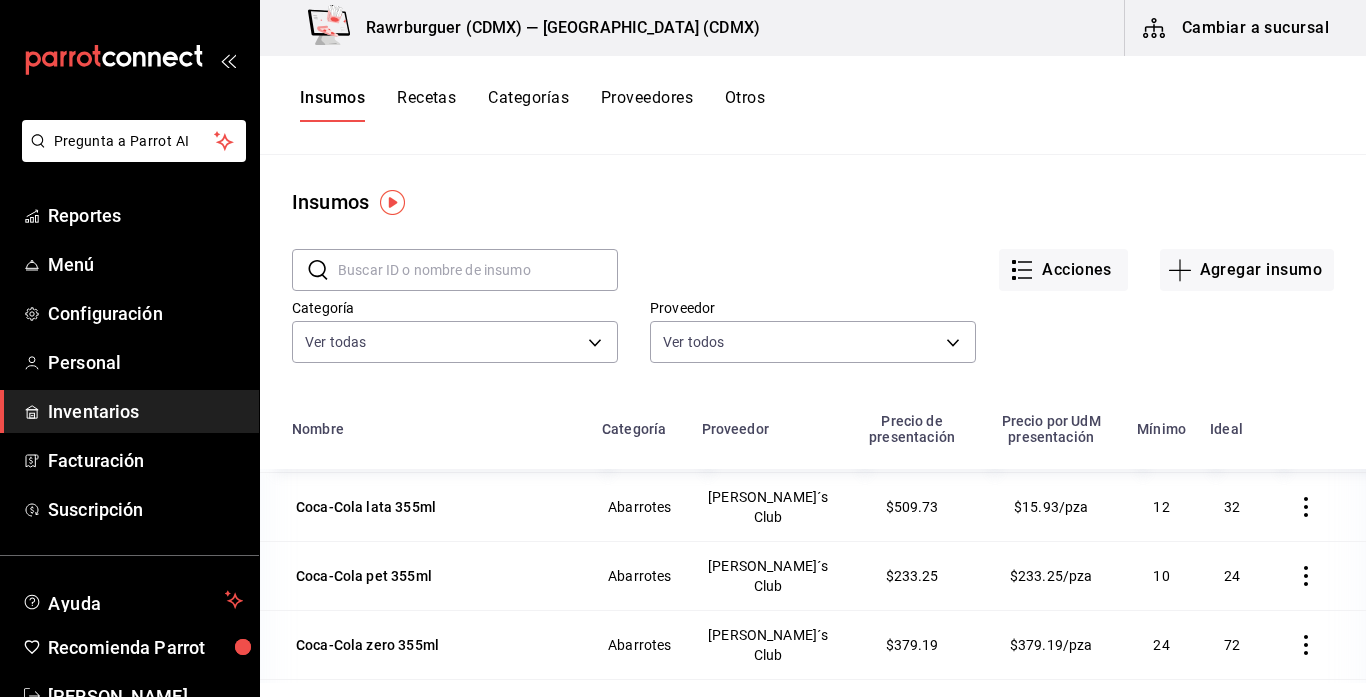 scroll, scrollTop: 1797, scrollLeft: 0, axis: vertical 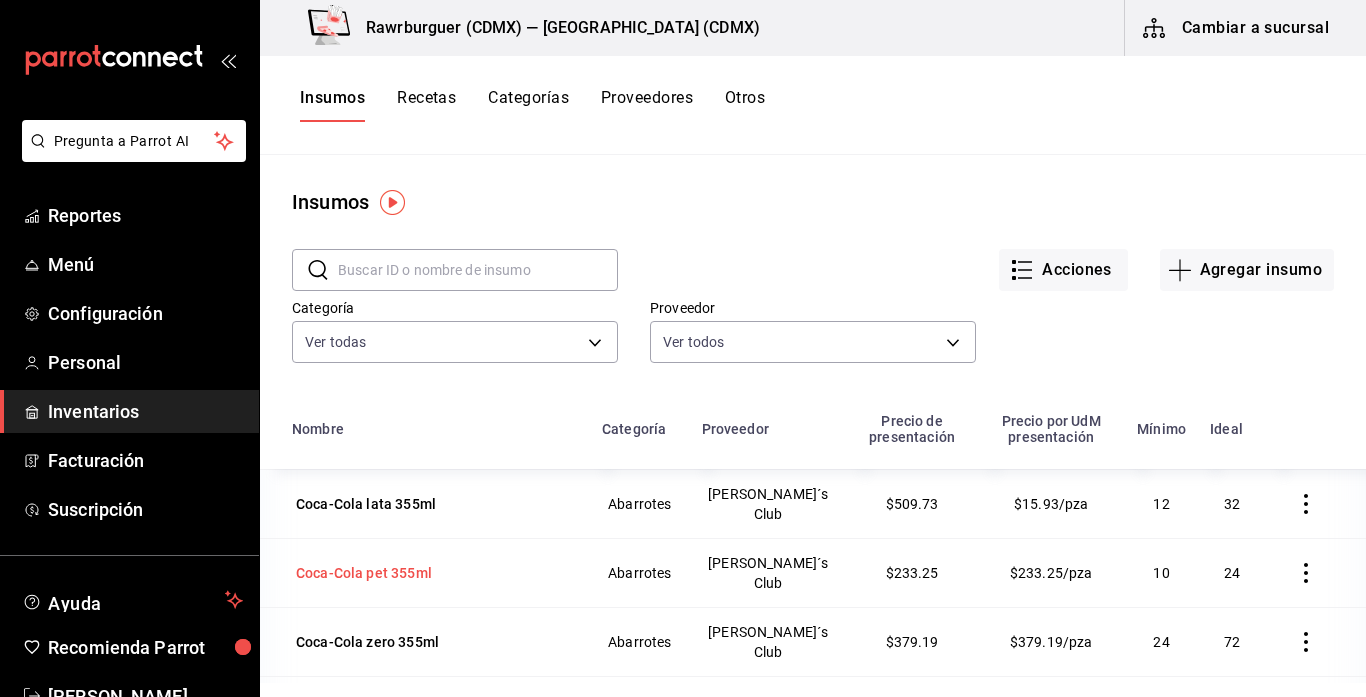 click on "Coca-Cola pet 355ml" at bounding box center (364, 573) 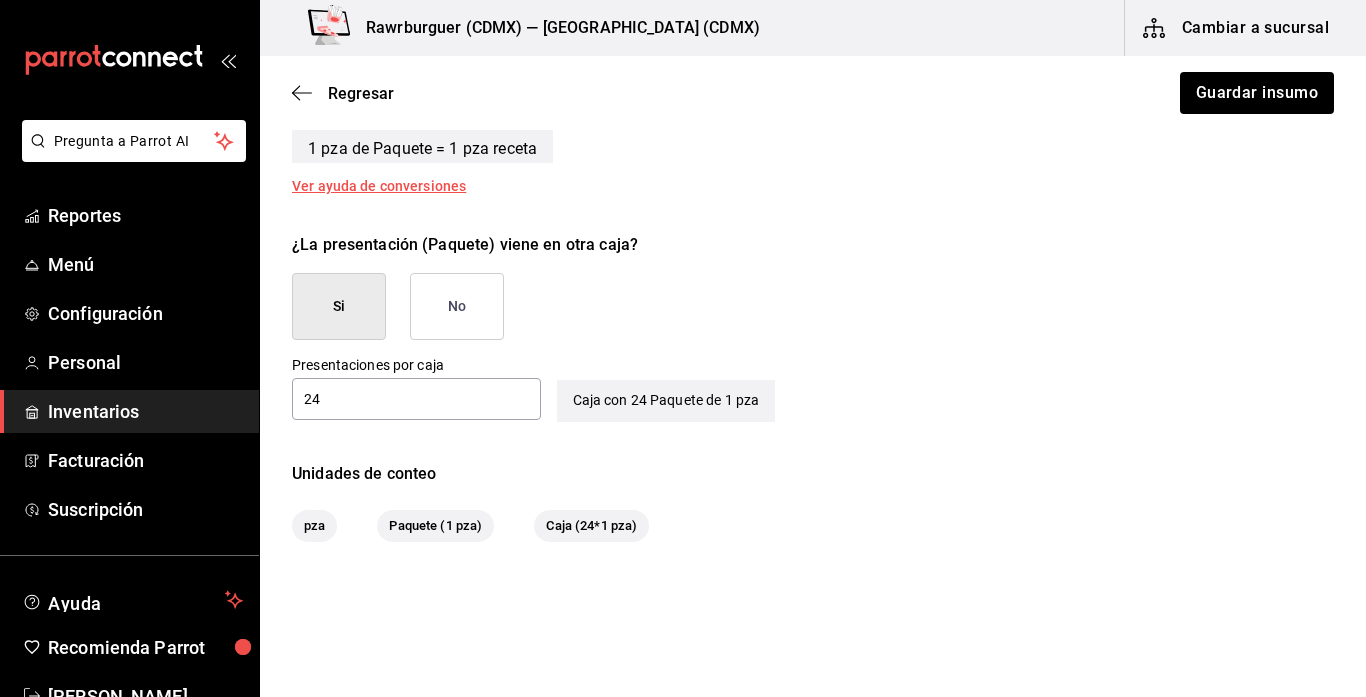 scroll, scrollTop: 881, scrollLeft: 0, axis: vertical 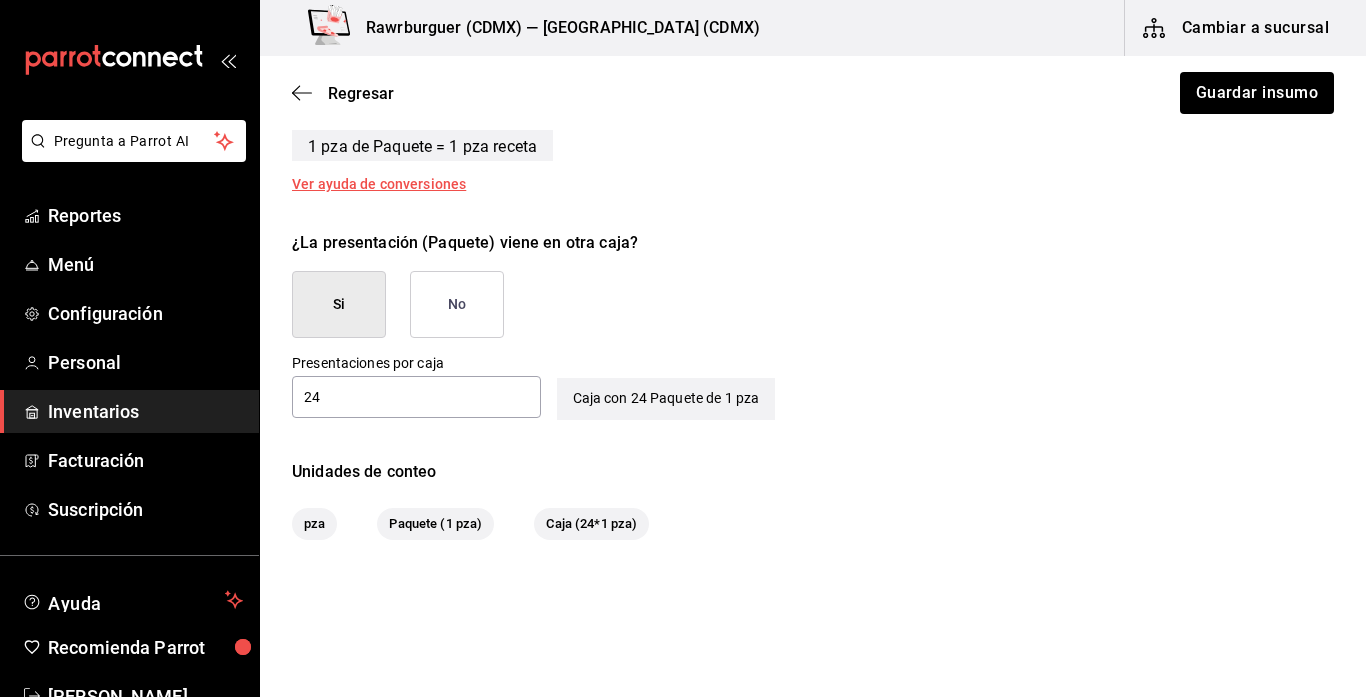 click on "No" at bounding box center [457, 304] 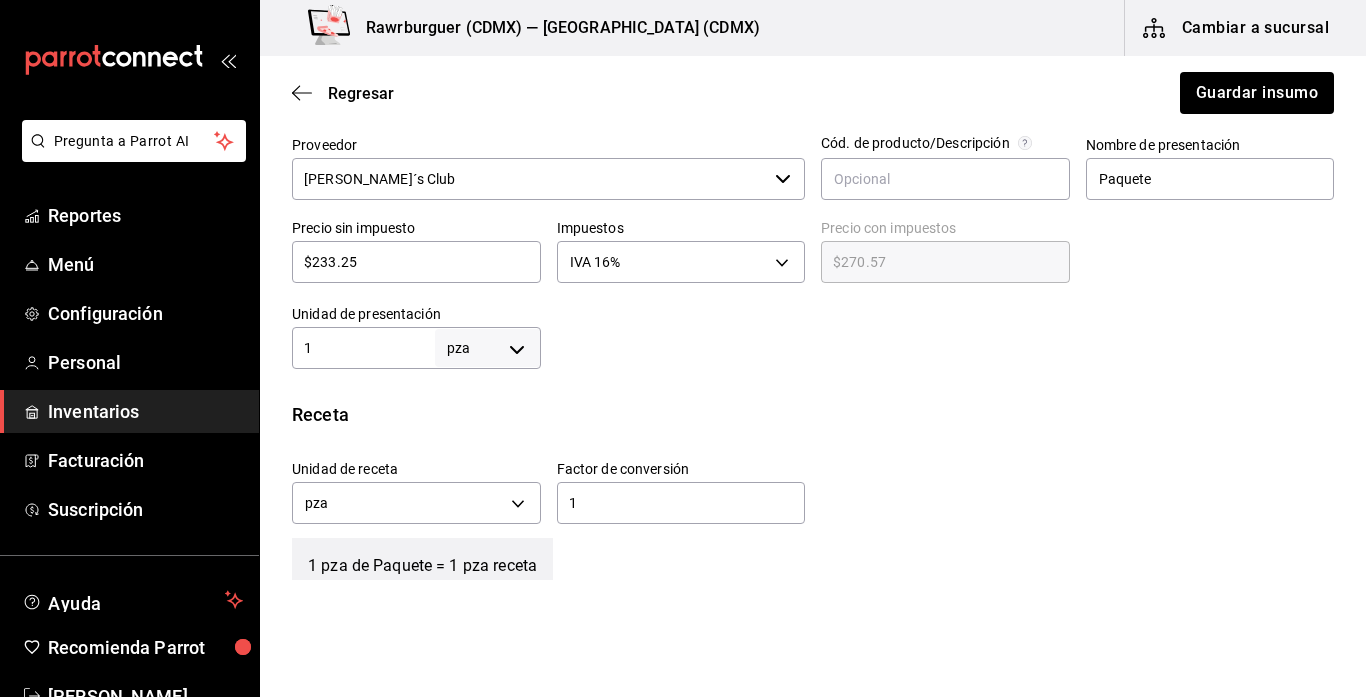 scroll, scrollTop: 461, scrollLeft: 0, axis: vertical 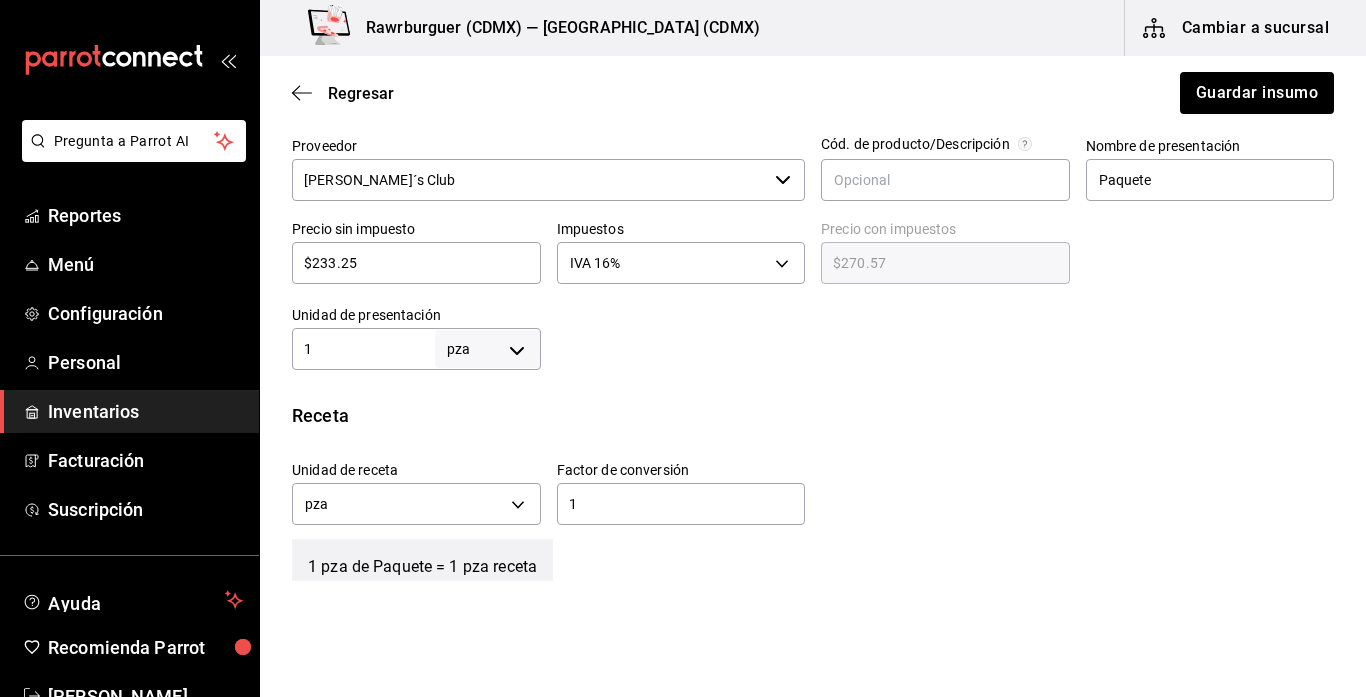 click on "1" at bounding box center (363, 349) 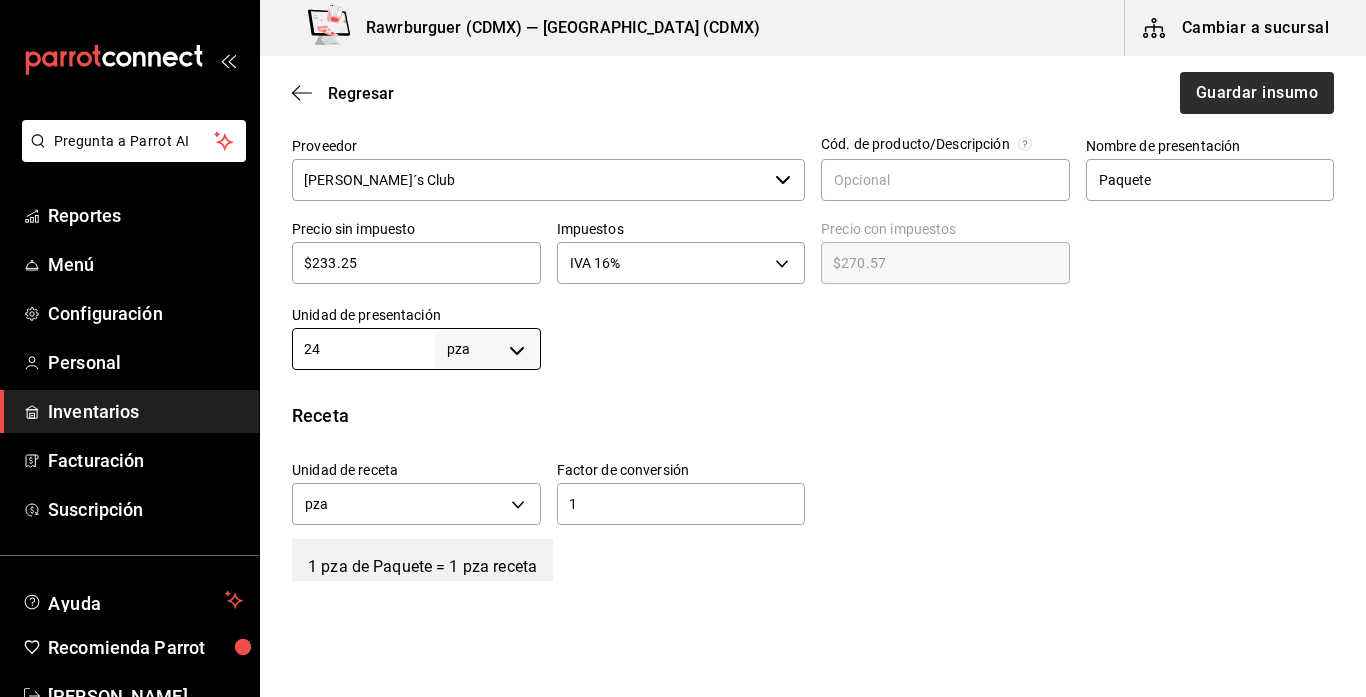 type on "24" 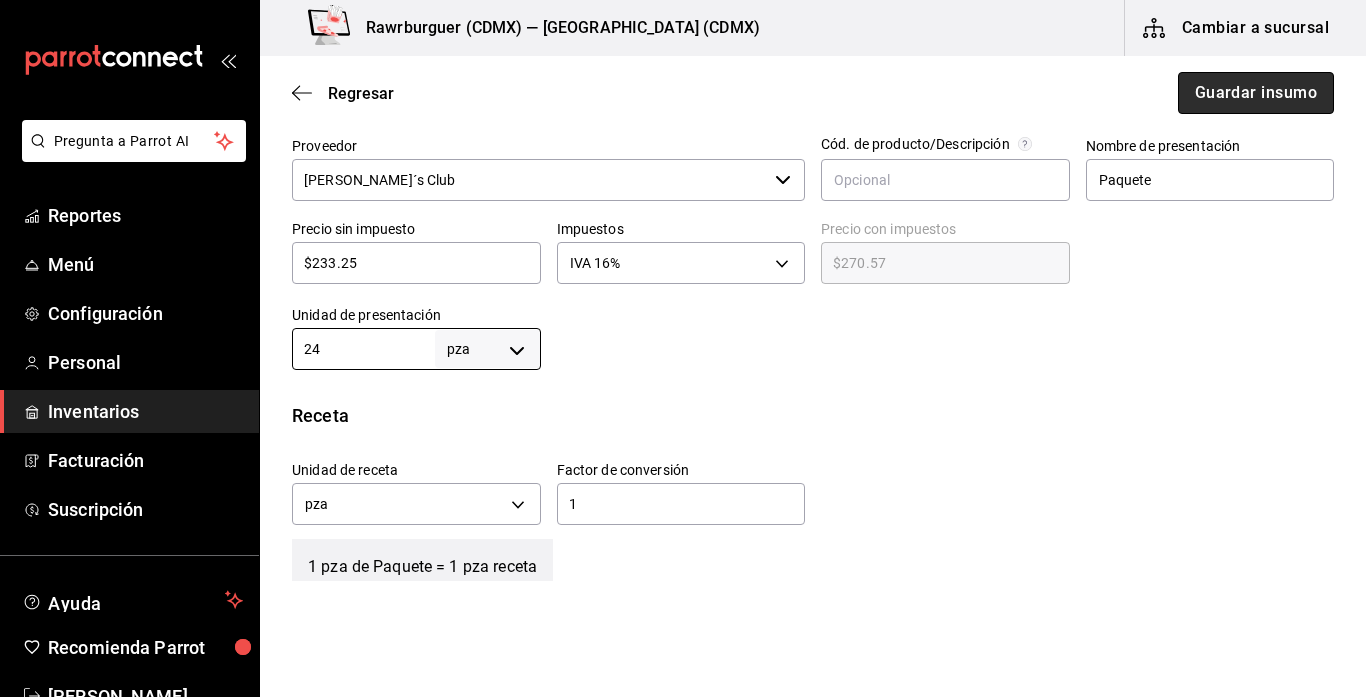 click on "Guardar insumo" at bounding box center [1256, 93] 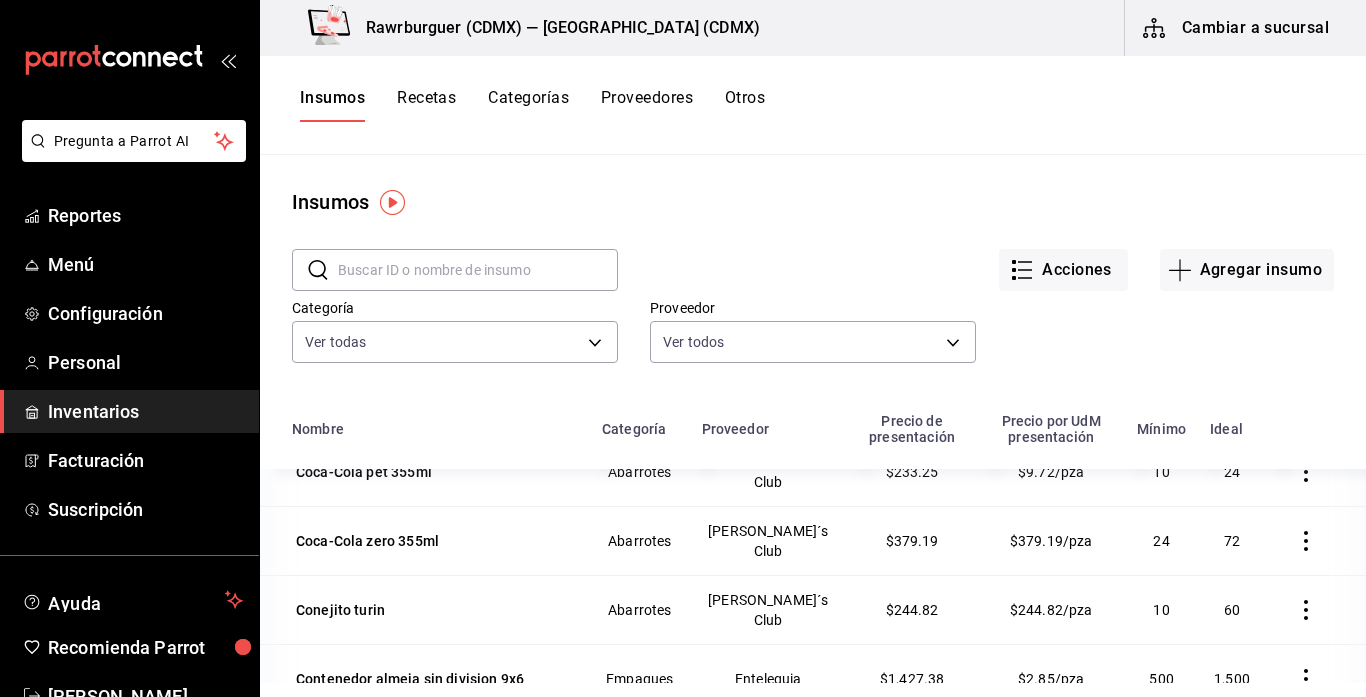 scroll, scrollTop: 1900, scrollLeft: 0, axis: vertical 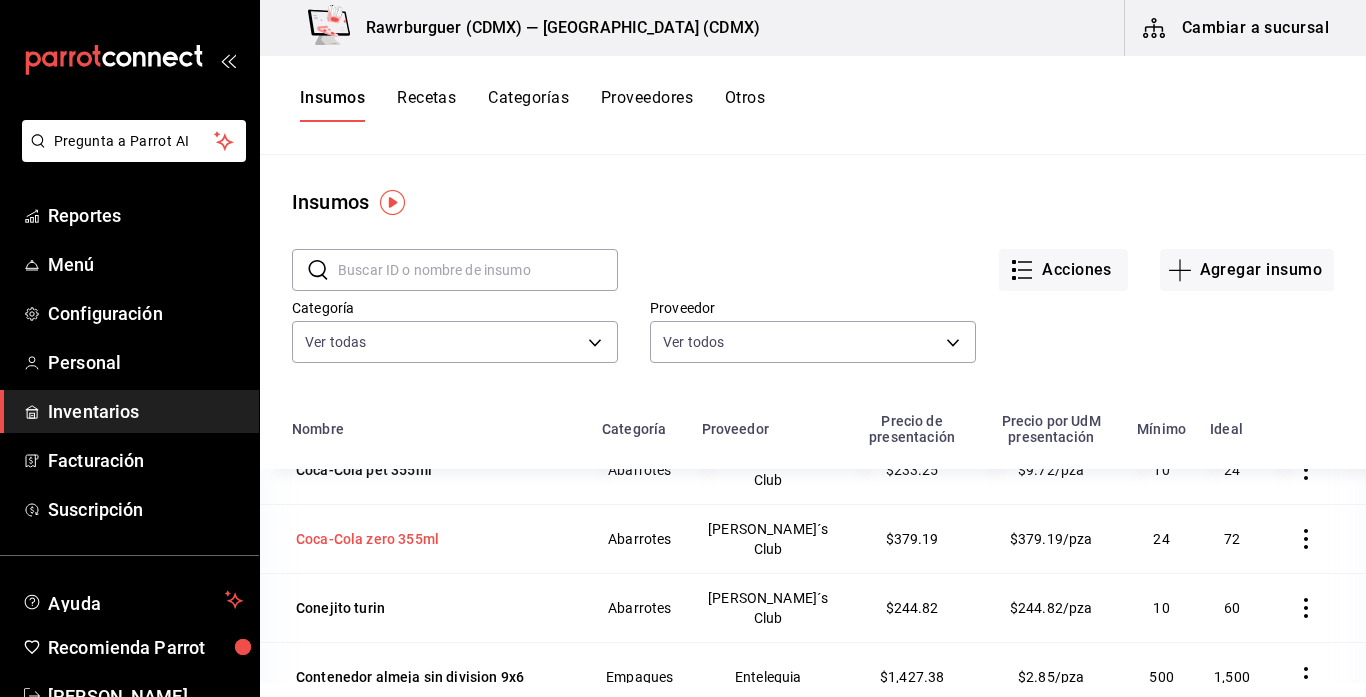 click on "Coca-Cola zero 355ml" at bounding box center [367, 539] 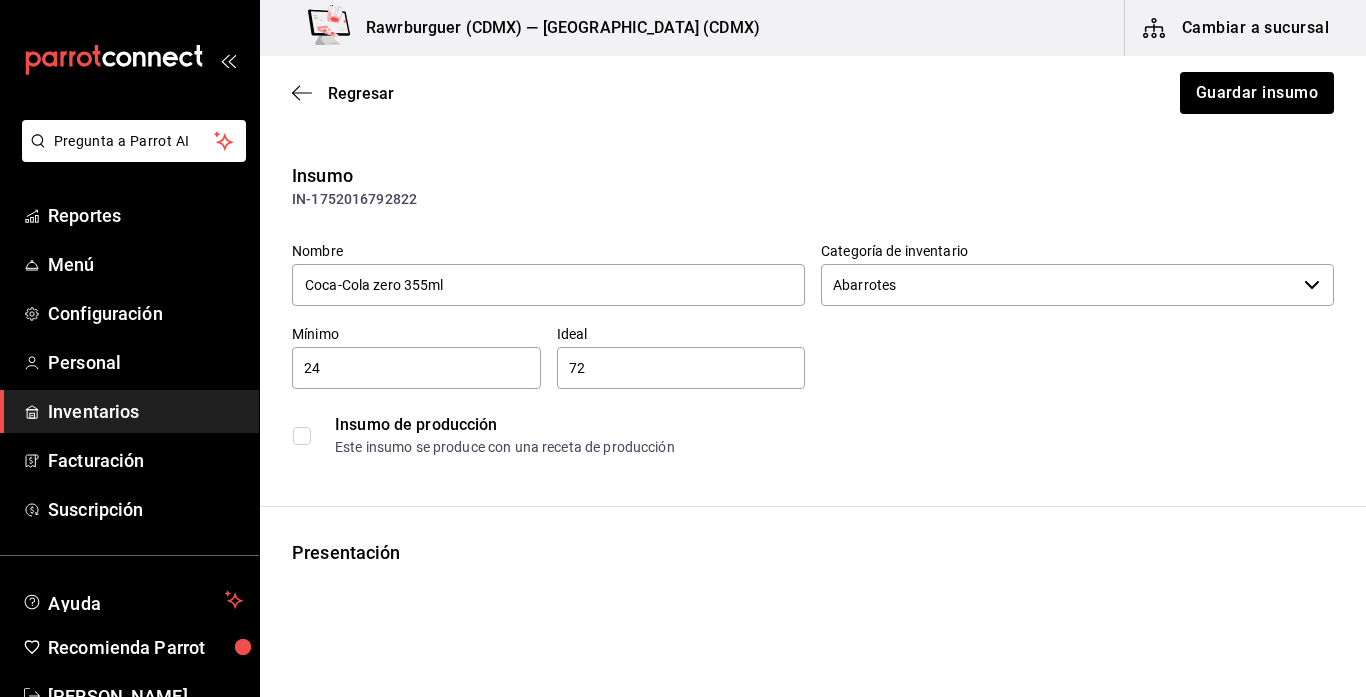 type on "Abarrotes" 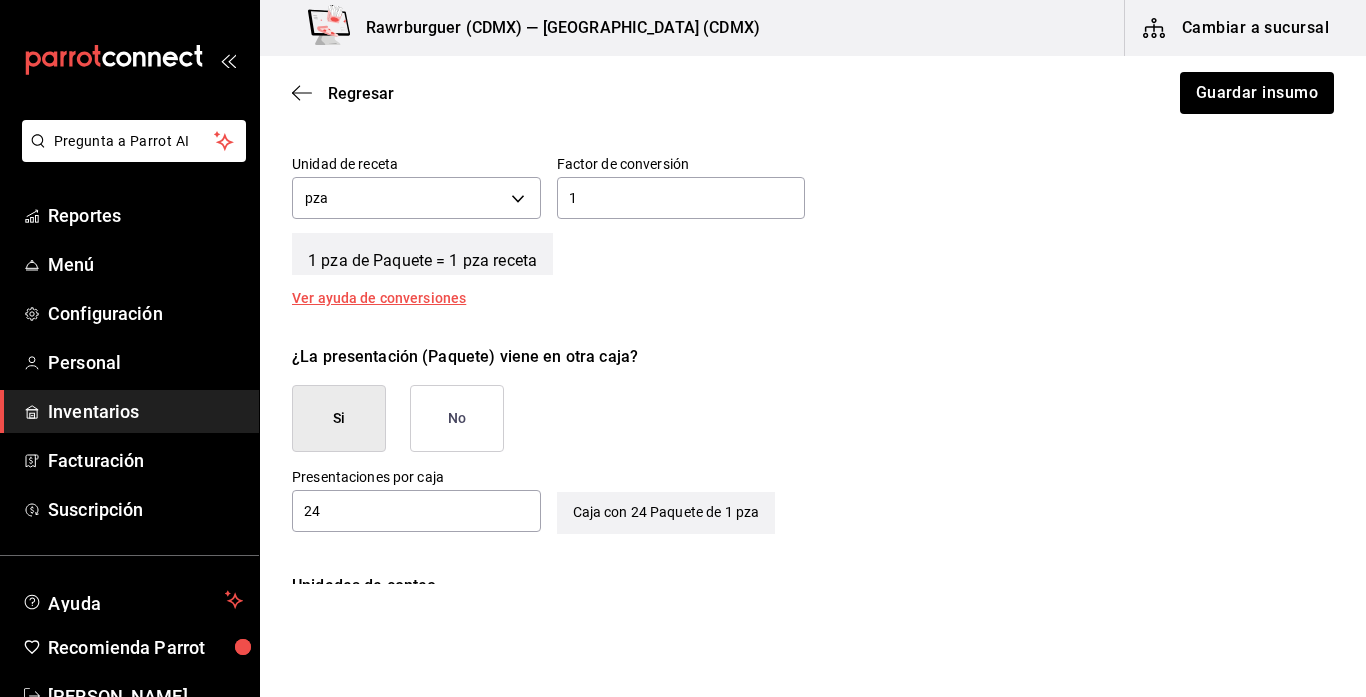 scroll, scrollTop: 791, scrollLeft: 0, axis: vertical 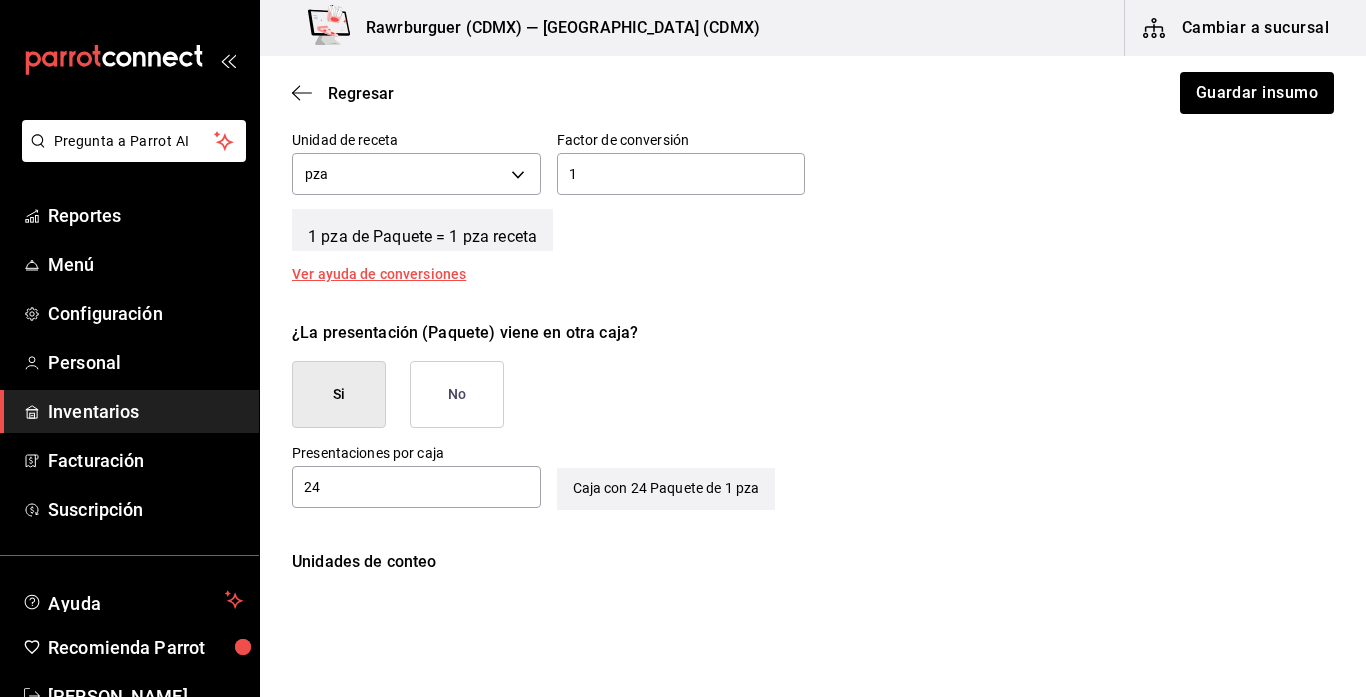 click on "No" at bounding box center [457, 394] 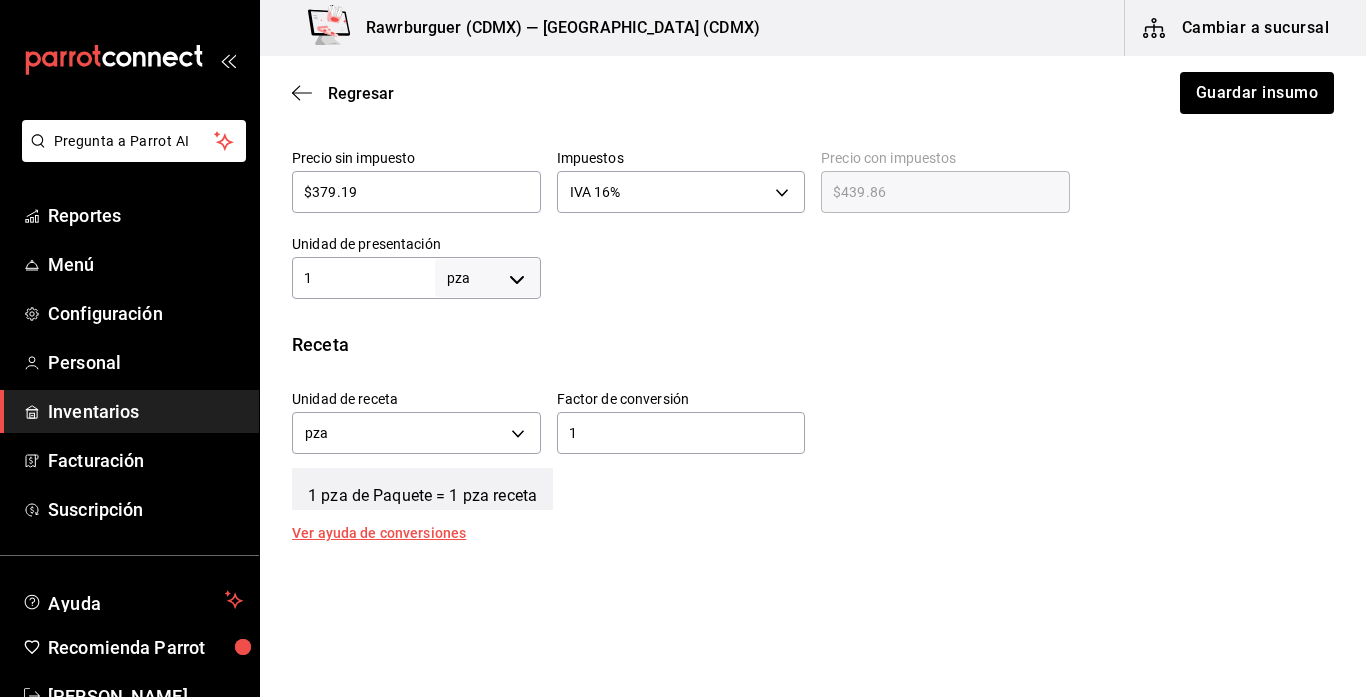 scroll, scrollTop: 506, scrollLeft: 0, axis: vertical 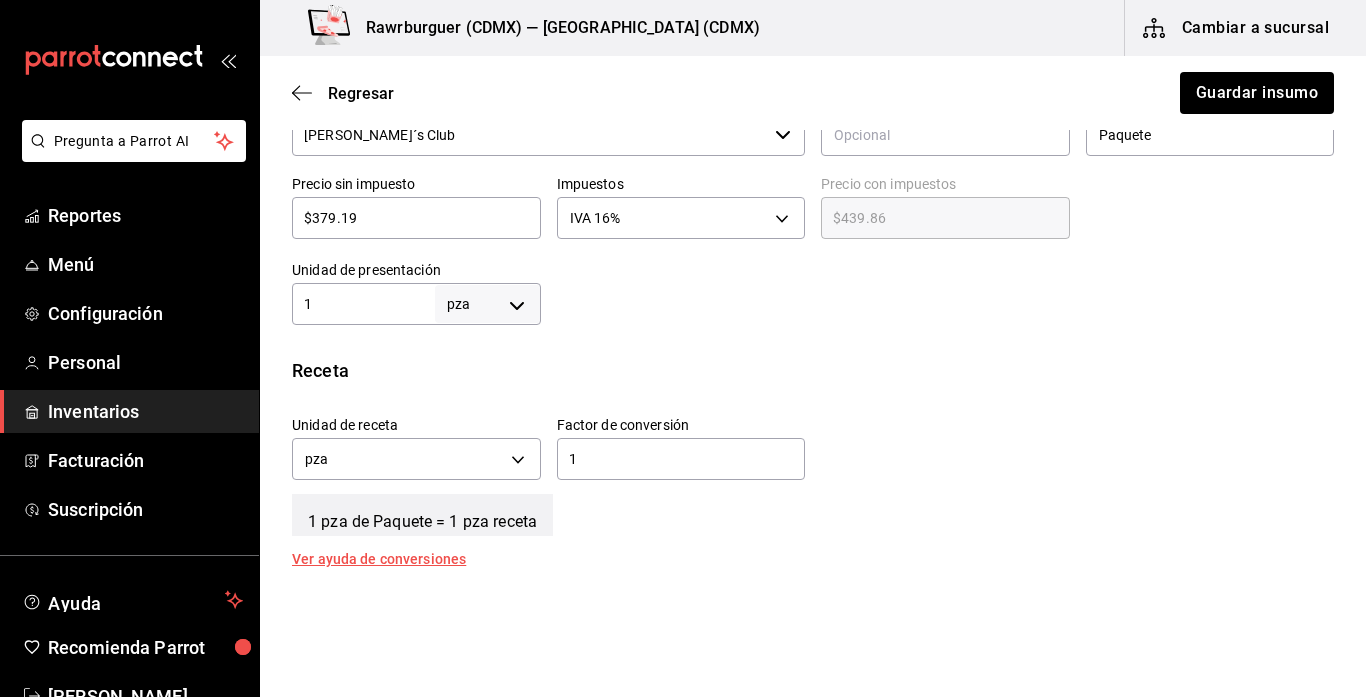 click on "1" at bounding box center [363, 304] 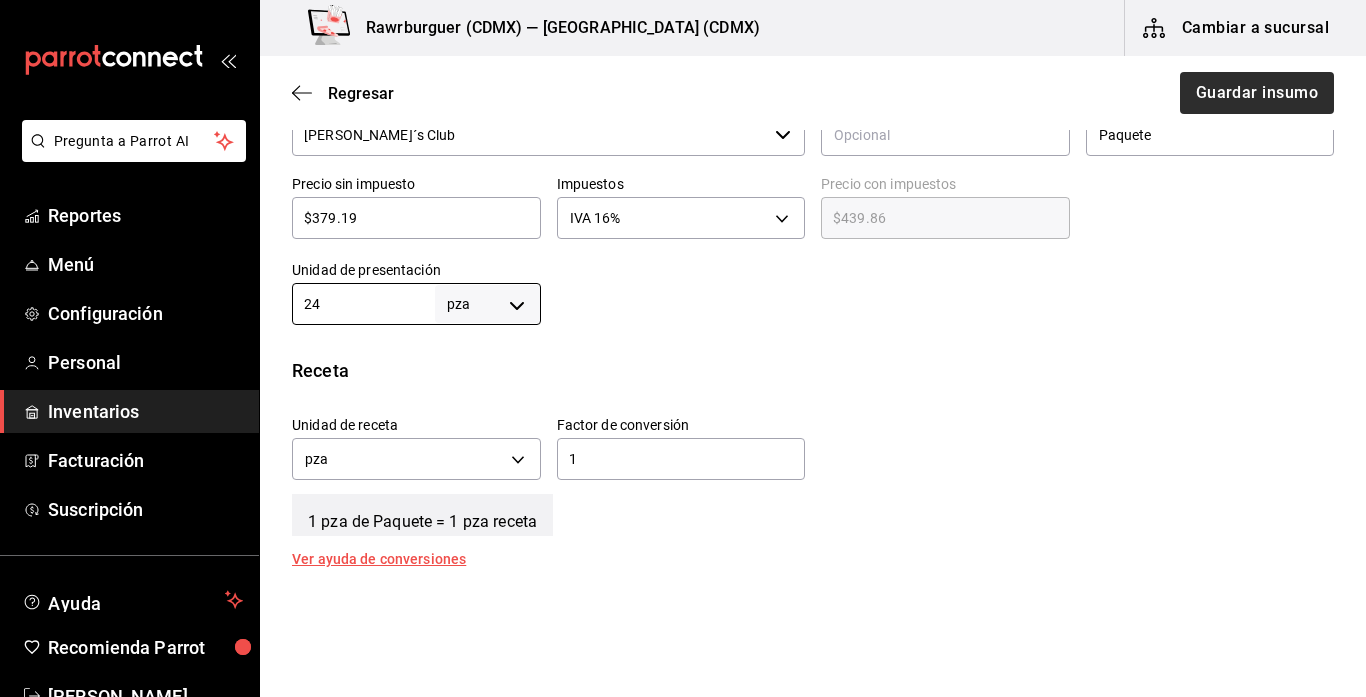 type on "24" 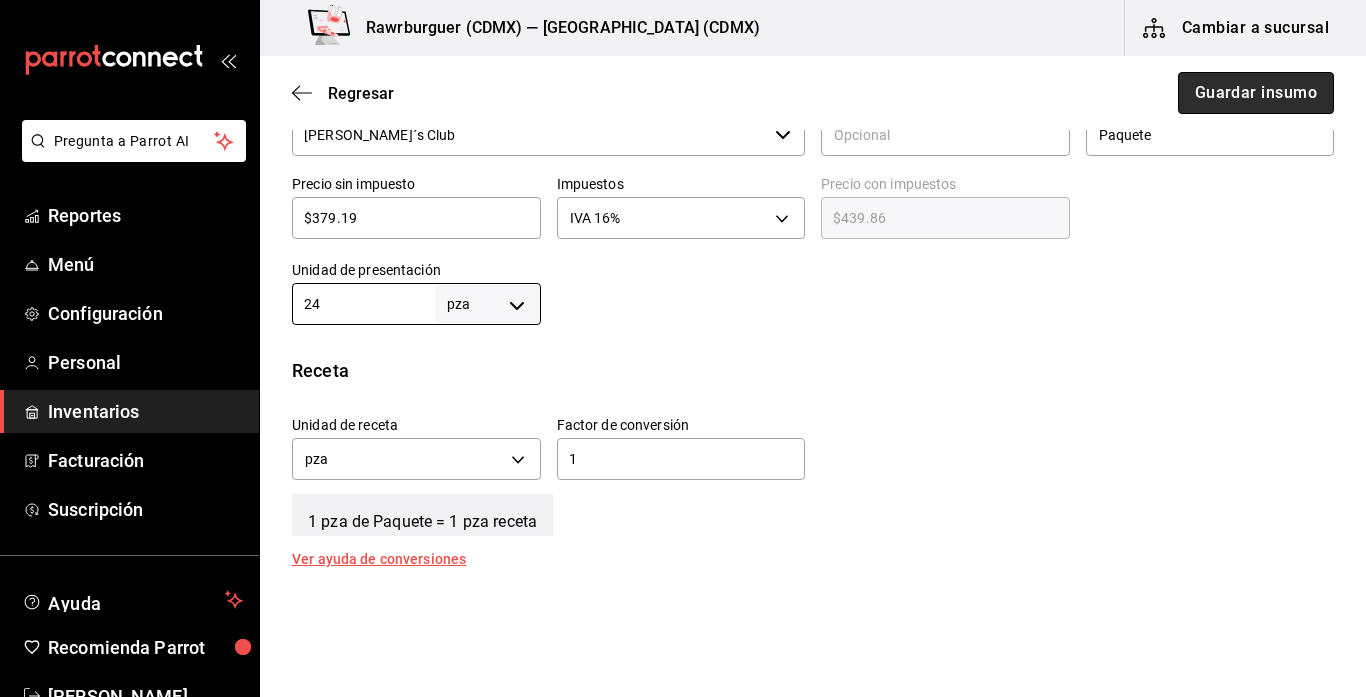 click on "Guardar insumo" at bounding box center (1256, 93) 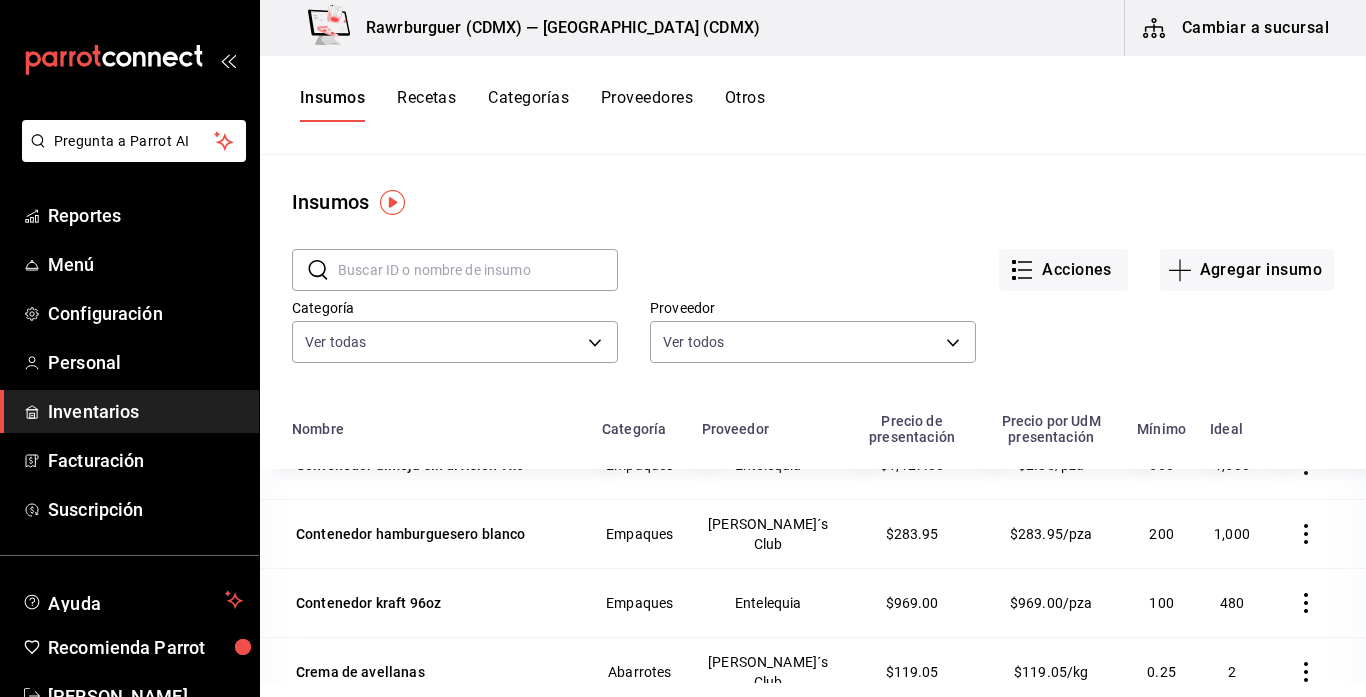 scroll, scrollTop: 2114, scrollLeft: 0, axis: vertical 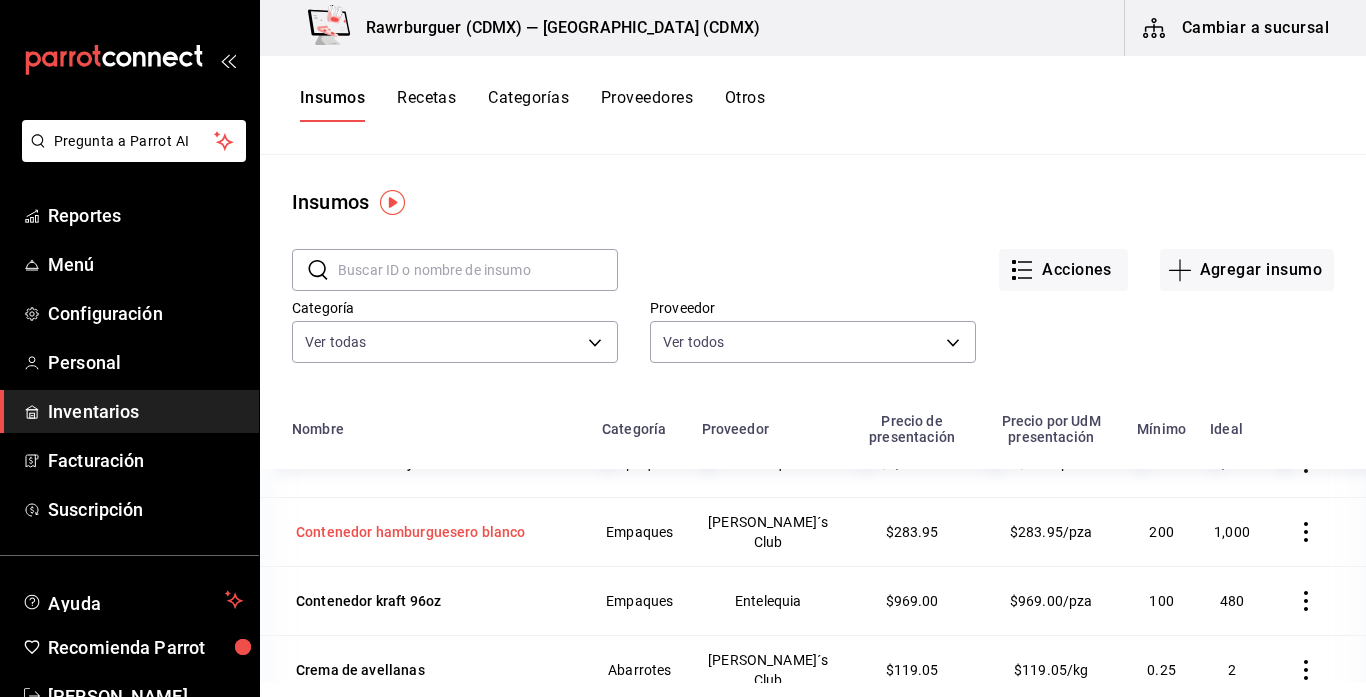 click on "Contenedor hamburguesero blanco" at bounding box center [411, 532] 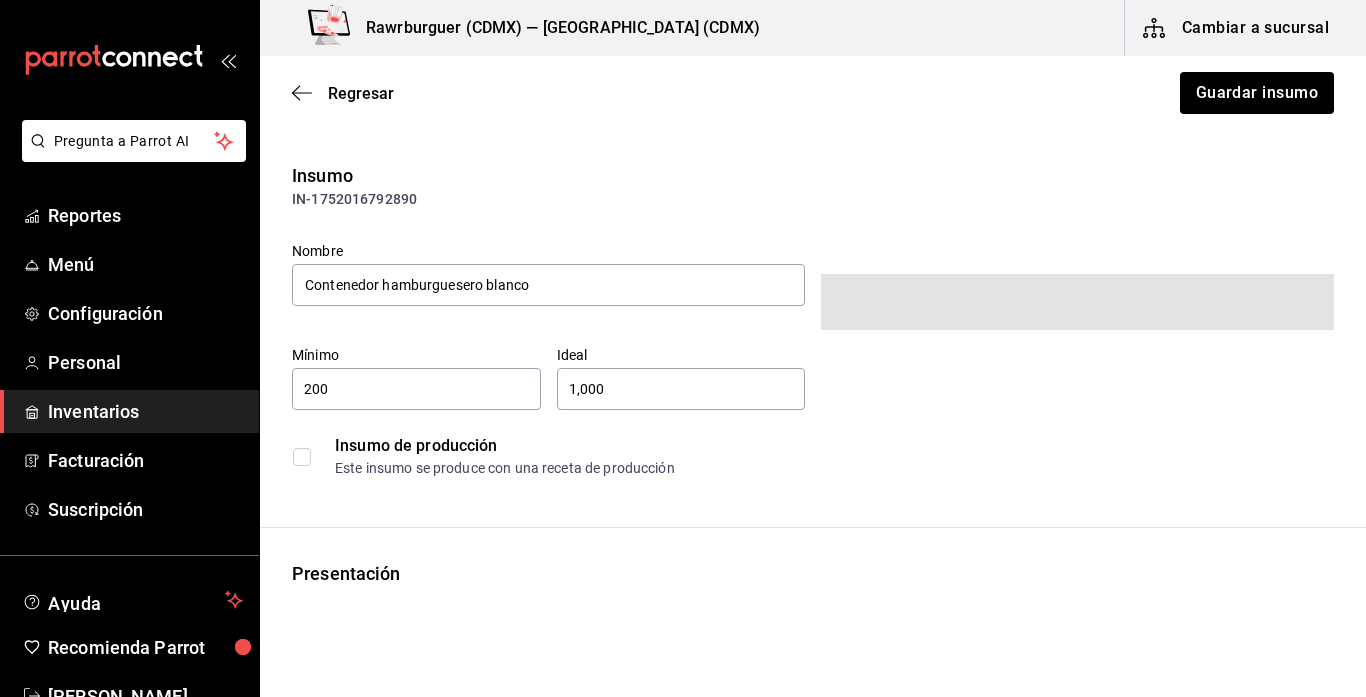 type on "200" 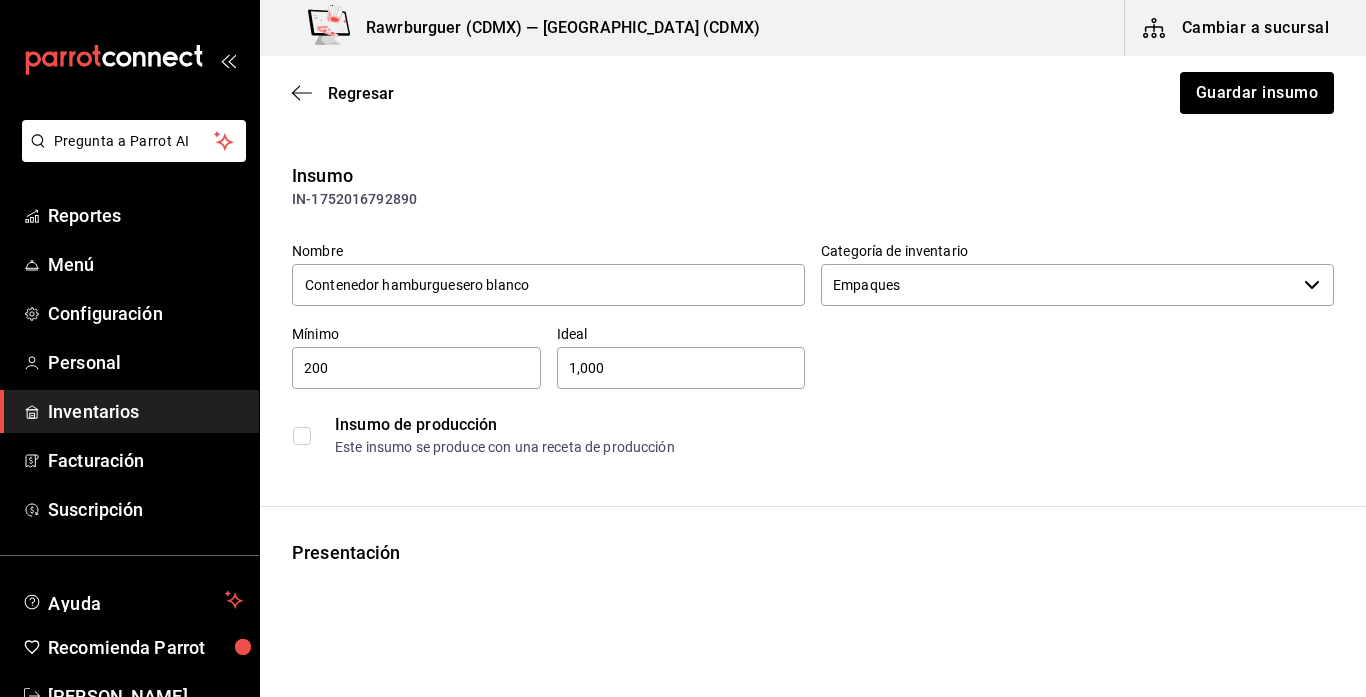 type on "Empaques" 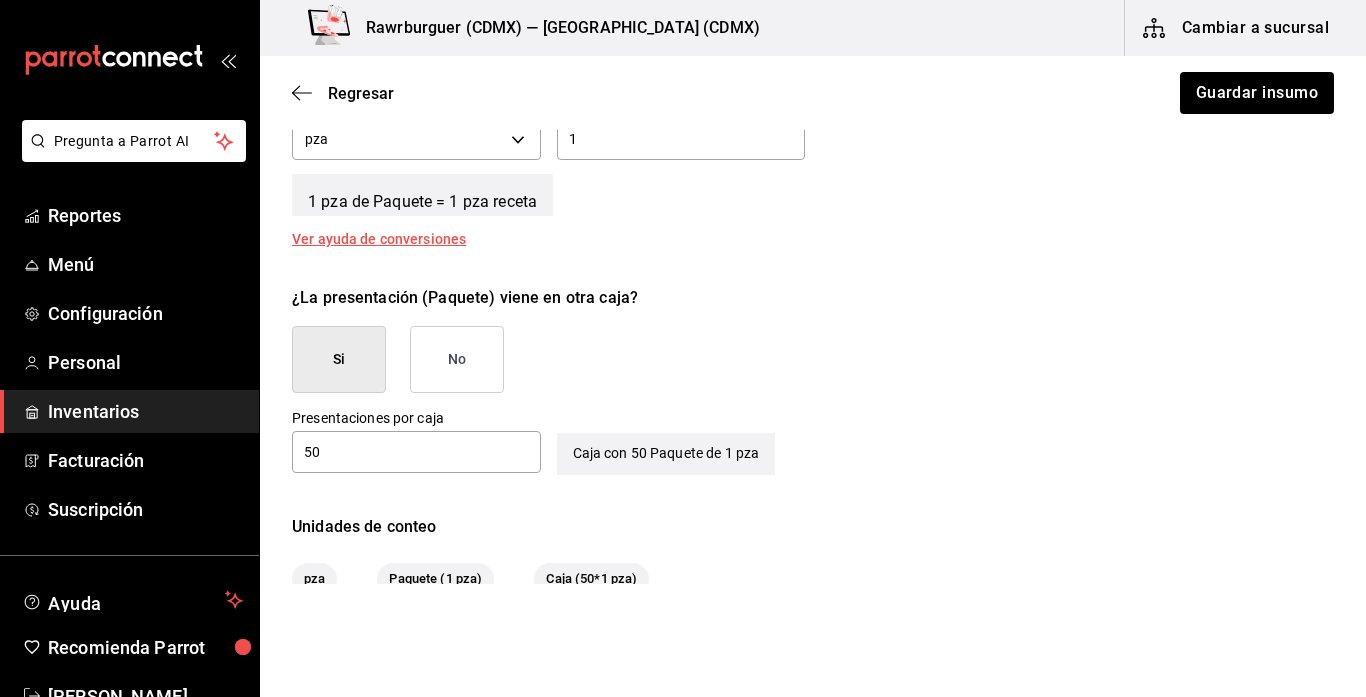 scroll, scrollTop: 837, scrollLeft: 0, axis: vertical 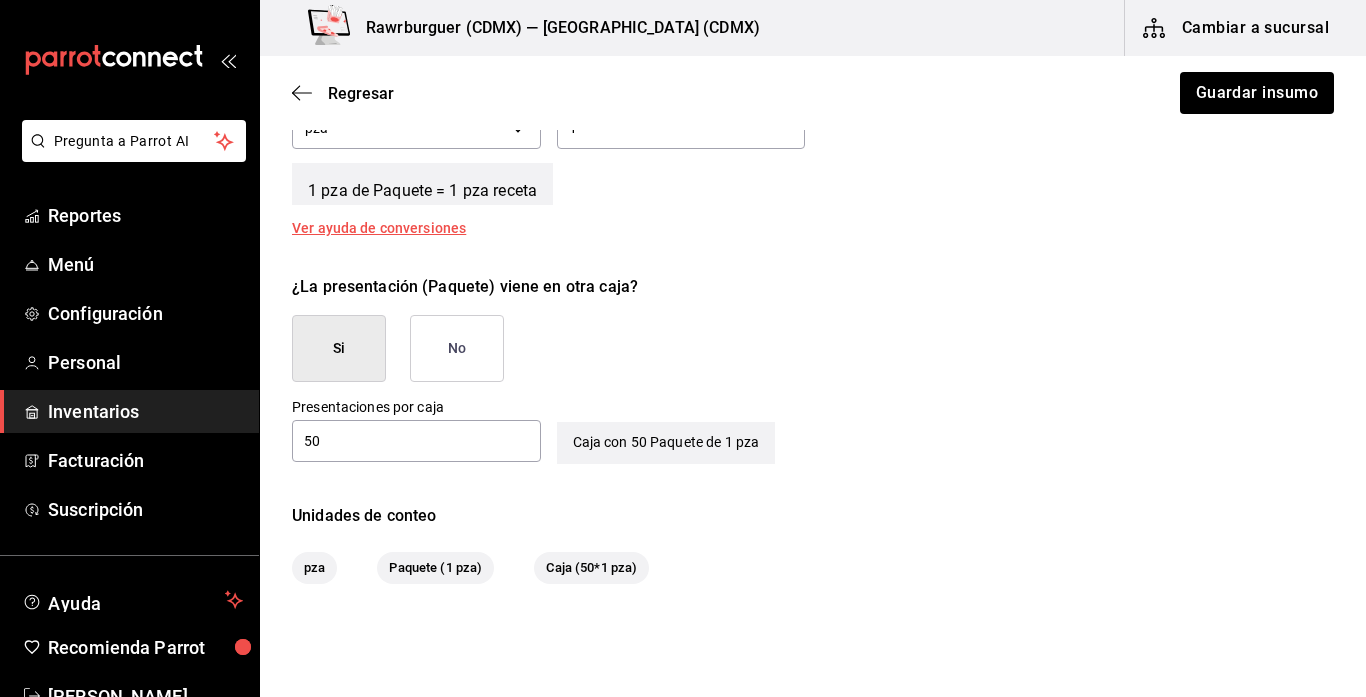 click on "No" at bounding box center [457, 348] 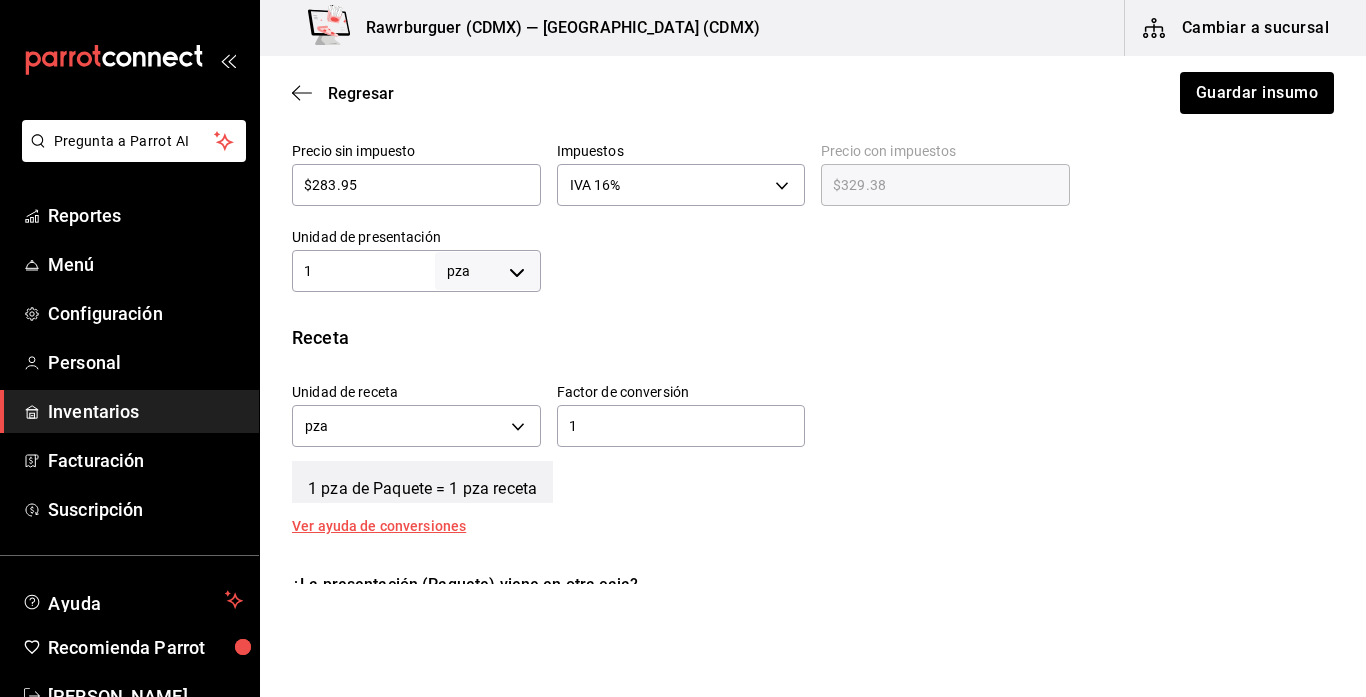 scroll, scrollTop: 530, scrollLeft: 0, axis: vertical 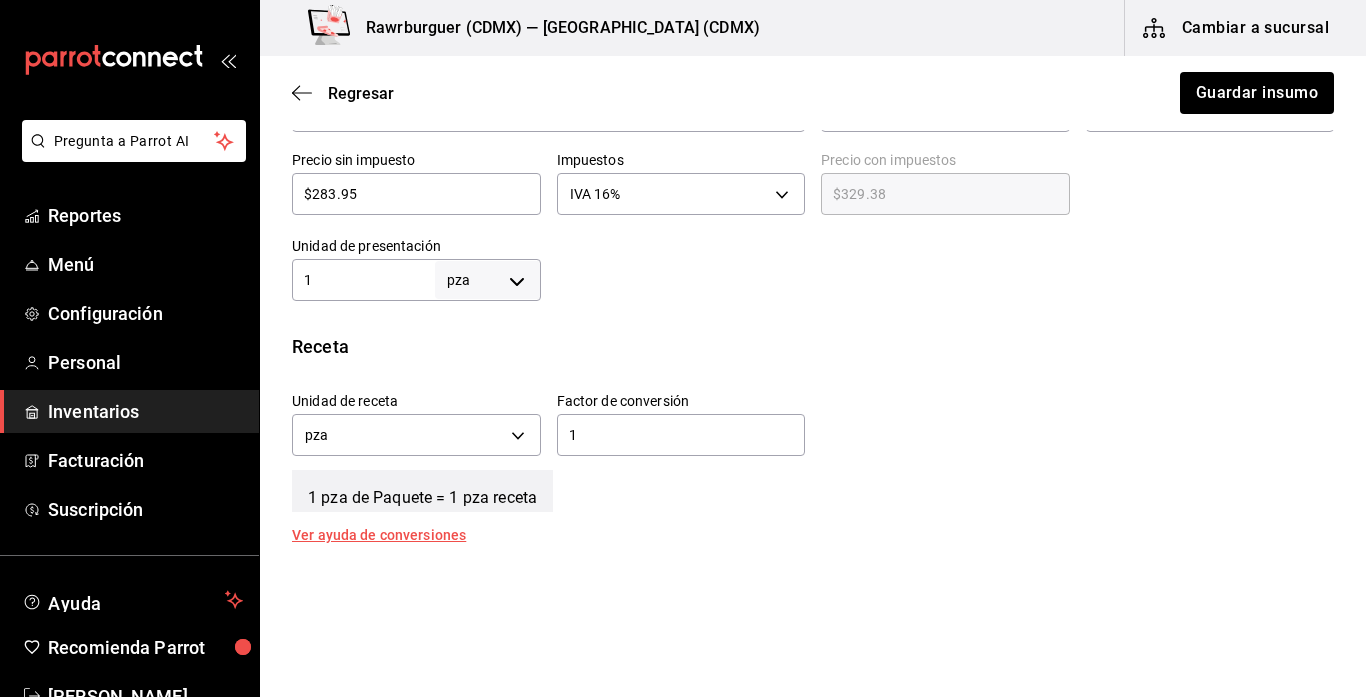 click on "1" at bounding box center (363, 280) 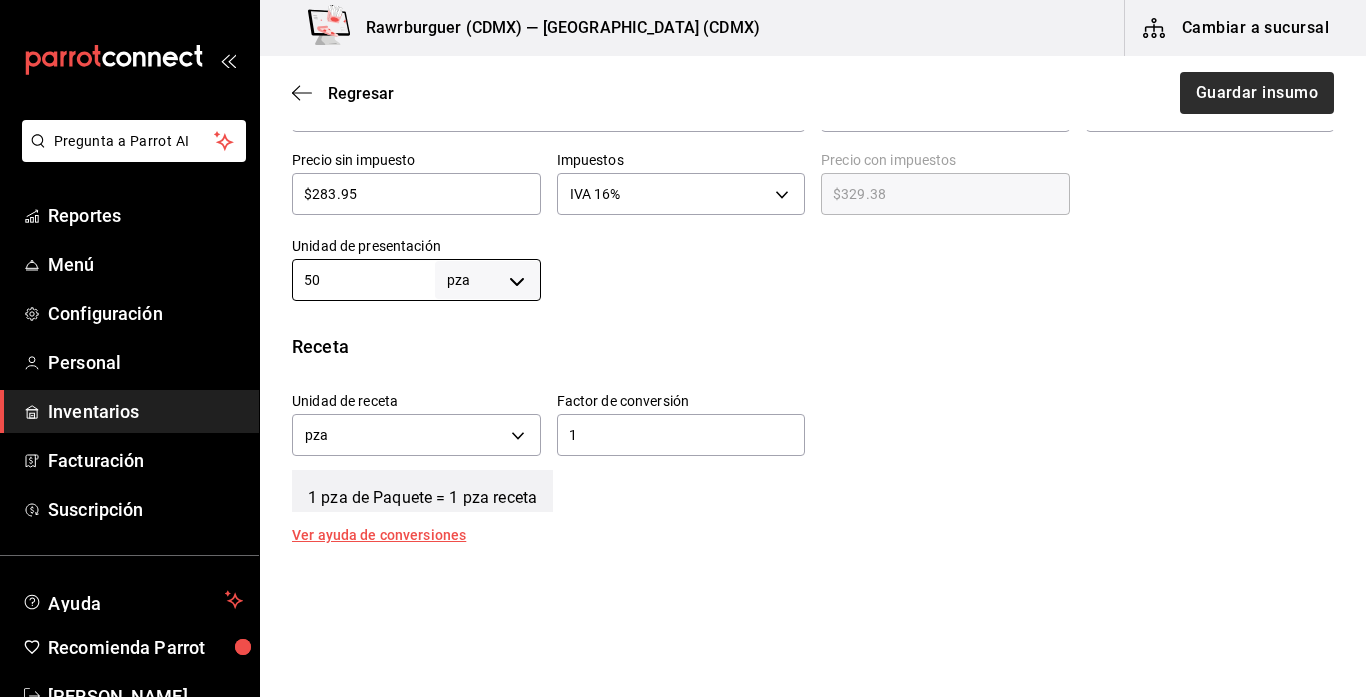 type on "50" 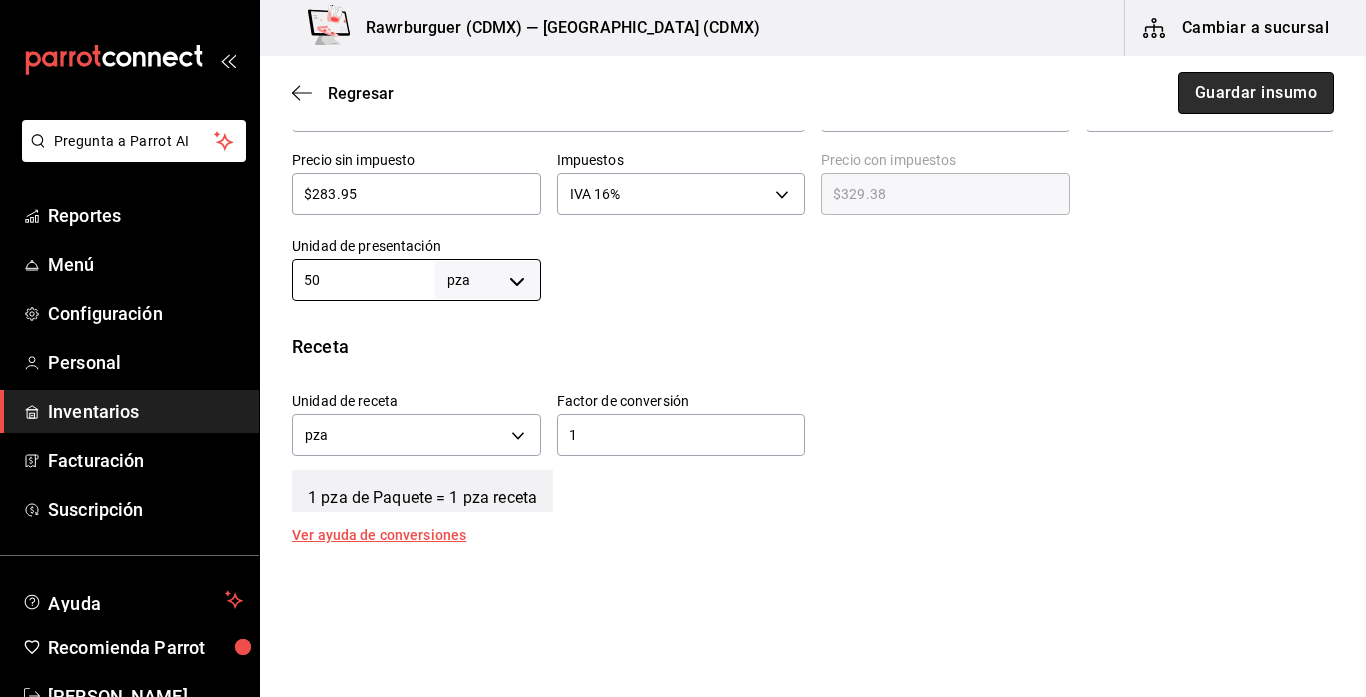 click on "Guardar insumo" at bounding box center (1256, 93) 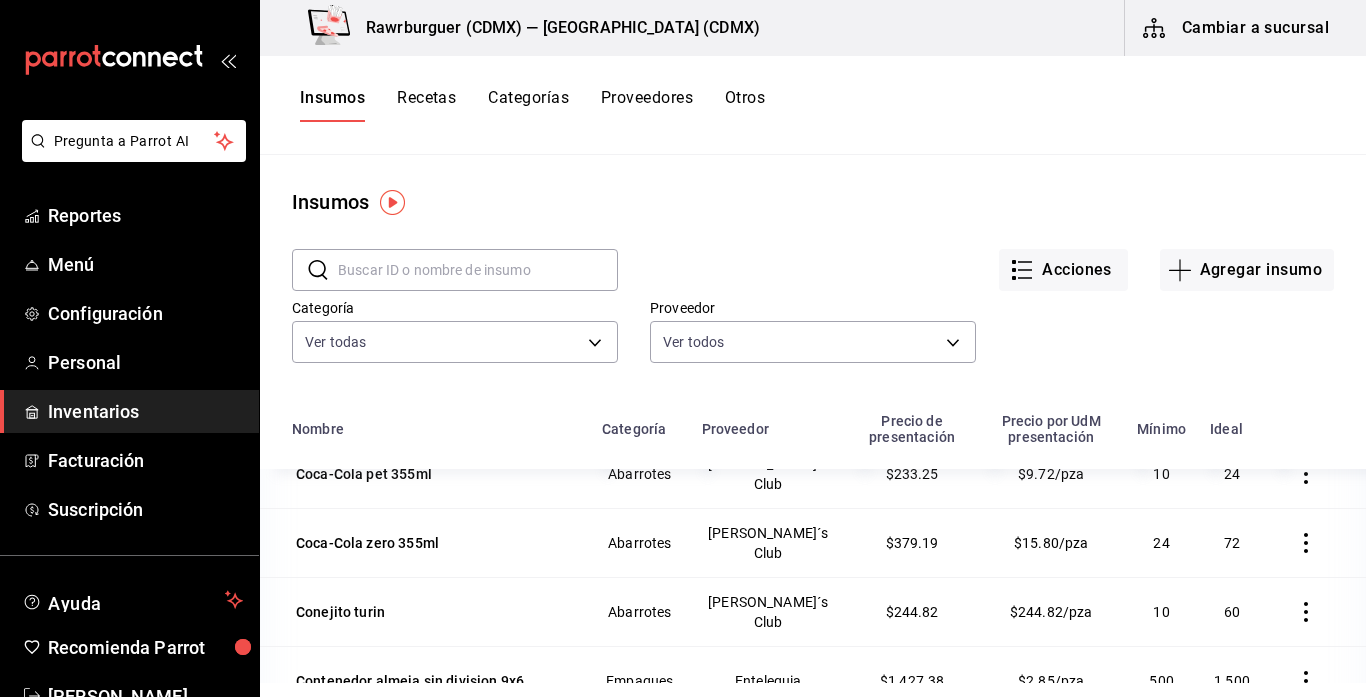 scroll, scrollTop: 1900, scrollLeft: 0, axis: vertical 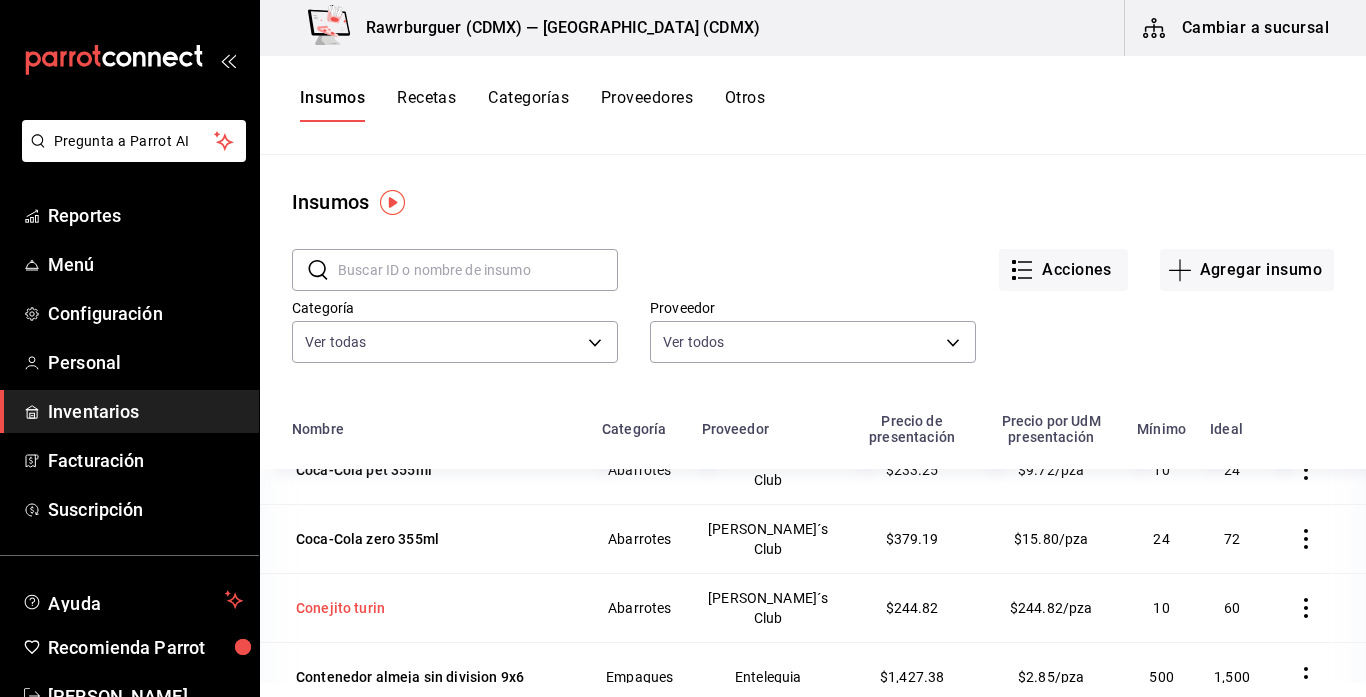 click on "Conejito turin" at bounding box center [340, 608] 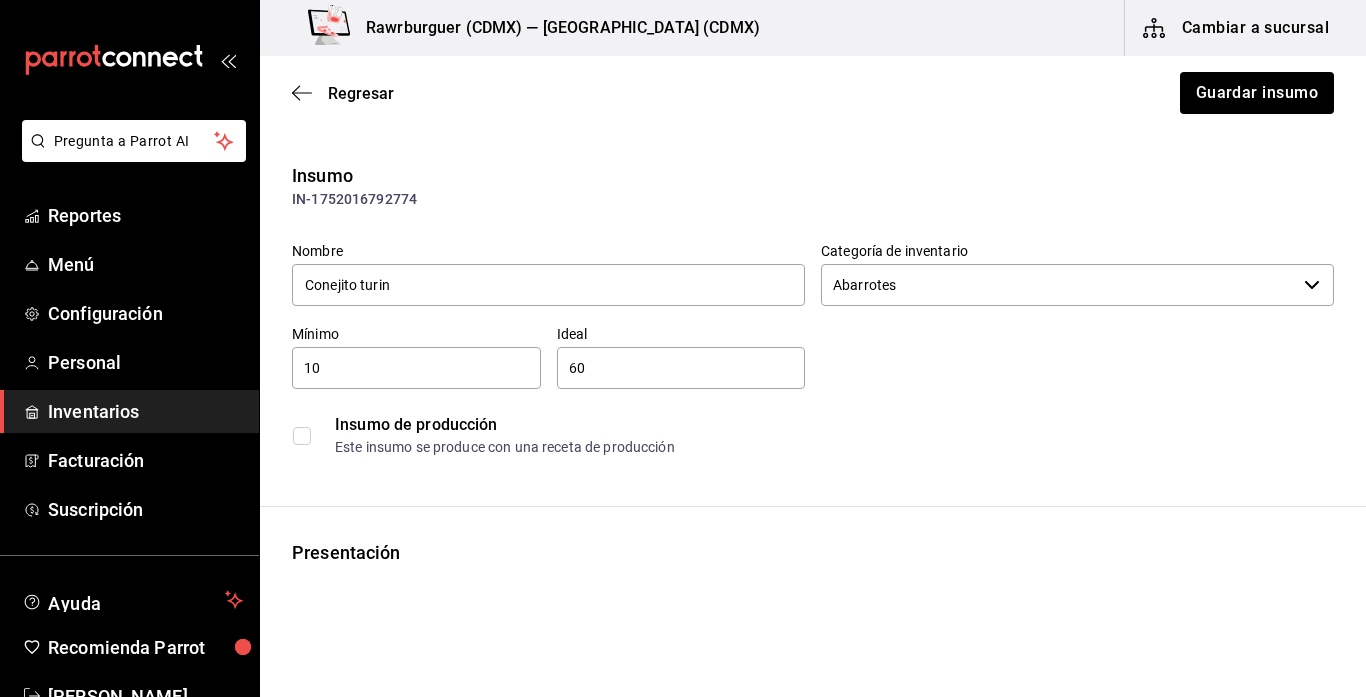type on "[PERSON_NAME]´s Club" 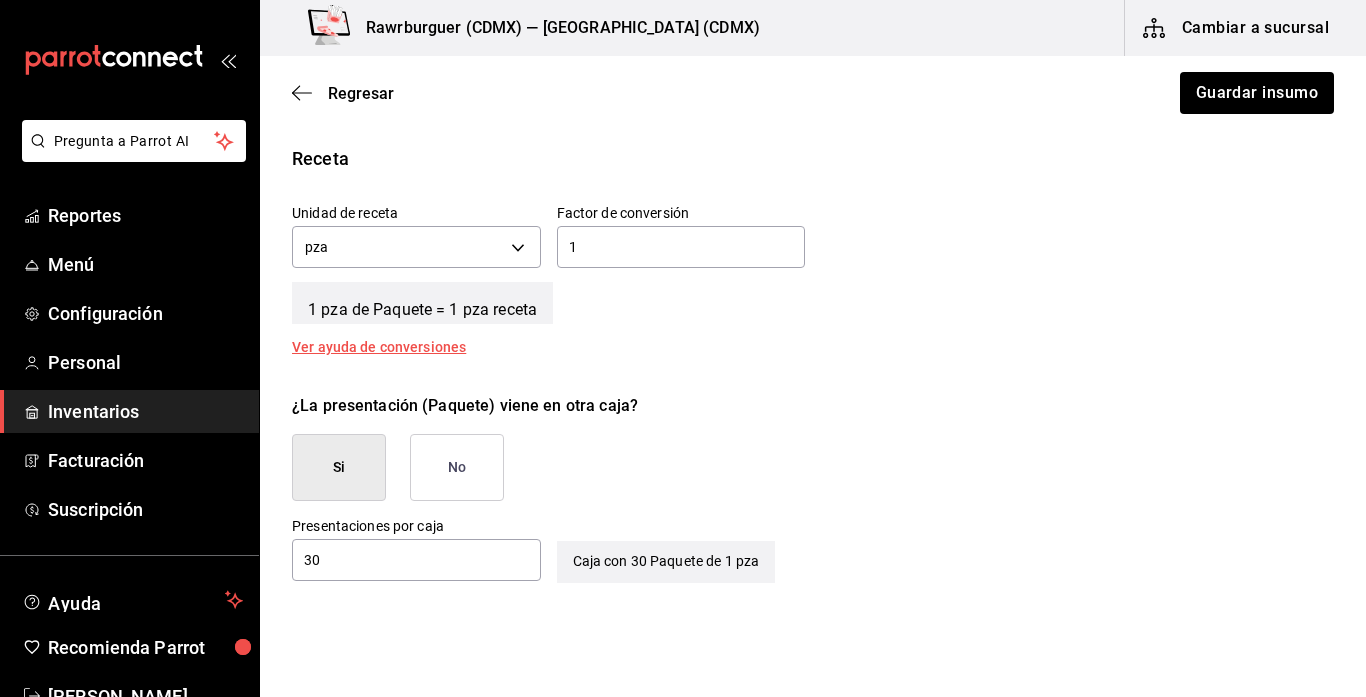 scroll, scrollTop: 853, scrollLeft: 0, axis: vertical 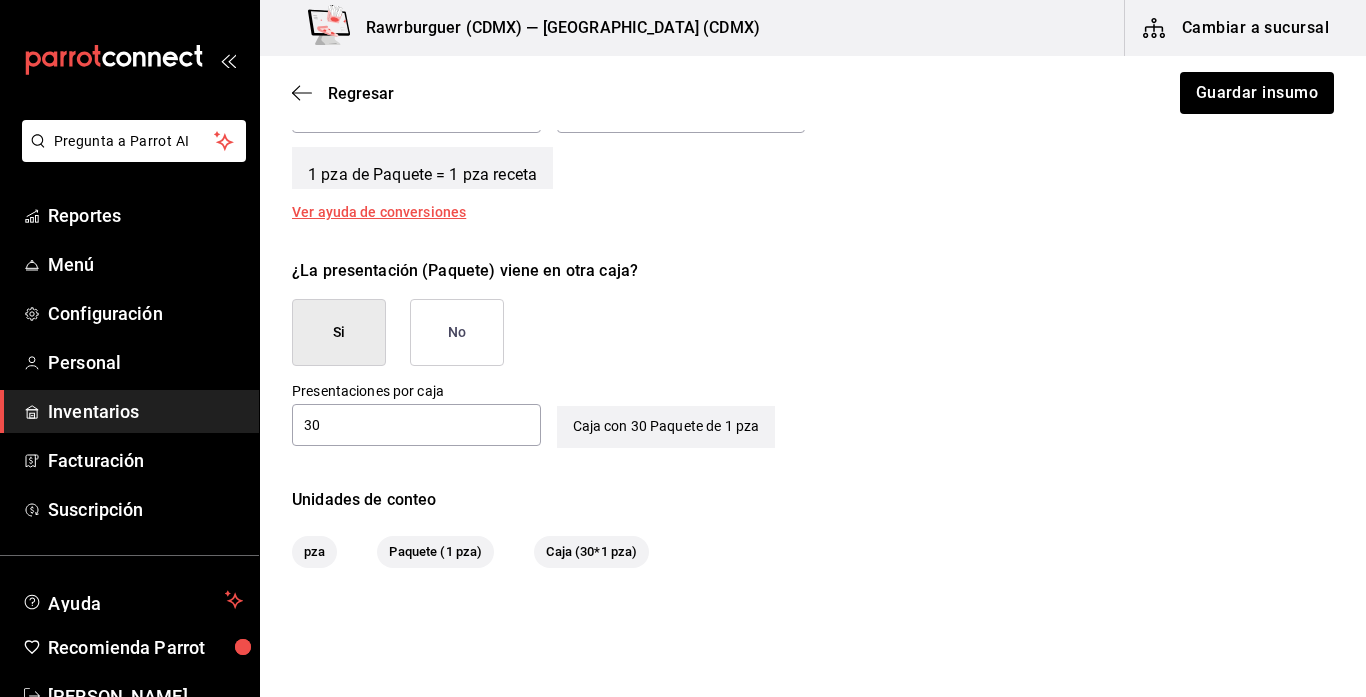 click on "No" at bounding box center (457, 332) 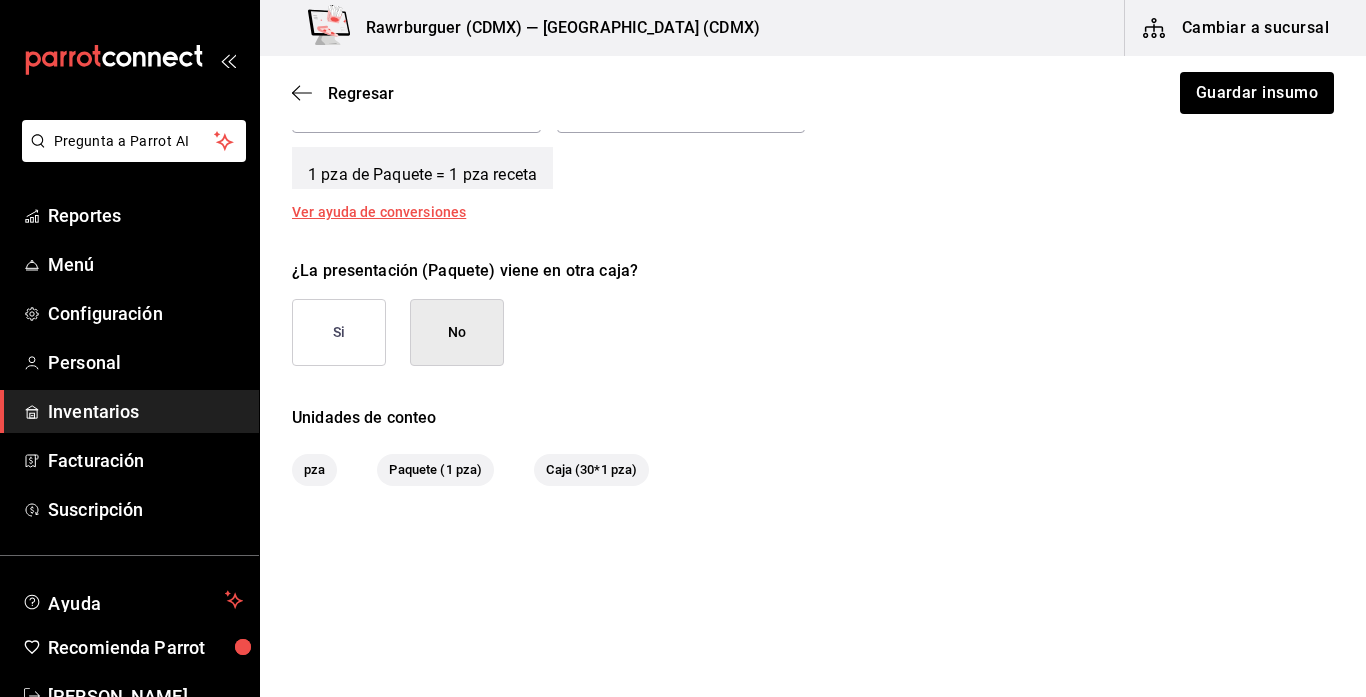 scroll, scrollTop: 425, scrollLeft: 0, axis: vertical 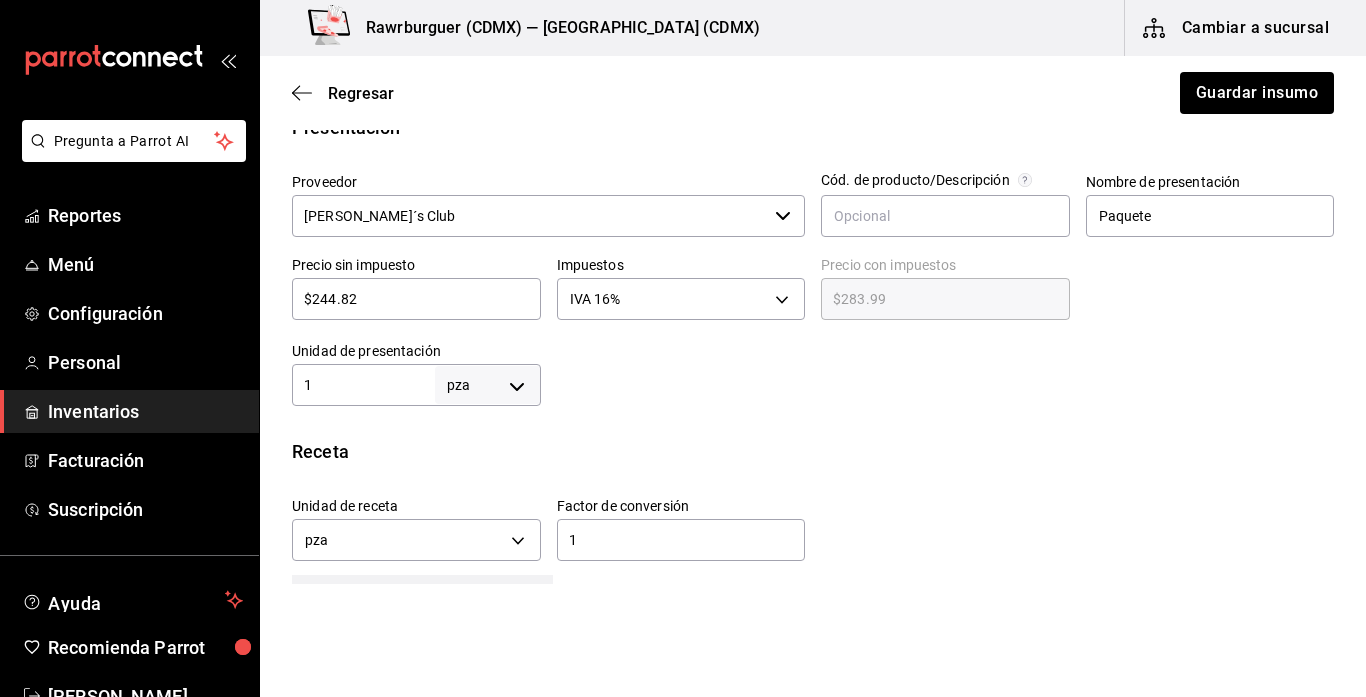 click on "1" at bounding box center (363, 385) 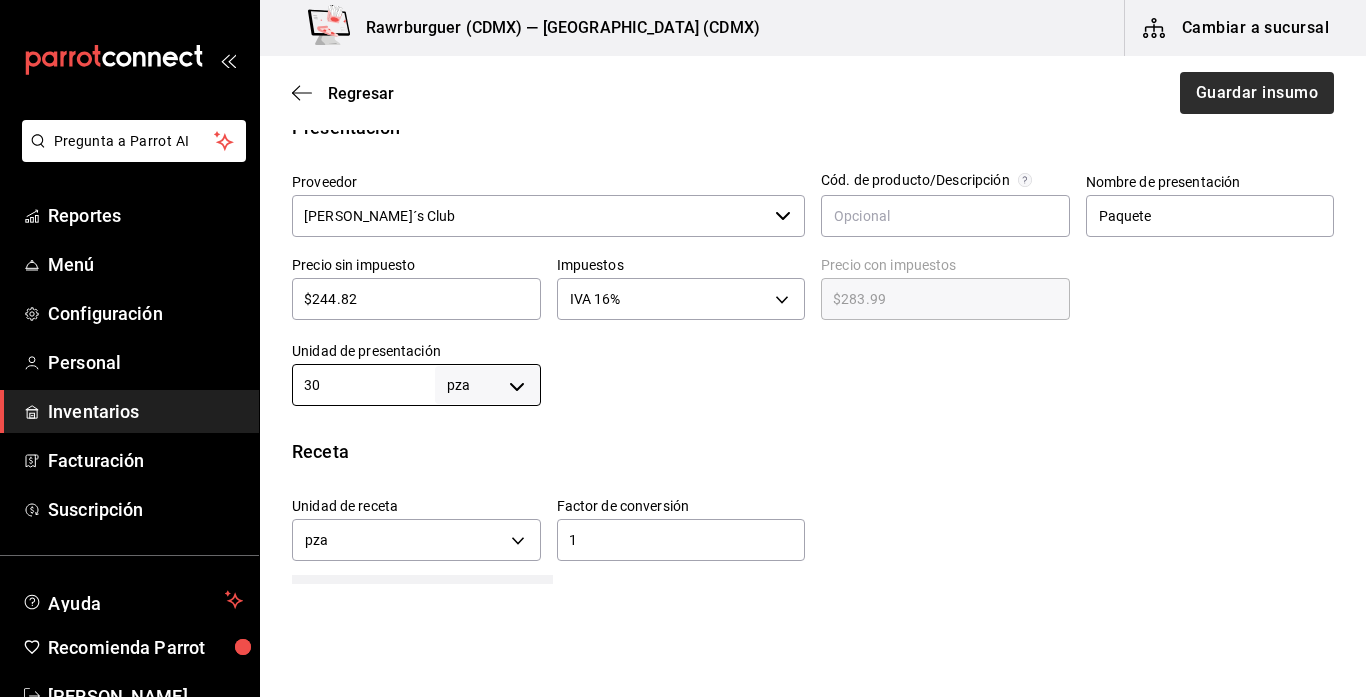 type on "30" 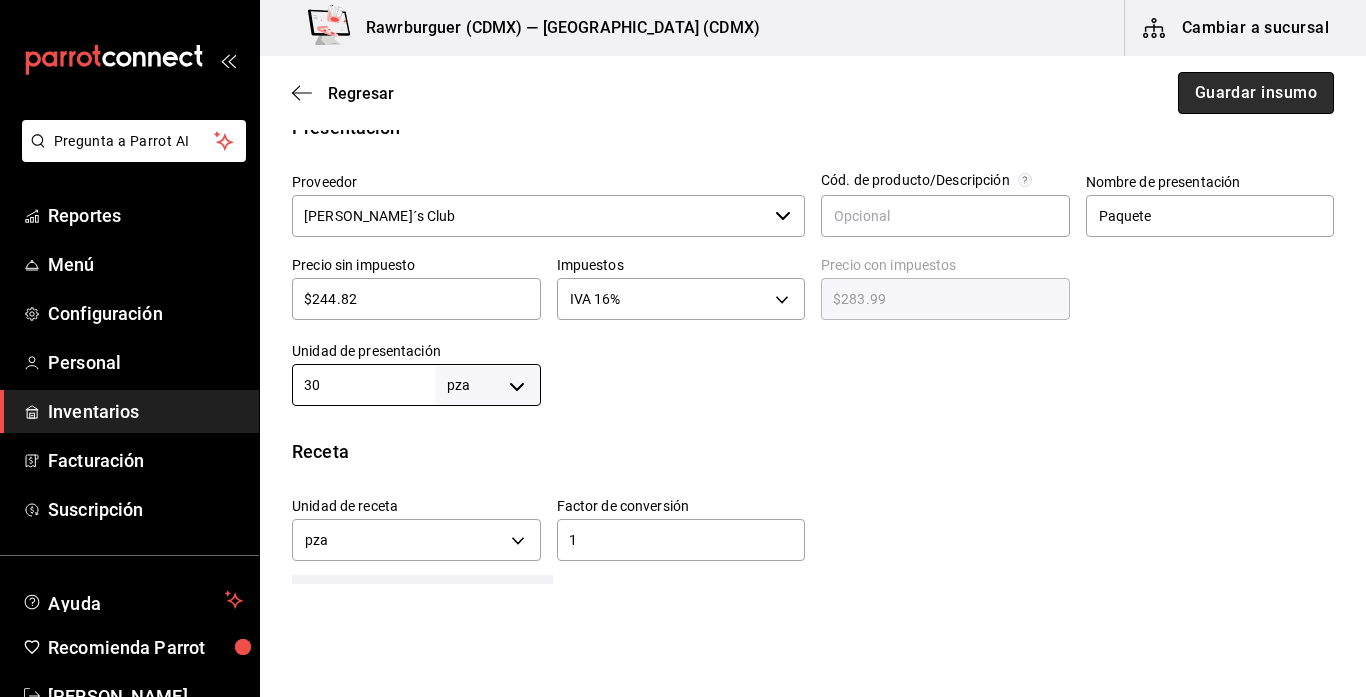 click on "Guardar insumo" at bounding box center [1256, 93] 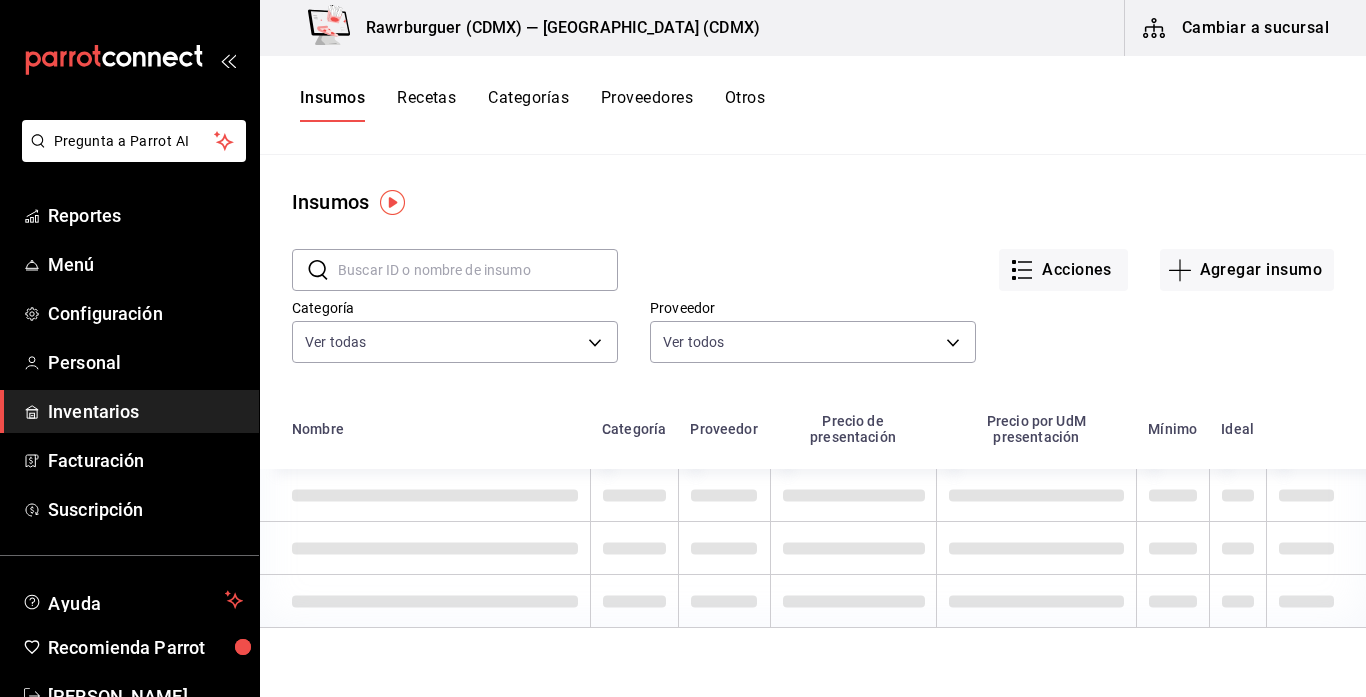 click on "Nombre Categoría Proveedor Precio de presentación Precio por UdM presentación Mínimo Ideal" at bounding box center (813, 514) 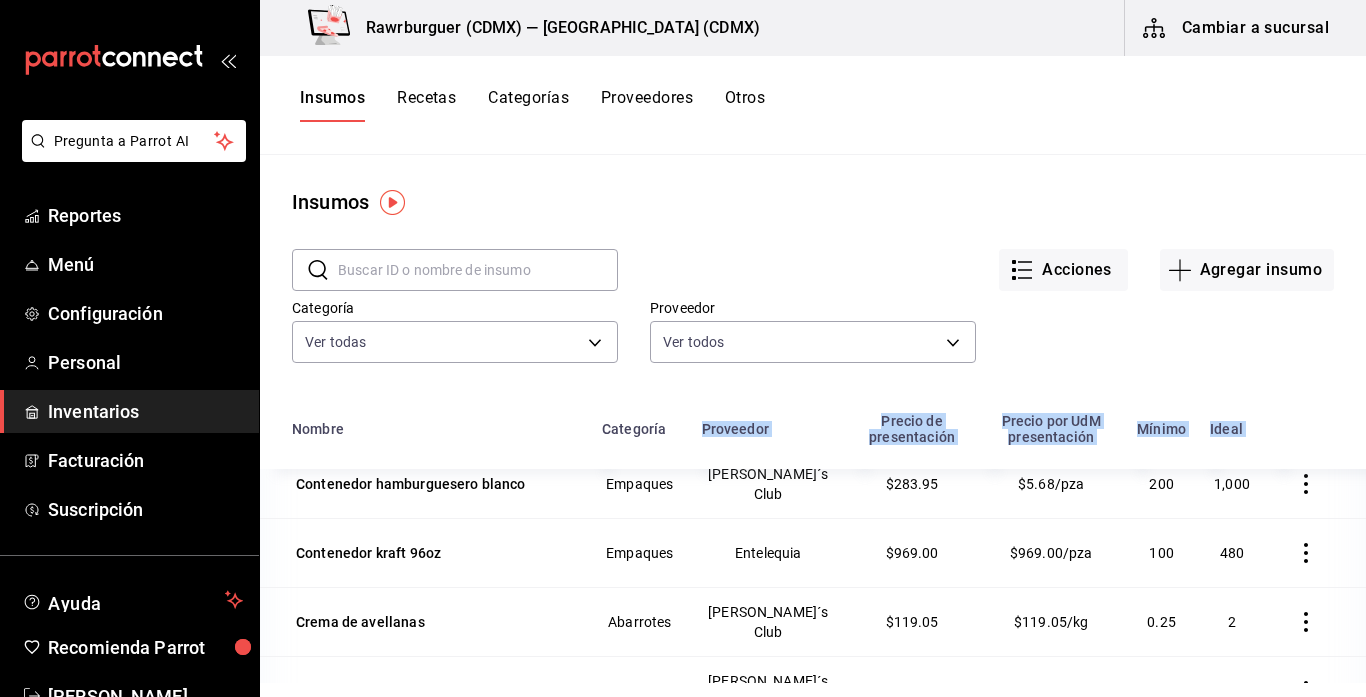 scroll, scrollTop: 2165, scrollLeft: 0, axis: vertical 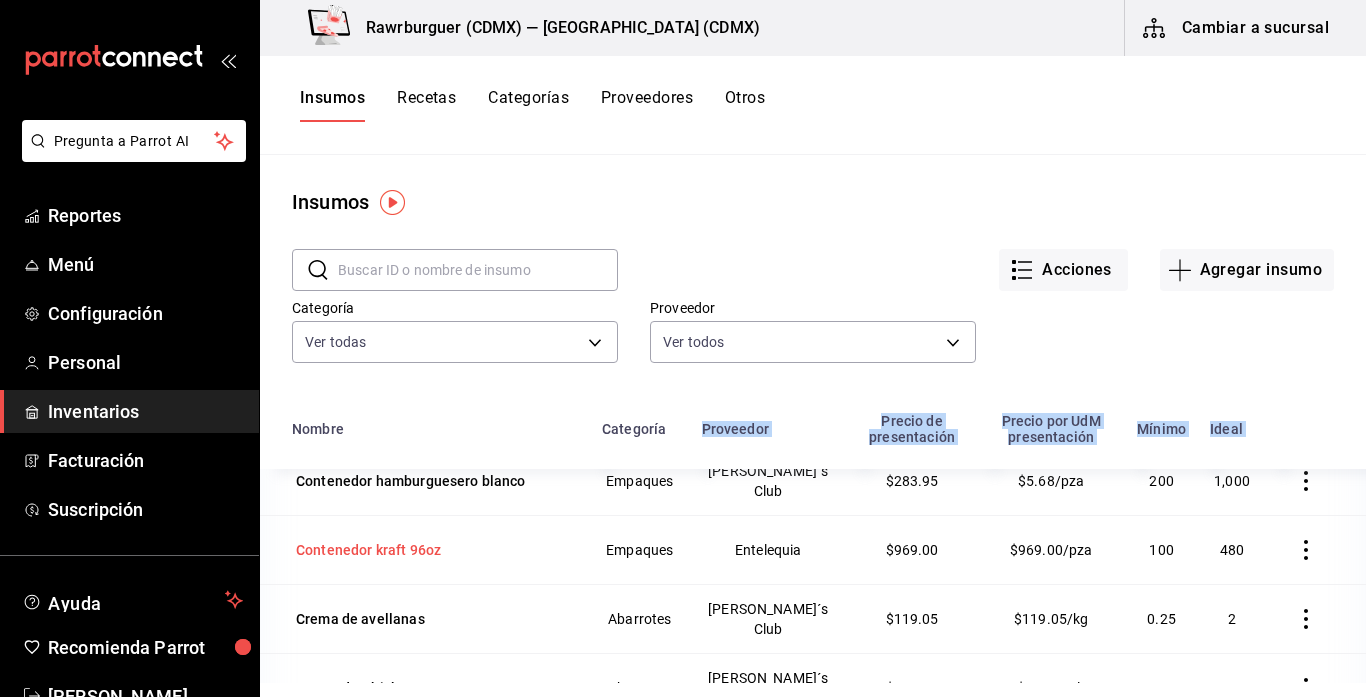 click on "Contenedor kraft 96oz" at bounding box center [368, 550] 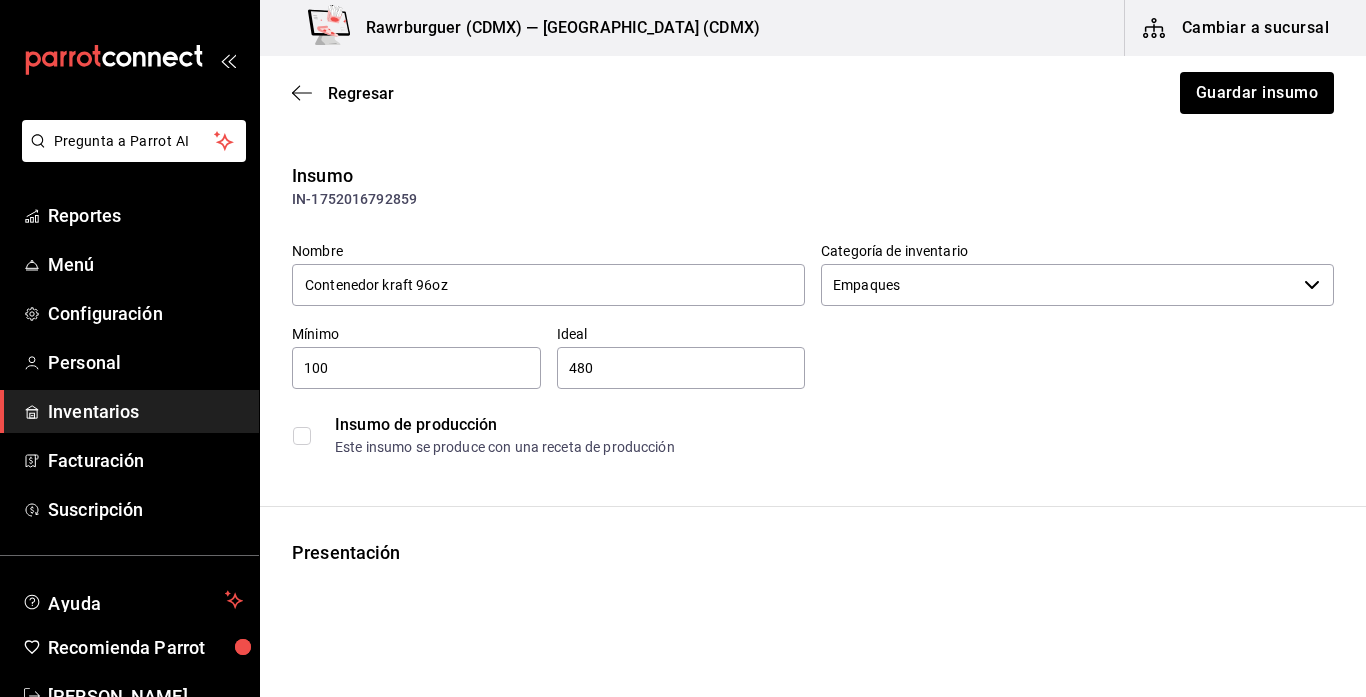 type on "Entelequia" 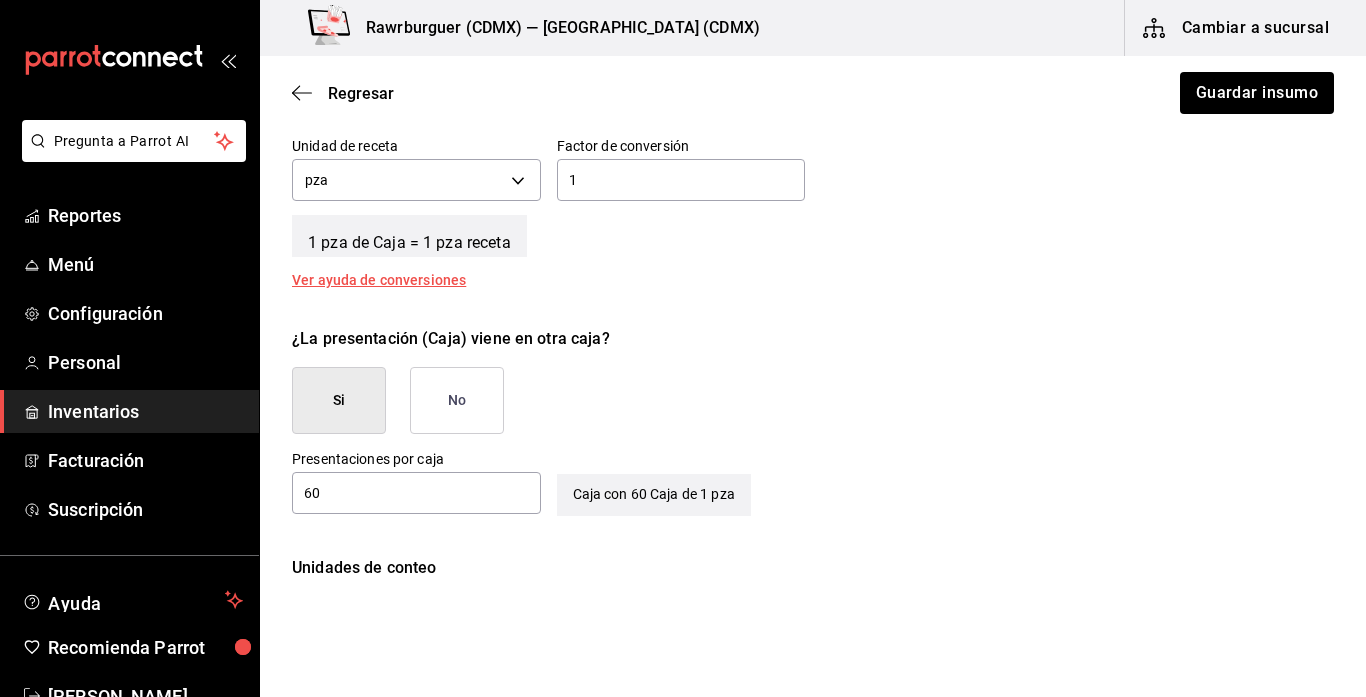 scroll, scrollTop: 797, scrollLeft: 0, axis: vertical 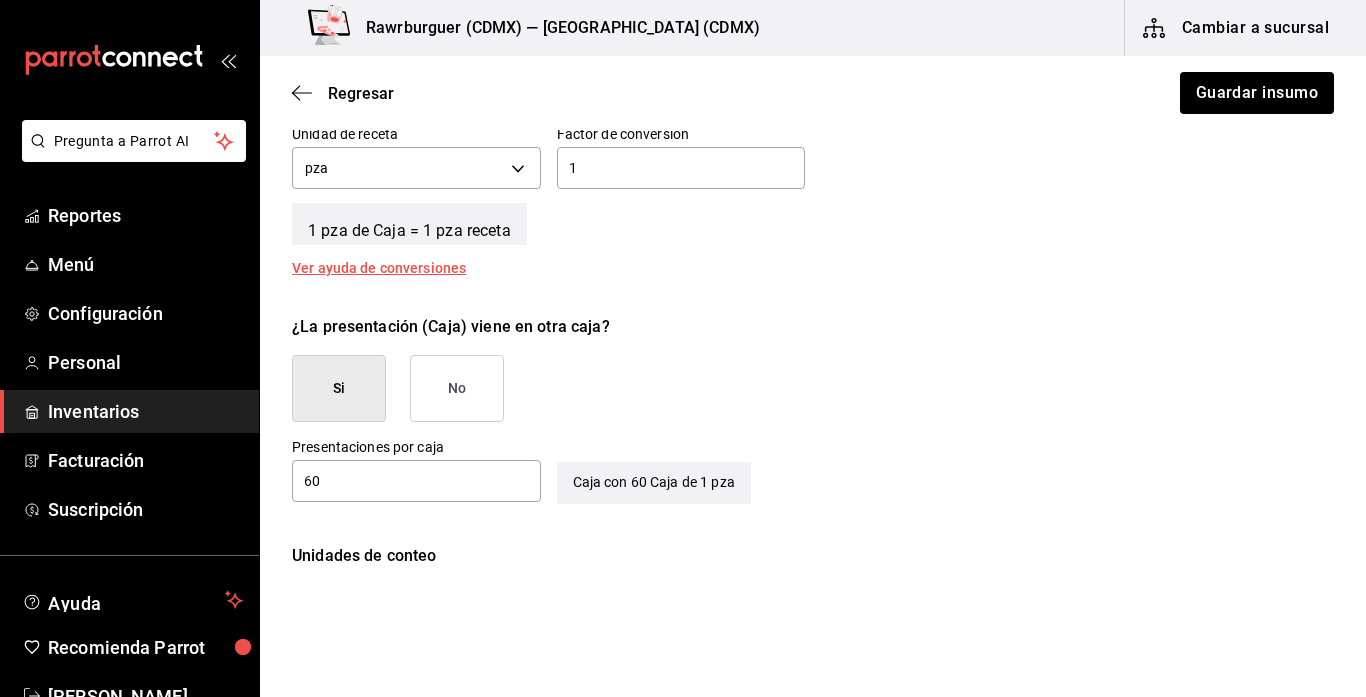 click on "No" at bounding box center [457, 388] 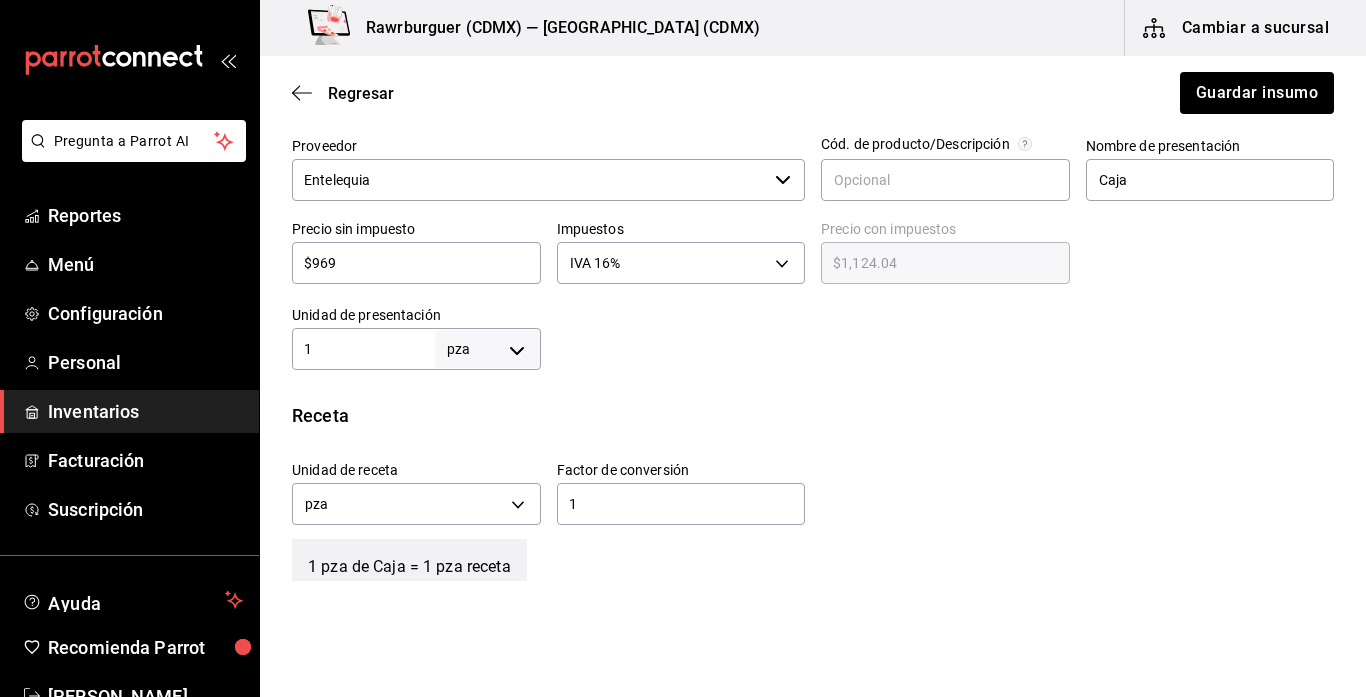scroll, scrollTop: 455, scrollLeft: 0, axis: vertical 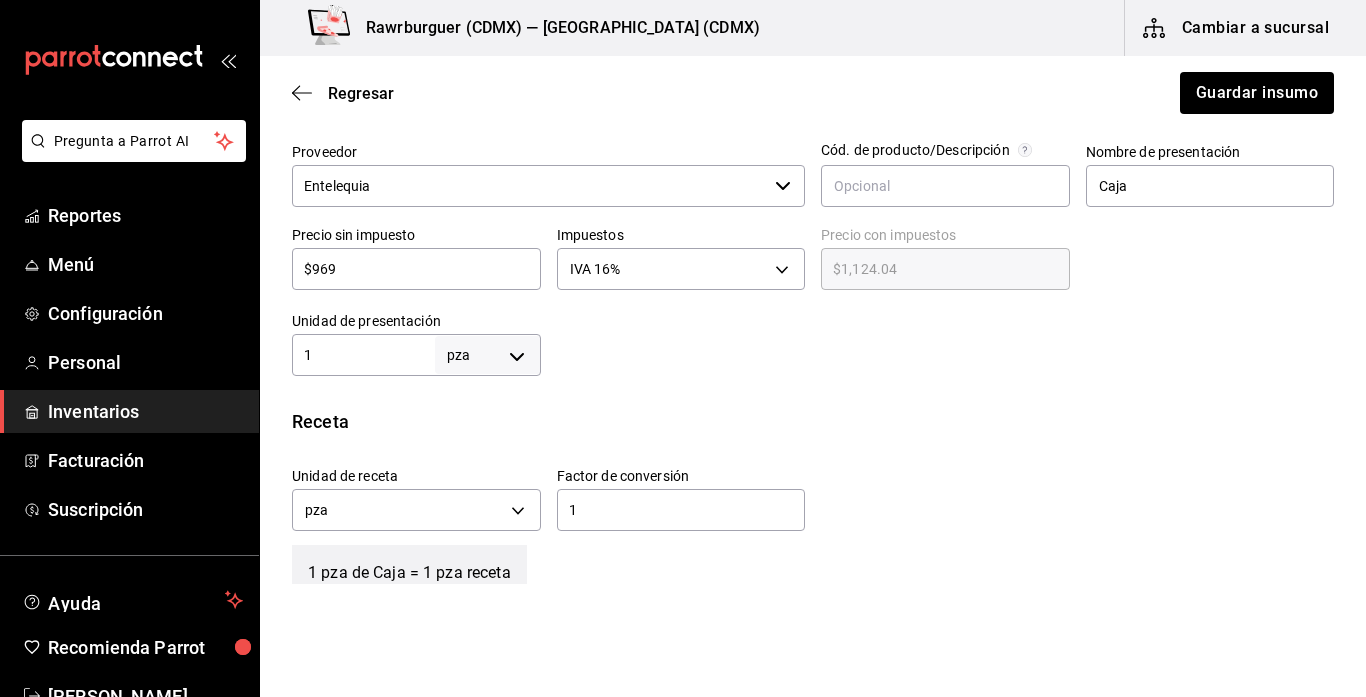 click on "1" at bounding box center (363, 355) 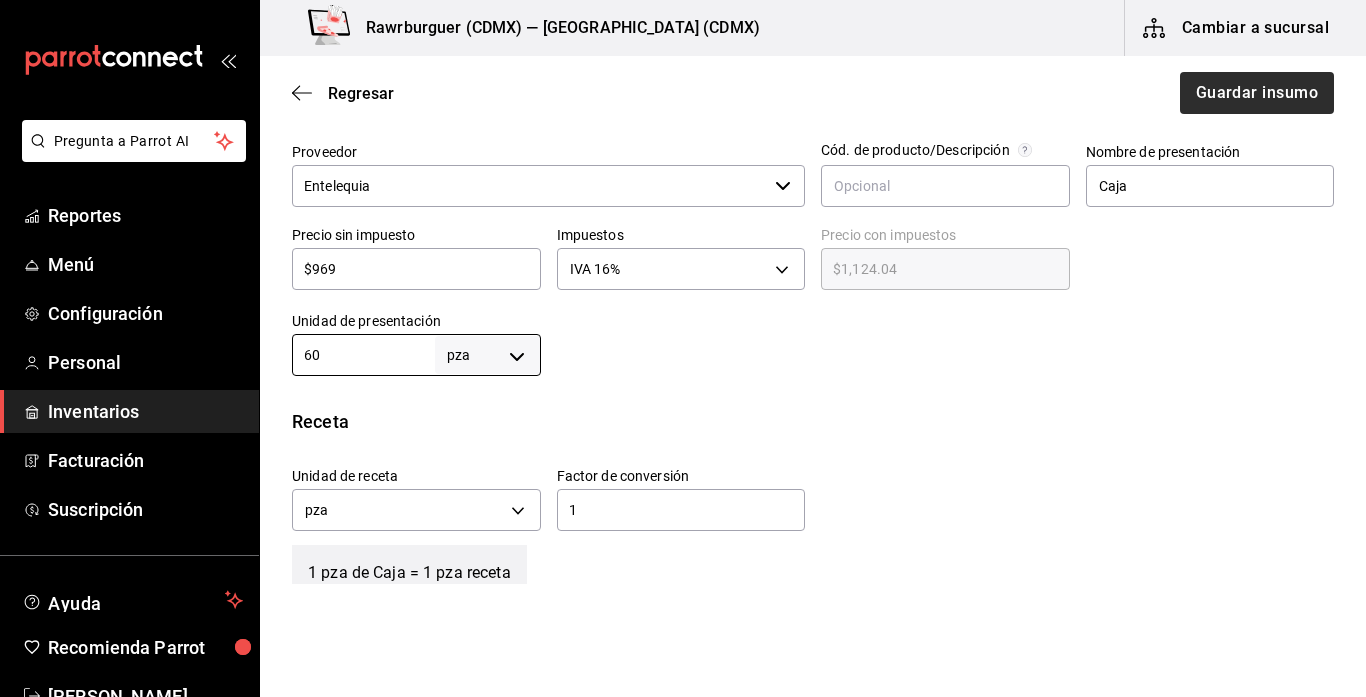 type on "60" 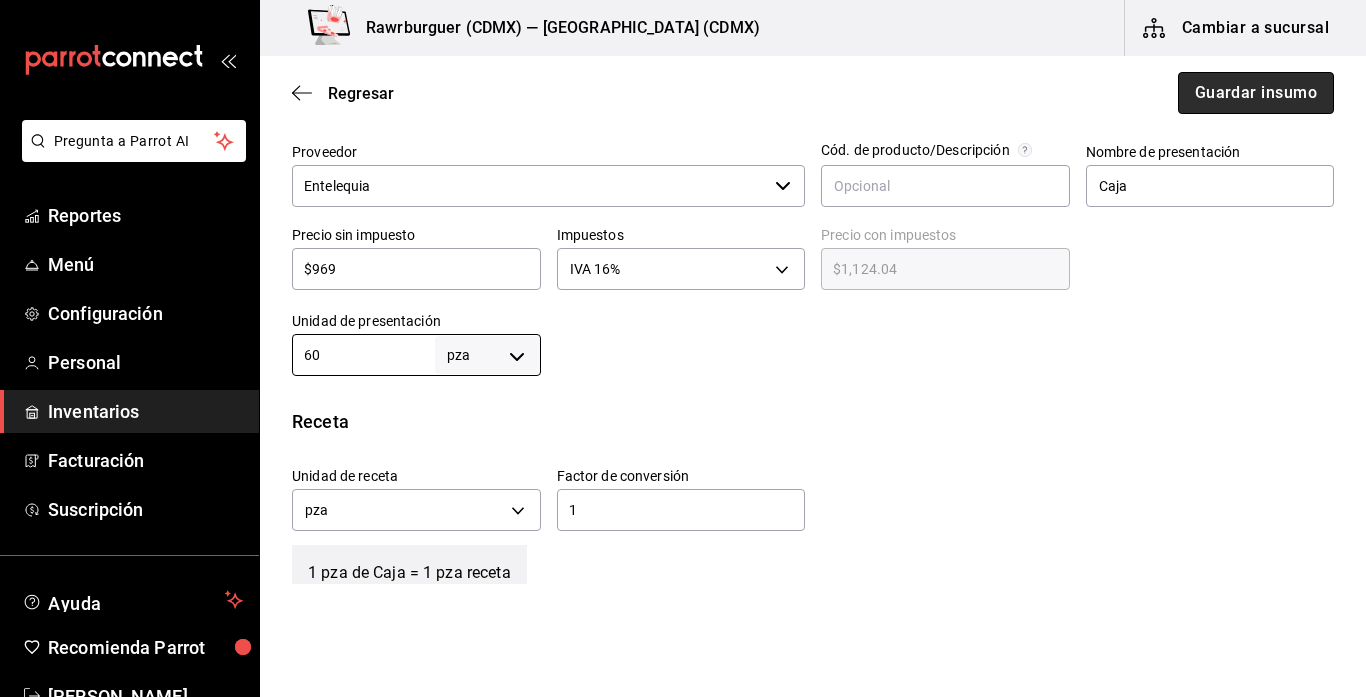 click on "Guardar insumo" at bounding box center (1256, 93) 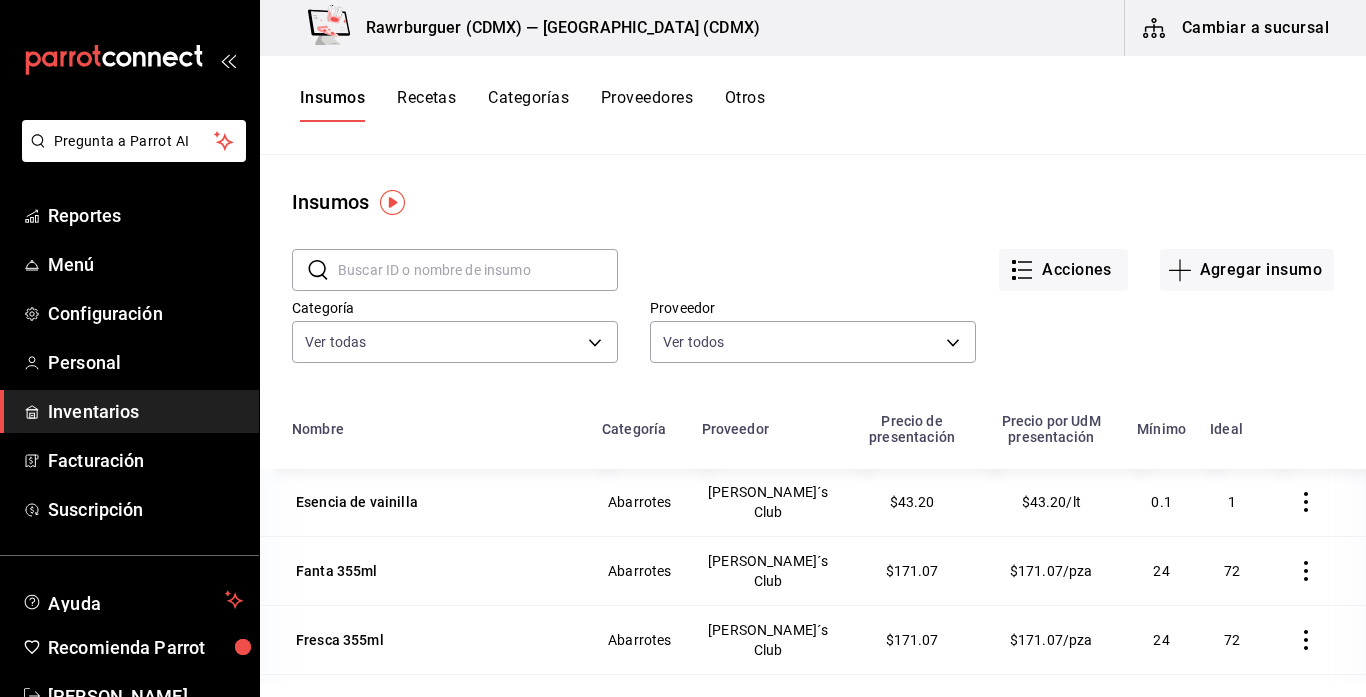 scroll, scrollTop: 2629, scrollLeft: 0, axis: vertical 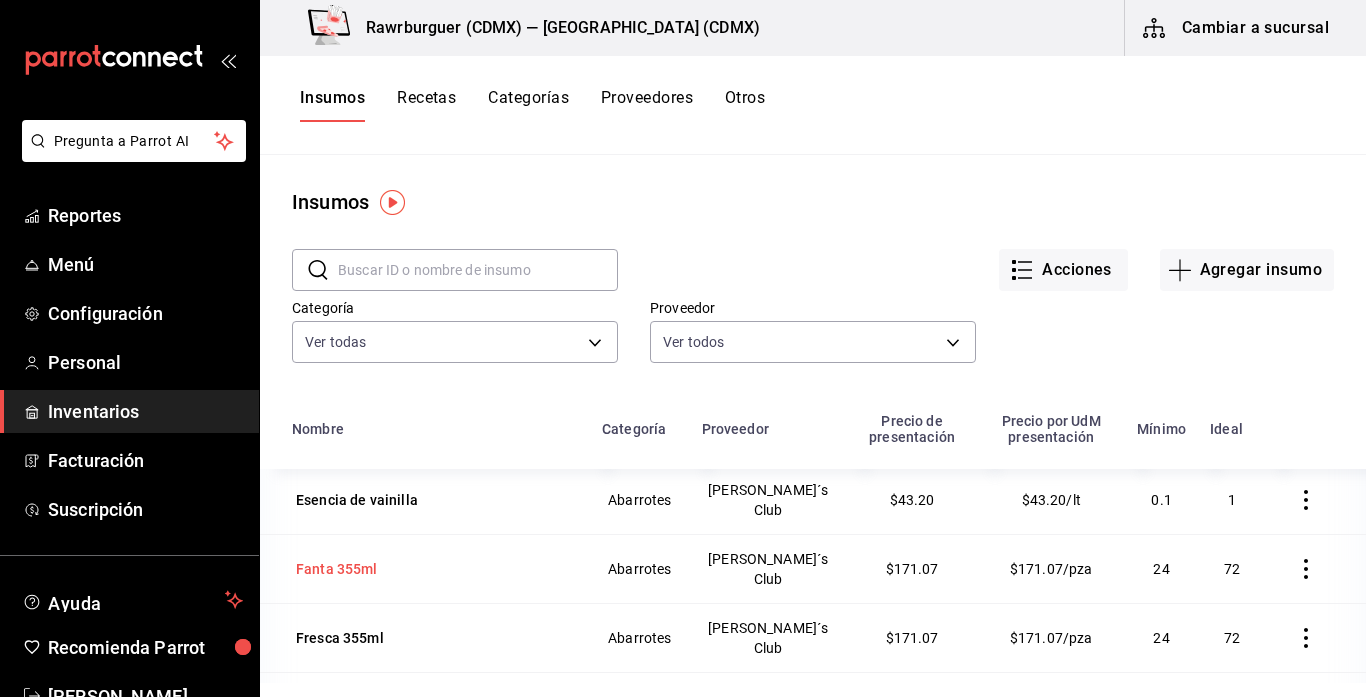 click on "Fanta 355ml" at bounding box center [337, 569] 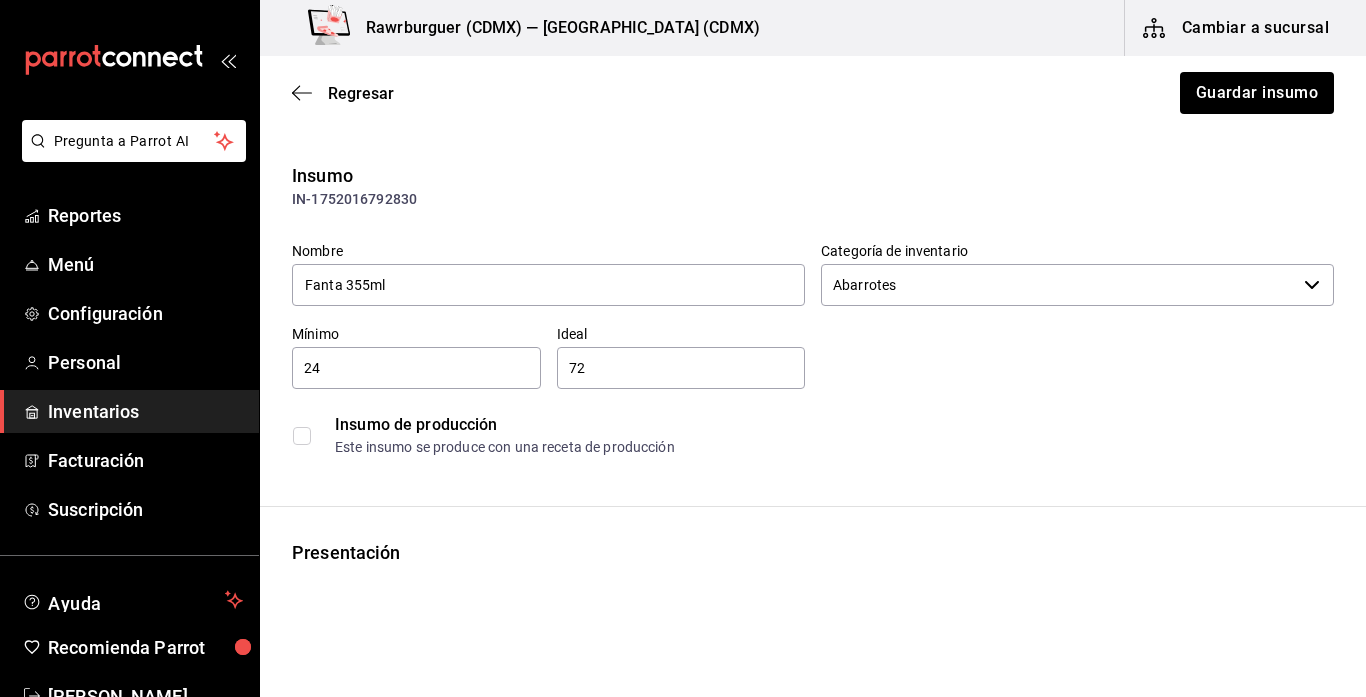 type on "[PERSON_NAME]´s Club" 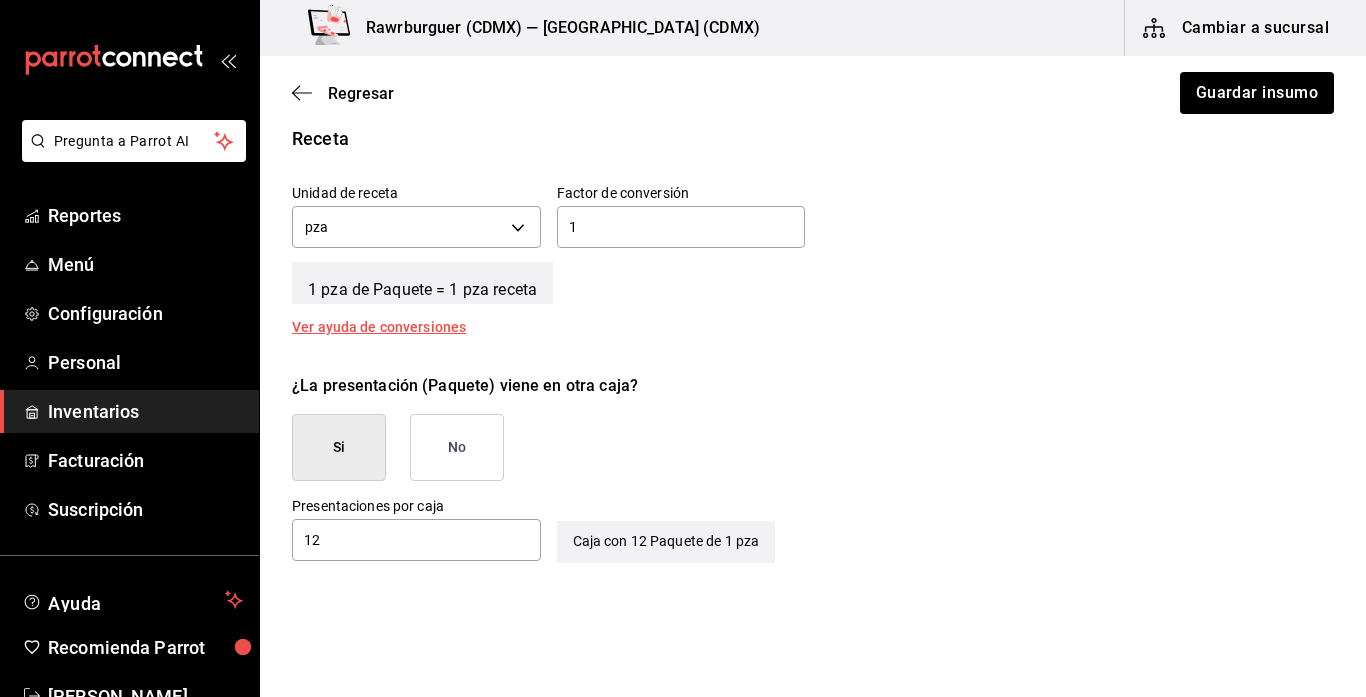 scroll, scrollTop: 783, scrollLeft: 0, axis: vertical 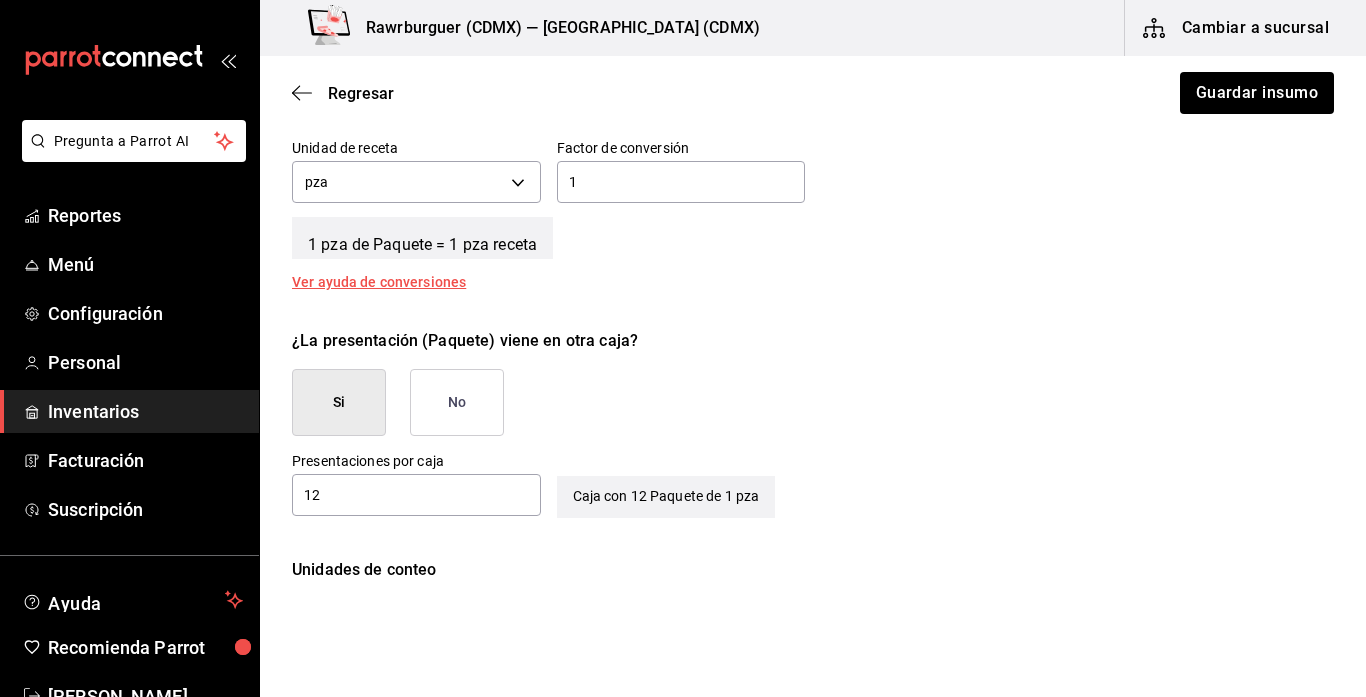 click on "No" at bounding box center [457, 402] 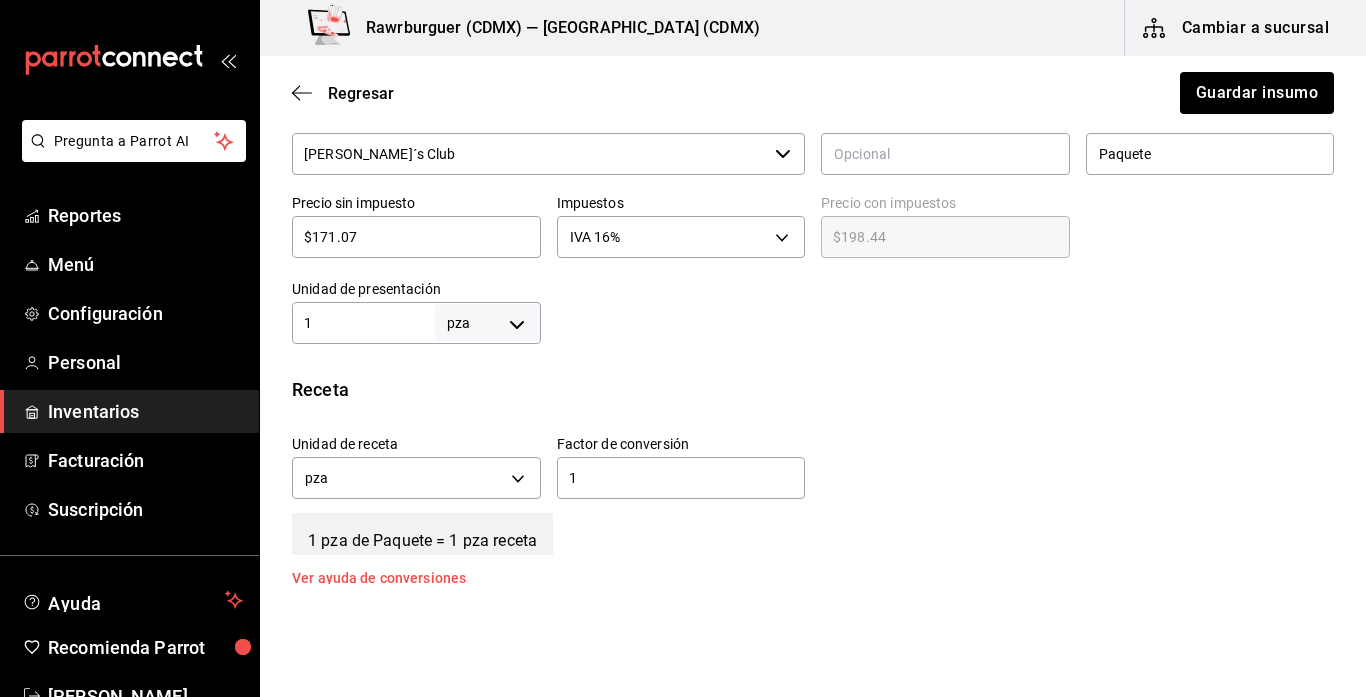 scroll, scrollTop: 479, scrollLeft: 0, axis: vertical 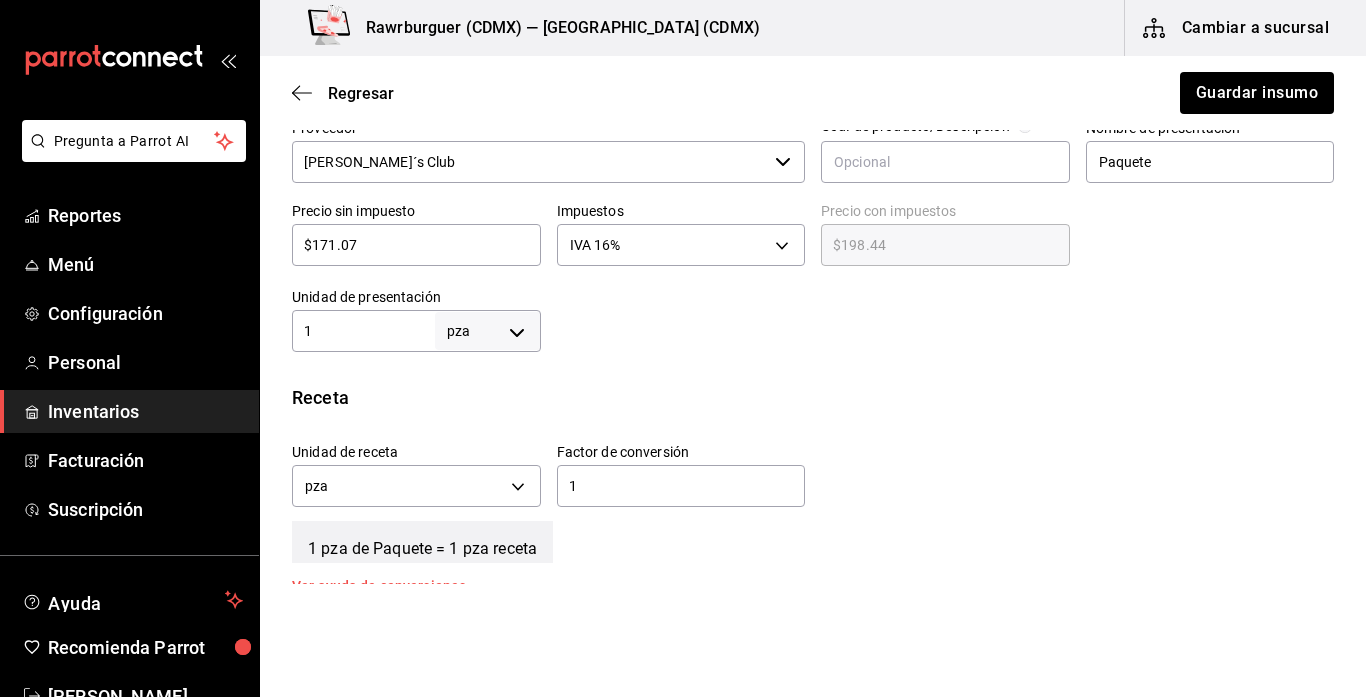 click on "1" at bounding box center (363, 331) 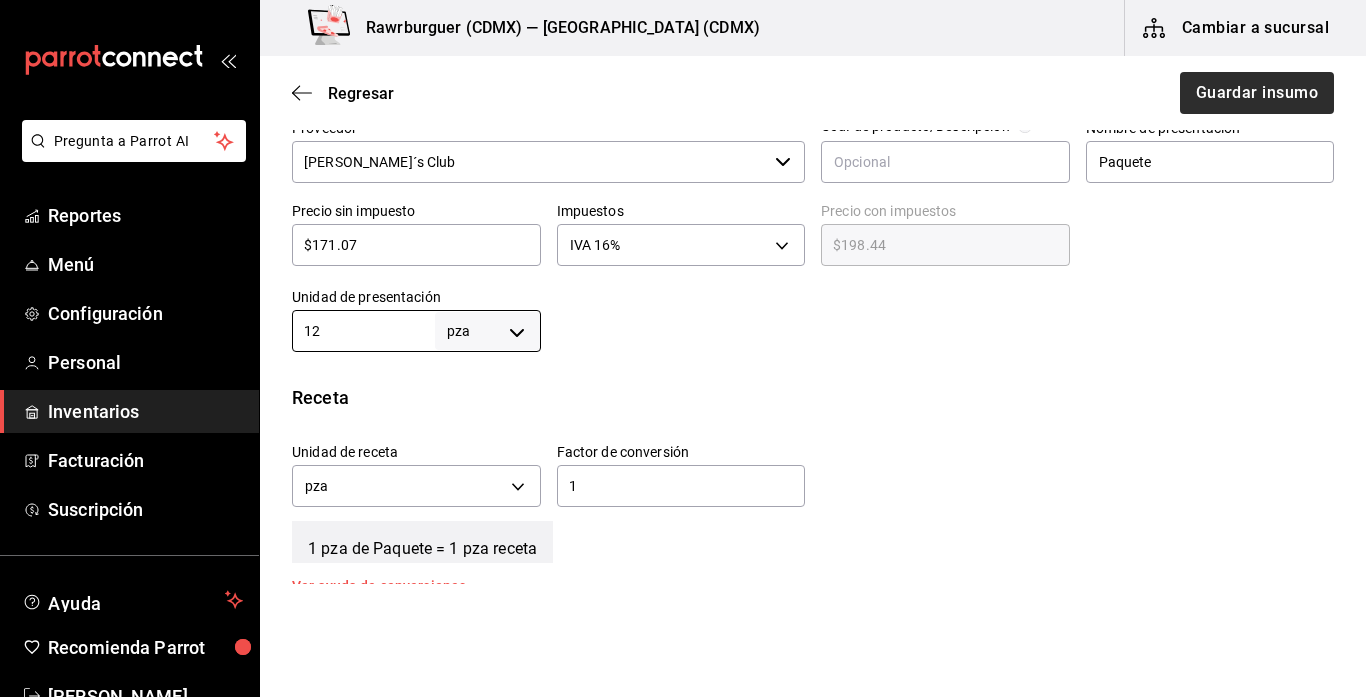 type on "12" 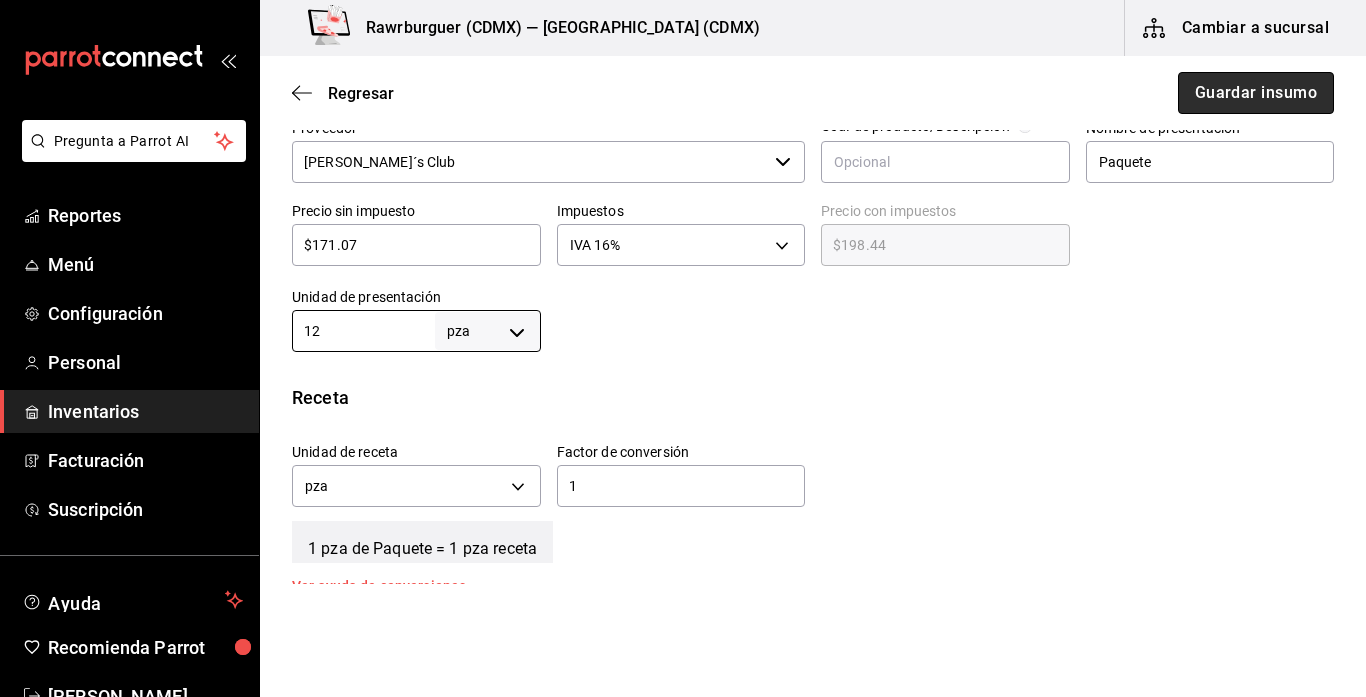 click on "Guardar insumo" at bounding box center (1256, 93) 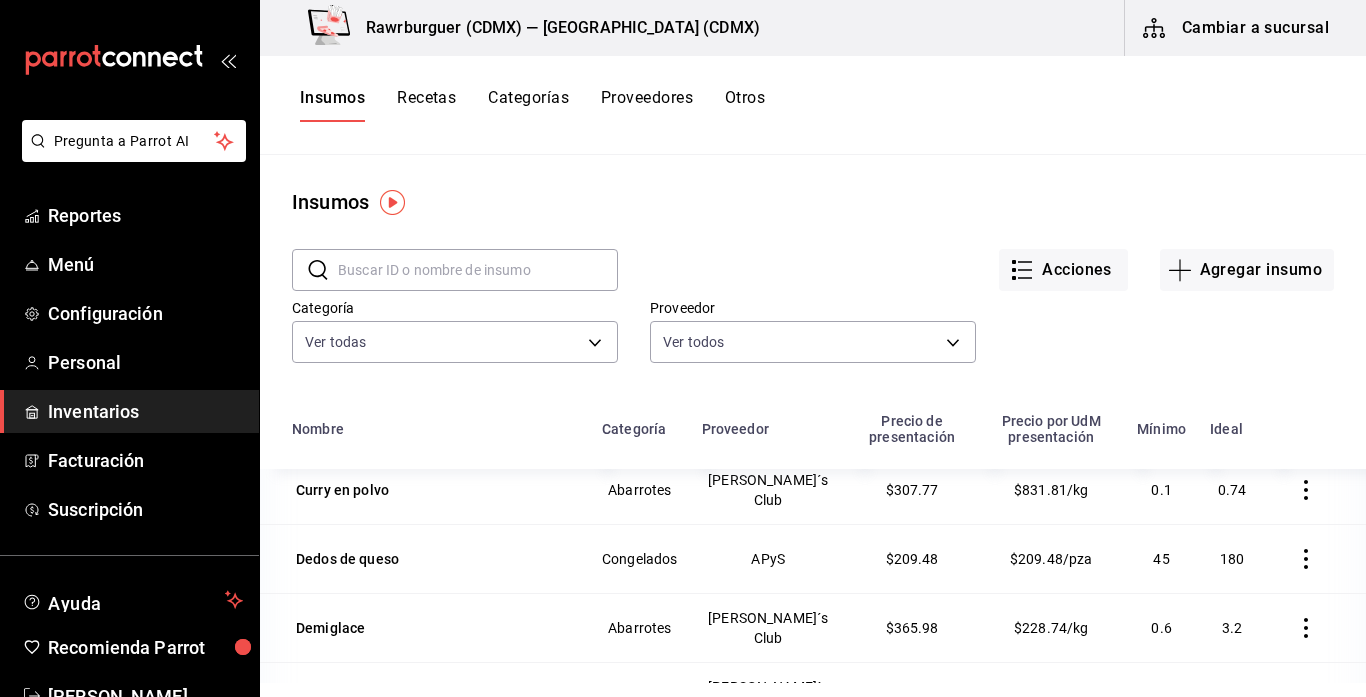 scroll, scrollTop: 2434, scrollLeft: 0, axis: vertical 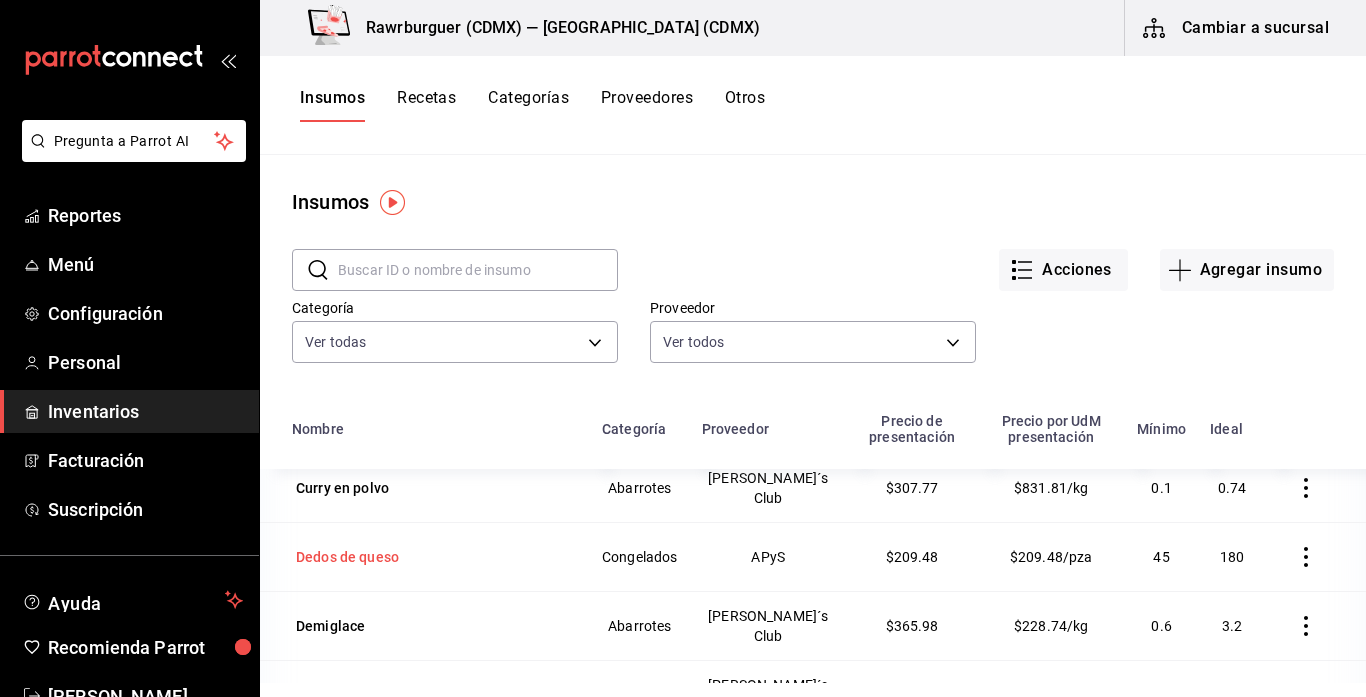 click on "Dedos de queso" at bounding box center (347, 557) 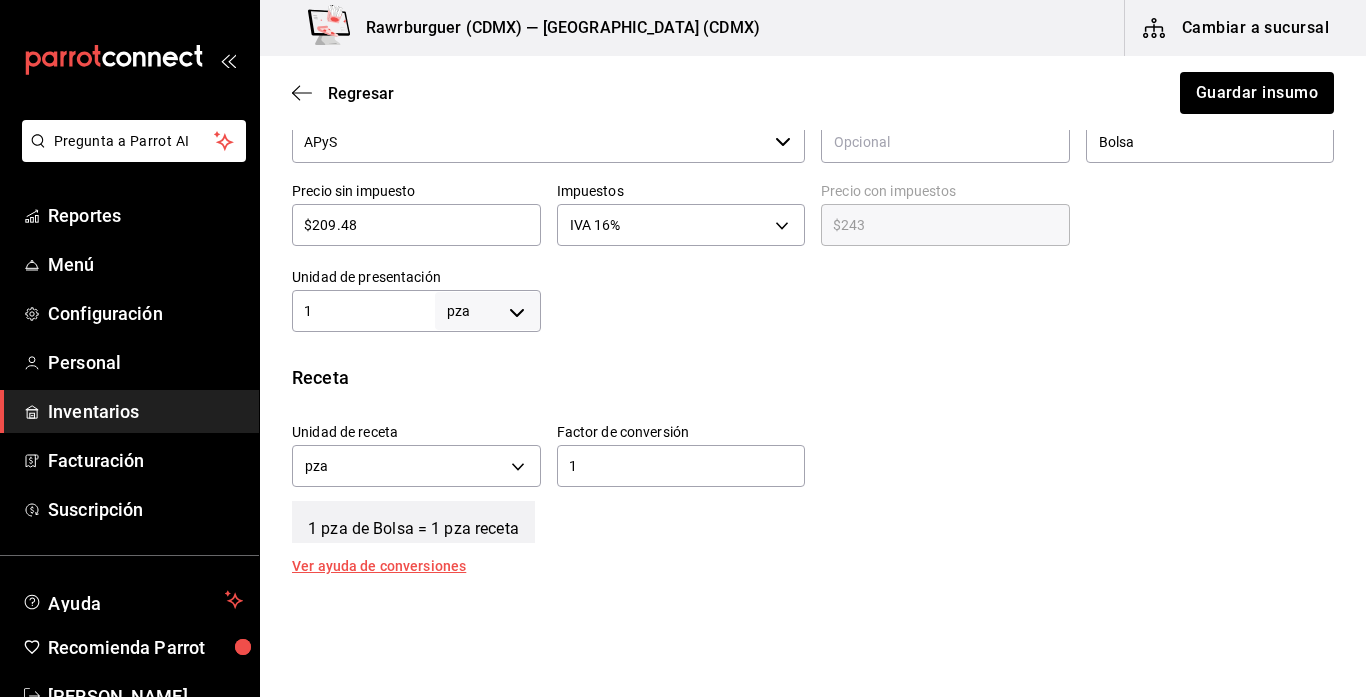type on "Congelados" 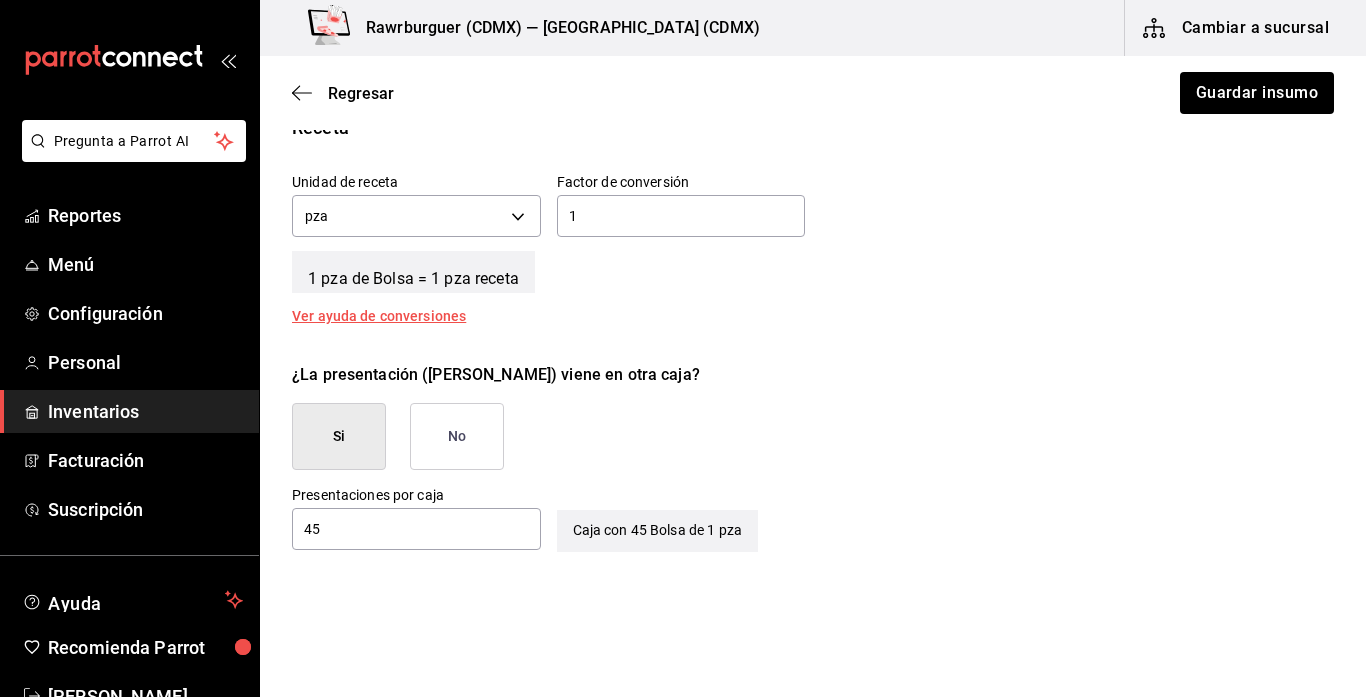 scroll, scrollTop: 951, scrollLeft: 0, axis: vertical 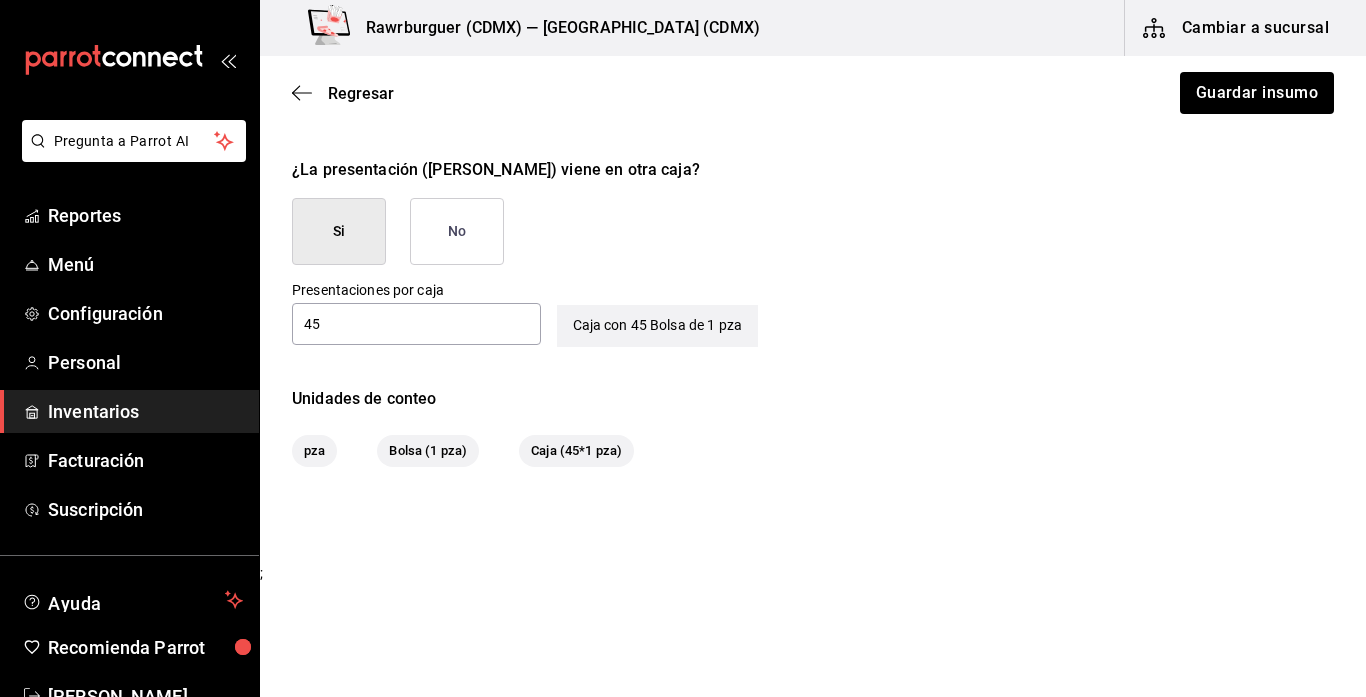 click on "No" at bounding box center (457, 231) 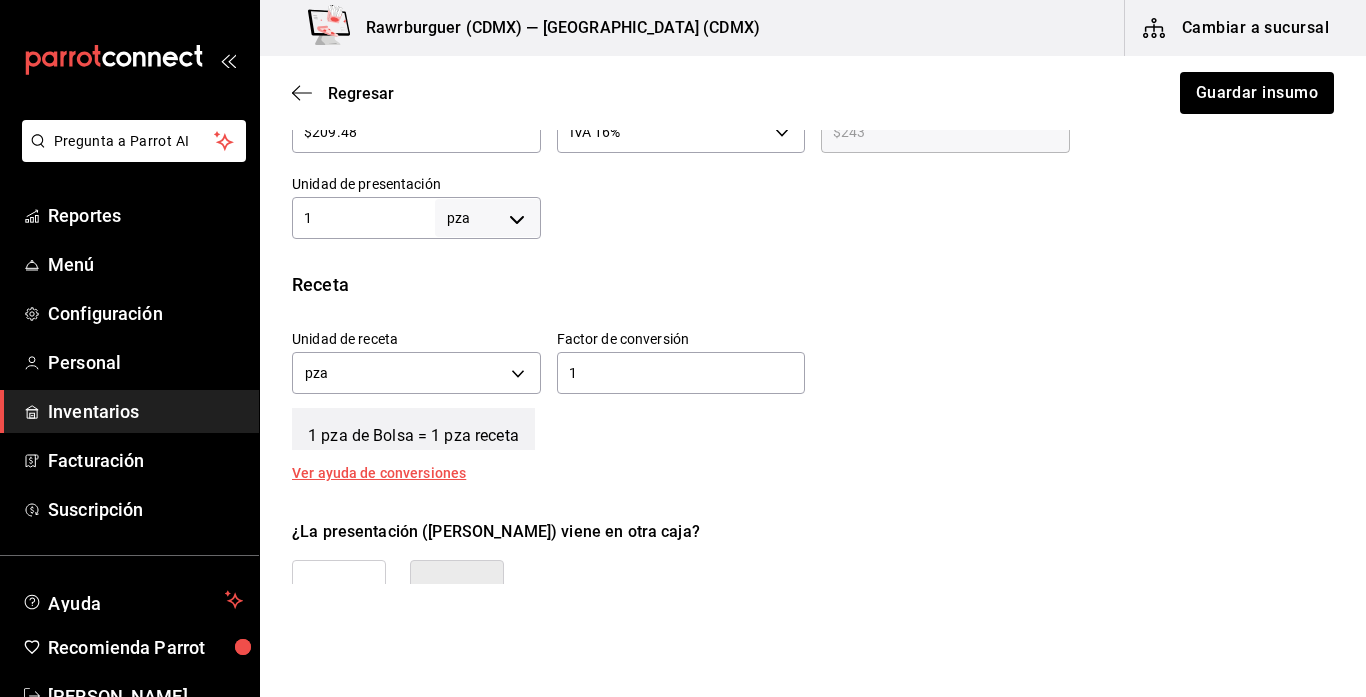 scroll, scrollTop: 567, scrollLeft: 0, axis: vertical 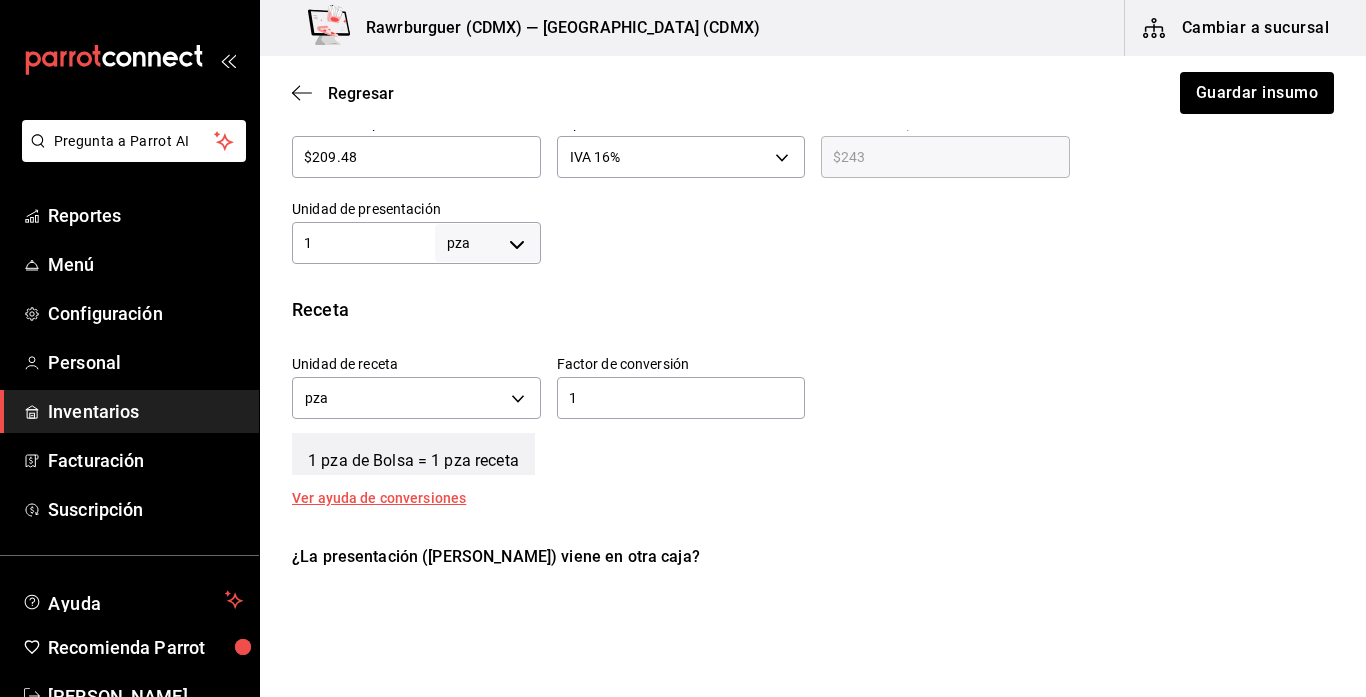 click on "1 pza UNIT ​" at bounding box center (416, 243) 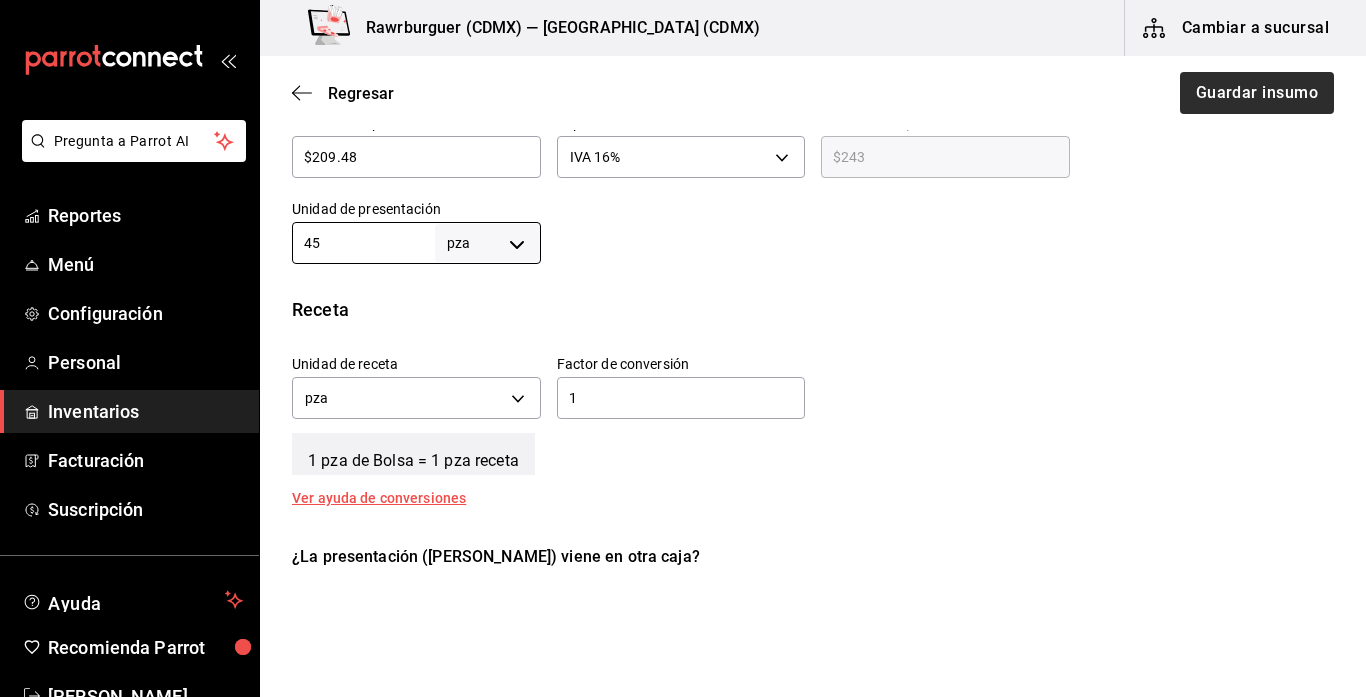 type on "45" 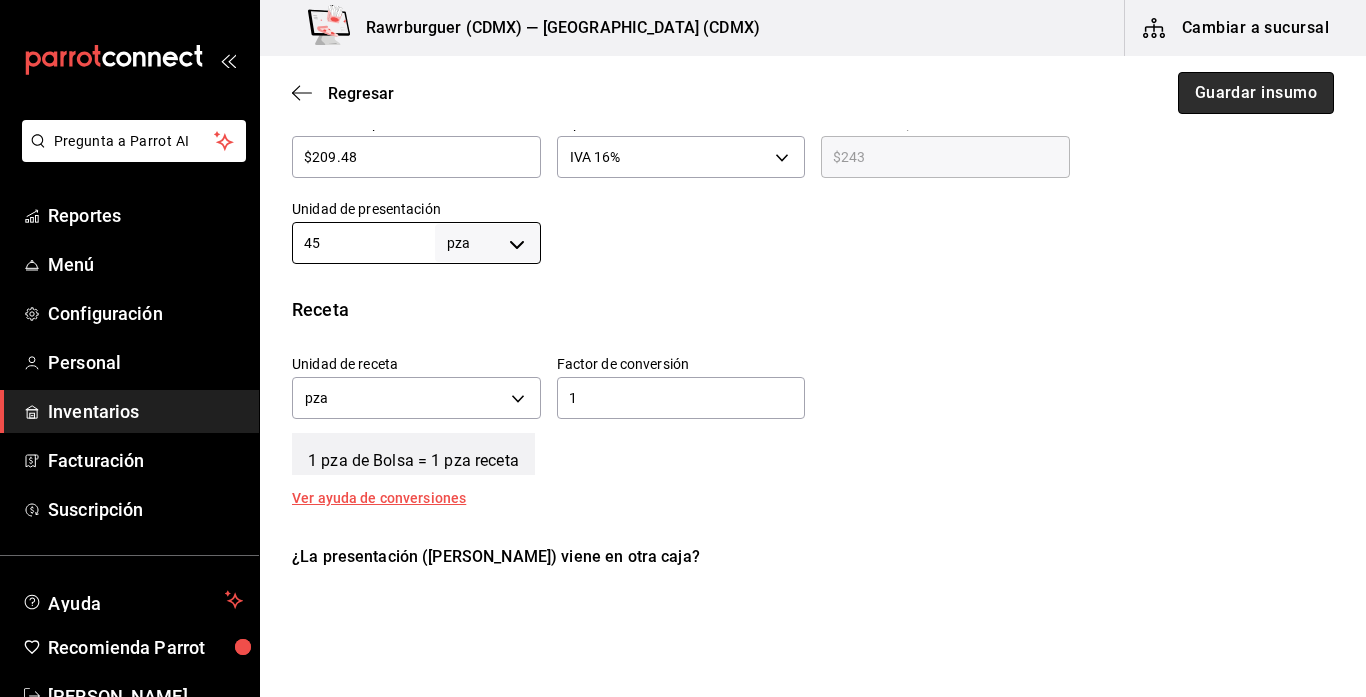 click on "Guardar insumo" at bounding box center (1256, 93) 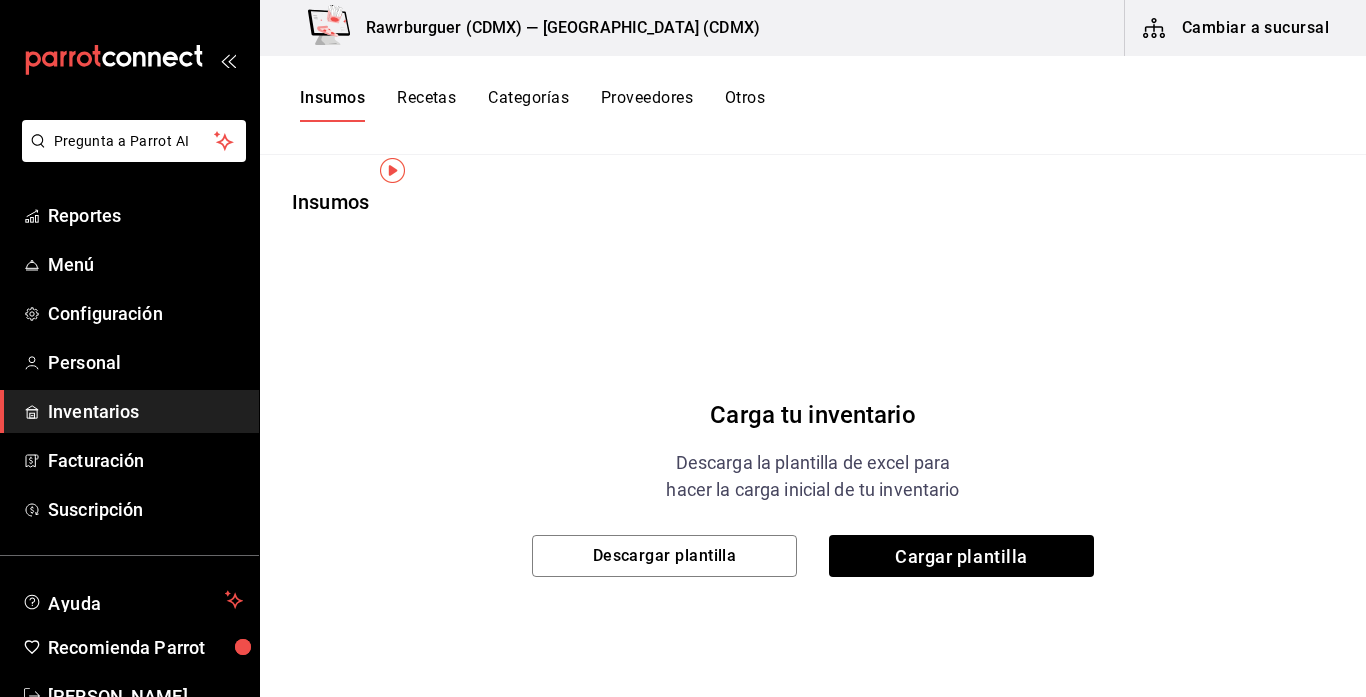 scroll, scrollTop: 32, scrollLeft: 0, axis: vertical 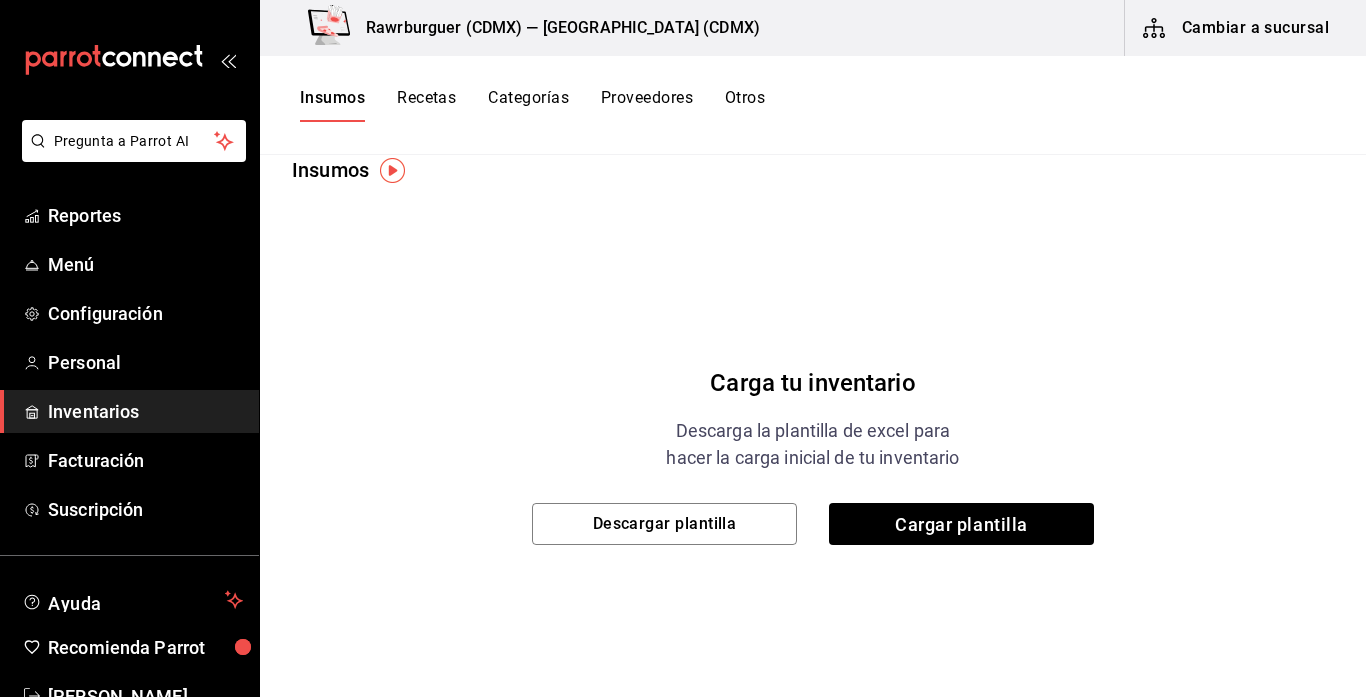click on "Recetas" at bounding box center [426, 105] 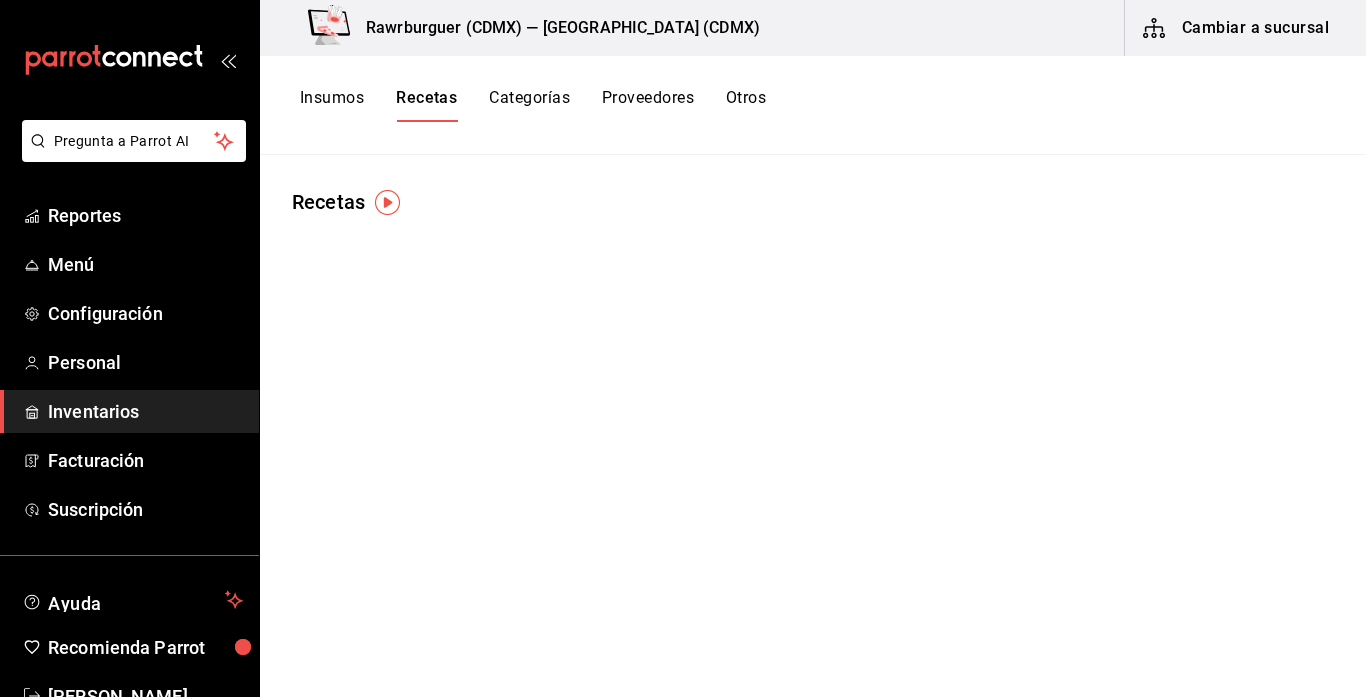 scroll, scrollTop: 0, scrollLeft: 0, axis: both 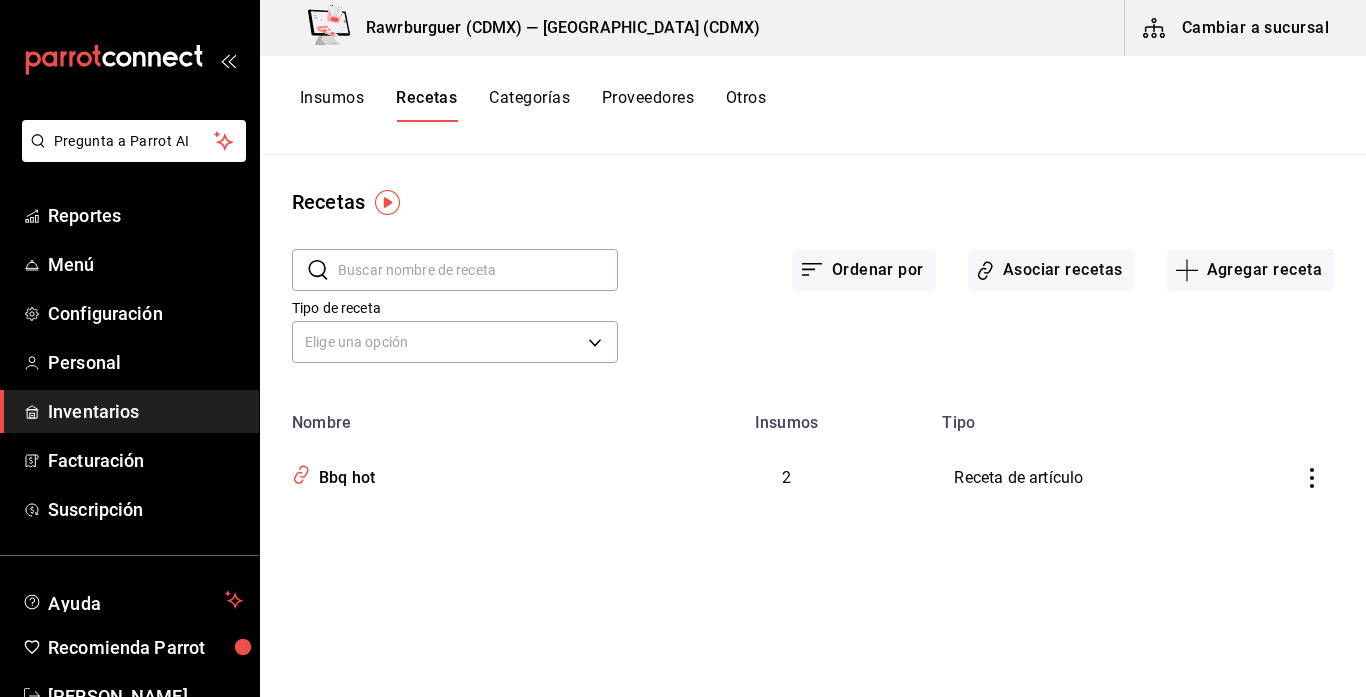click on "Insumos" at bounding box center (332, 105) 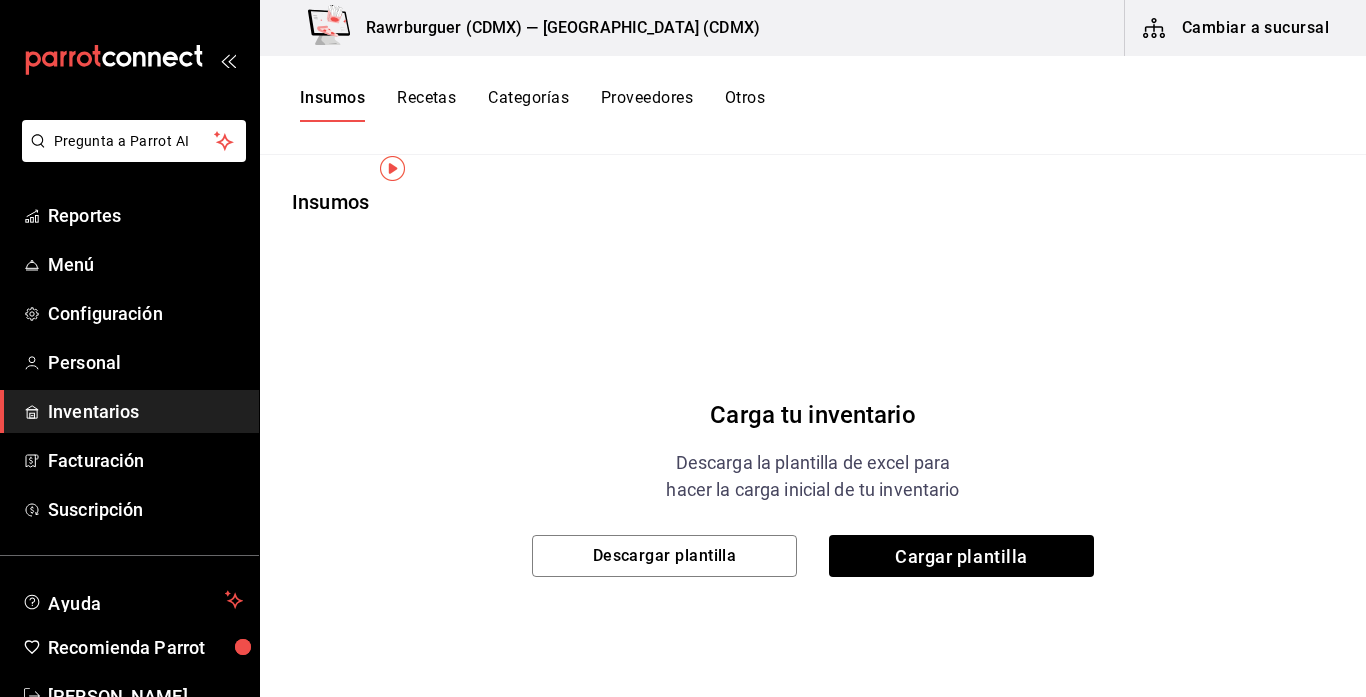 scroll, scrollTop: 34, scrollLeft: 0, axis: vertical 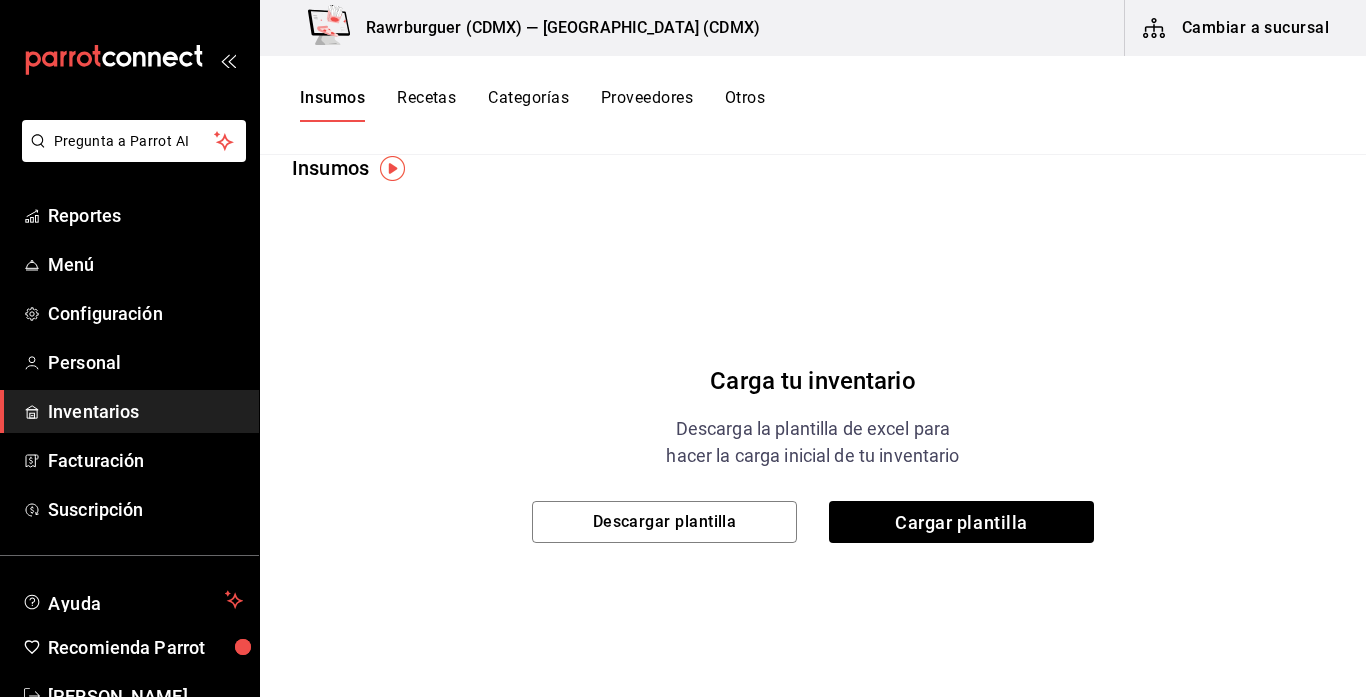 click on "Recetas" at bounding box center (426, 105) 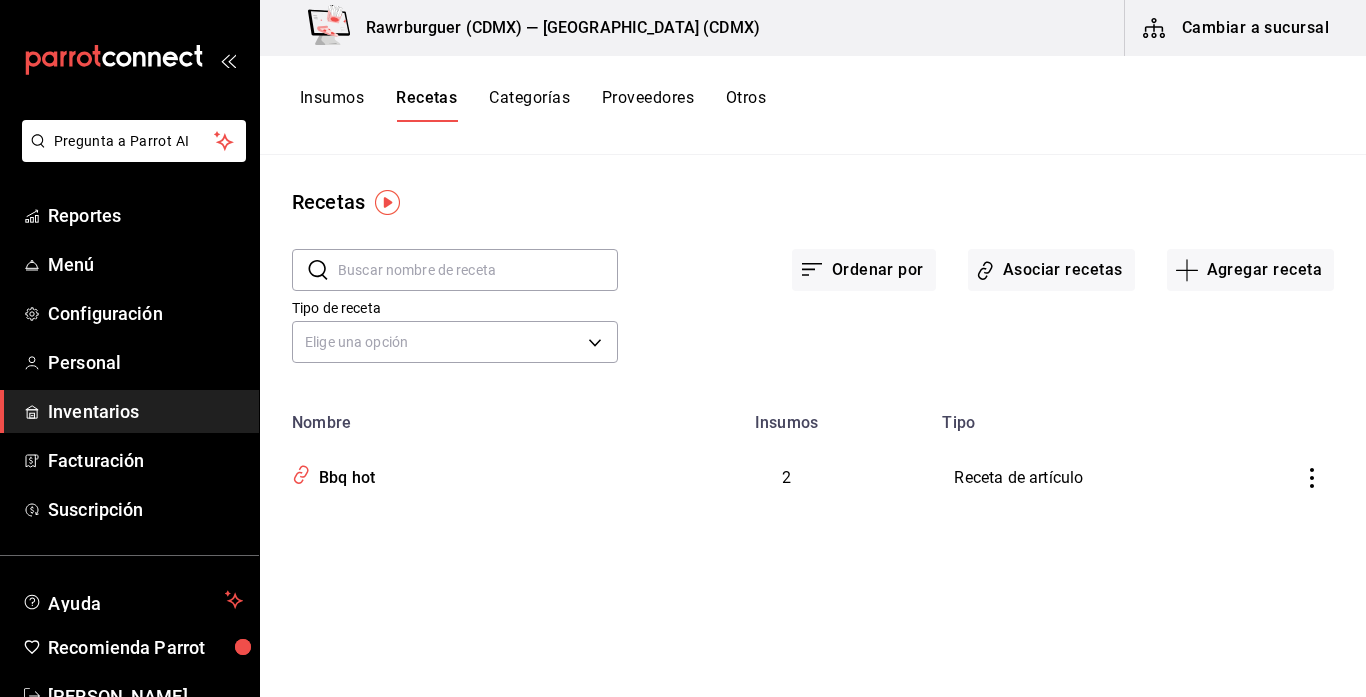 scroll, scrollTop: 0, scrollLeft: 0, axis: both 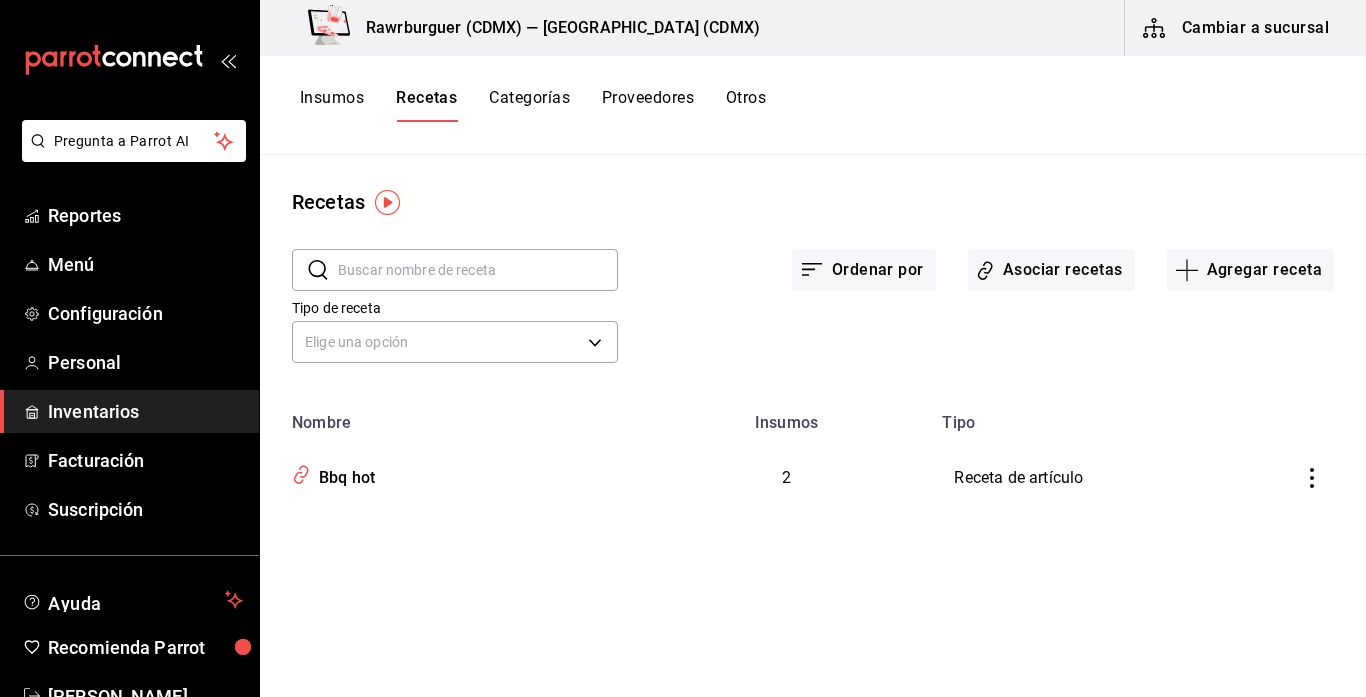 click on "Insumos" at bounding box center (332, 105) 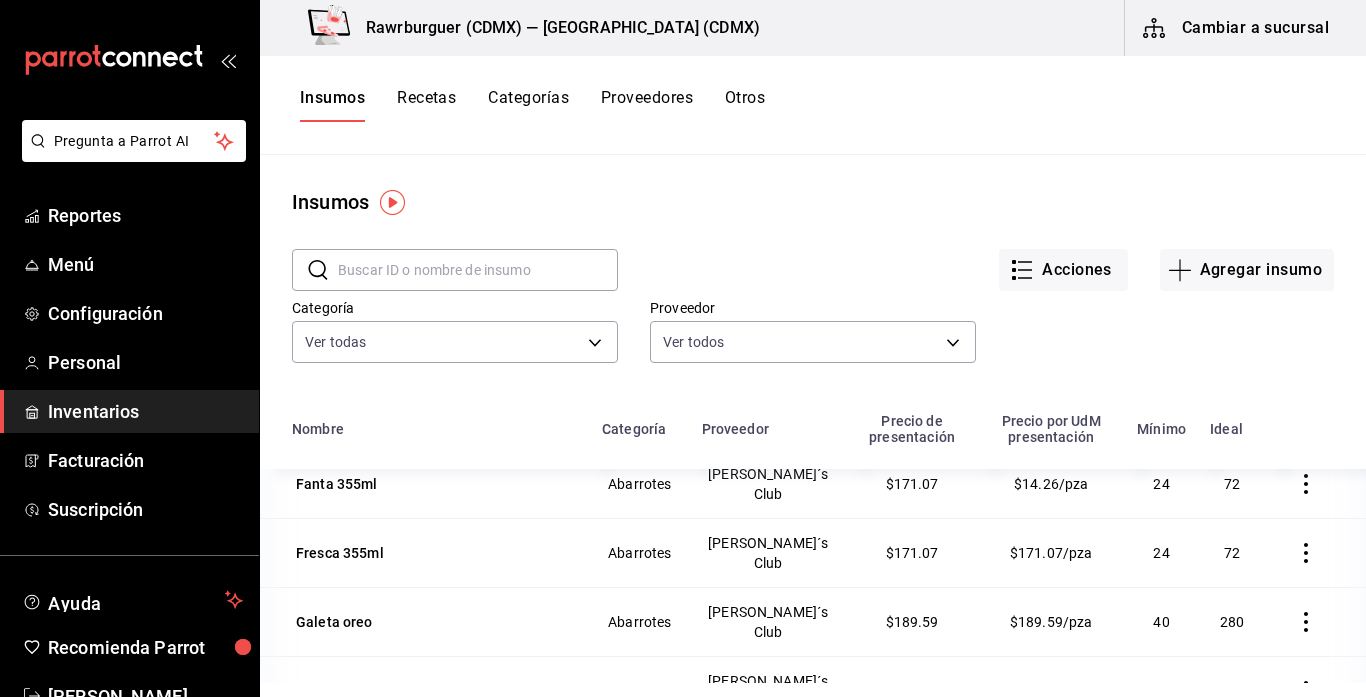 scroll, scrollTop: 2715, scrollLeft: 0, axis: vertical 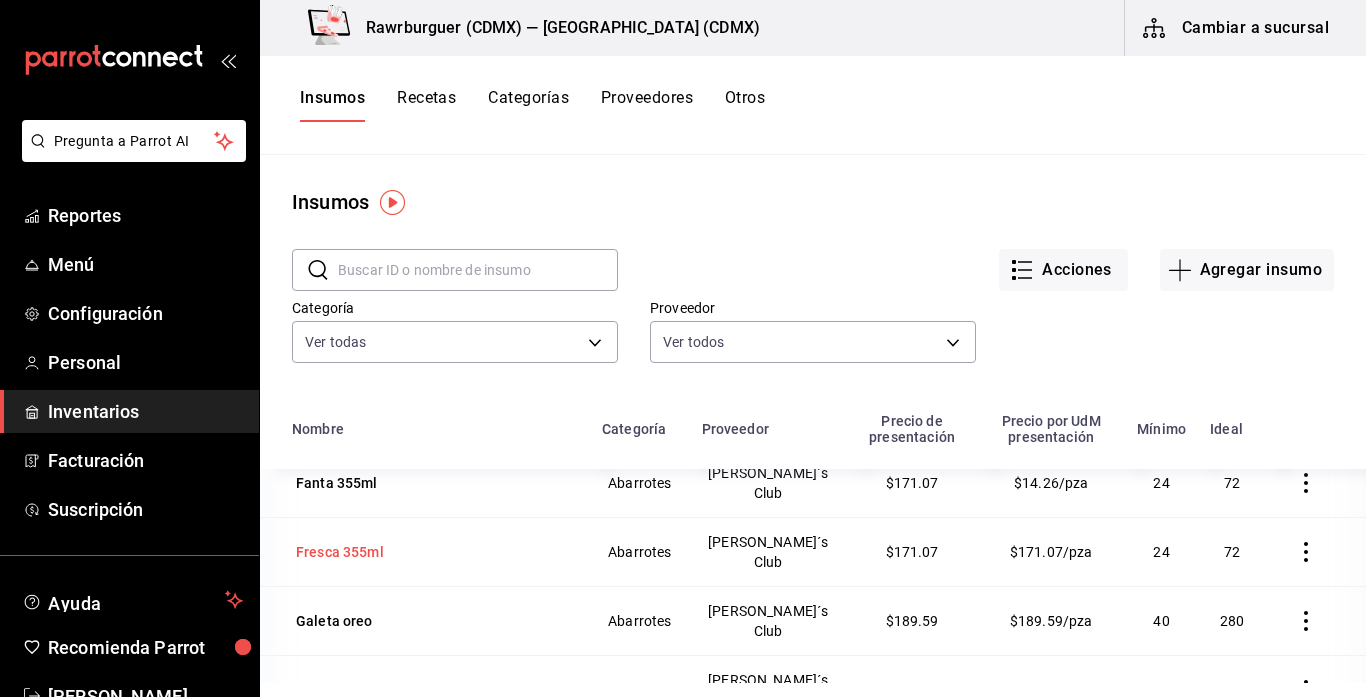 click on "Fresca 355ml" at bounding box center [340, 552] 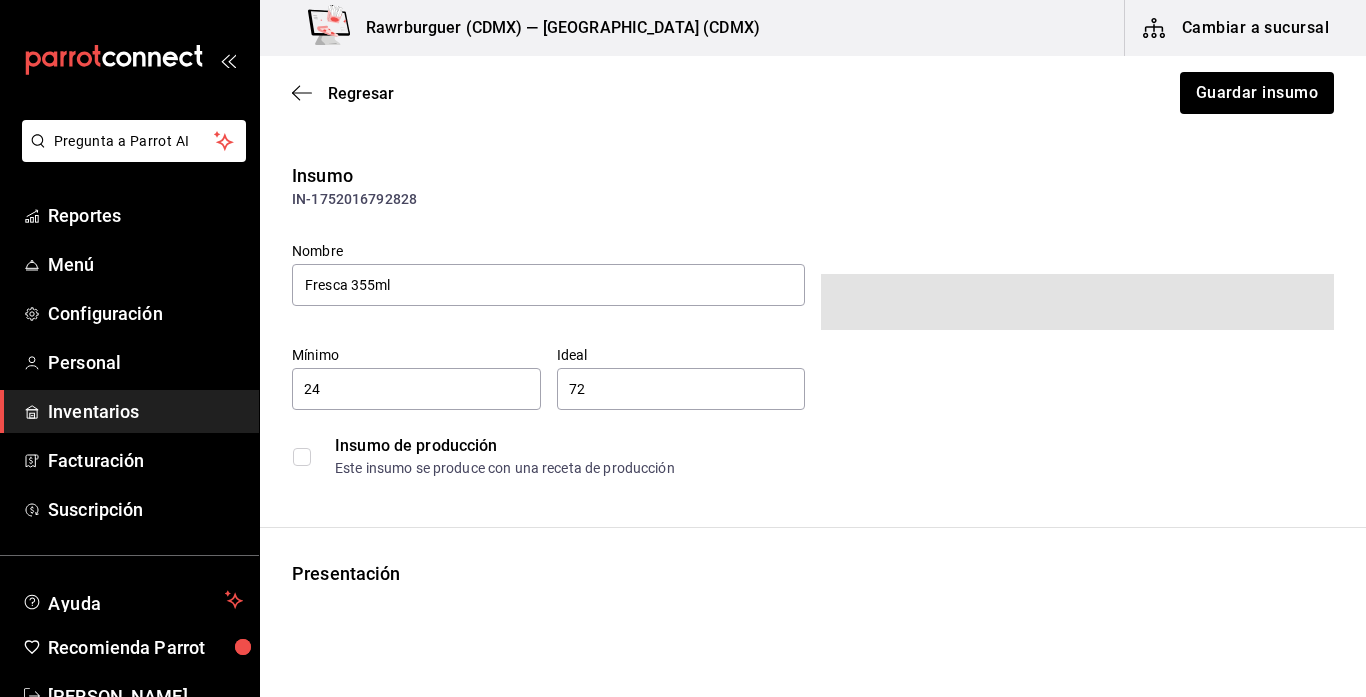type on "24" 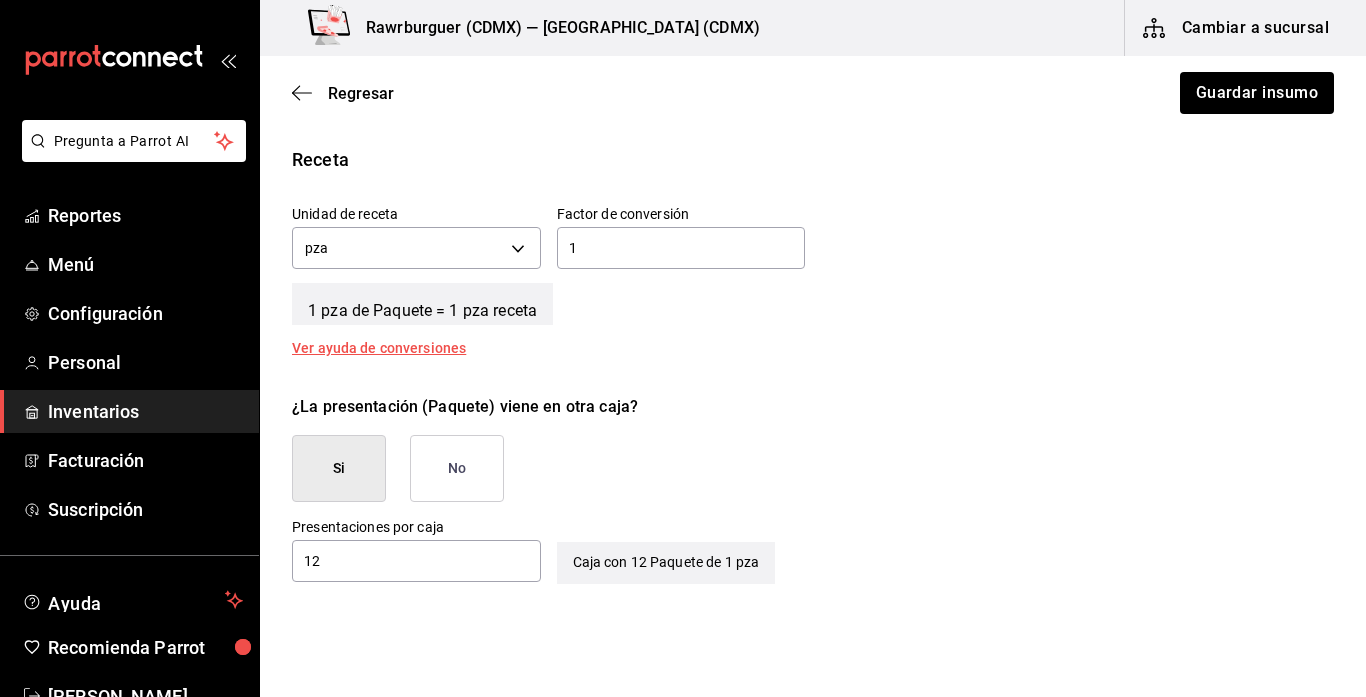 scroll, scrollTop: 724, scrollLeft: 0, axis: vertical 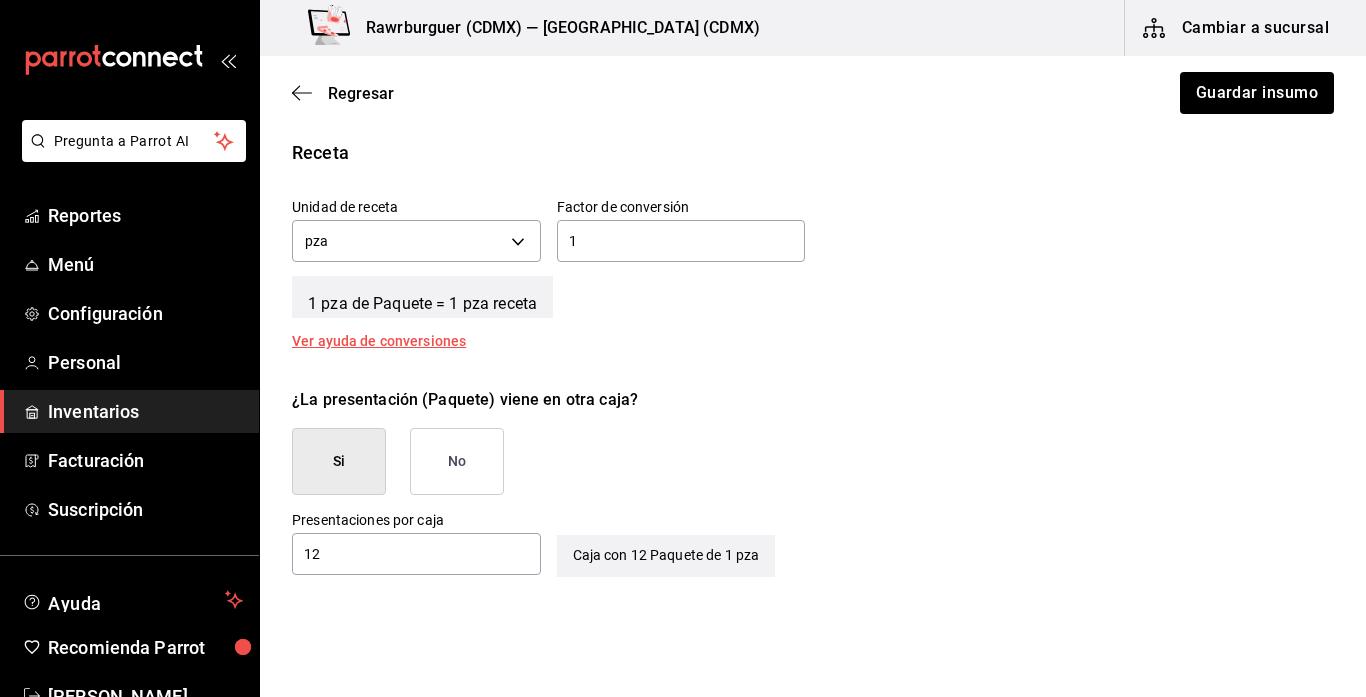 click on "No" at bounding box center (457, 461) 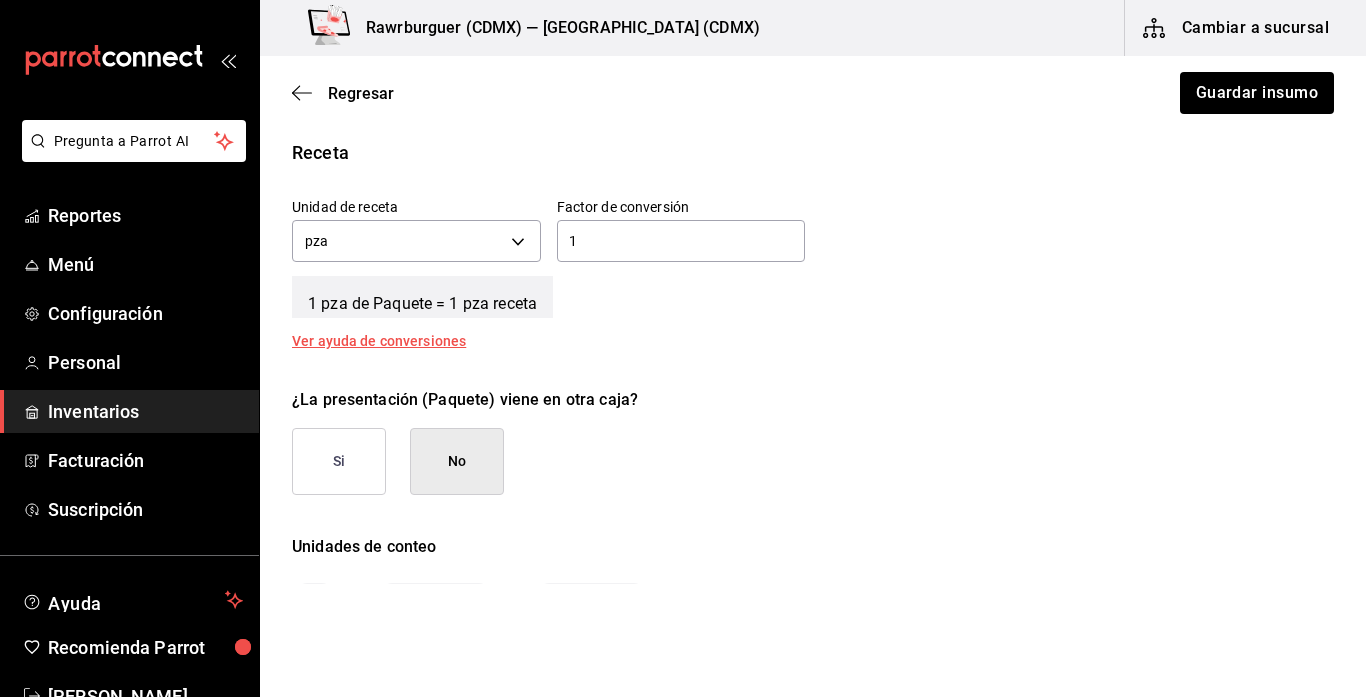 scroll, scrollTop: 429, scrollLeft: 0, axis: vertical 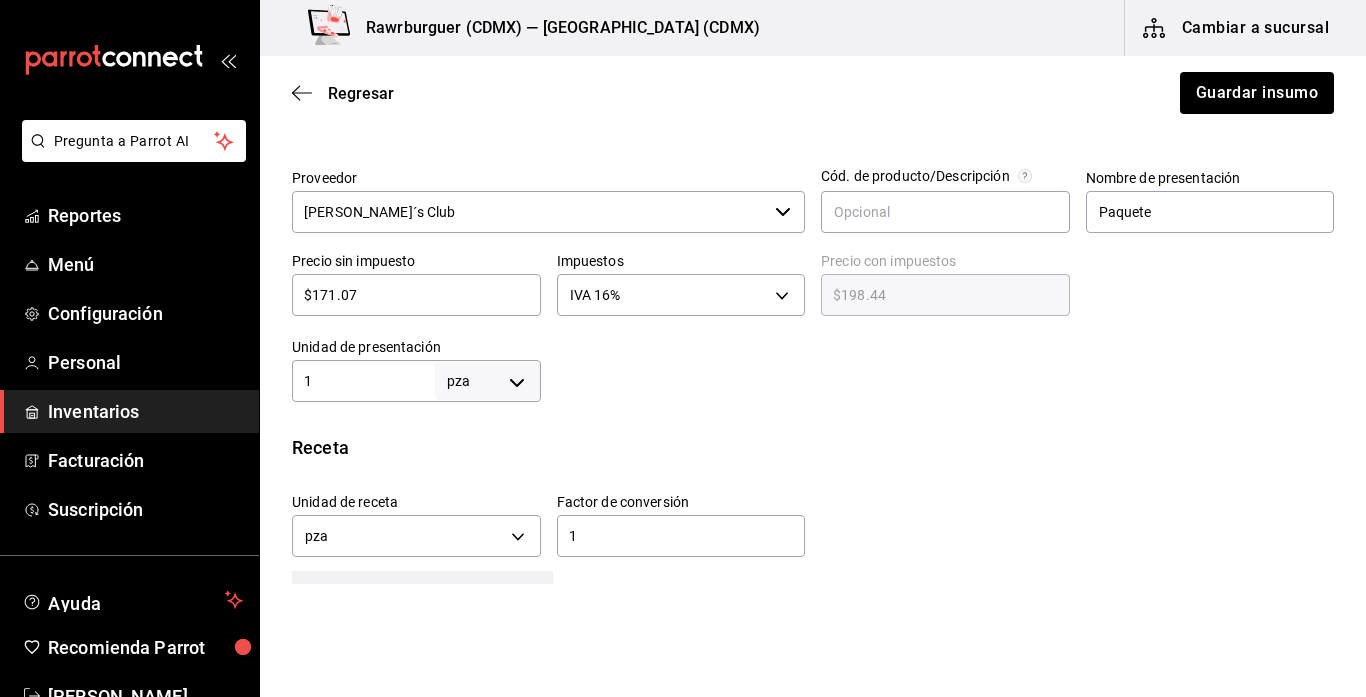 click on "1" at bounding box center (363, 381) 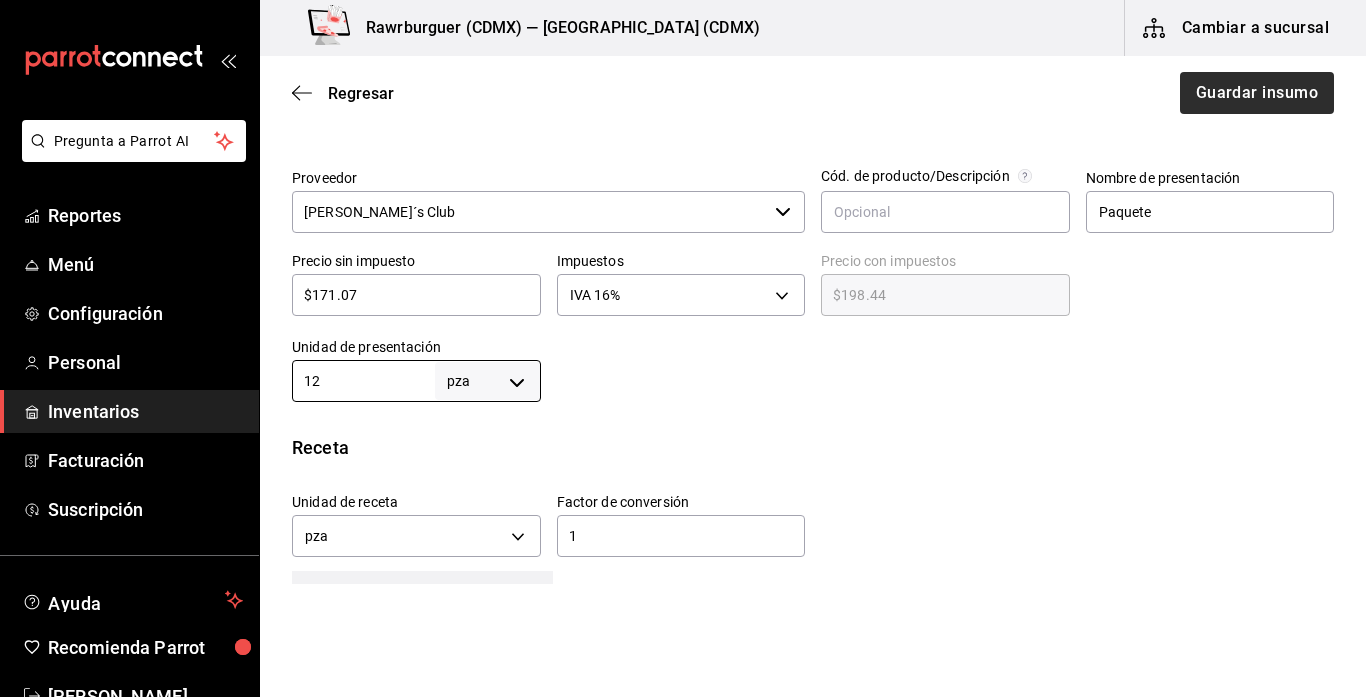 type on "12" 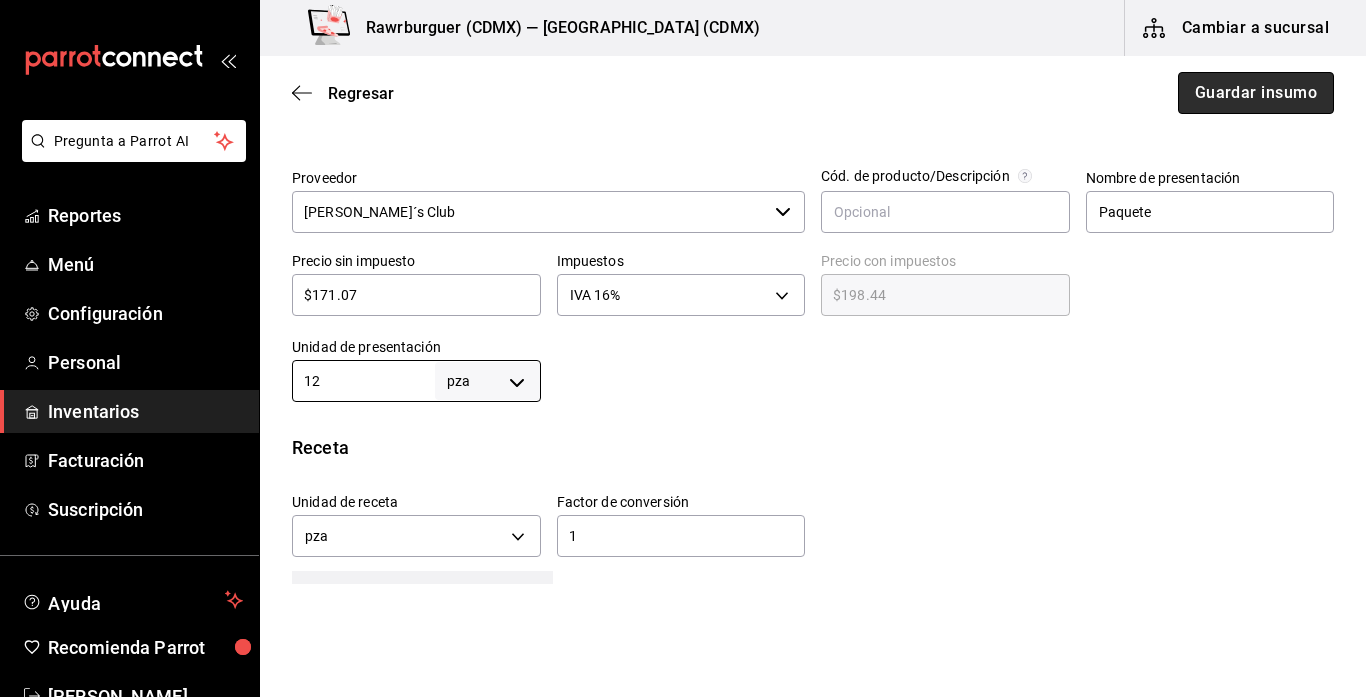 click on "Guardar insumo" at bounding box center (1256, 93) 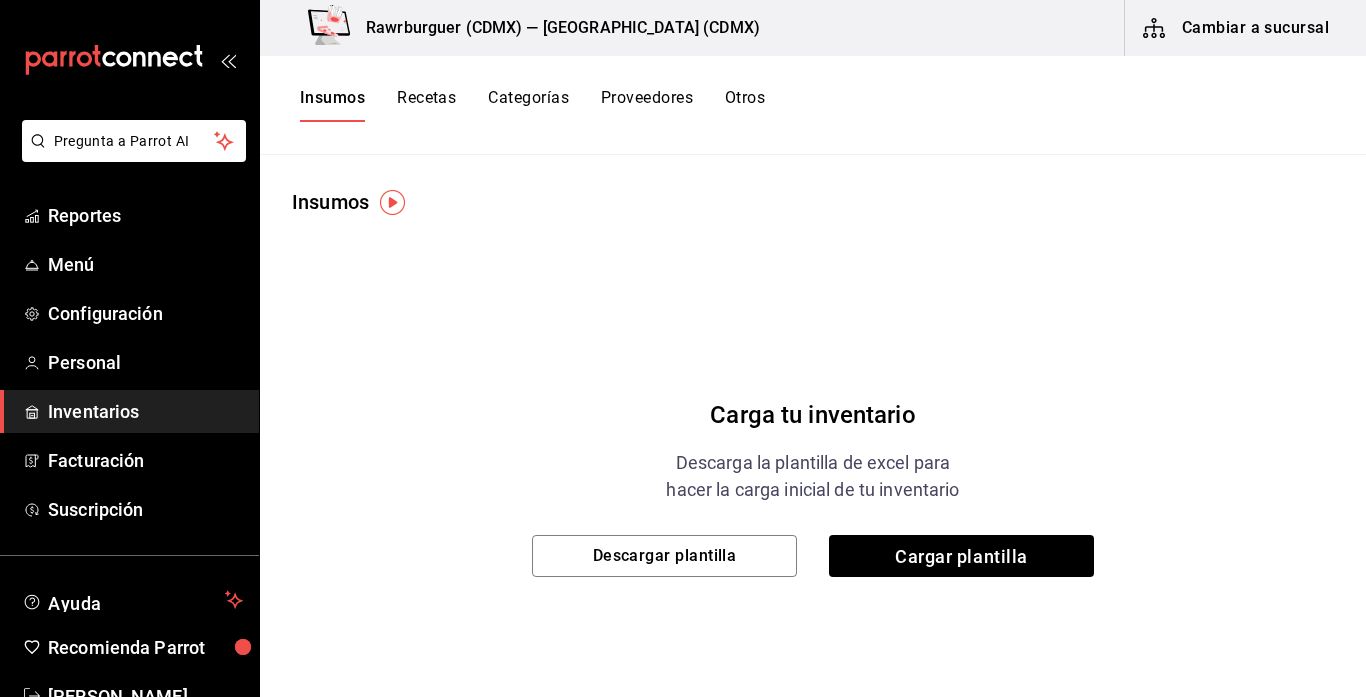 click on "Recetas" at bounding box center (426, 105) 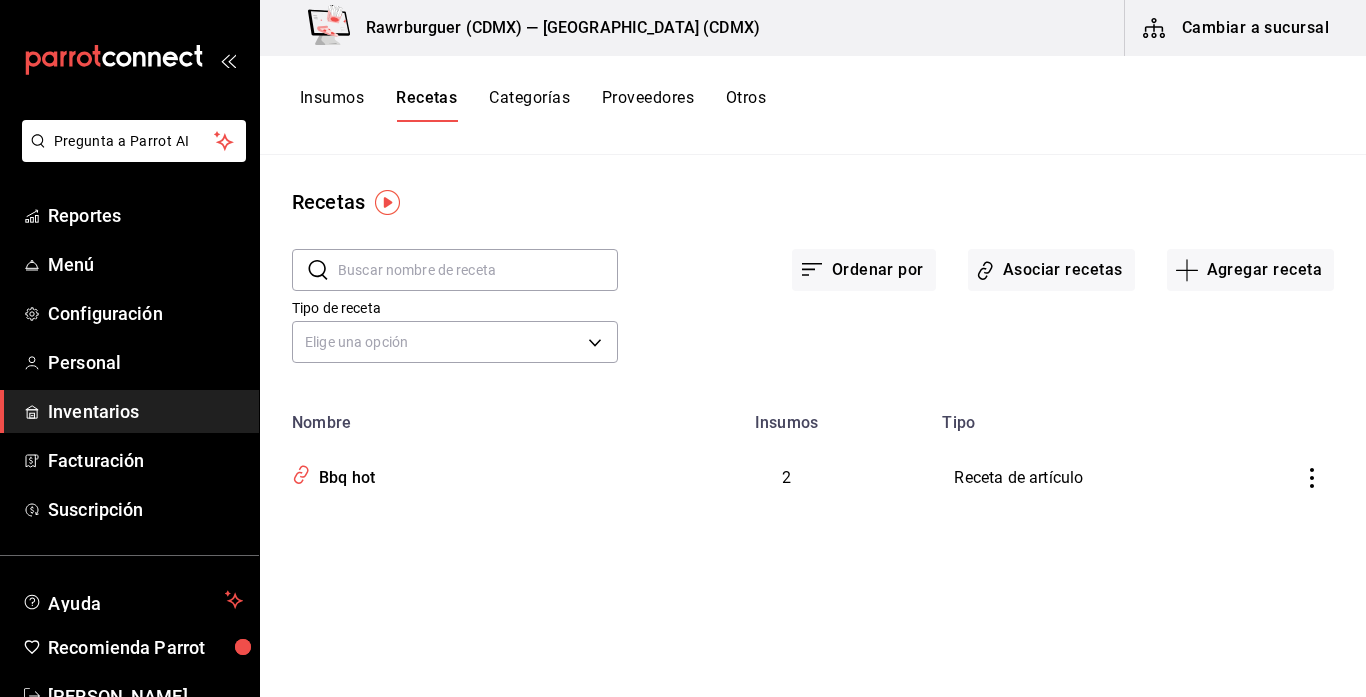 type 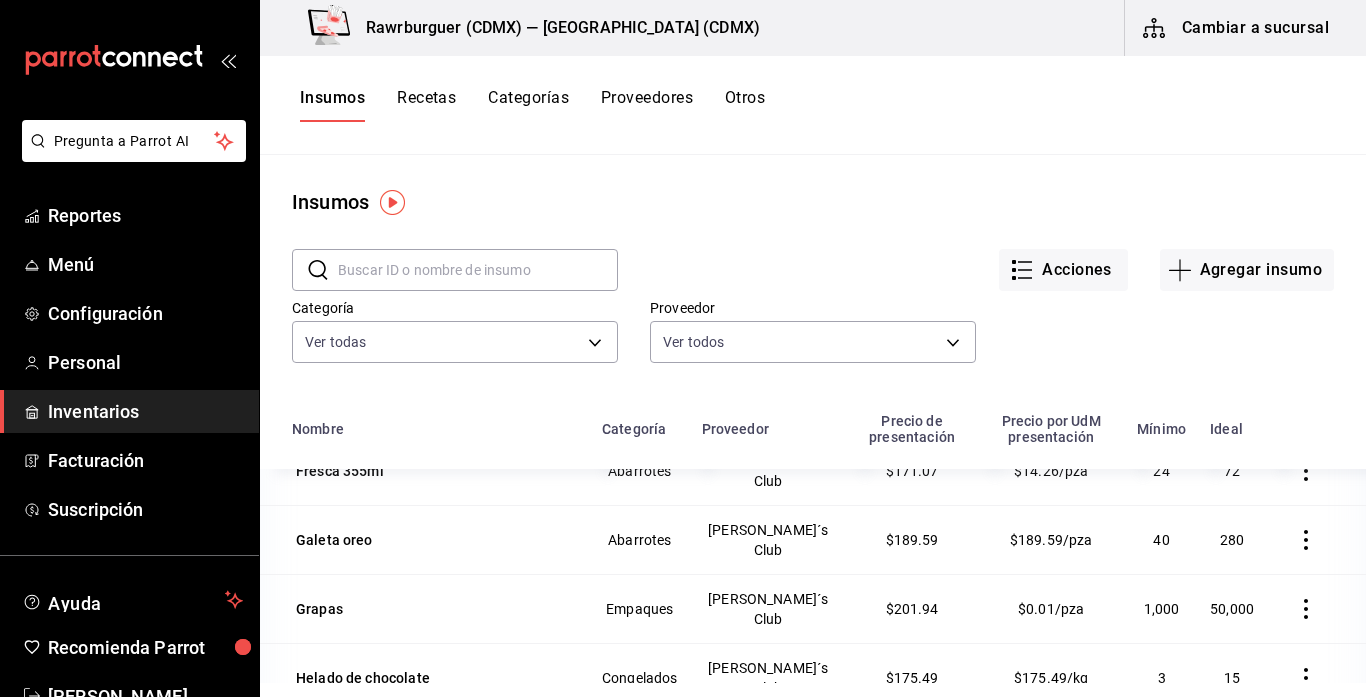 scroll, scrollTop: 2798, scrollLeft: 0, axis: vertical 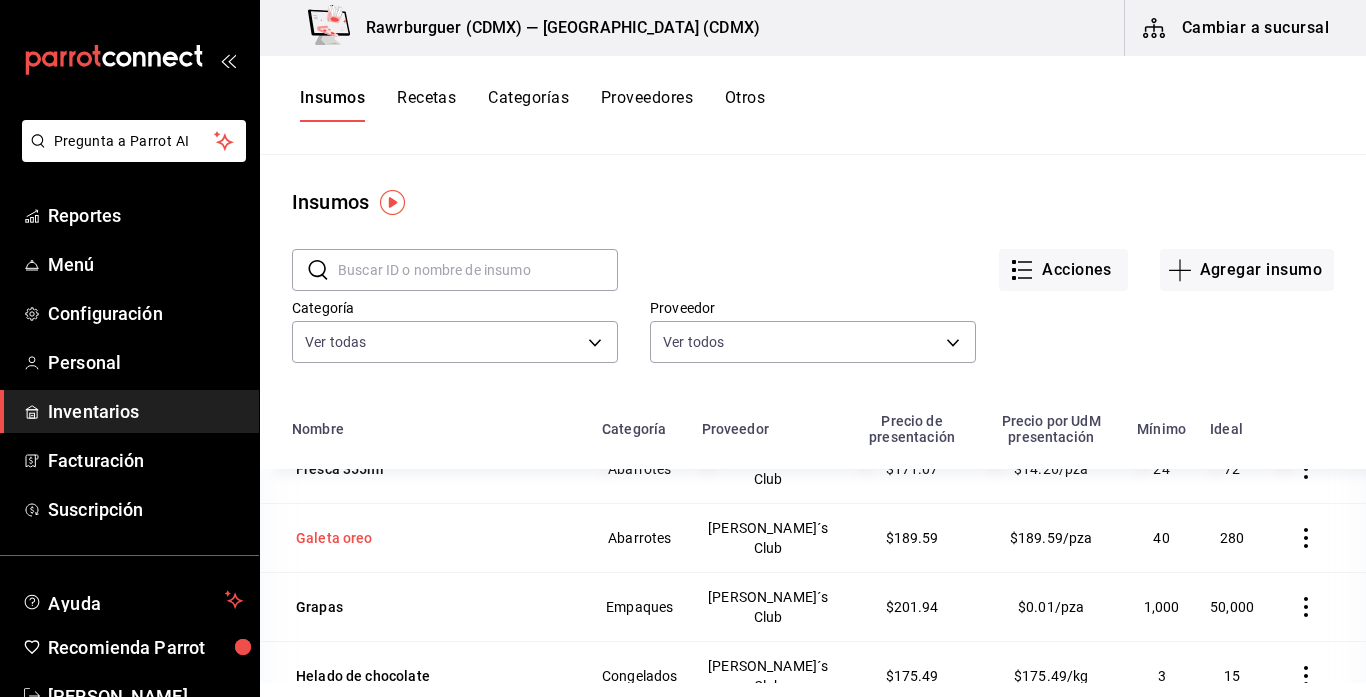 click on "Galeta oreo" at bounding box center (334, 538) 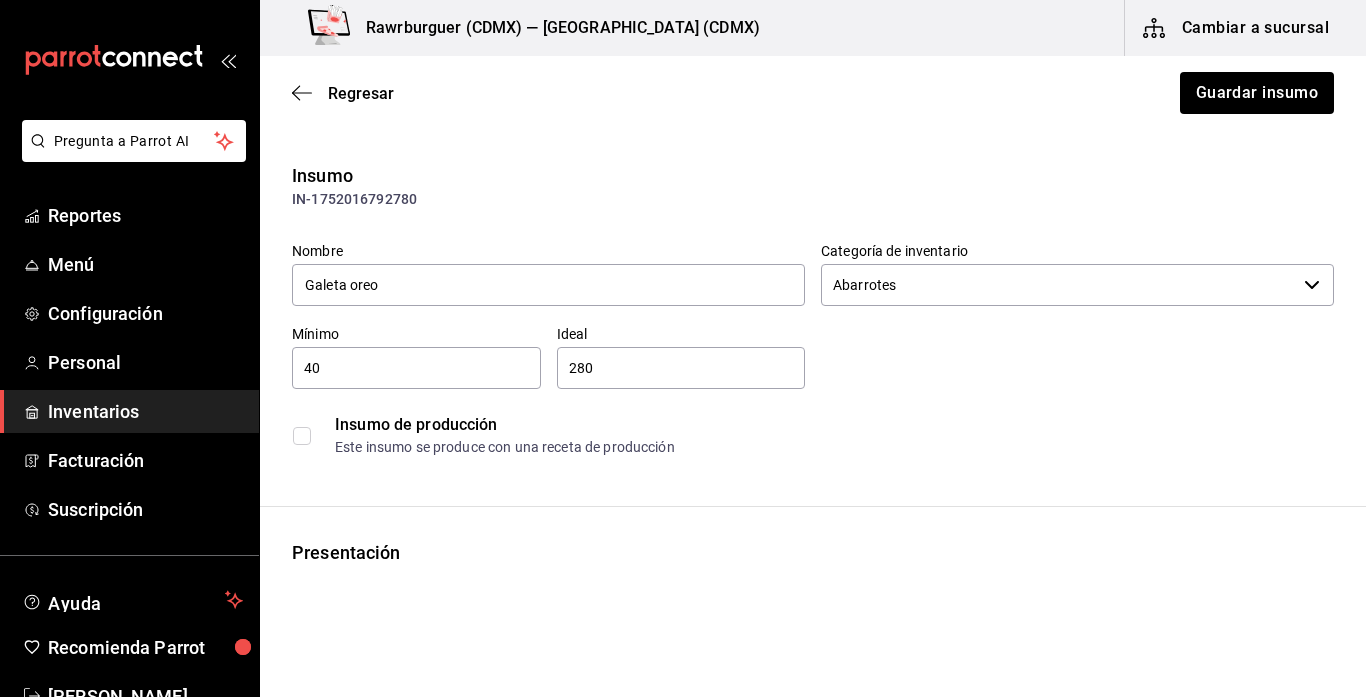 type on "$219.92" 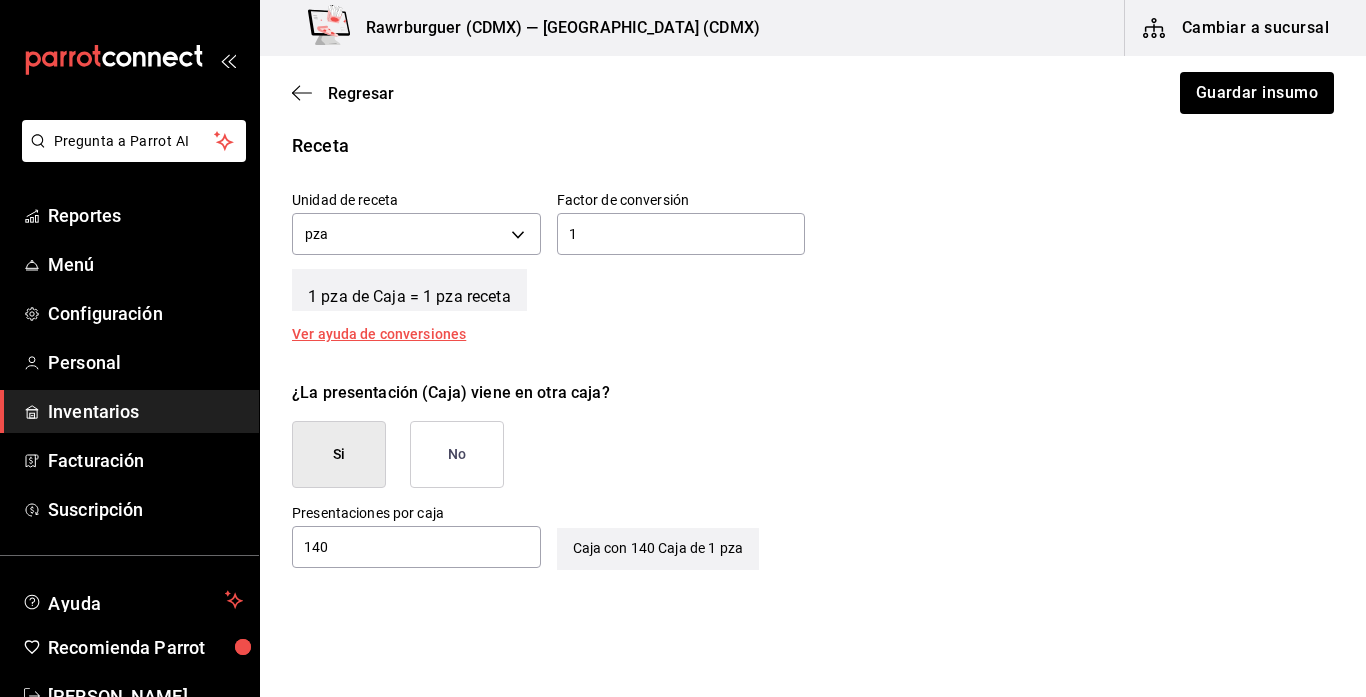 scroll, scrollTop: 736, scrollLeft: 0, axis: vertical 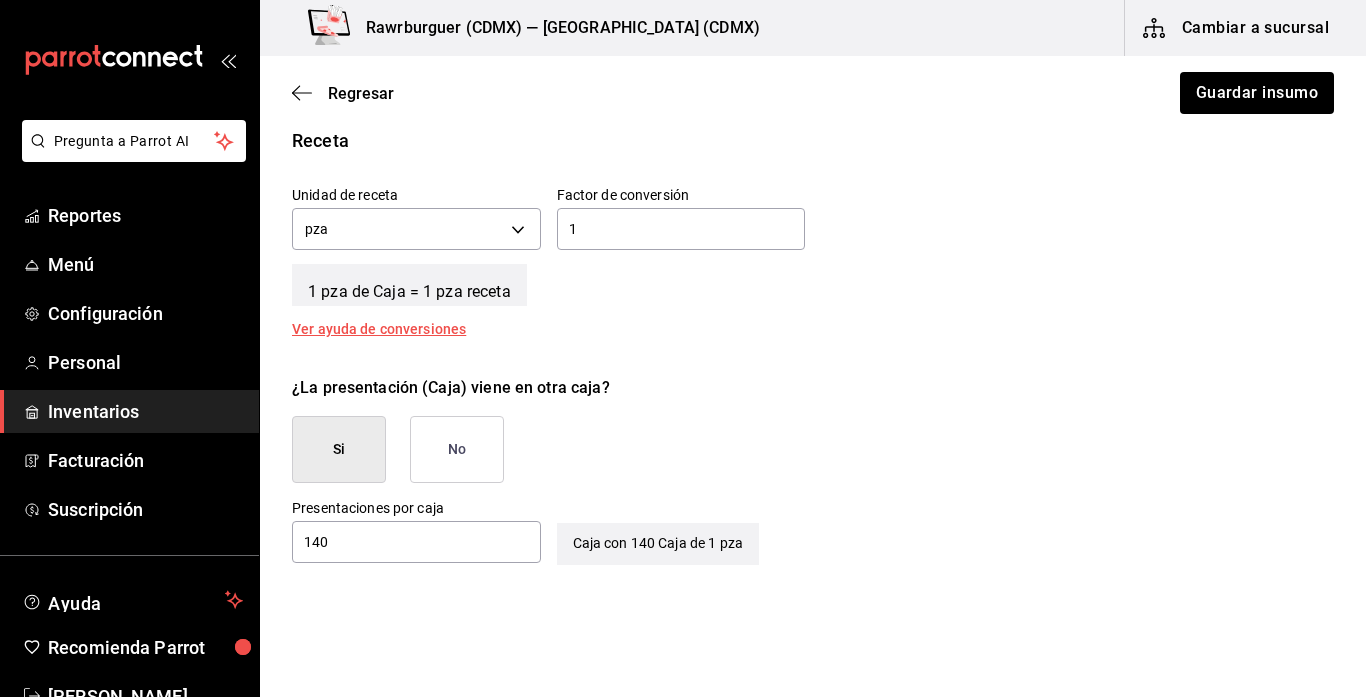 click on "No" at bounding box center [457, 449] 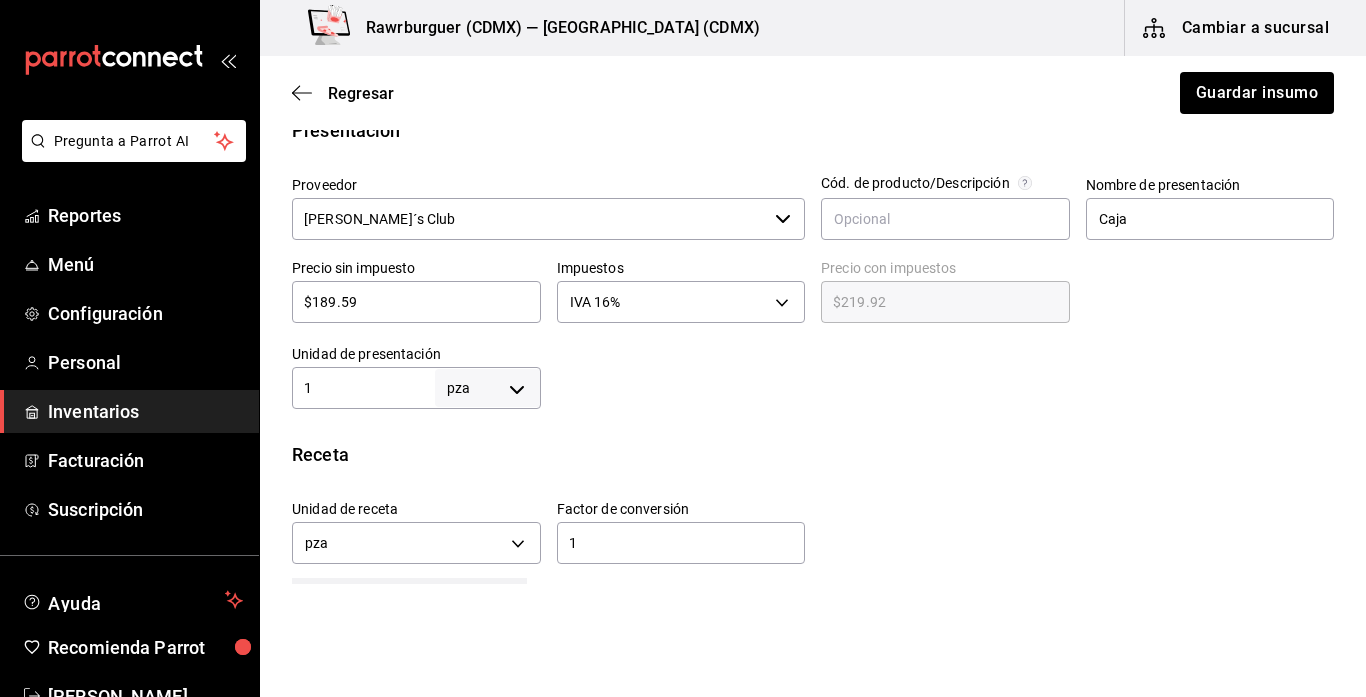 scroll, scrollTop: 417, scrollLeft: 0, axis: vertical 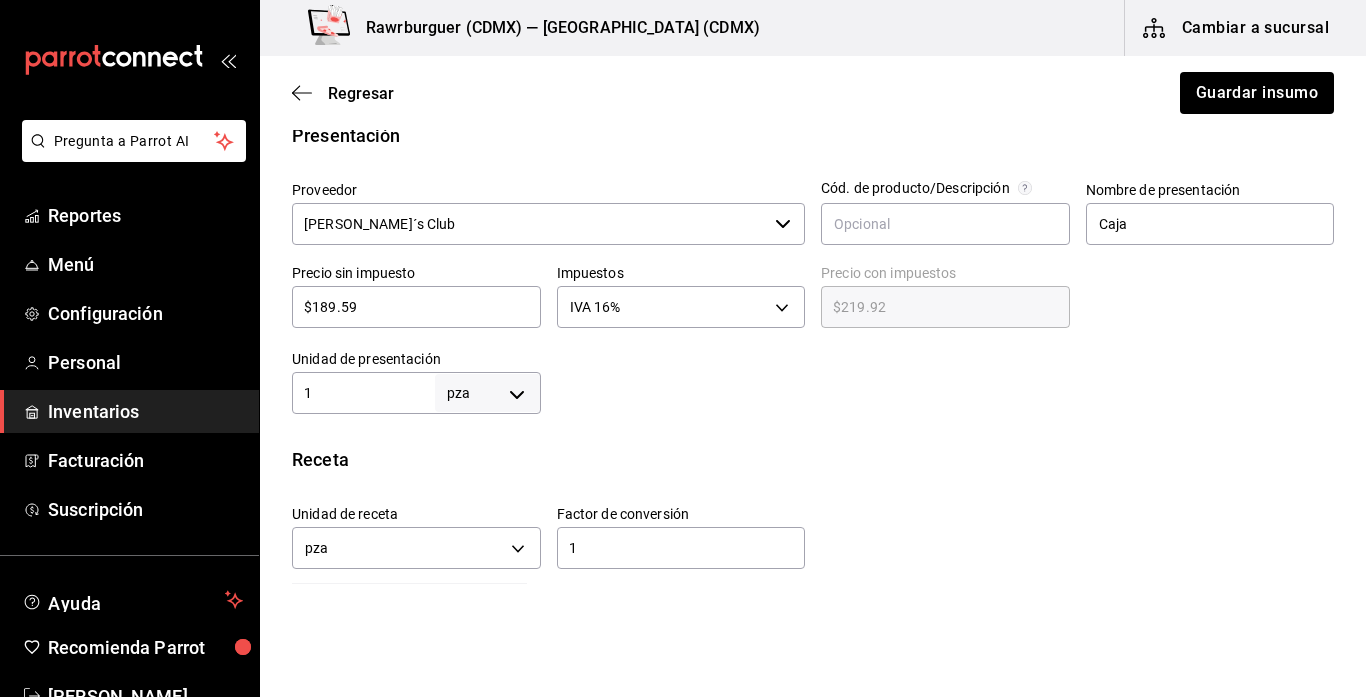 click on "1" at bounding box center (363, 393) 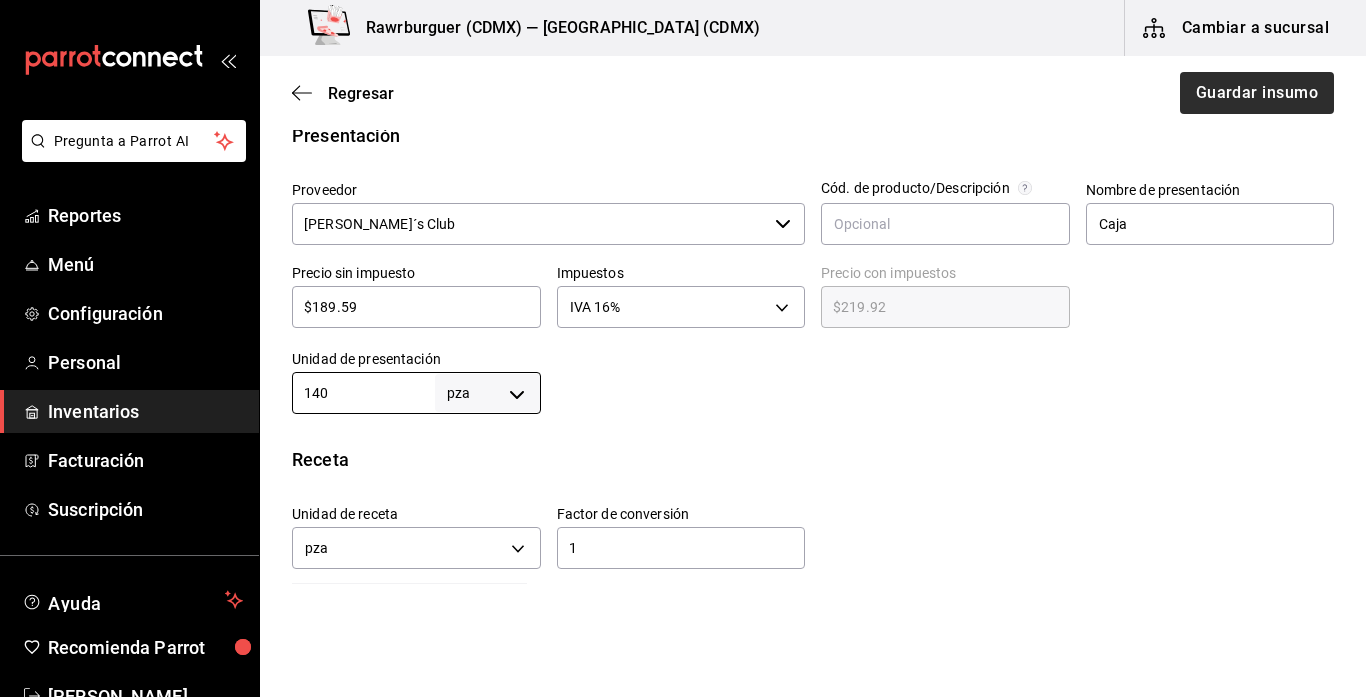type on "140" 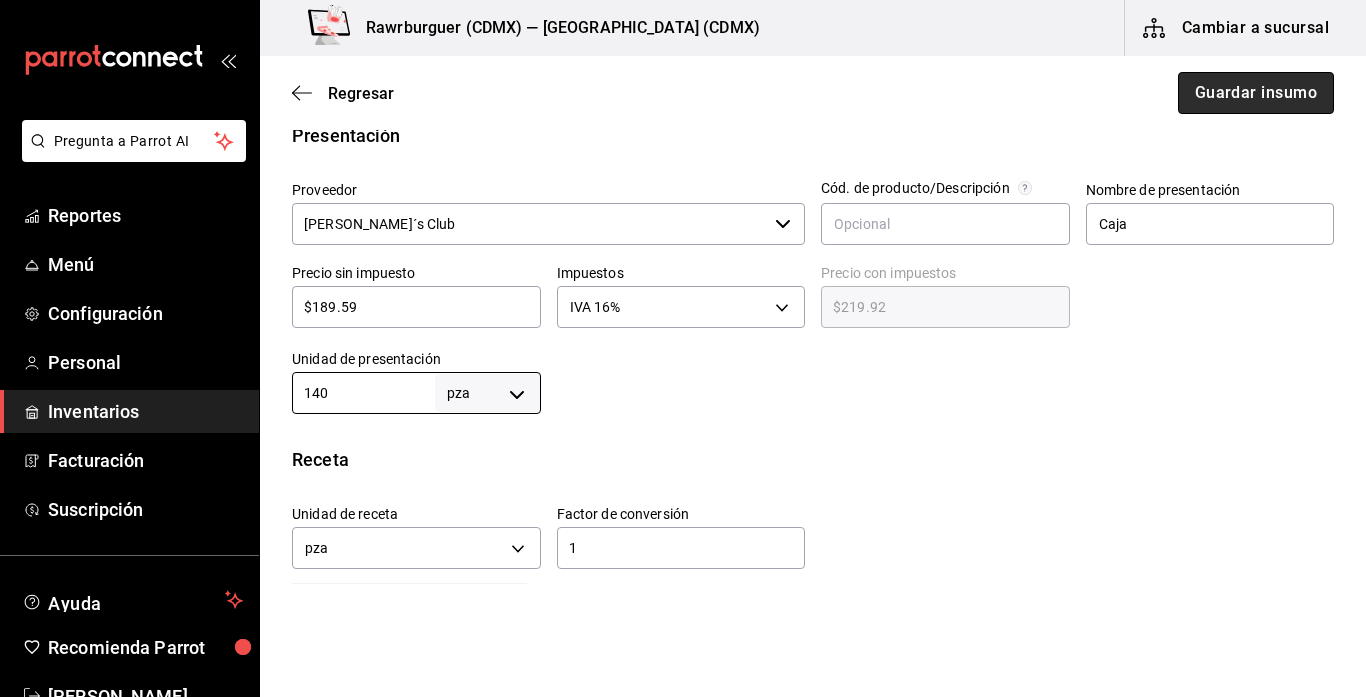 click on "Guardar insumo" at bounding box center (1256, 93) 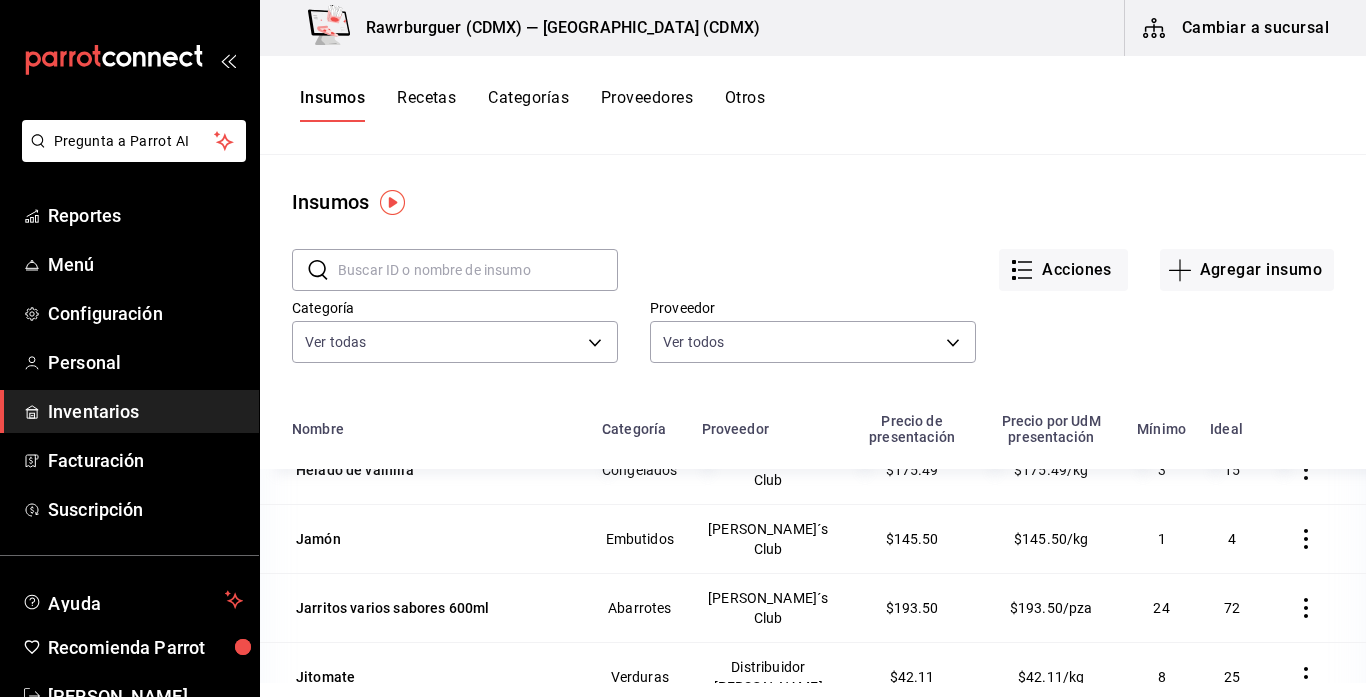 scroll, scrollTop: 3145, scrollLeft: 0, axis: vertical 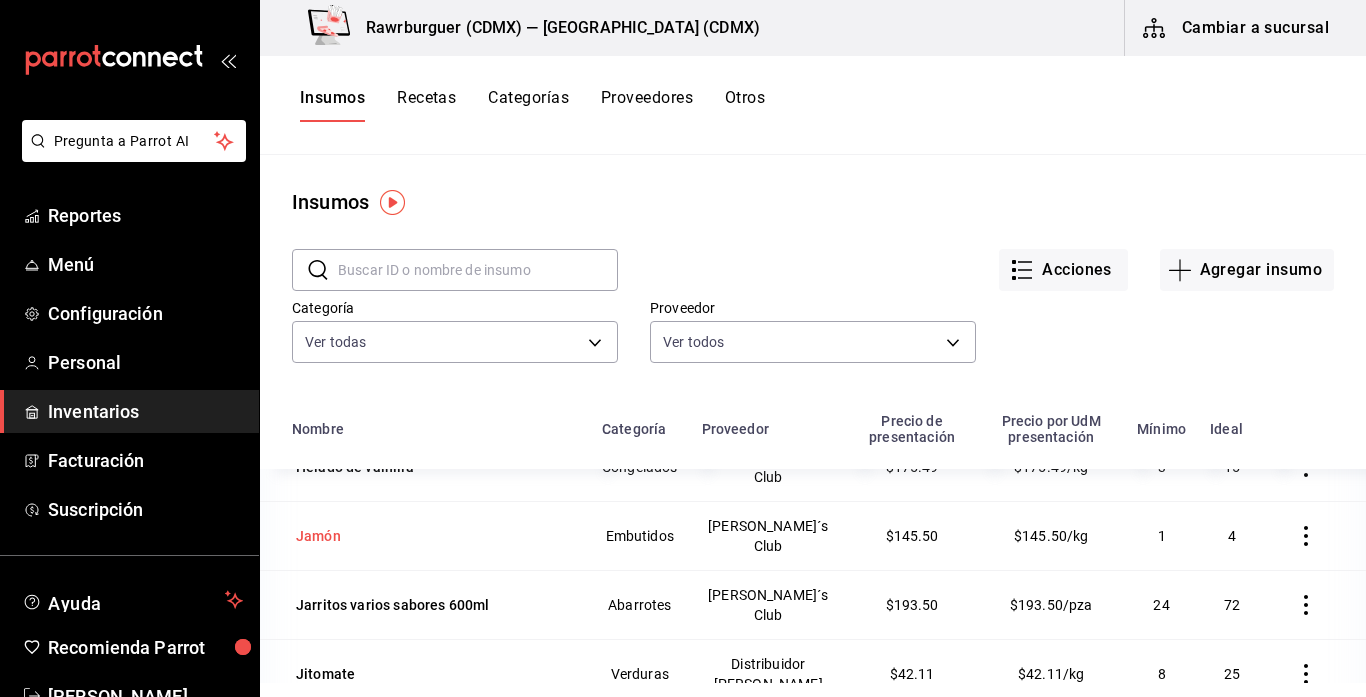 click on "Jamón" at bounding box center (318, 536) 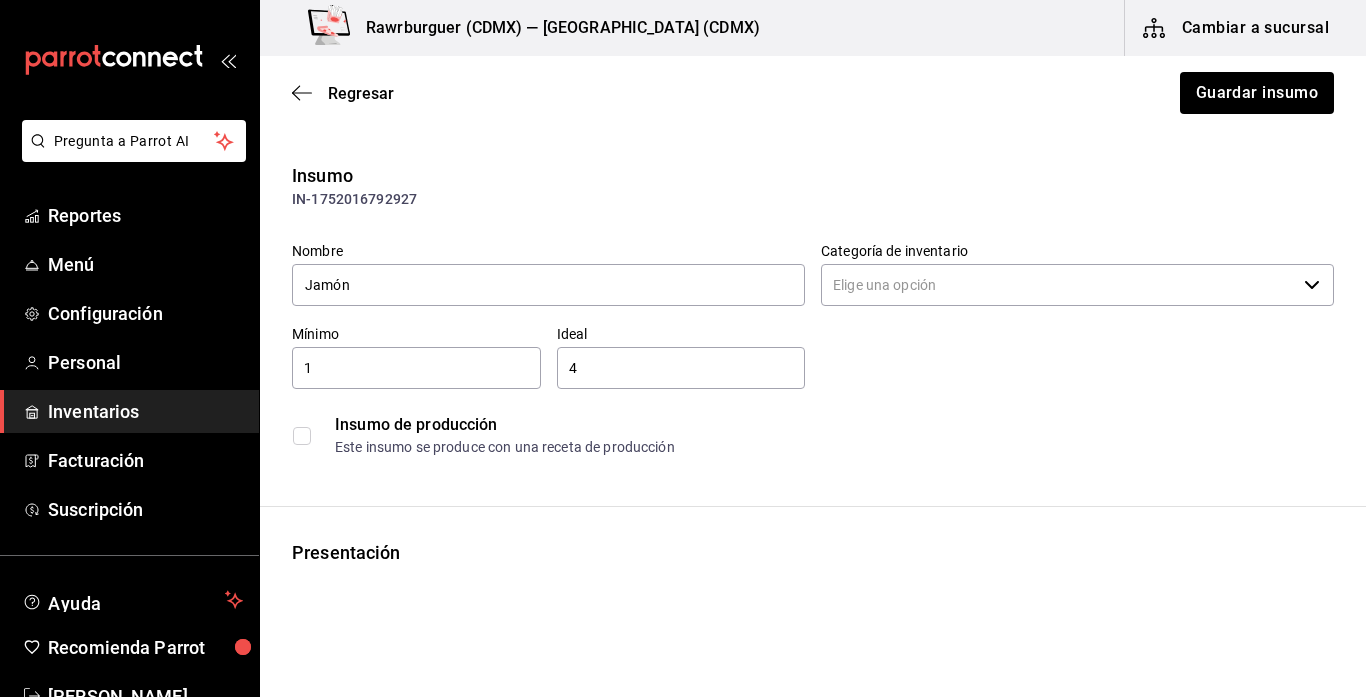scroll, scrollTop: 153, scrollLeft: 0, axis: vertical 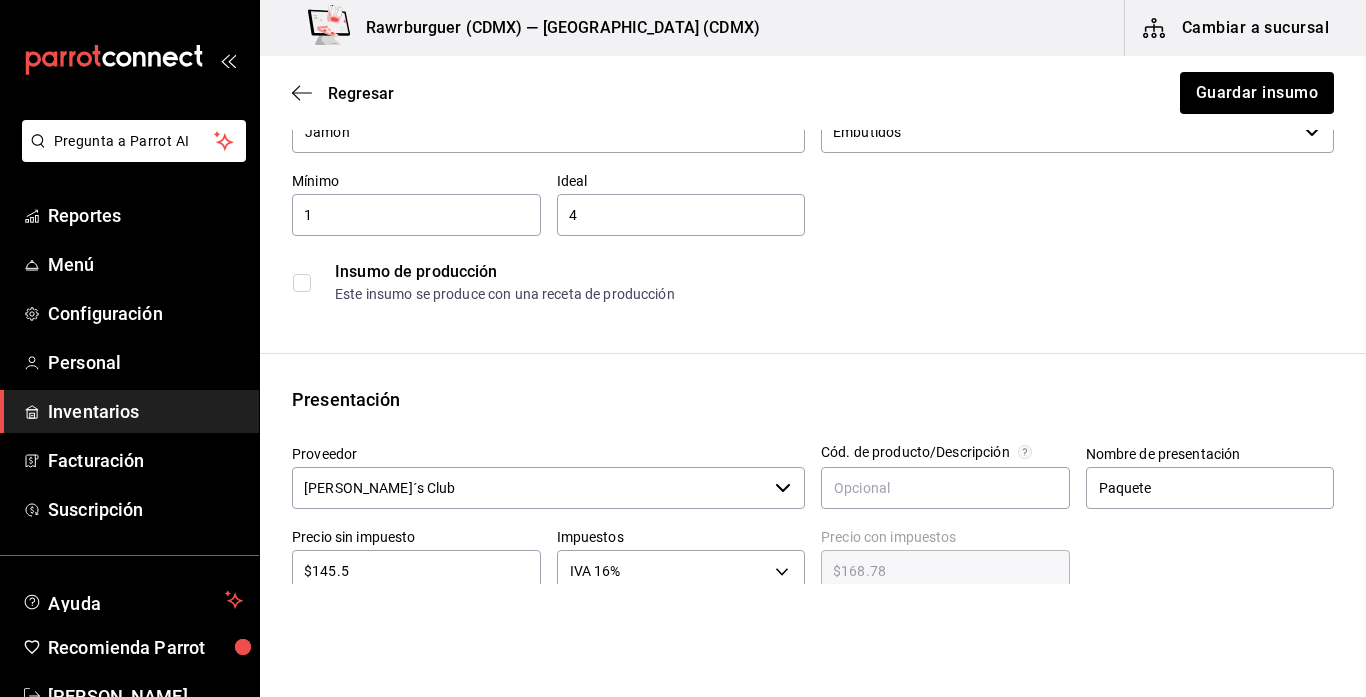 type on "Embutidos" 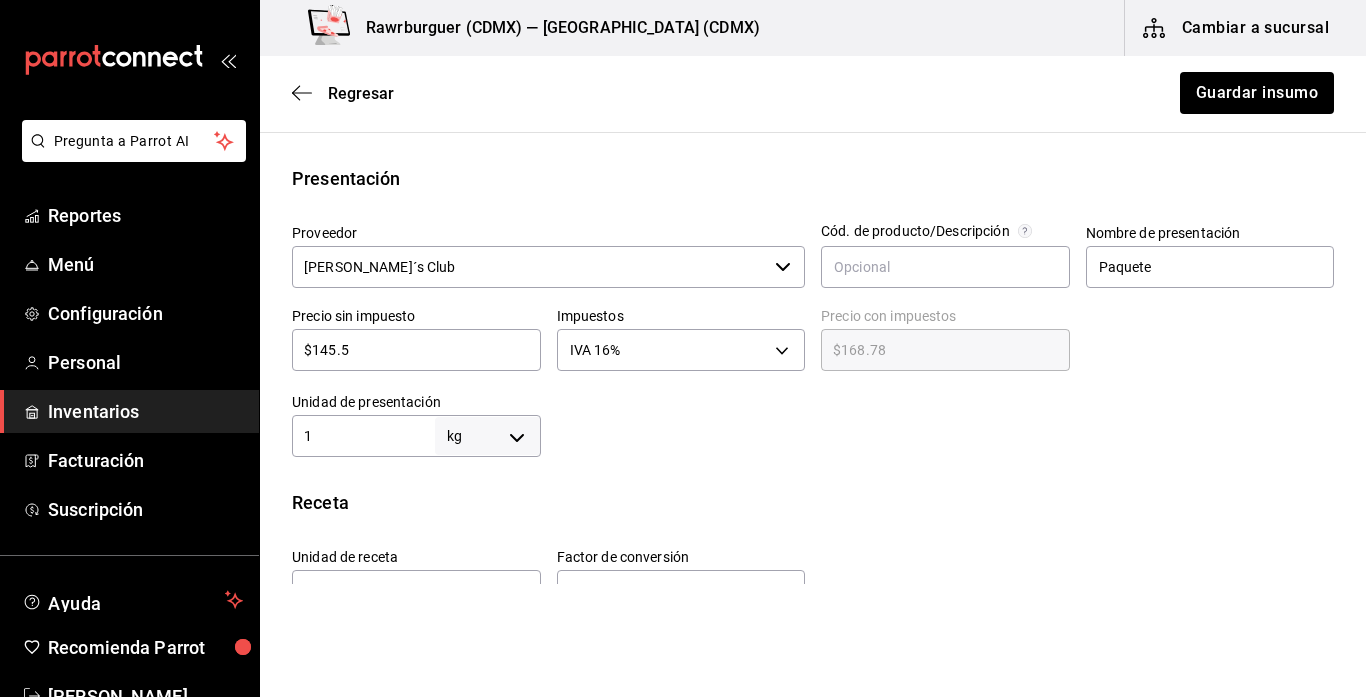scroll, scrollTop: 503, scrollLeft: 0, axis: vertical 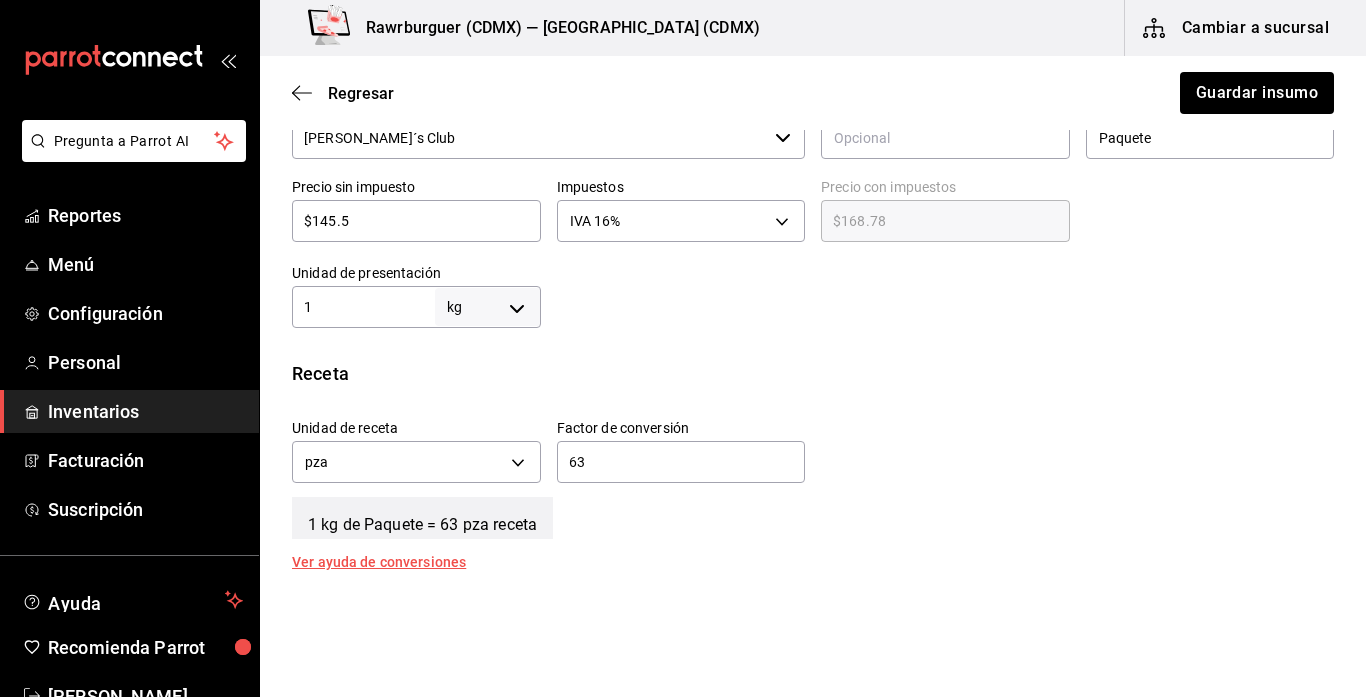 click on "63" at bounding box center (681, 462) 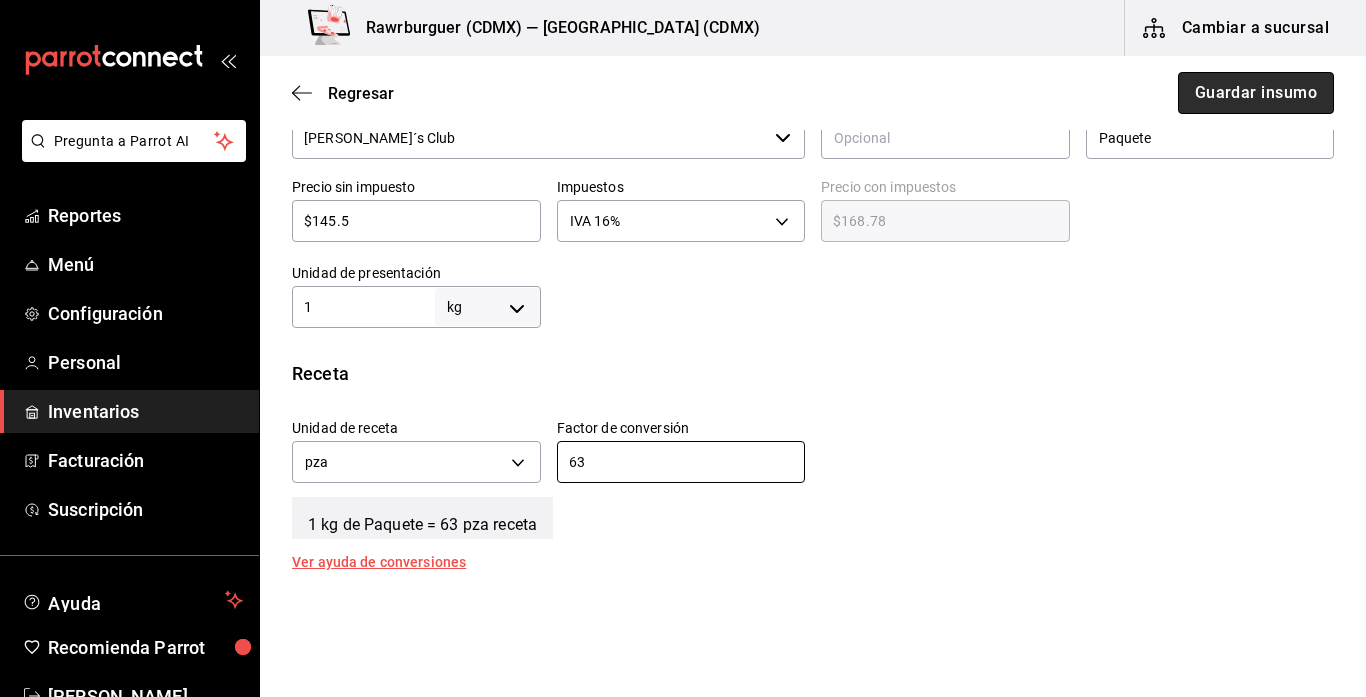 click on "Guardar insumo" at bounding box center (1256, 93) 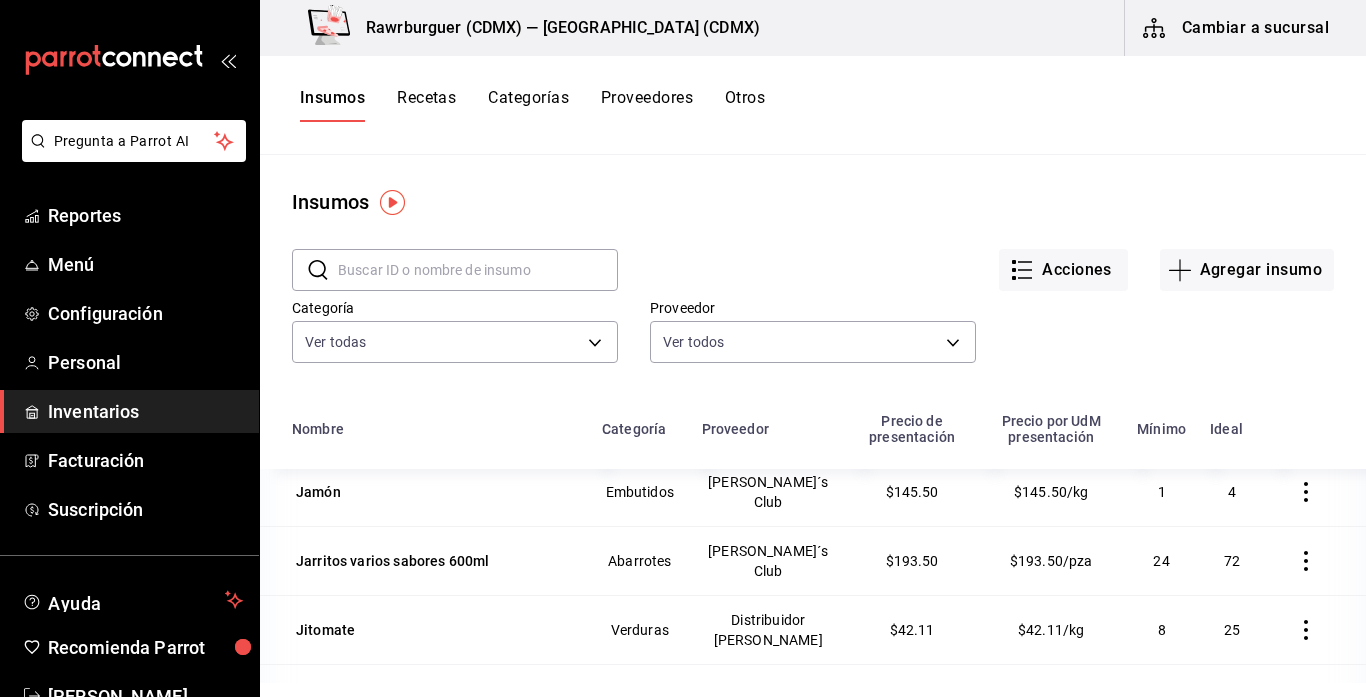 scroll, scrollTop: 3190, scrollLeft: 0, axis: vertical 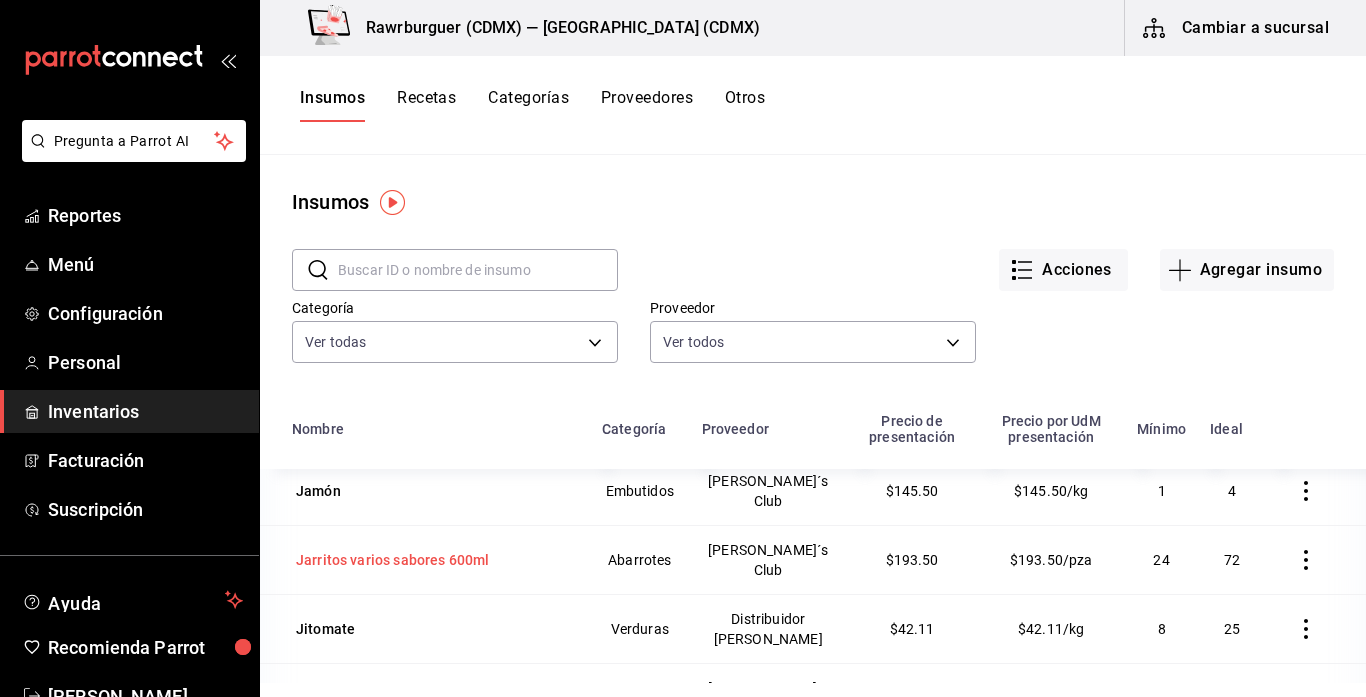 click on "Jarritos varios sabores 600ml" at bounding box center (392, 560) 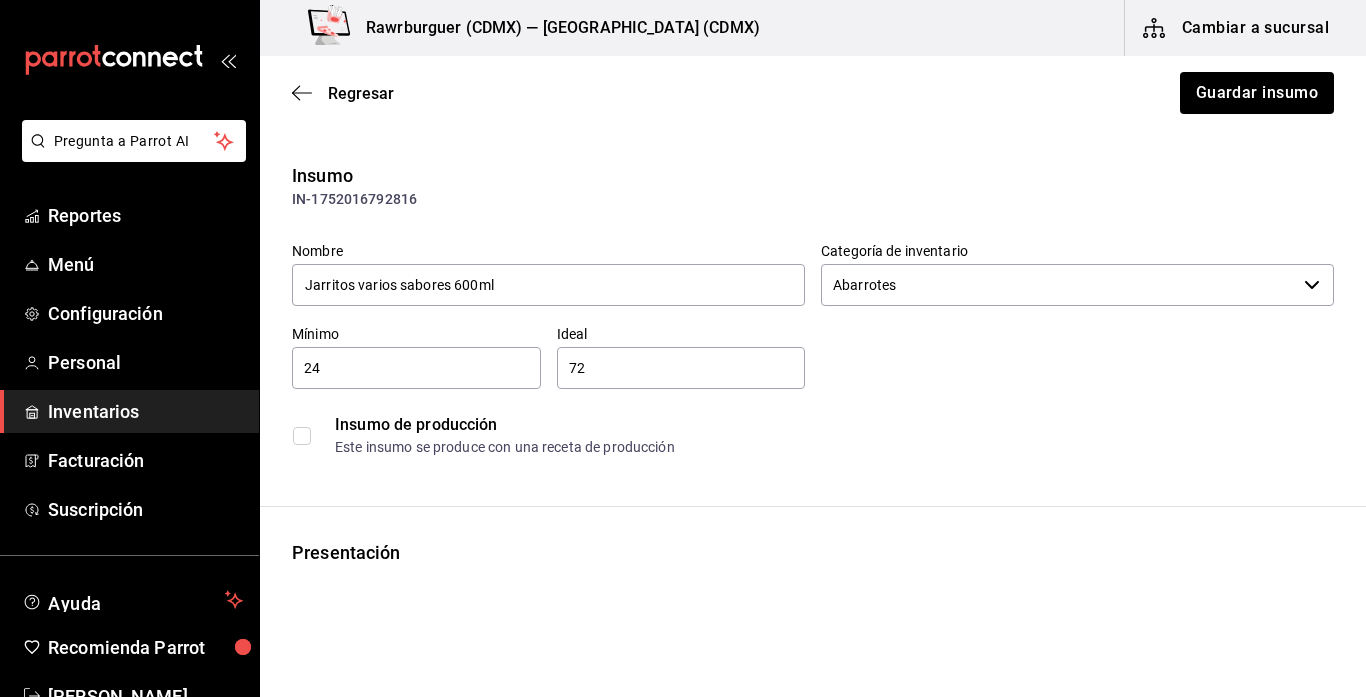 type on "Abarrotes" 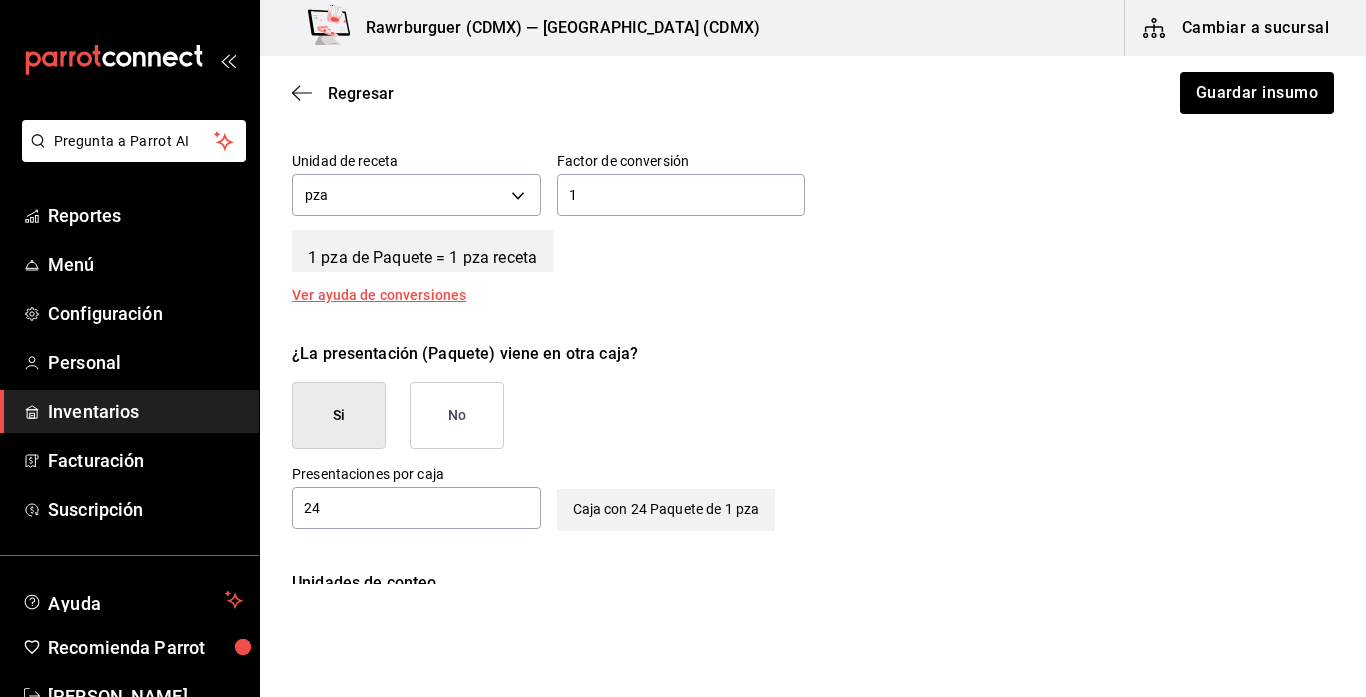 scroll, scrollTop: 804, scrollLeft: 0, axis: vertical 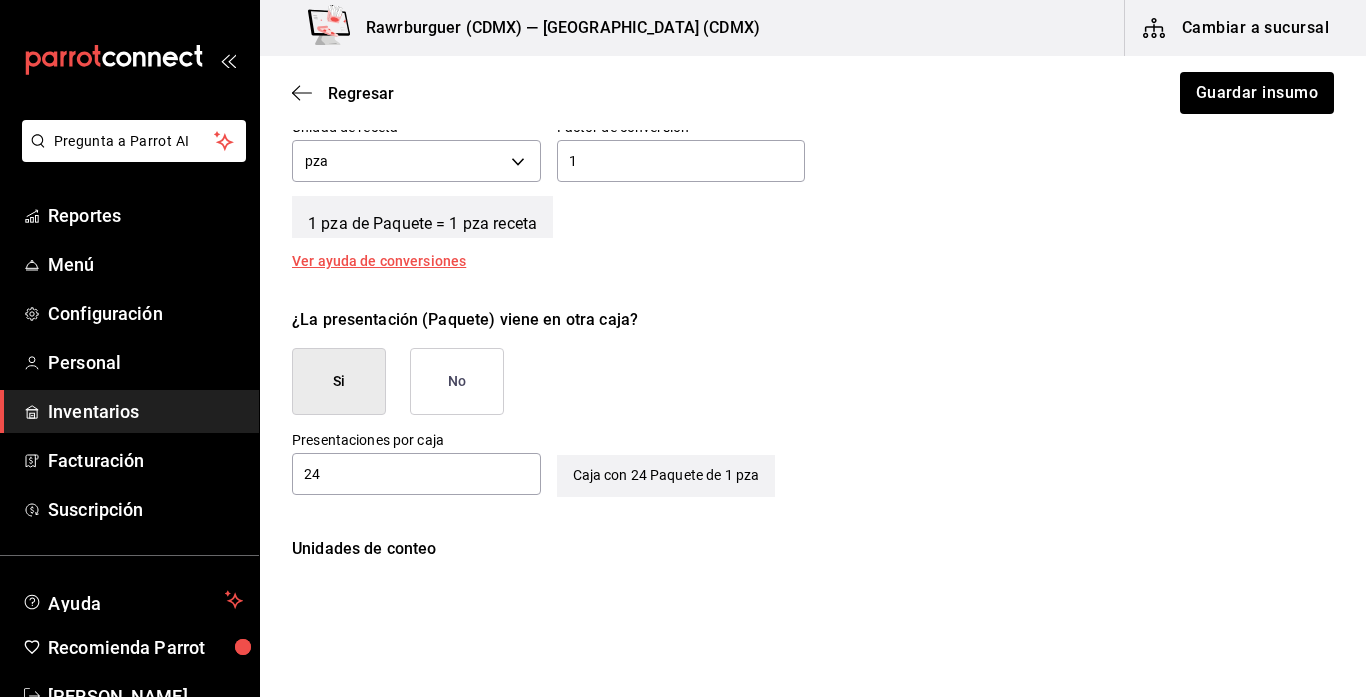 click on "No" at bounding box center [457, 381] 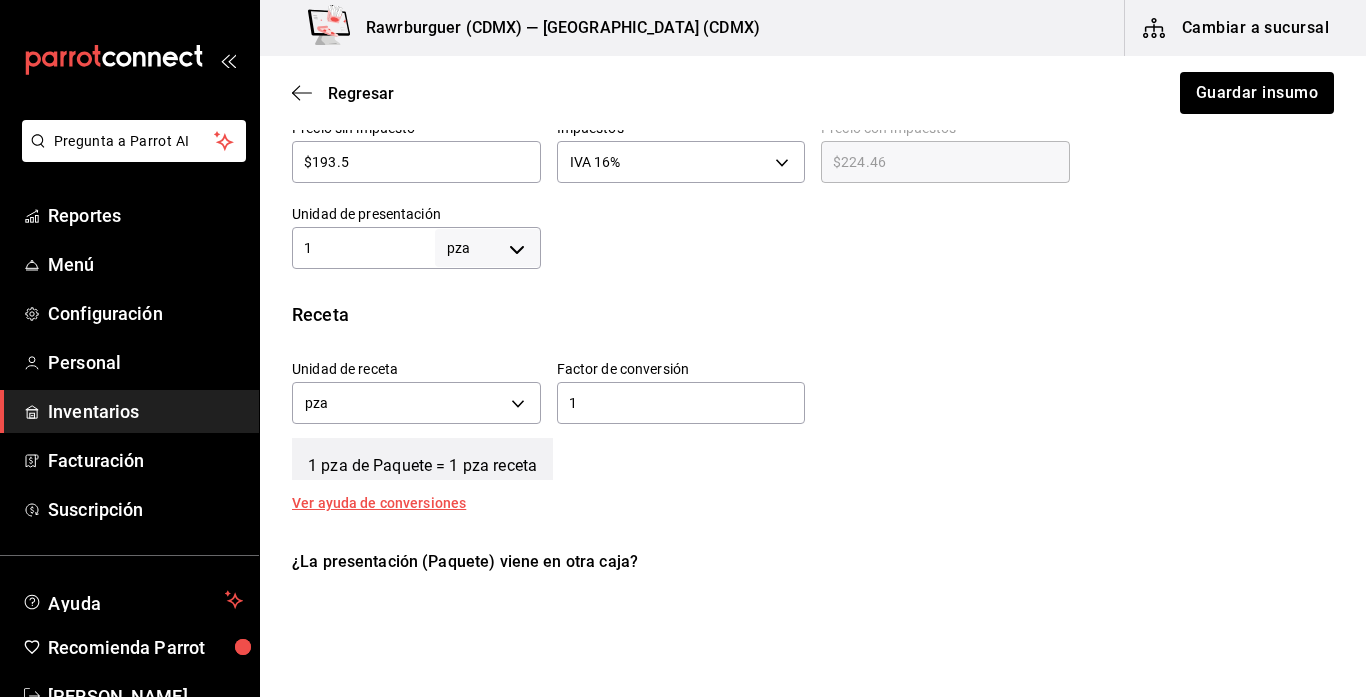 scroll, scrollTop: 540, scrollLeft: 0, axis: vertical 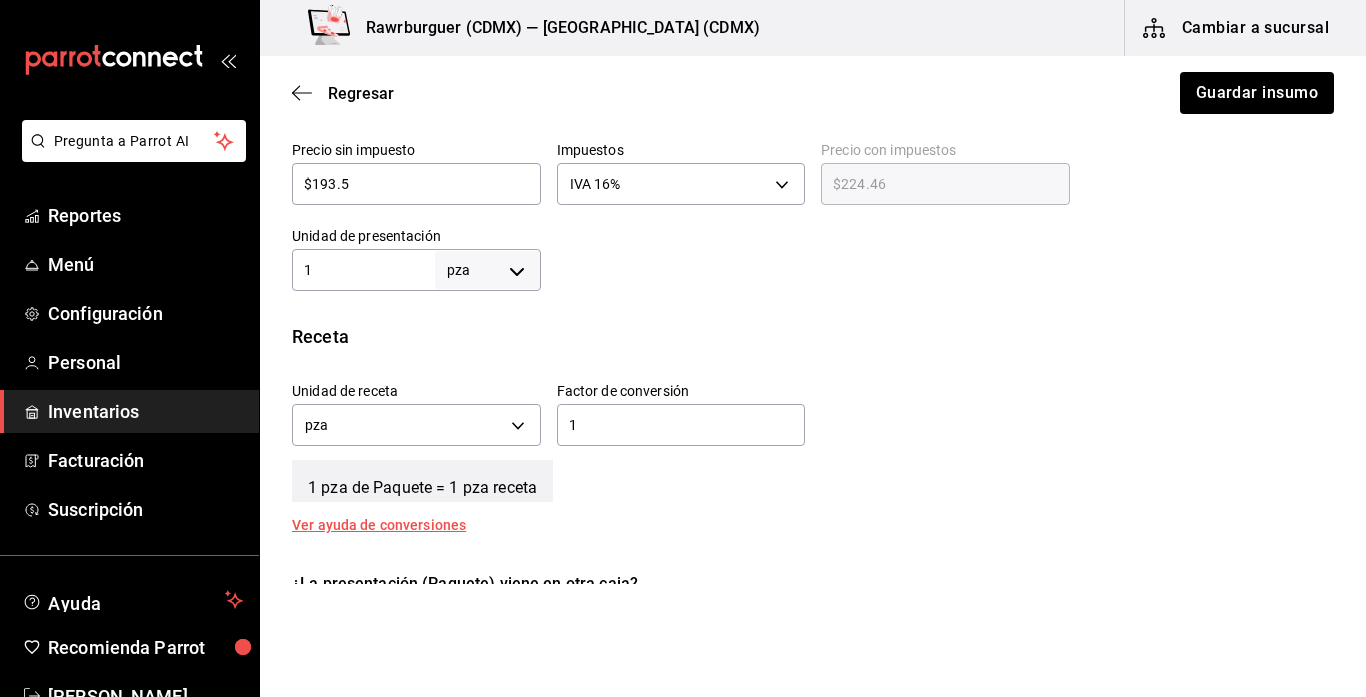 click on "1" at bounding box center (363, 270) 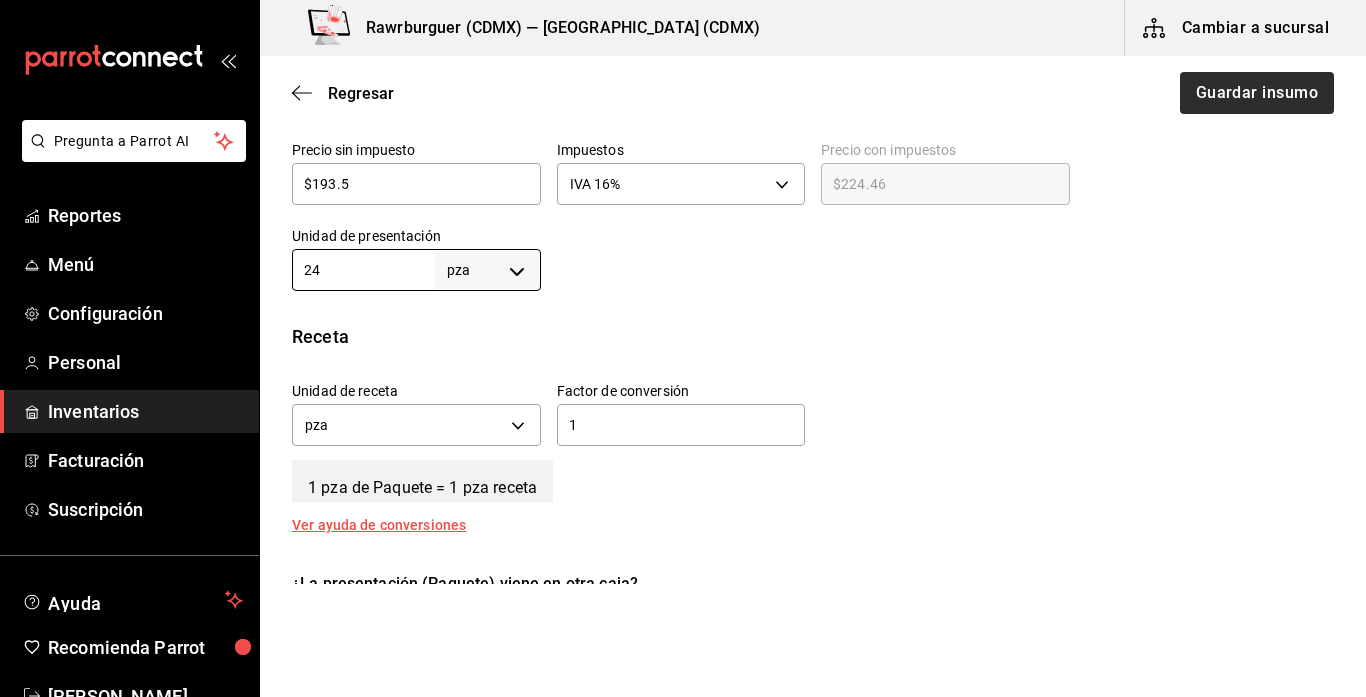 type on "24" 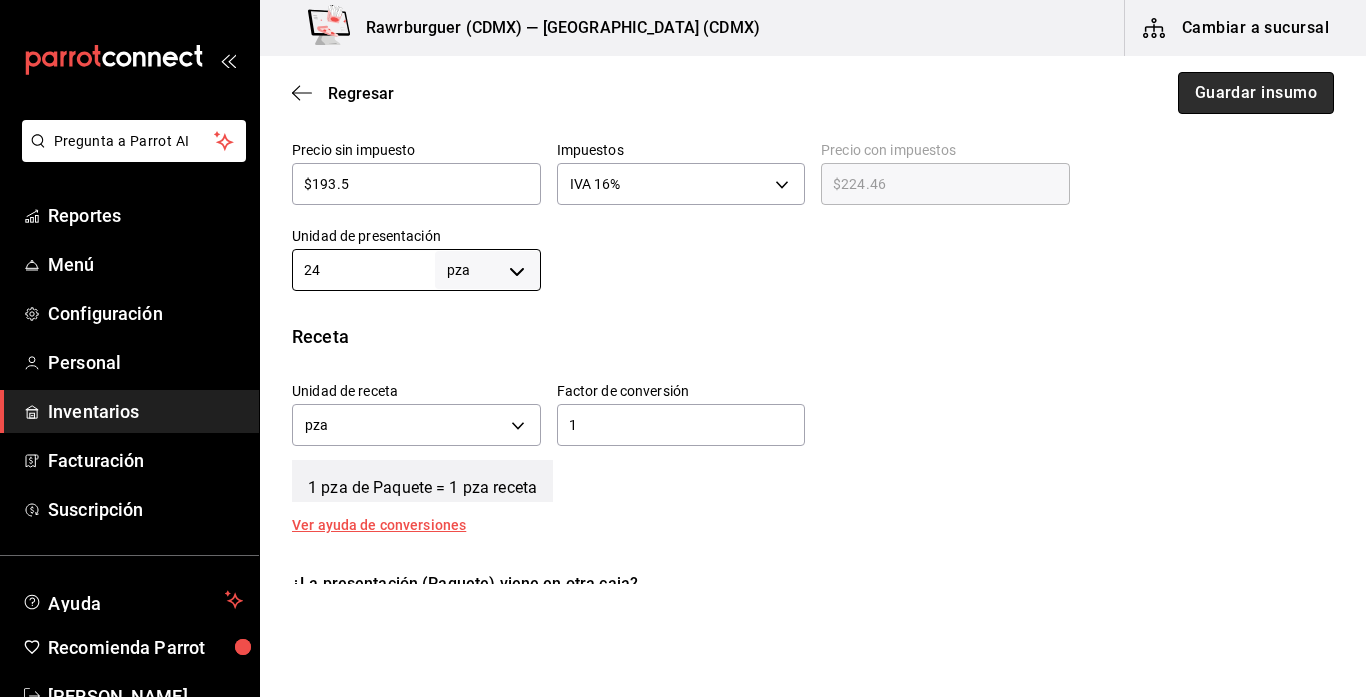 click on "Guardar insumo" at bounding box center [1256, 93] 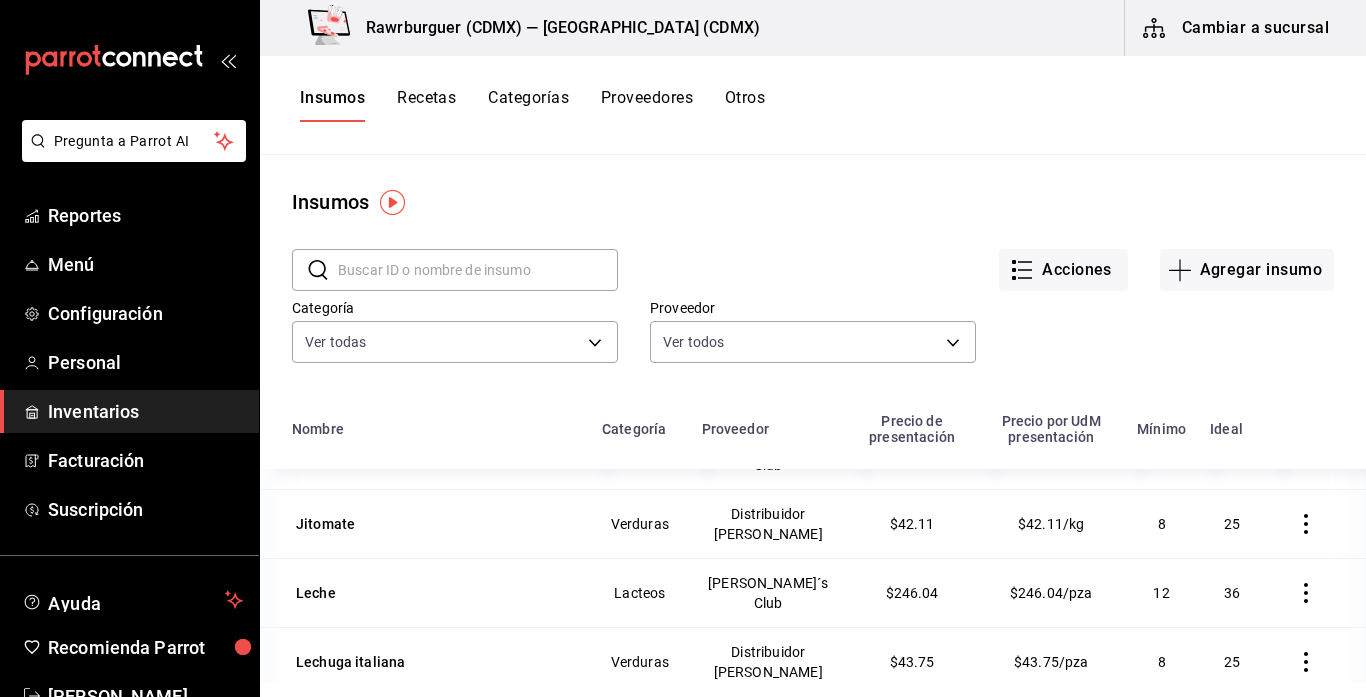 scroll, scrollTop: 3308, scrollLeft: 0, axis: vertical 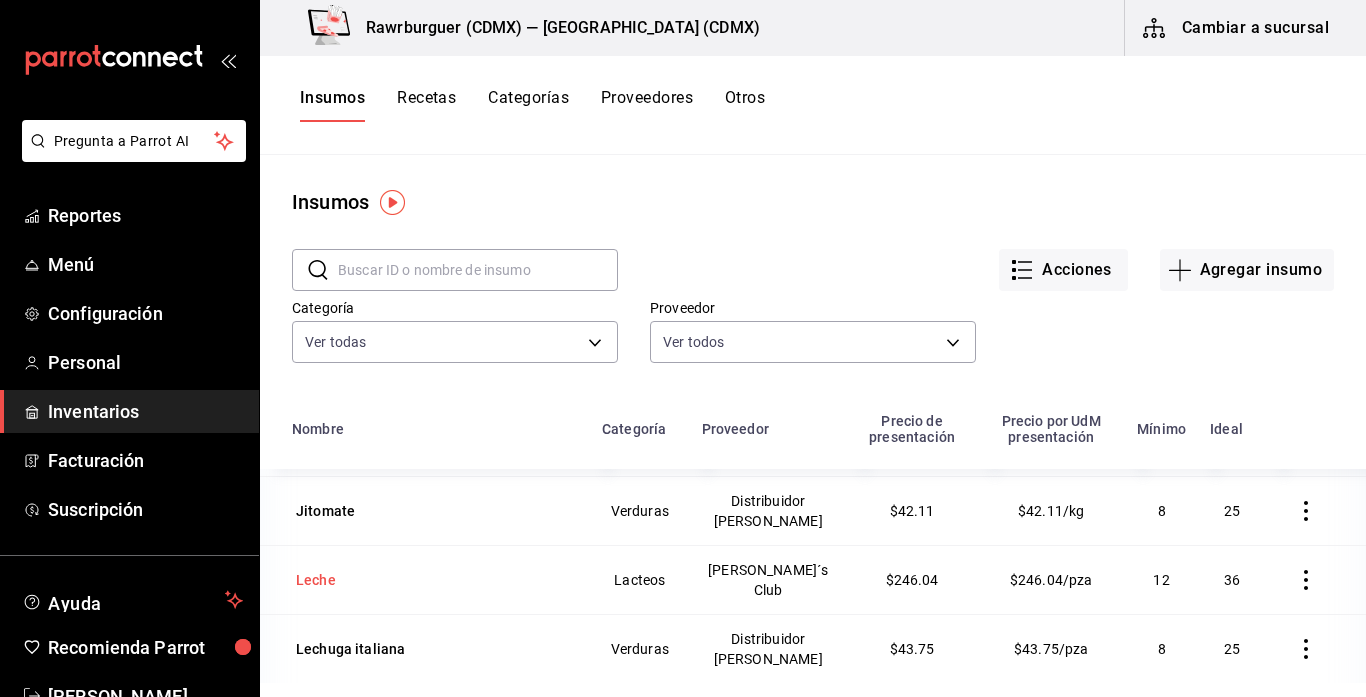 click on "Leche" at bounding box center [316, 580] 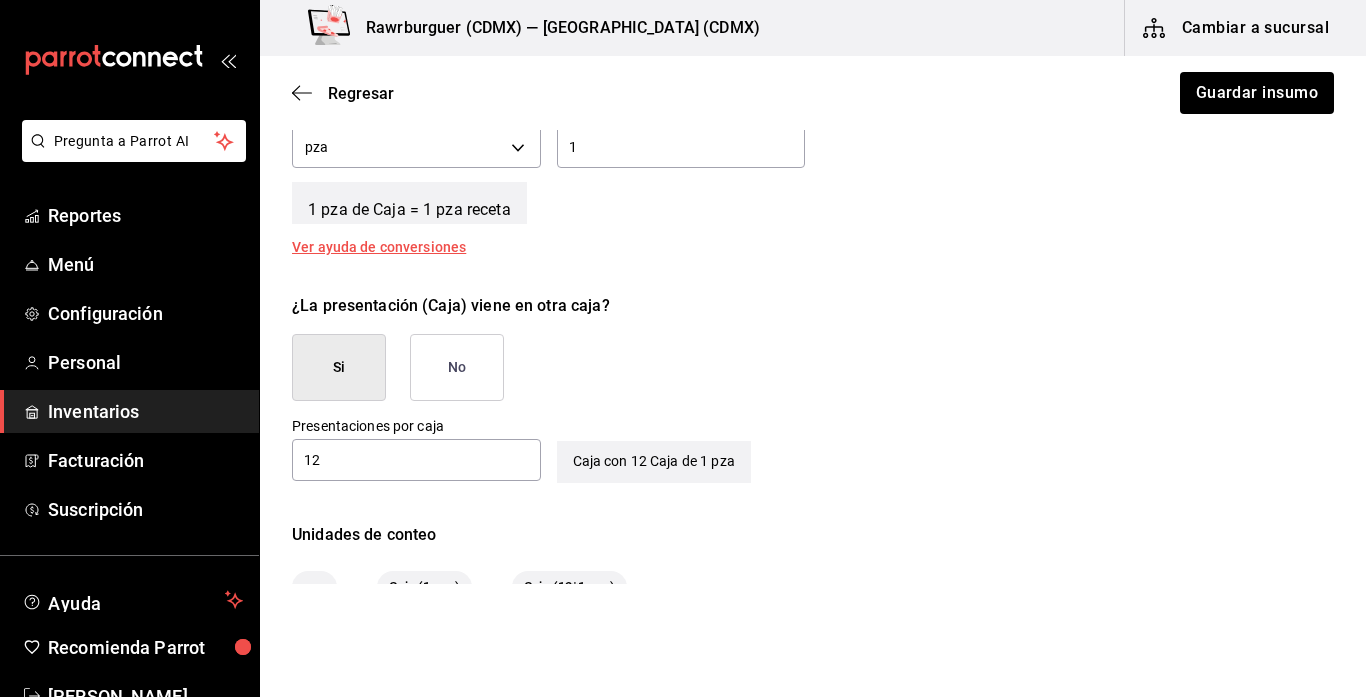 scroll, scrollTop: 822, scrollLeft: 0, axis: vertical 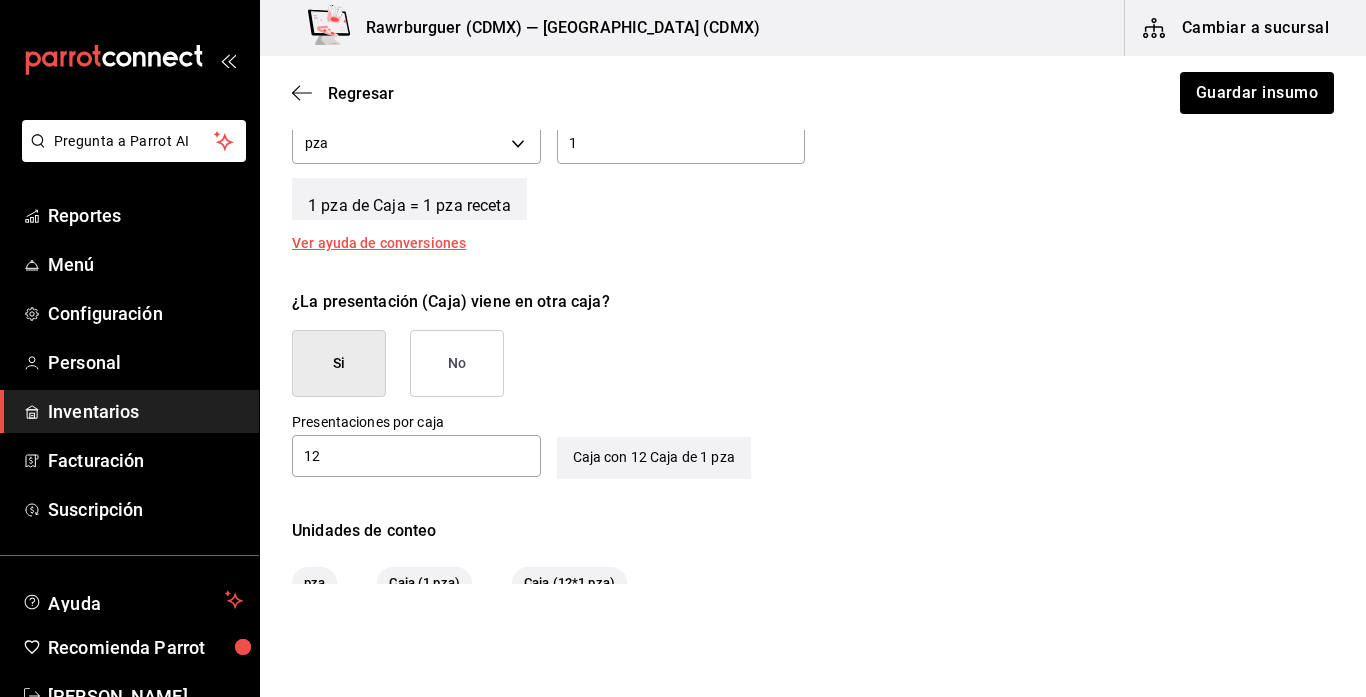 click on "No" at bounding box center [457, 363] 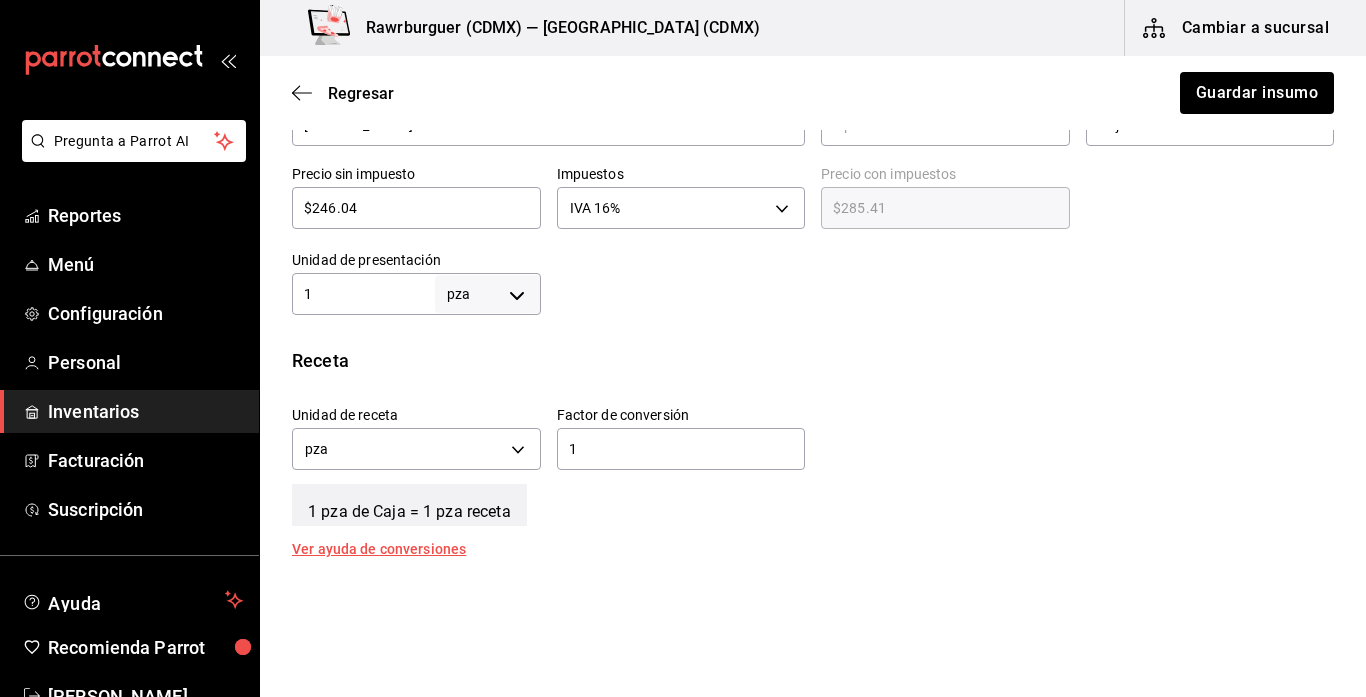 scroll, scrollTop: 515, scrollLeft: 0, axis: vertical 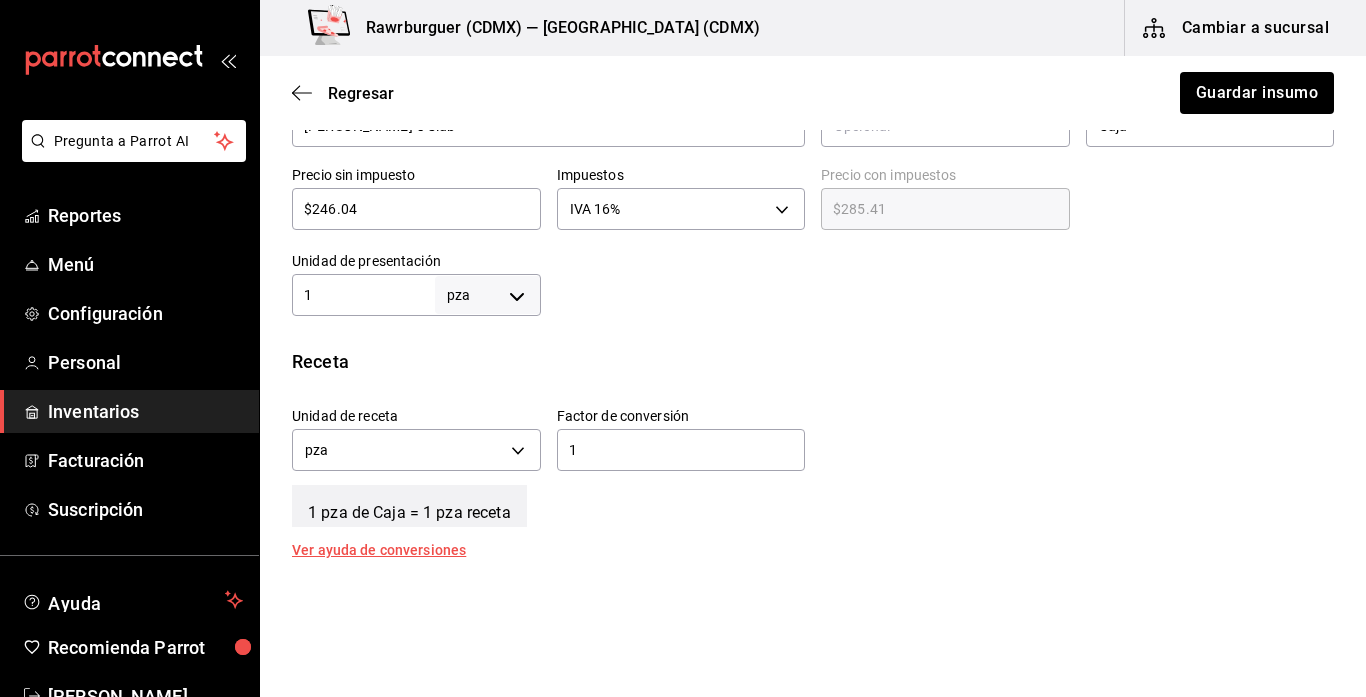 click on "1" at bounding box center (363, 295) 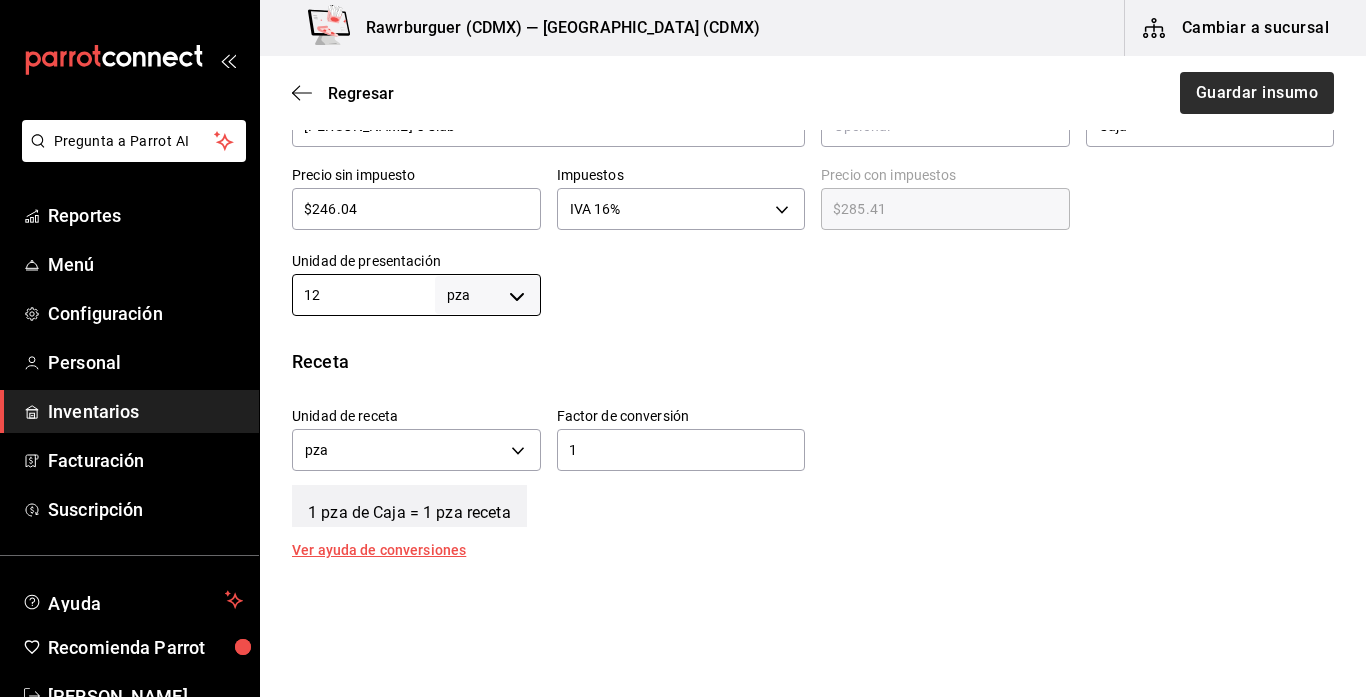 type on "12" 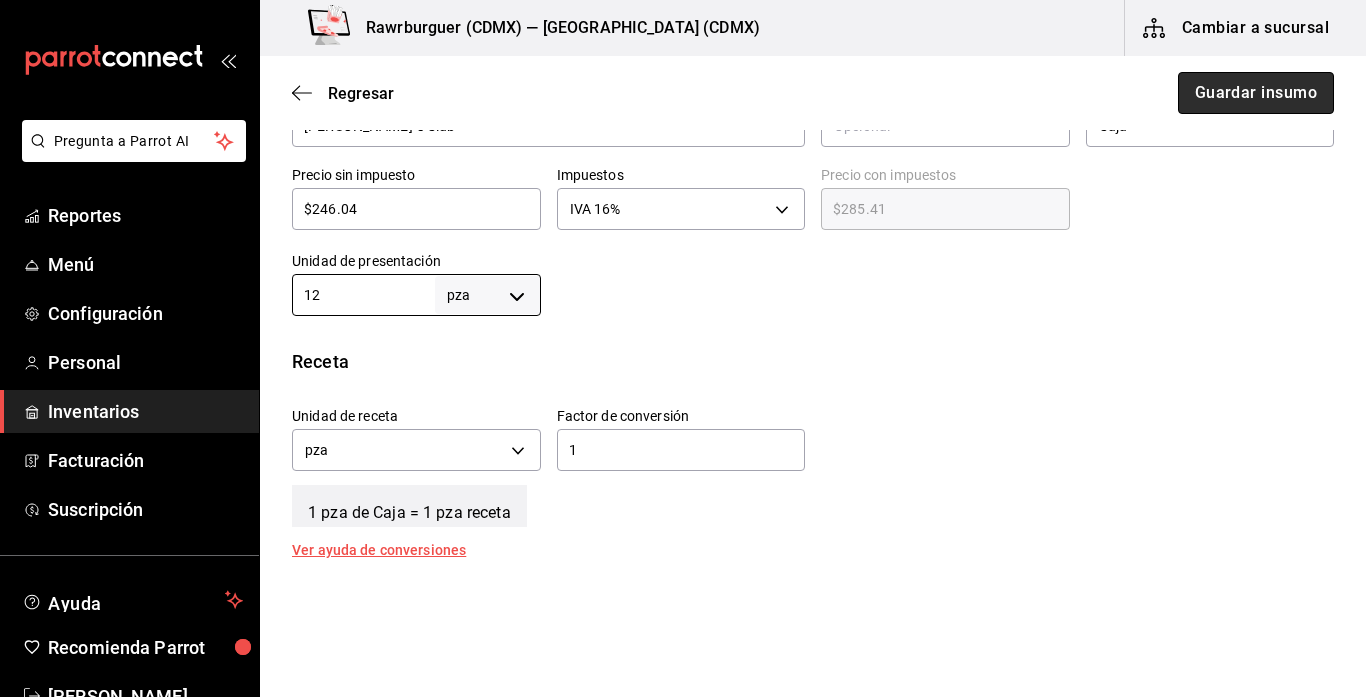 click on "Guardar insumo" at bounding box center [1256, 93] 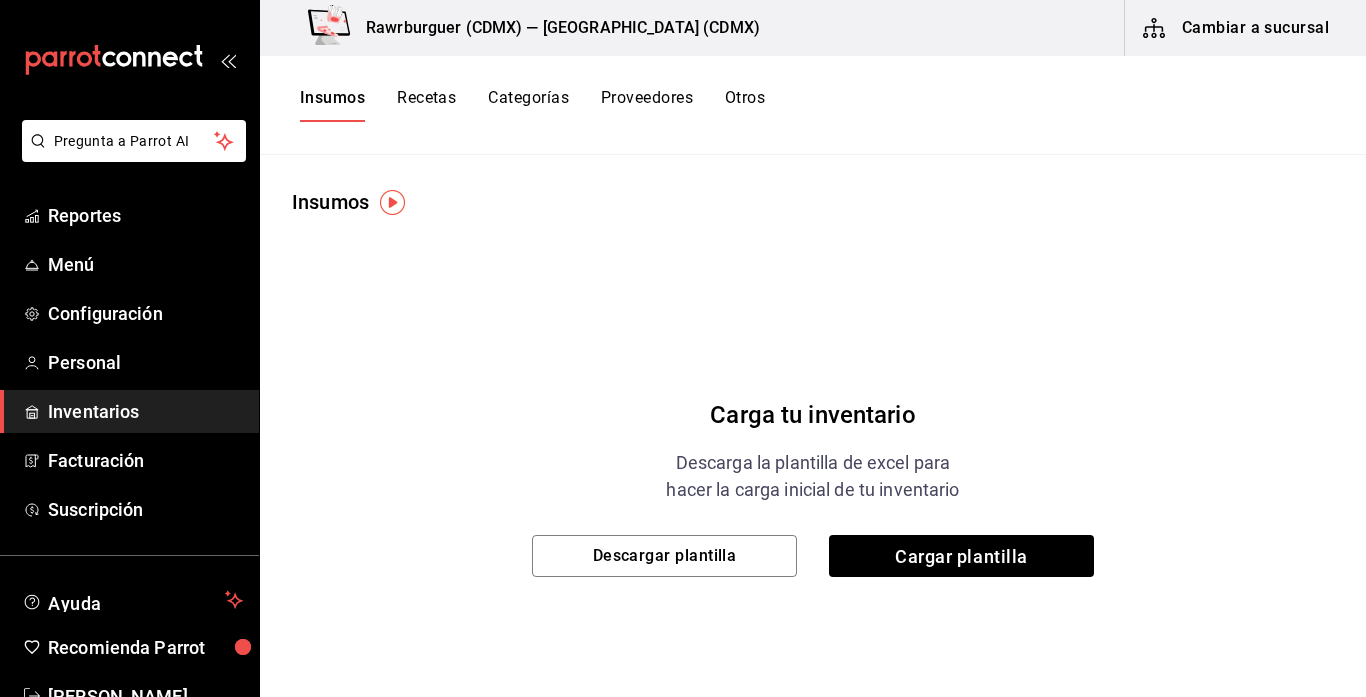 click on "Recetas" at bounding box center (426, 105) 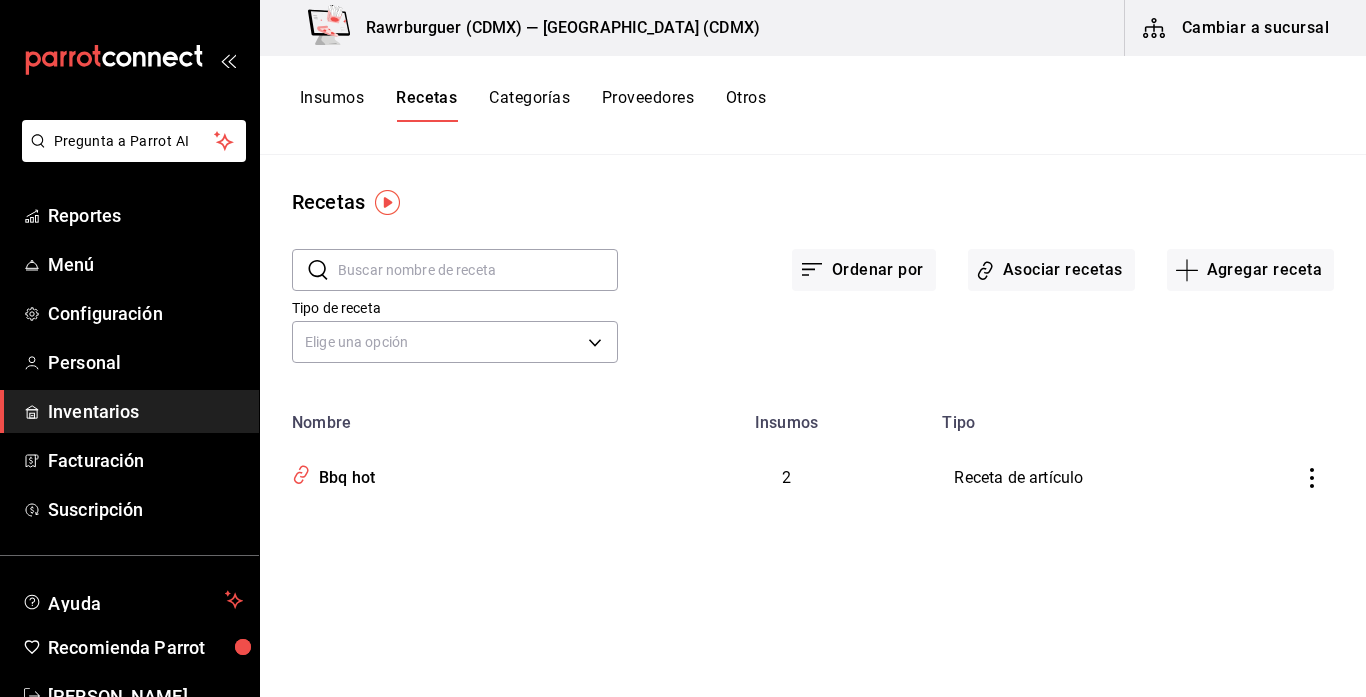 click on "Insumos" at bounding box center [332, 105] 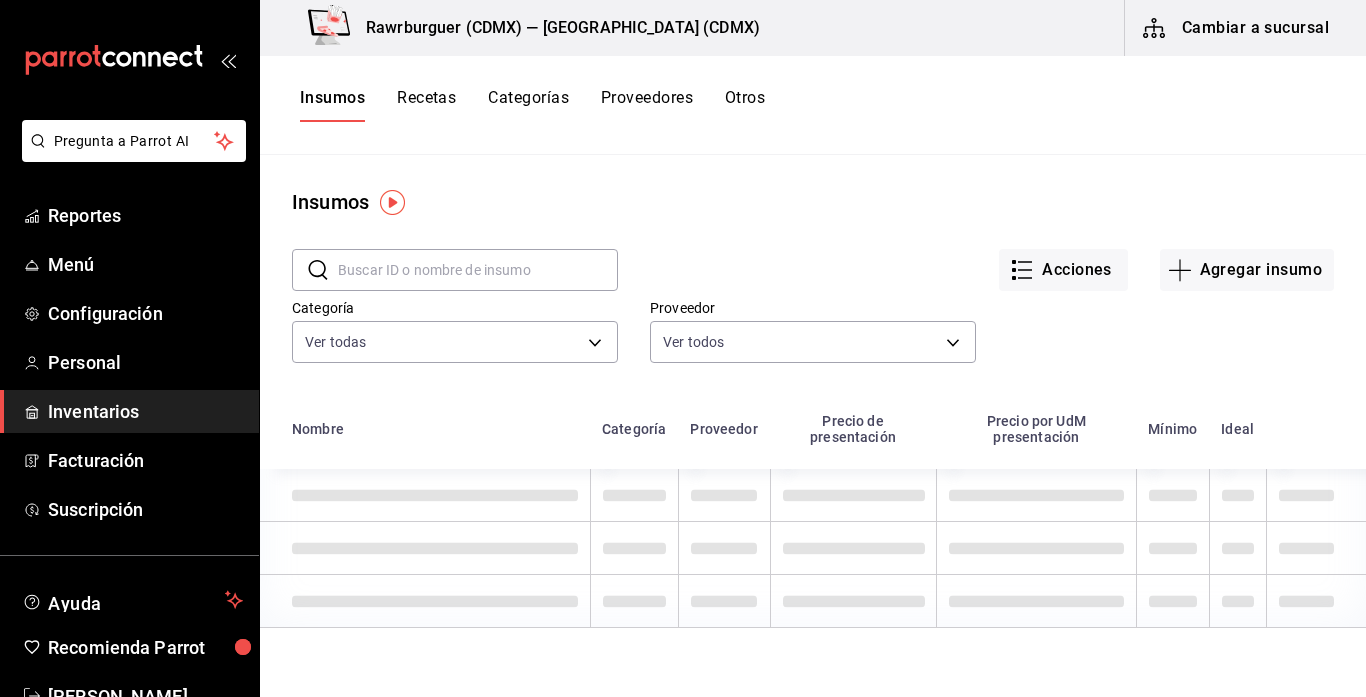 scroll, scrollTop: 0, scrollLeft: 0, axis: both 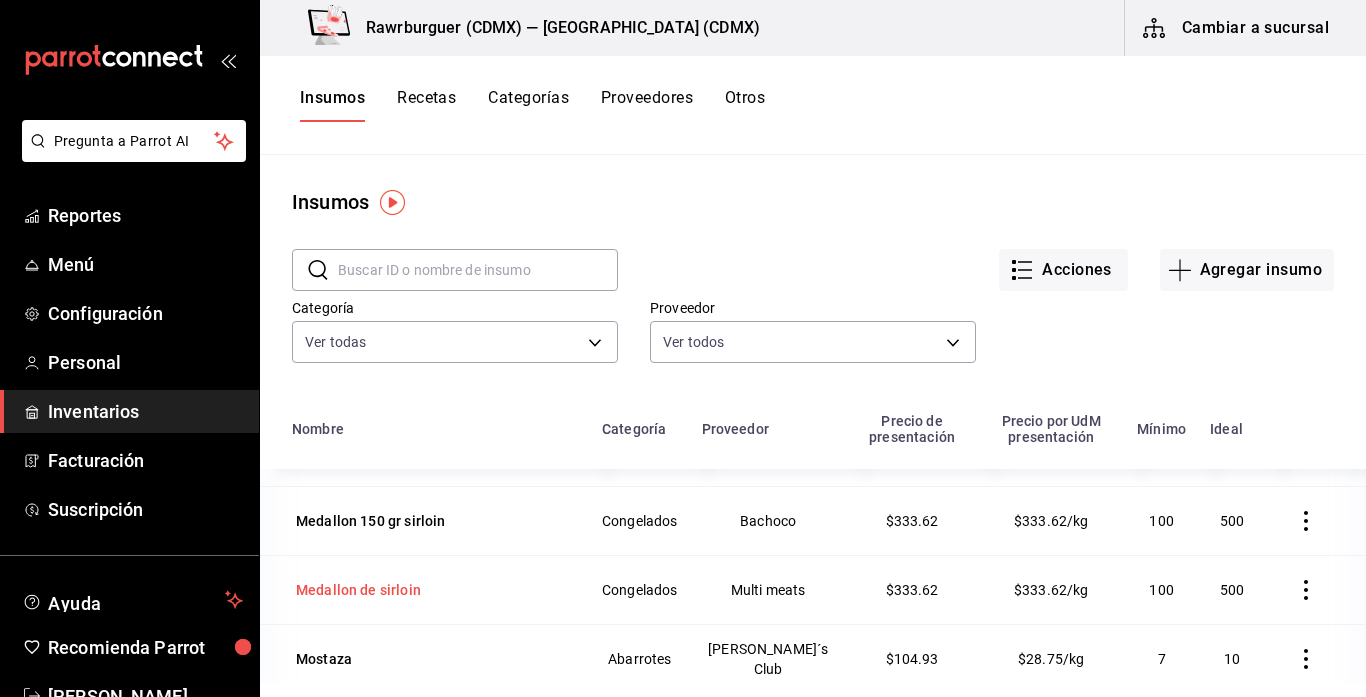 click on "Medallon de sirloin" at bounding box center [358, 590] 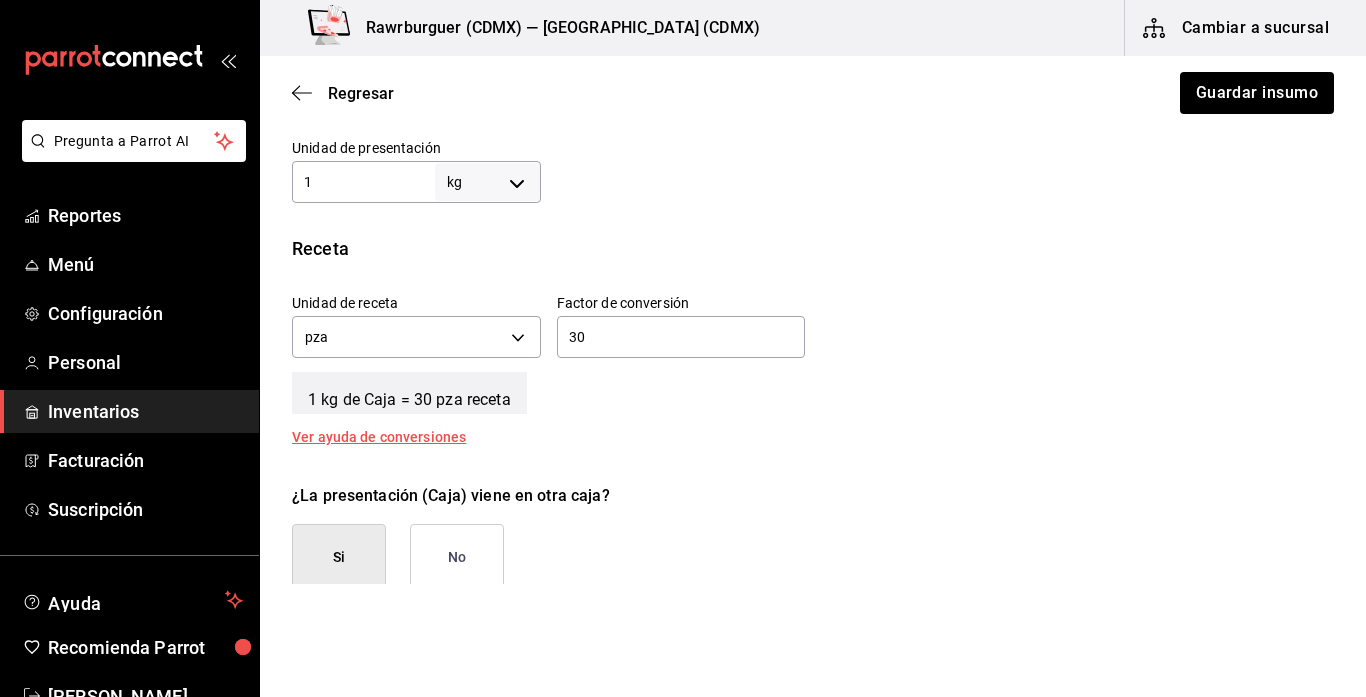 scroll, scrollTop: 634, scrollLeft: 0, axis: vertical 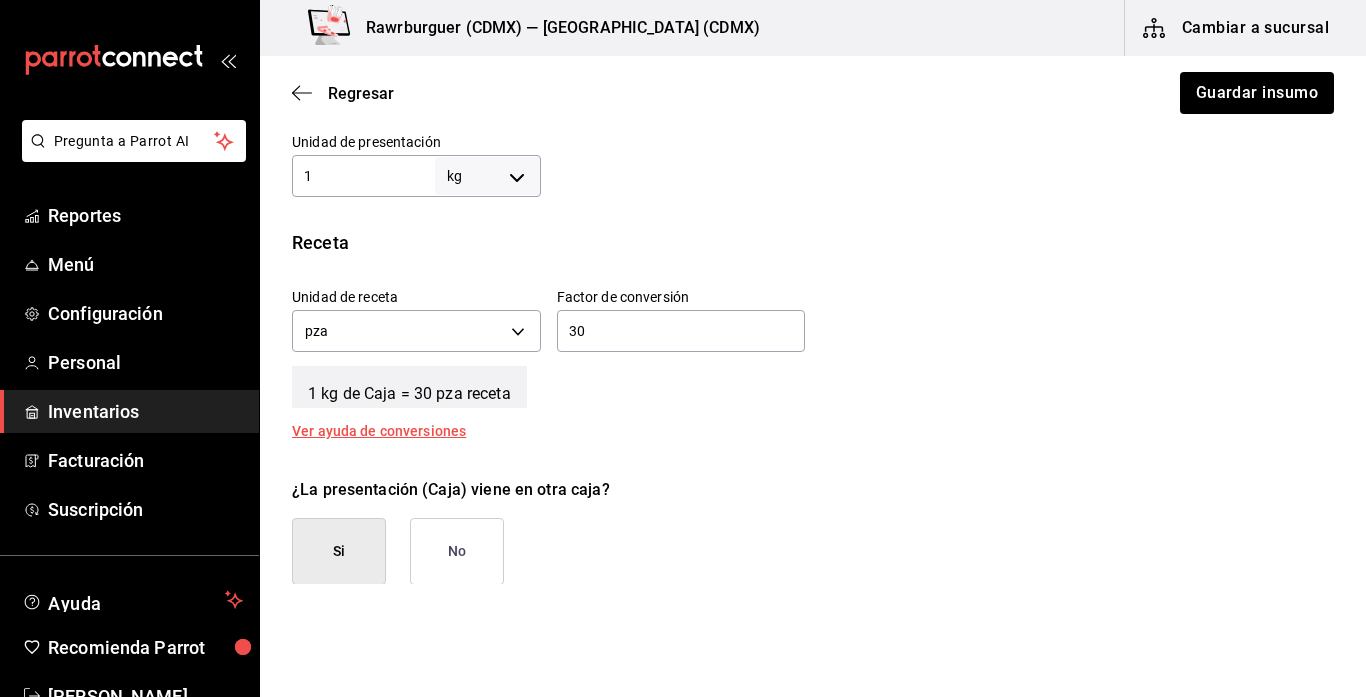 click on "No" at bounding box center [457, 551] 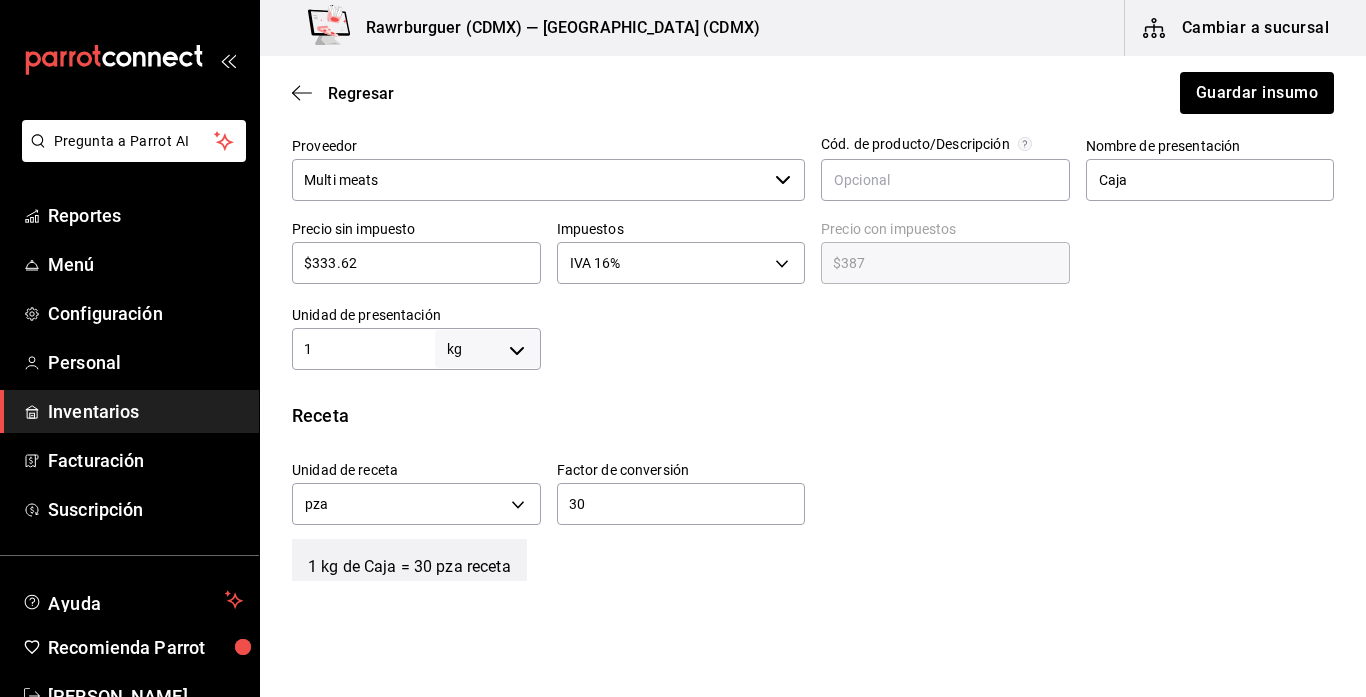 scroll, scrollTop: 456, scrollLeft: 0, axis: vertical 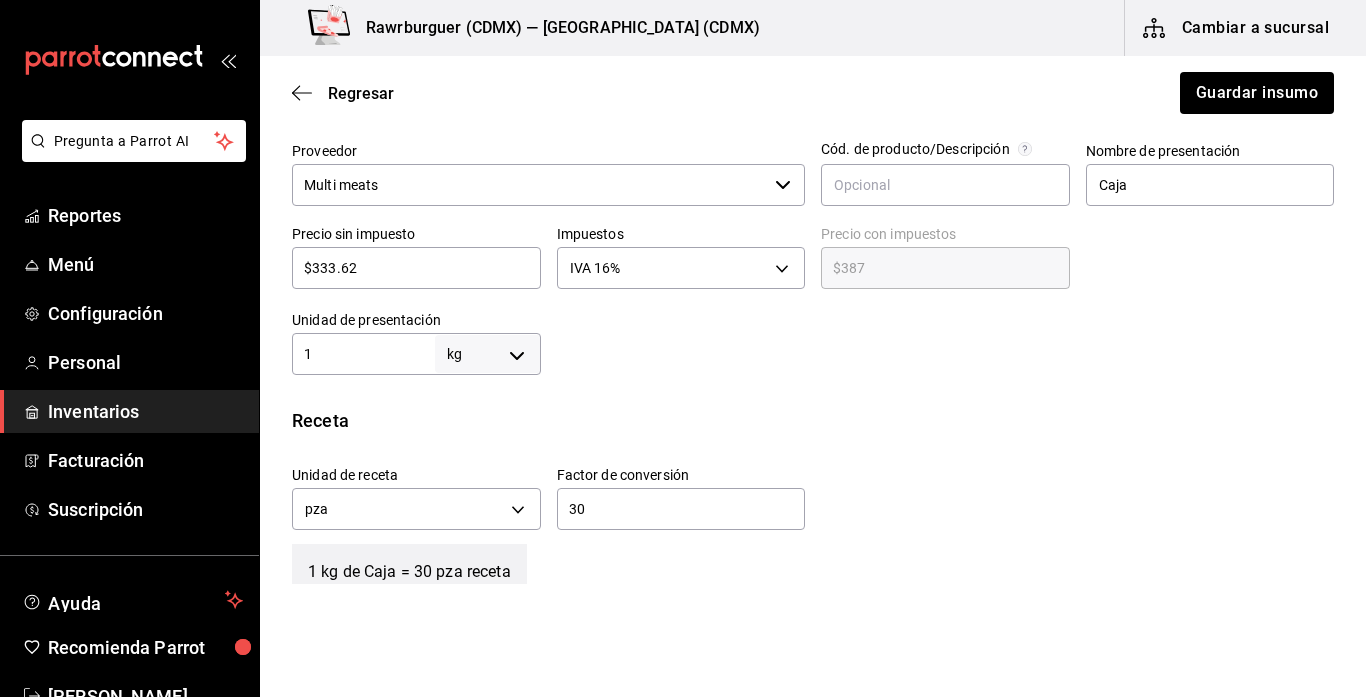 click on "1" at bounding box center [363, 354] 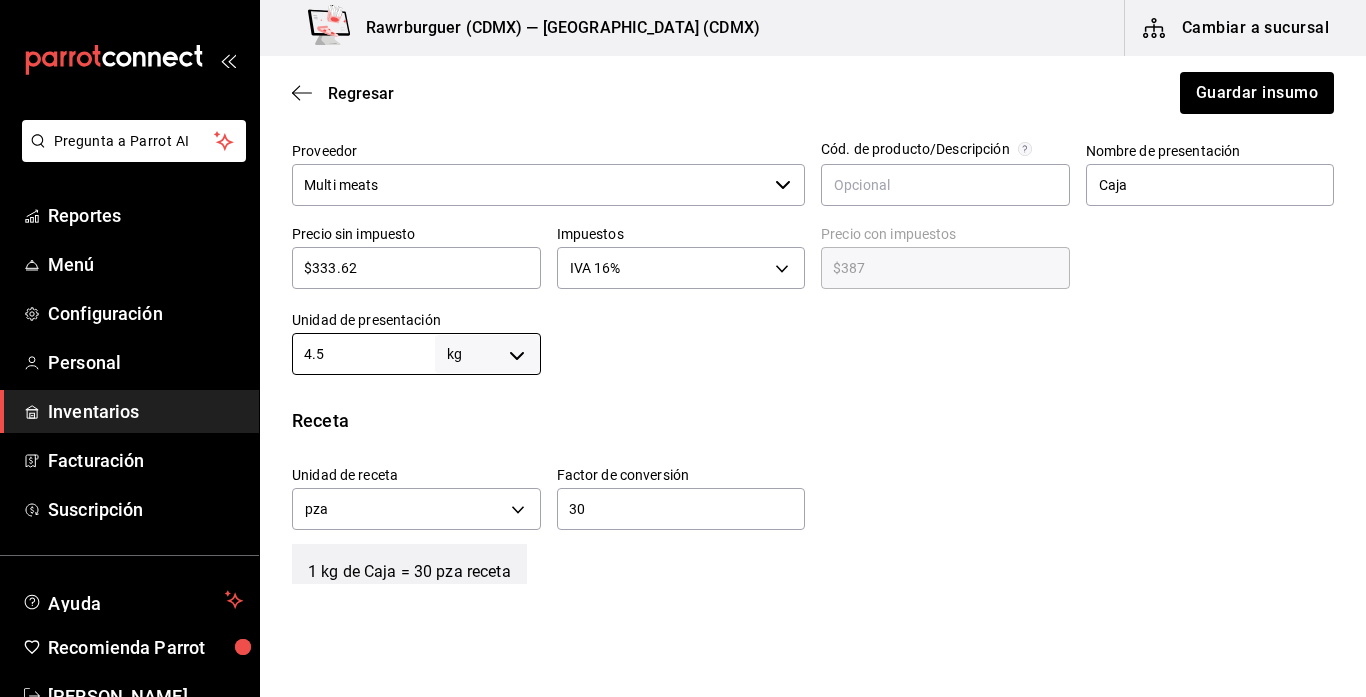 type on "4.5" 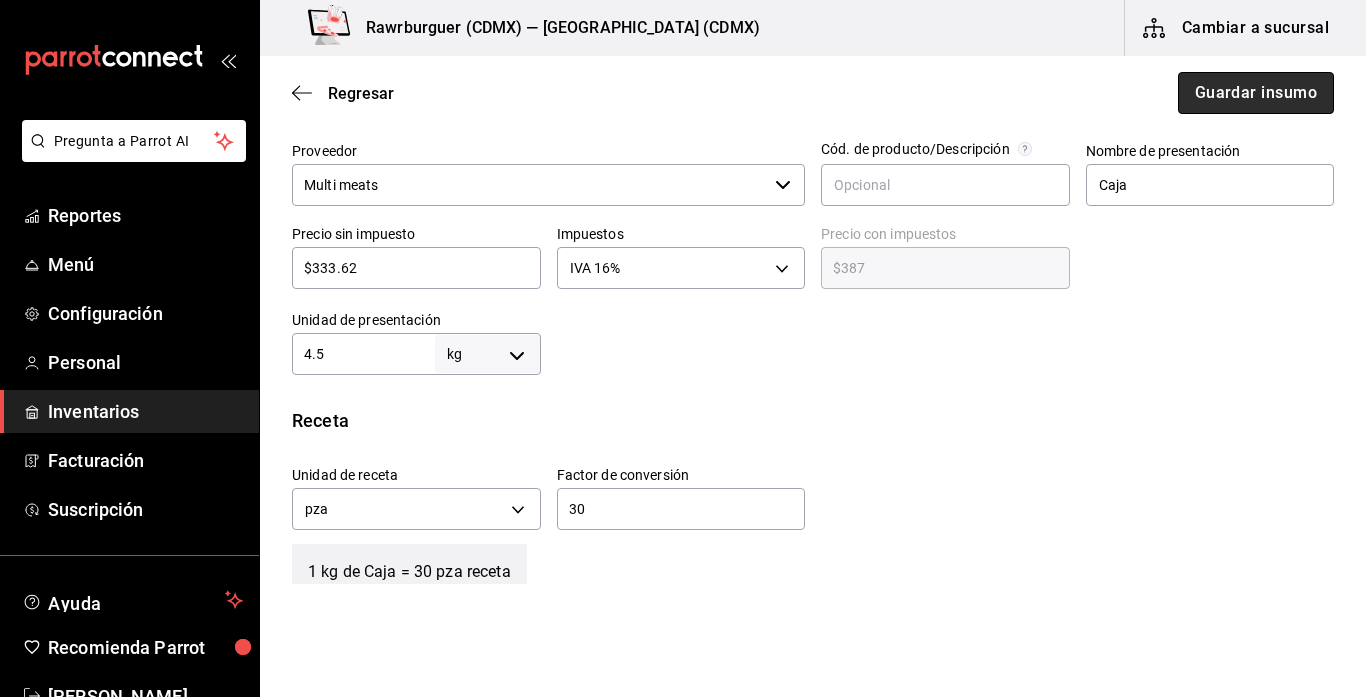 click on "Guardar insumo" at bounding box center (1256, 93) 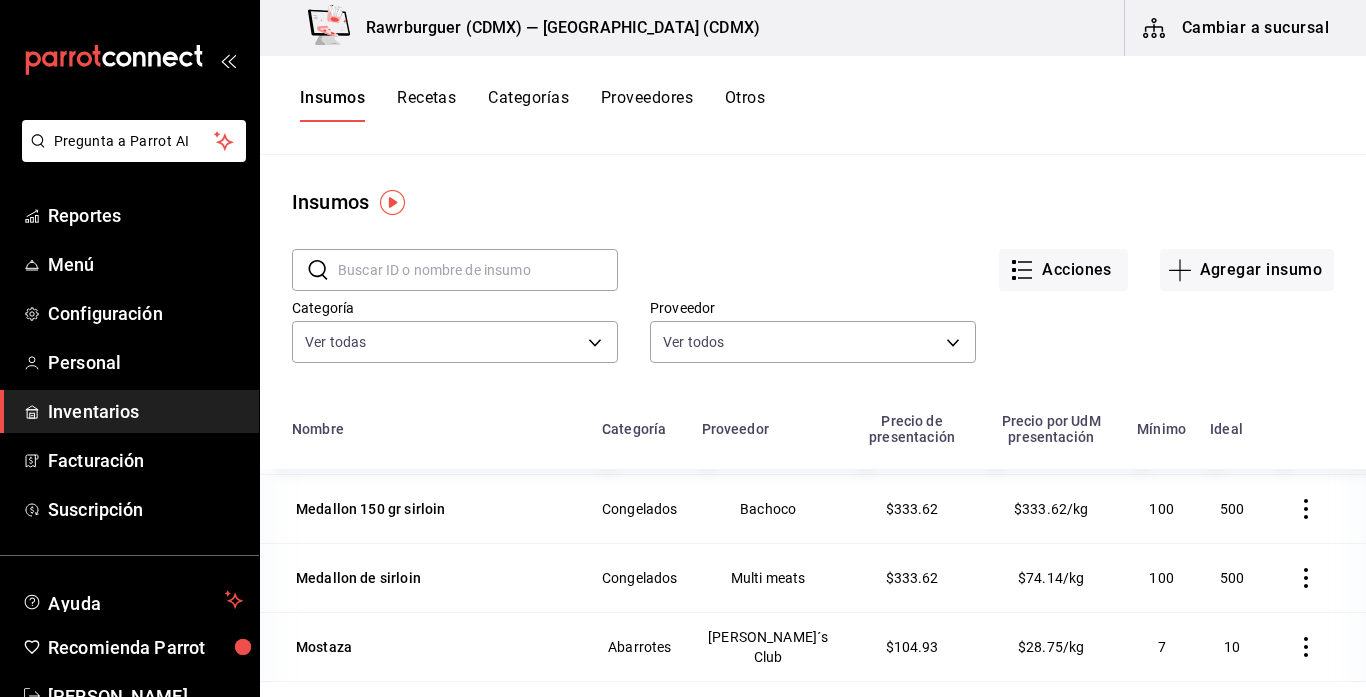 scroll, scrollTop: 3725, scrollLeft: 0, axis: vertical 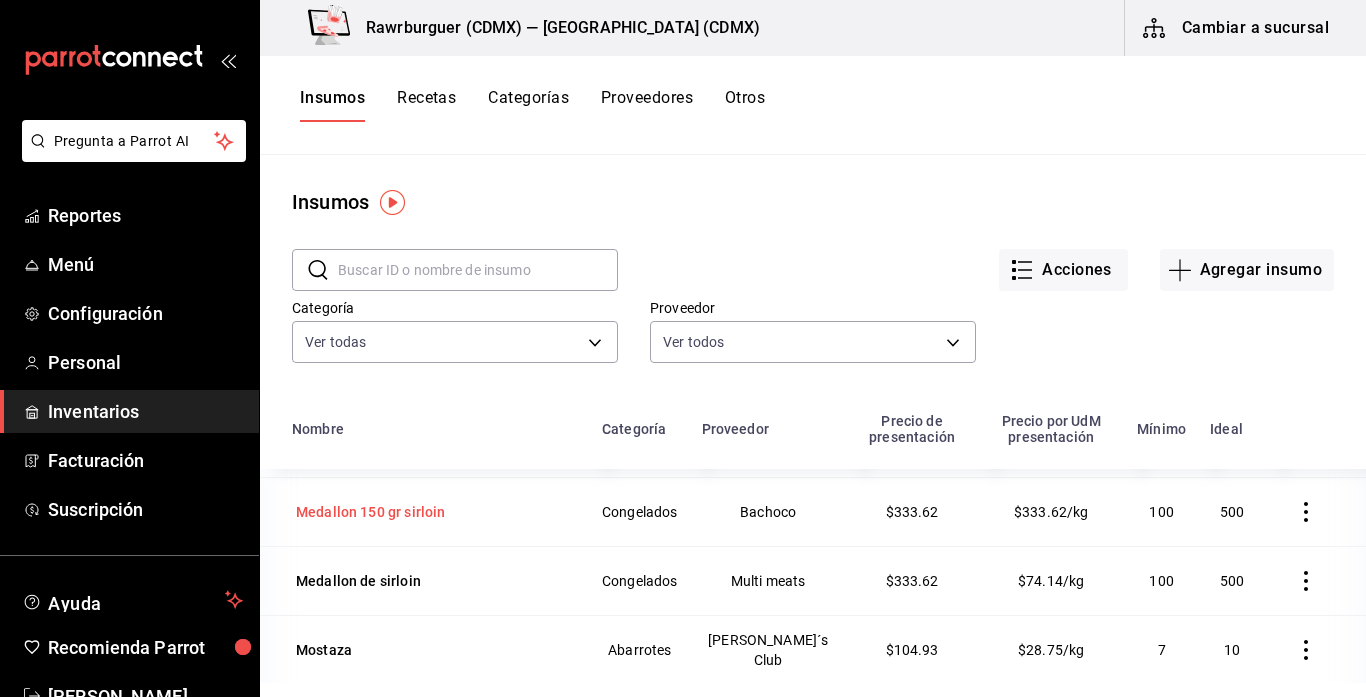 click on "Medallon 150 gr sirloin" at bounding box center [370, 512] 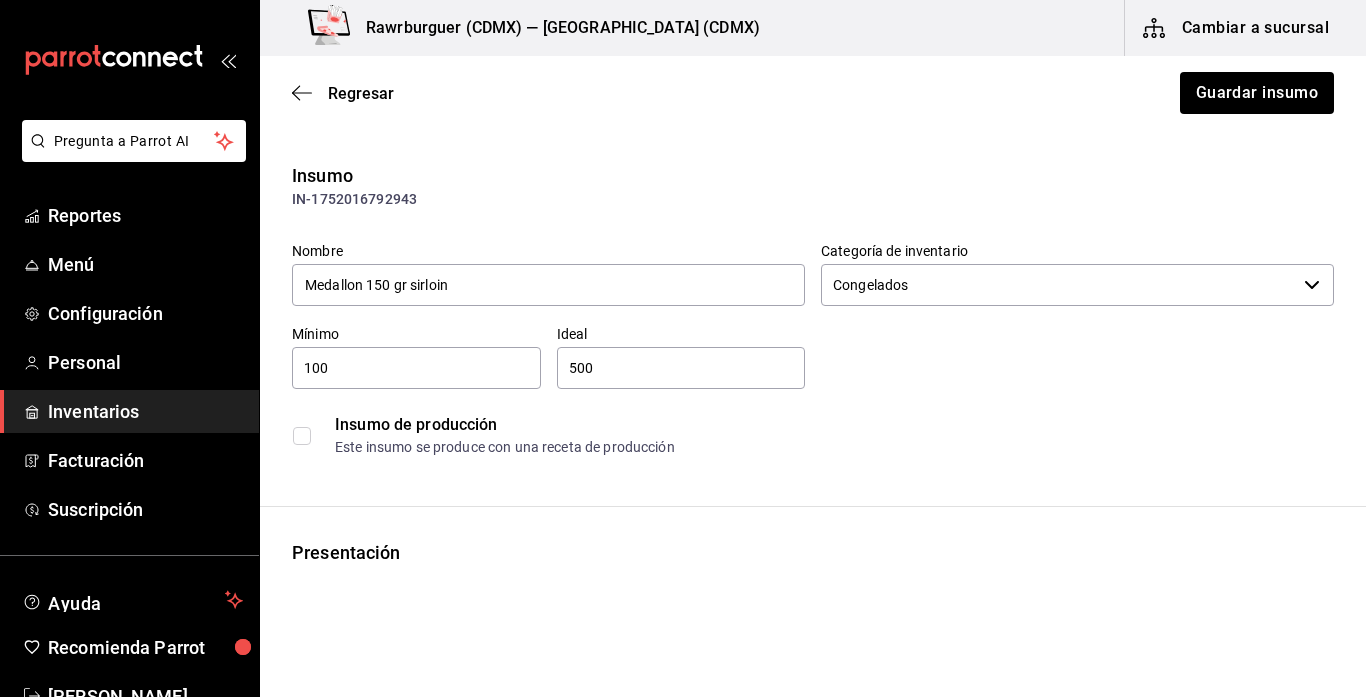 type on "Congelados" 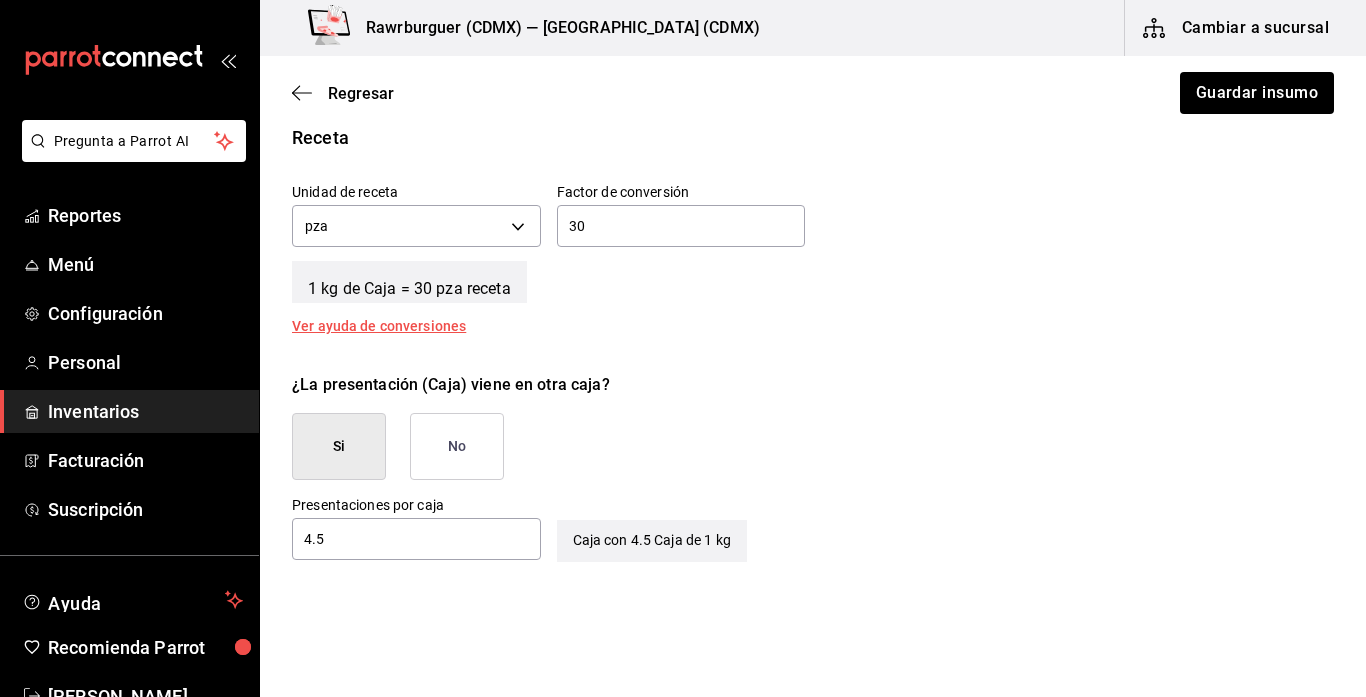 scroll, scrollTop: 922, scrollLeft: 0, axis: vertical 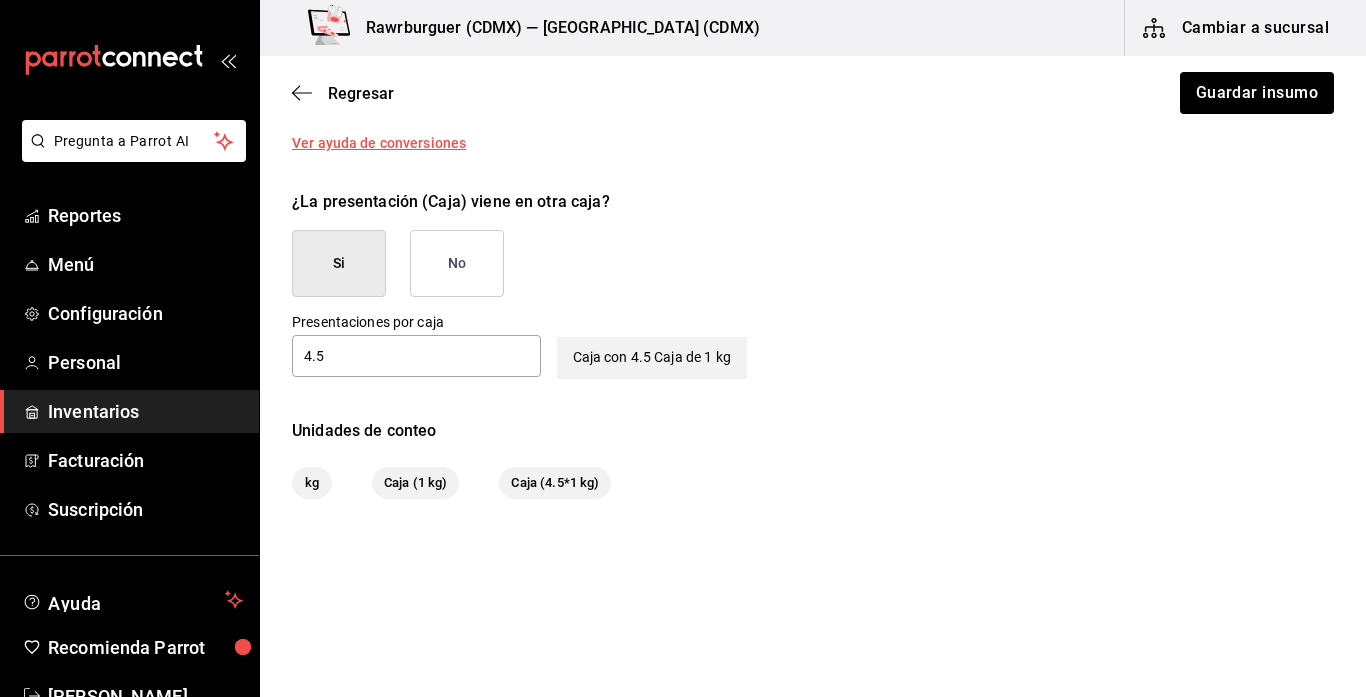 click on "No" at bounding box center [457, 263] 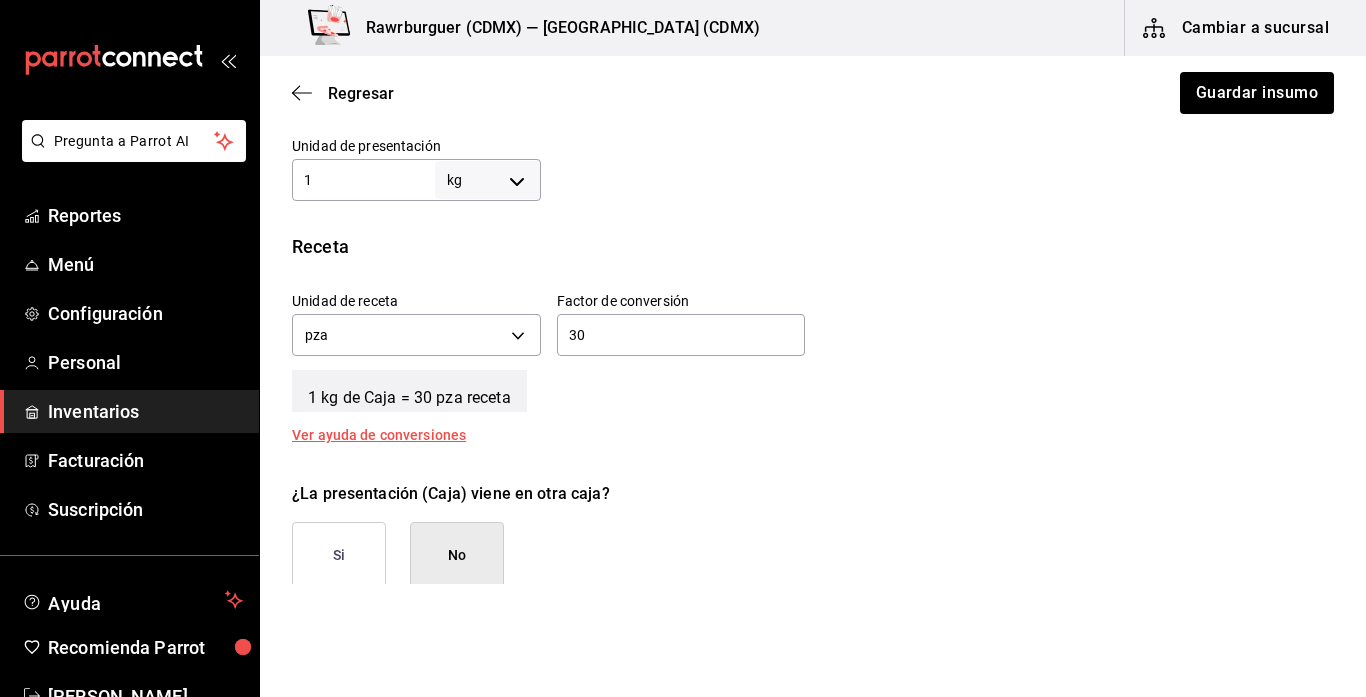 scroll, scrollTop: 532, scrollLeft: 0, axis: vertical 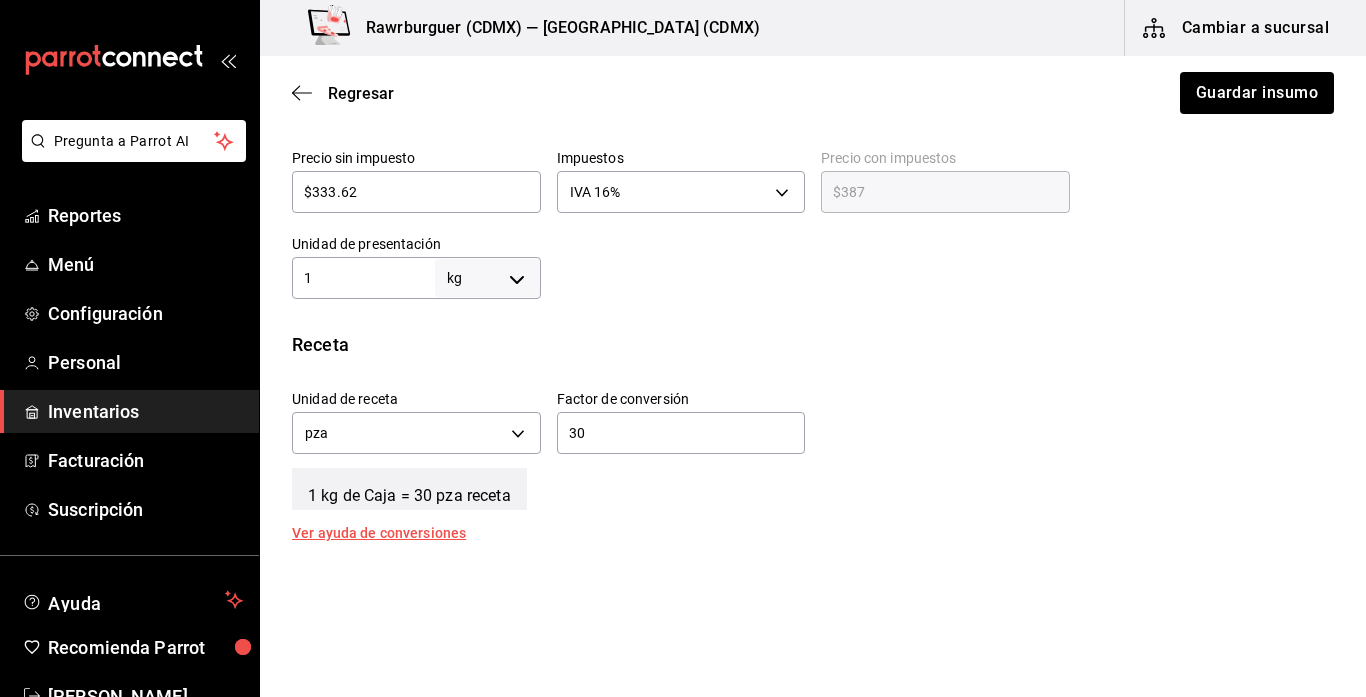 click on "1" at bounding box center [363, 278] 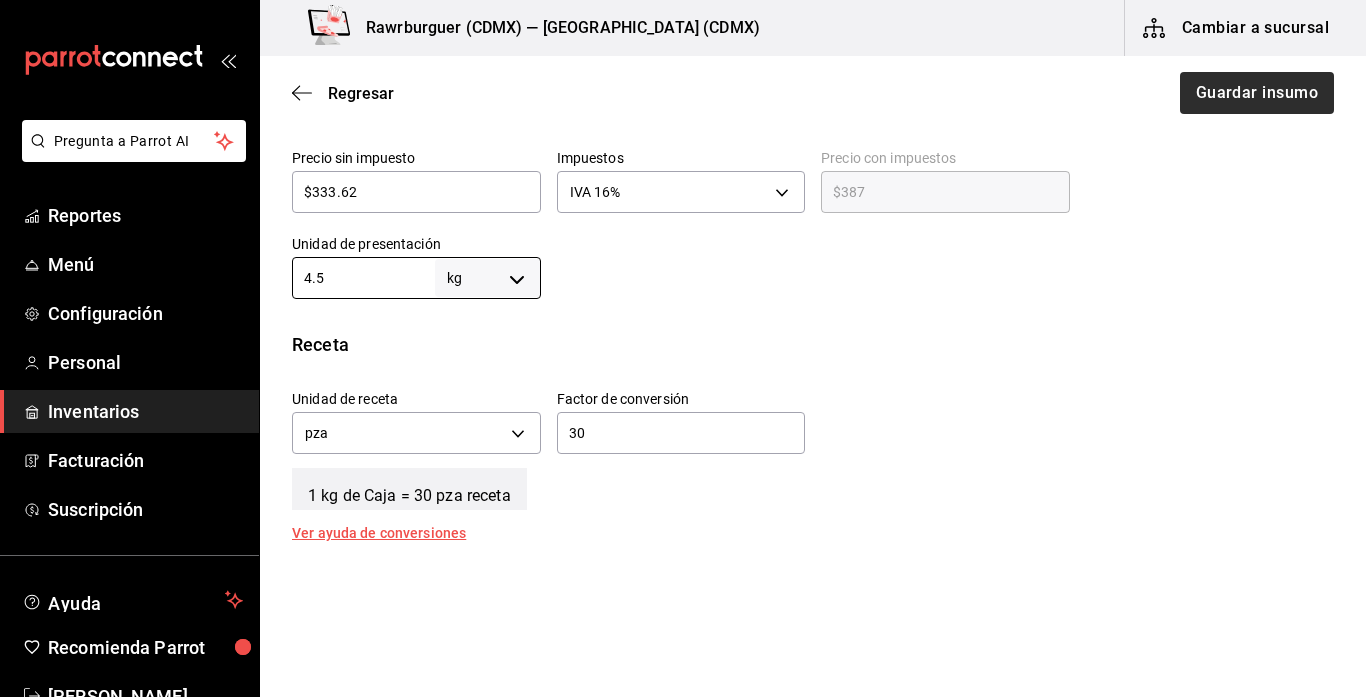 type on "4.5" 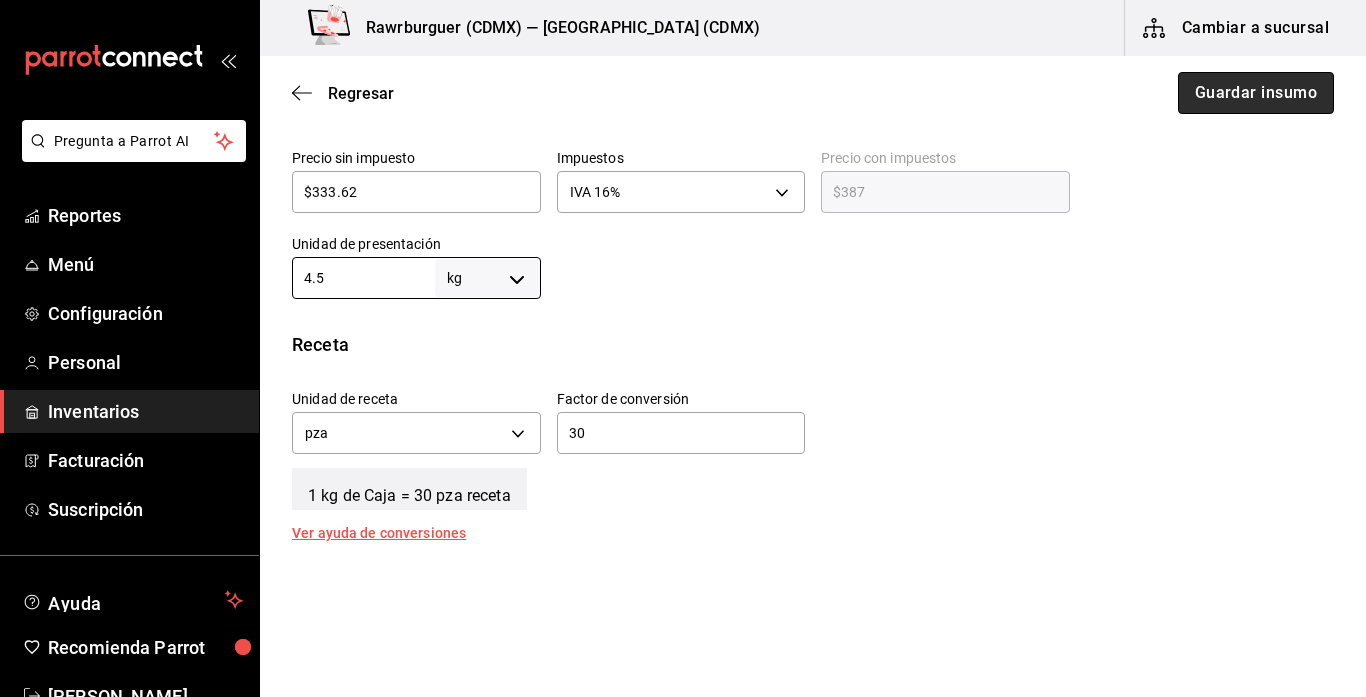 click on "Guardar insumo" at bounding box center [1256, 93] 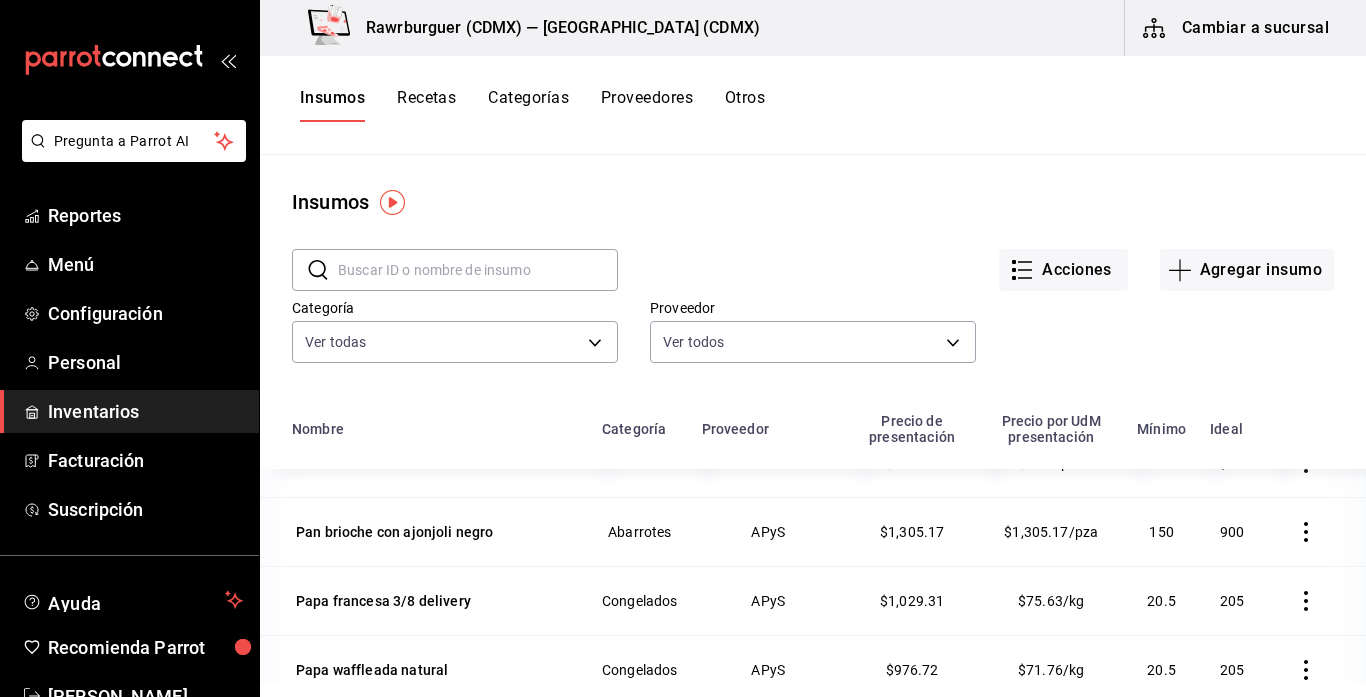 scroll, scrollTop: 4053, scrollLeft: 0, axis: vertical 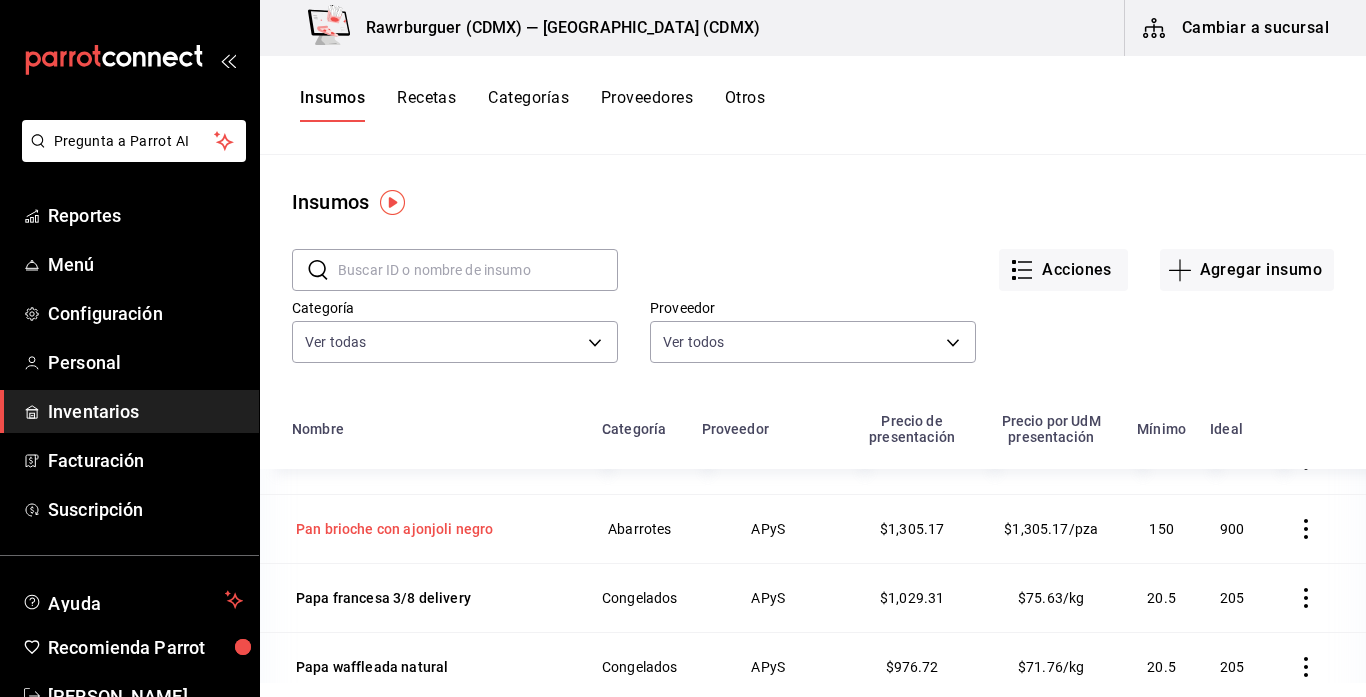 click on "Pan brioche con ajonjoli negro" at bounding box center [395, 529] 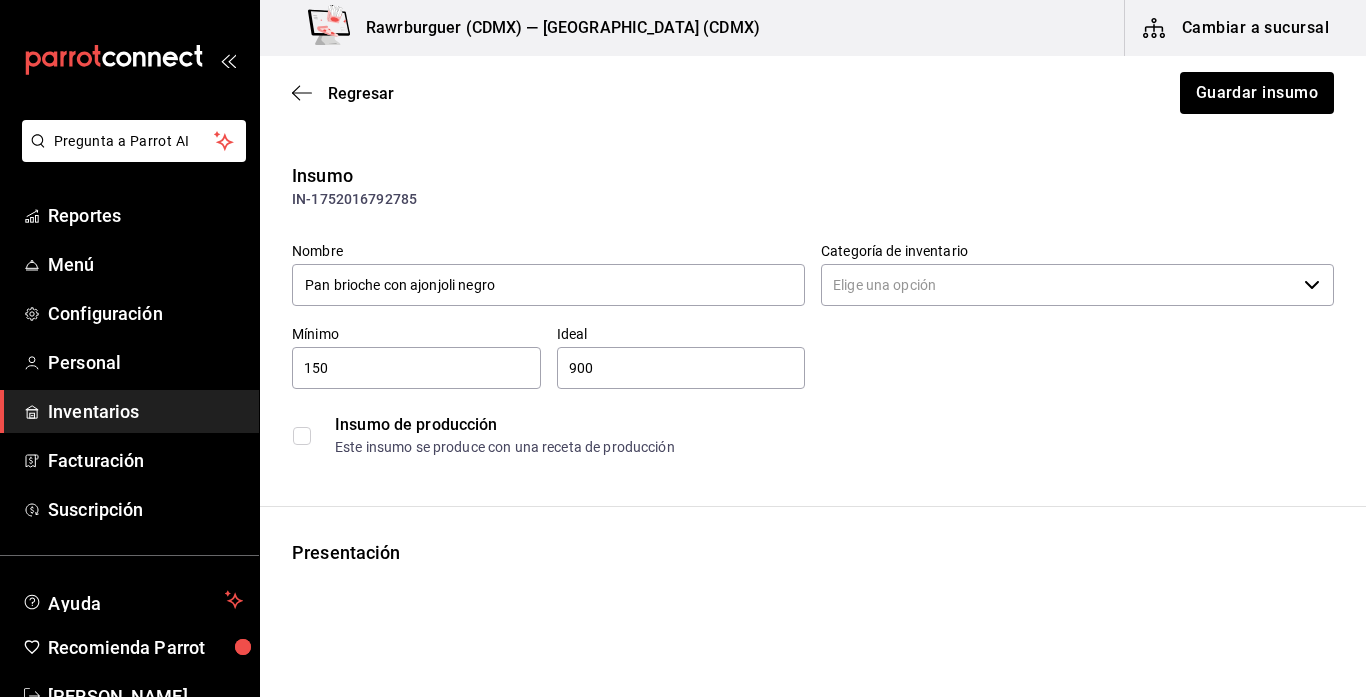 type on "Abarrotes" 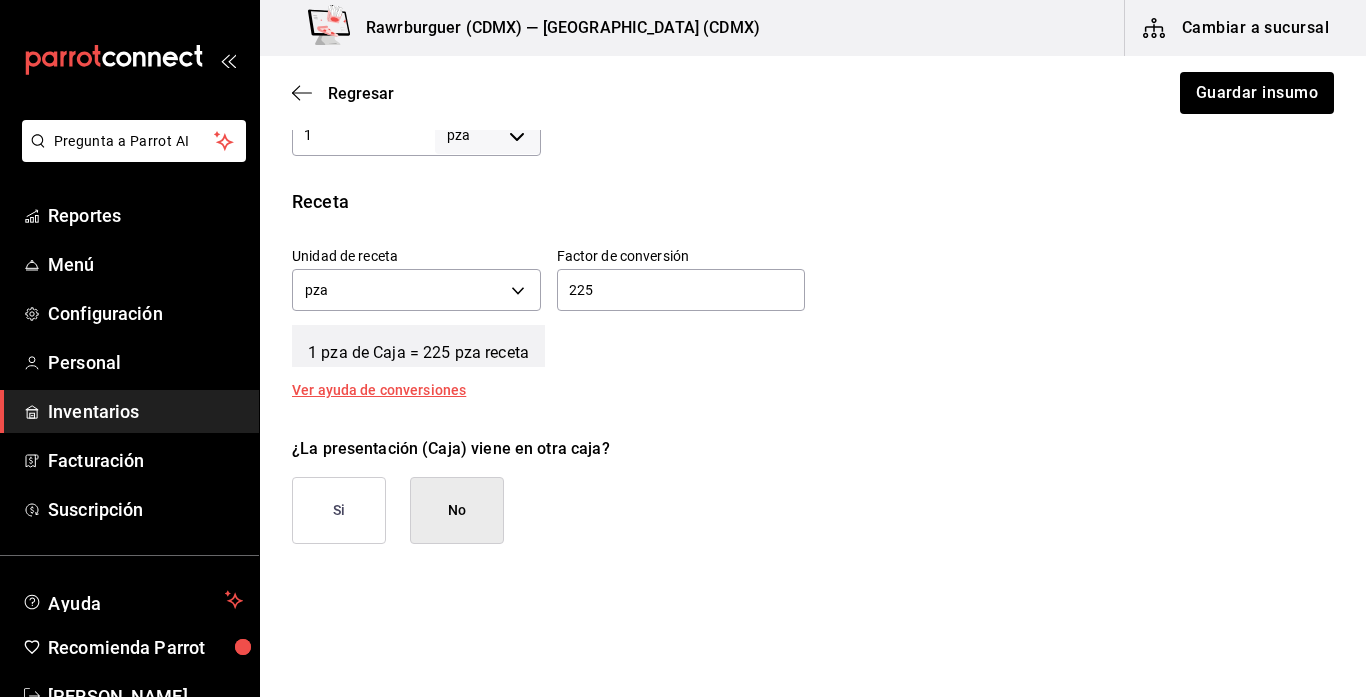 scroll, scrollTop: 707, scrollLeft: 0, axis: vertical 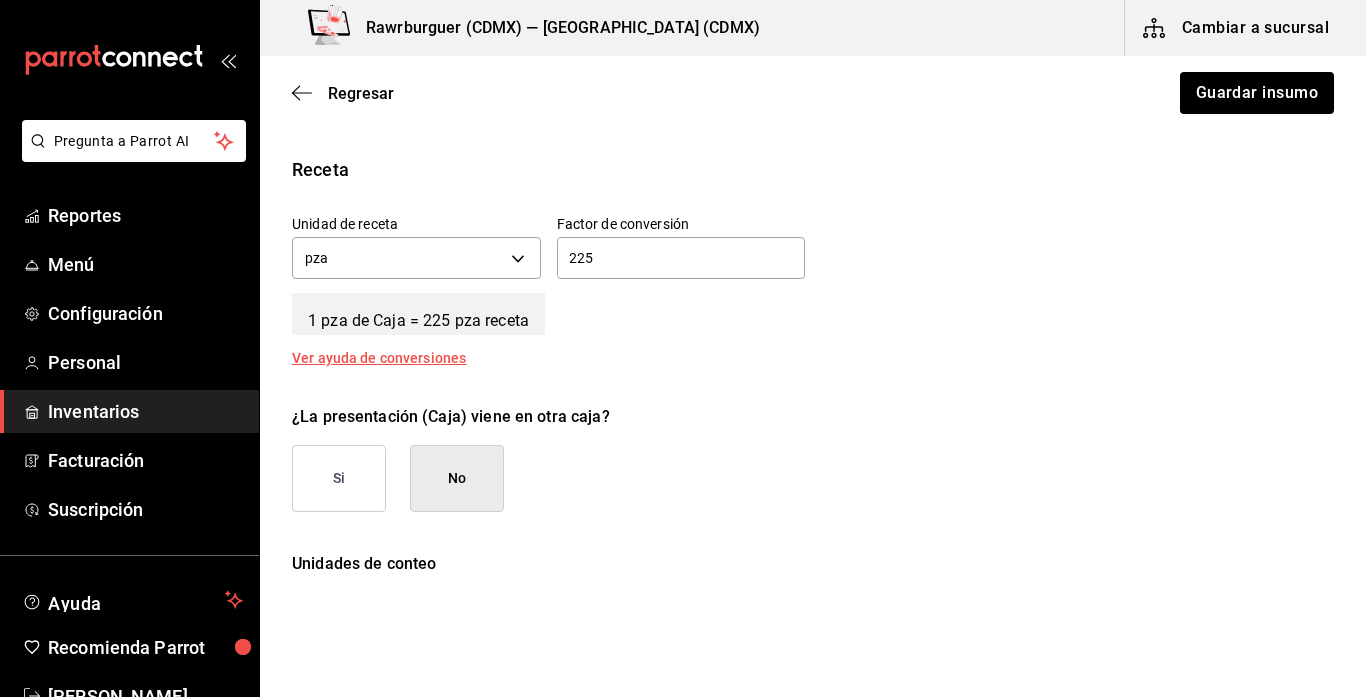 click on "No" at bounding box center (457, 478) 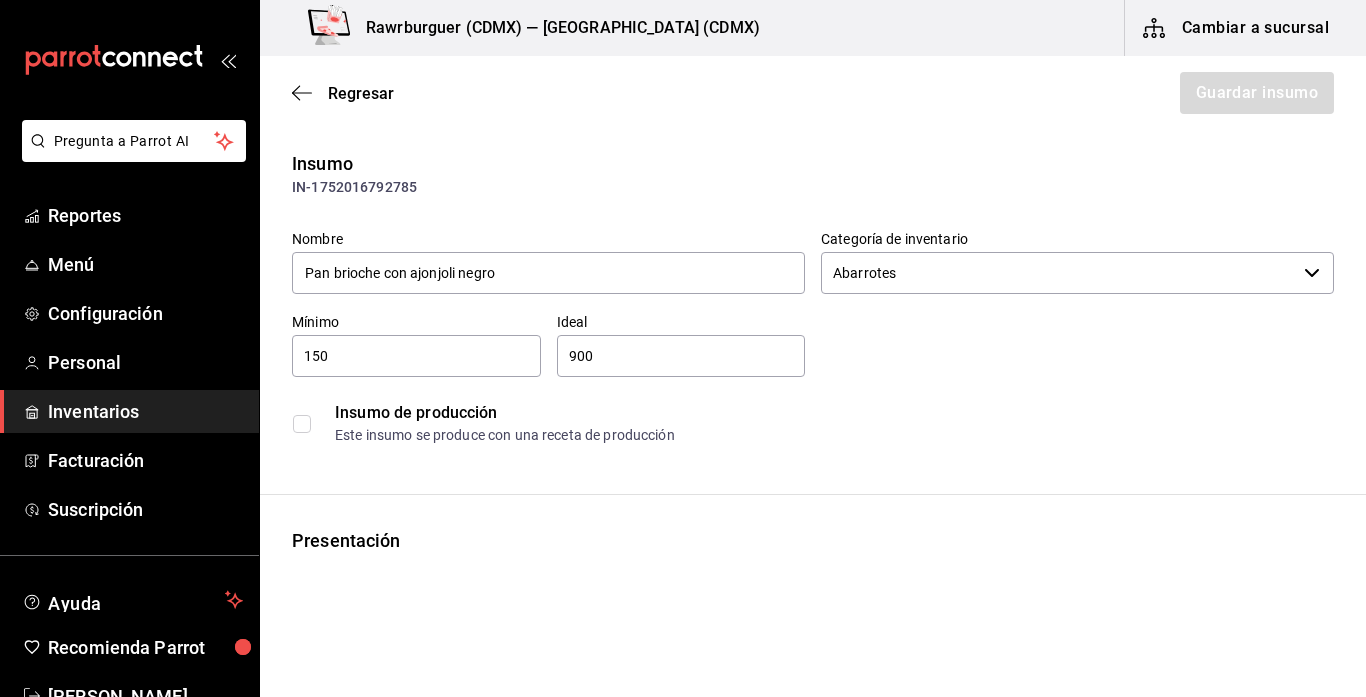 scroll, scrollTop: 0, scrollLeft: 0, axis: both 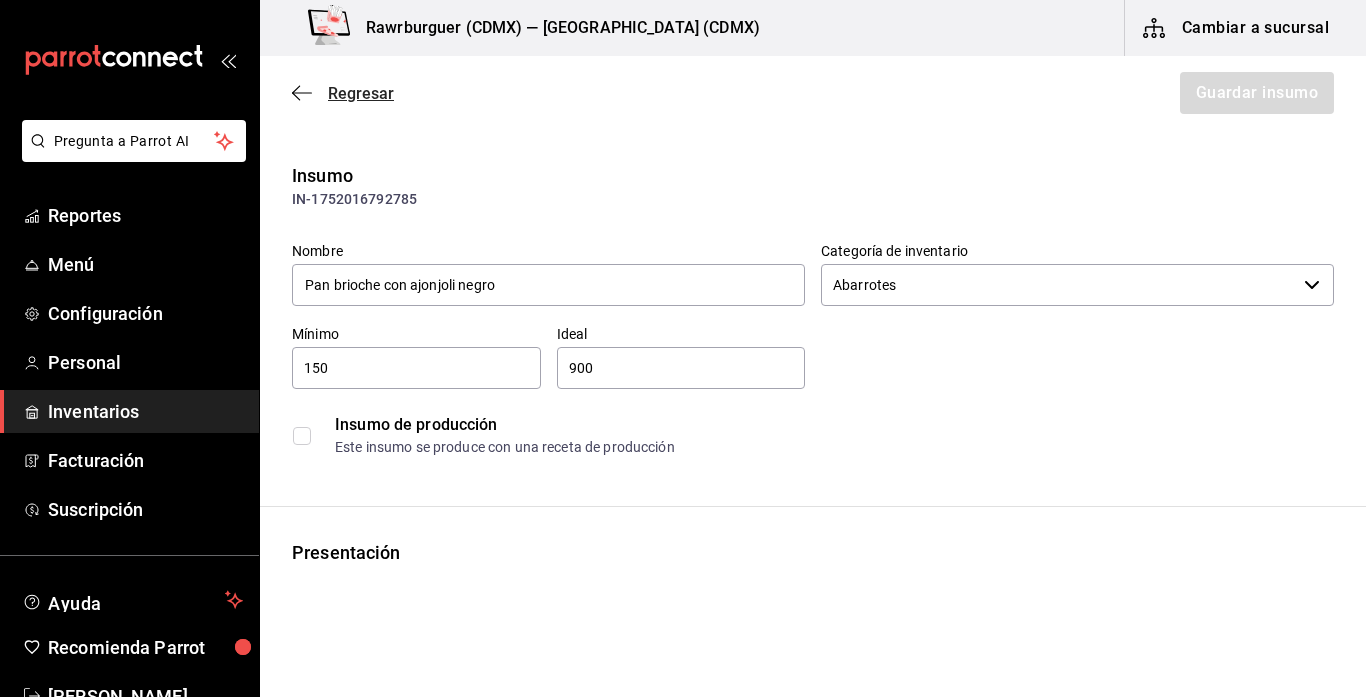 click on "Regresar" at bounding box center (361, 93) 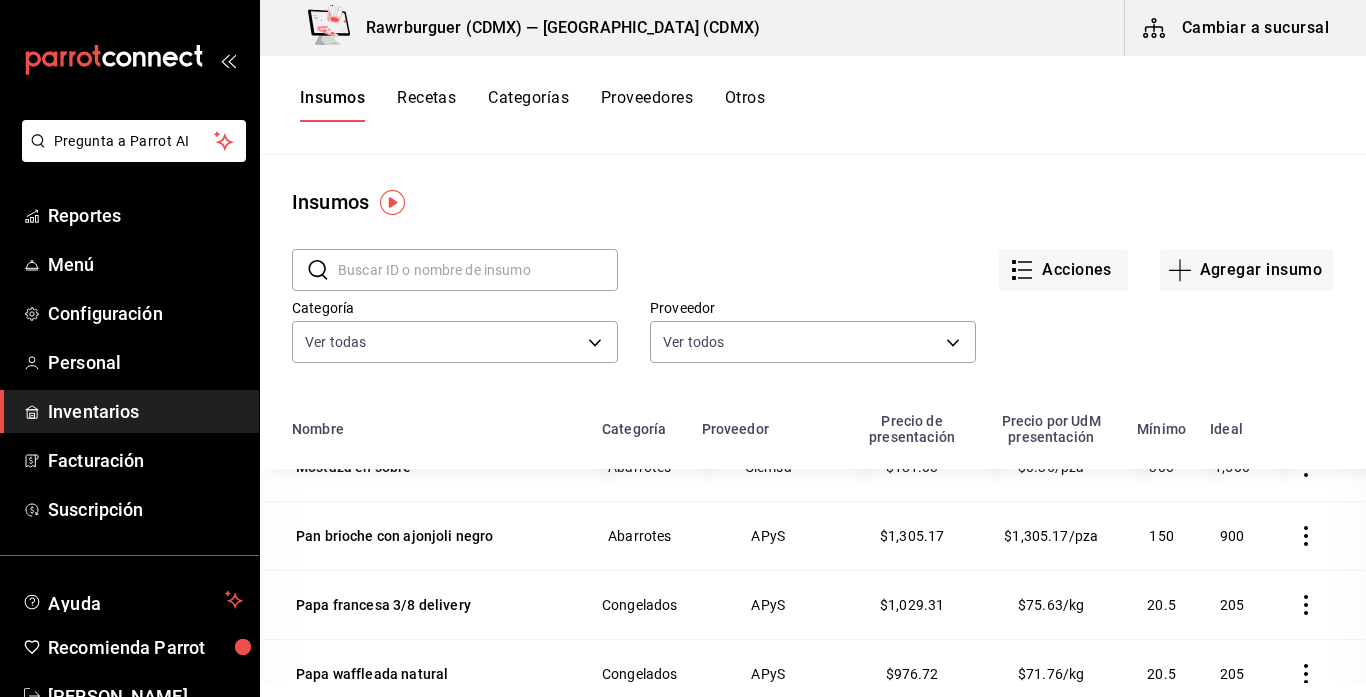 scroll, scrollTop: 4051, scrollLeft: 0, axis: vertical 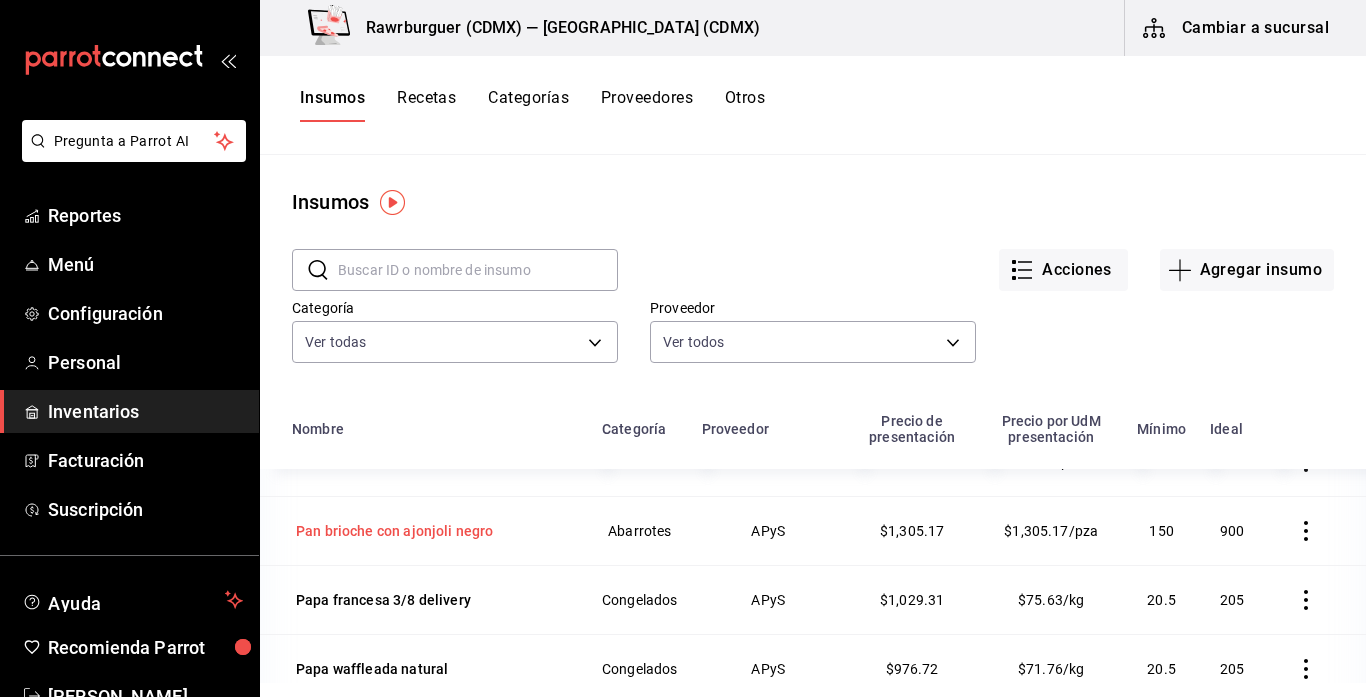 click on "Pan brioche con ajonjoli negro" at bounding box center [395, 531] 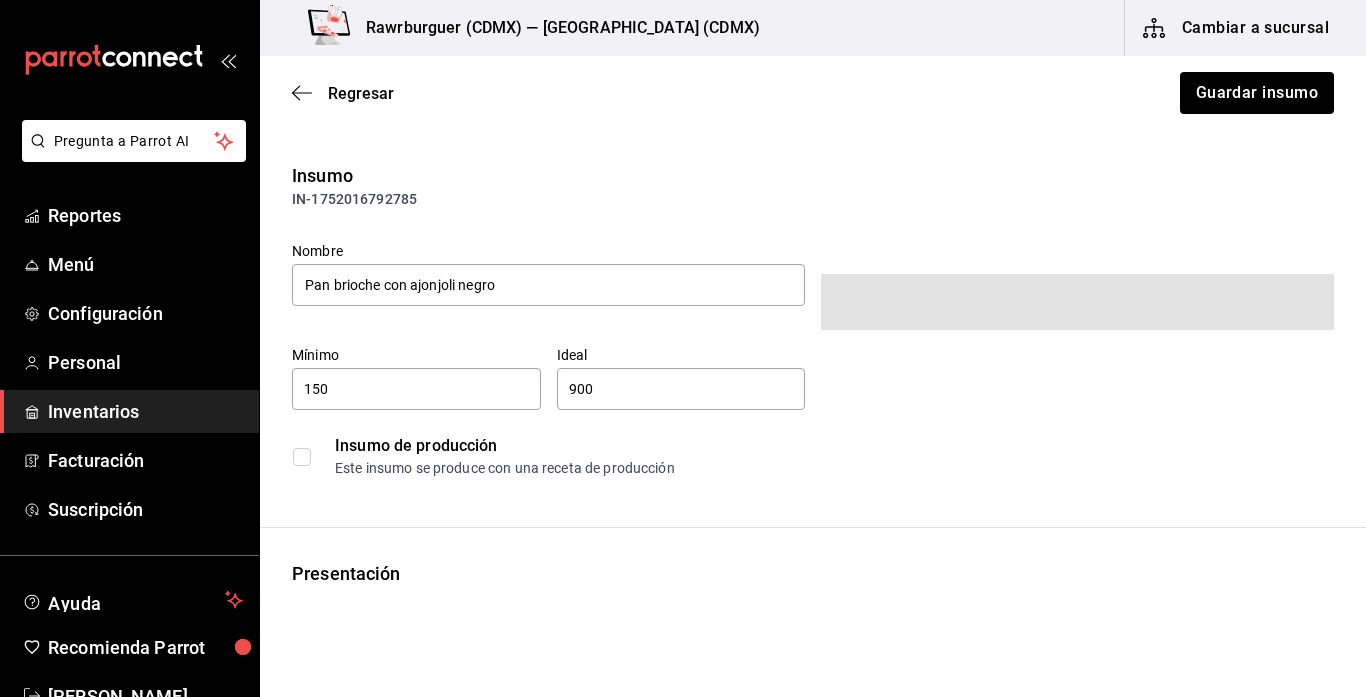 type on "150" 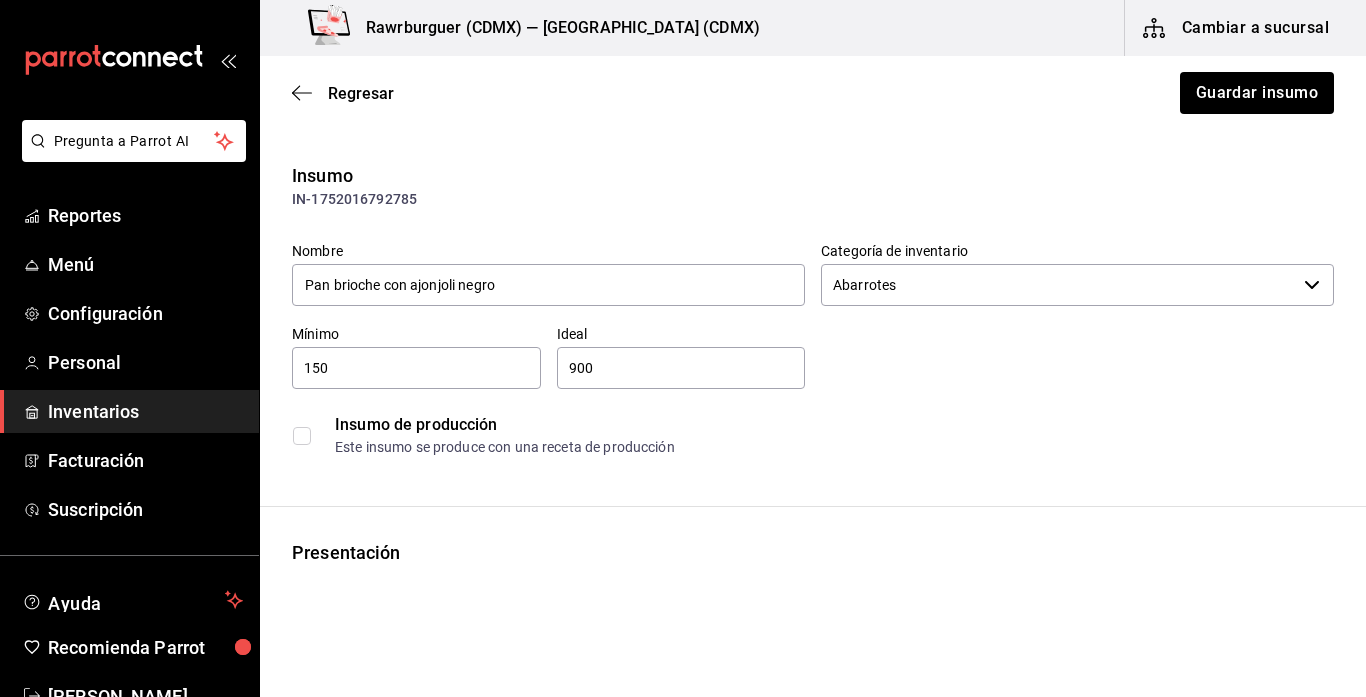 type on "APyS" 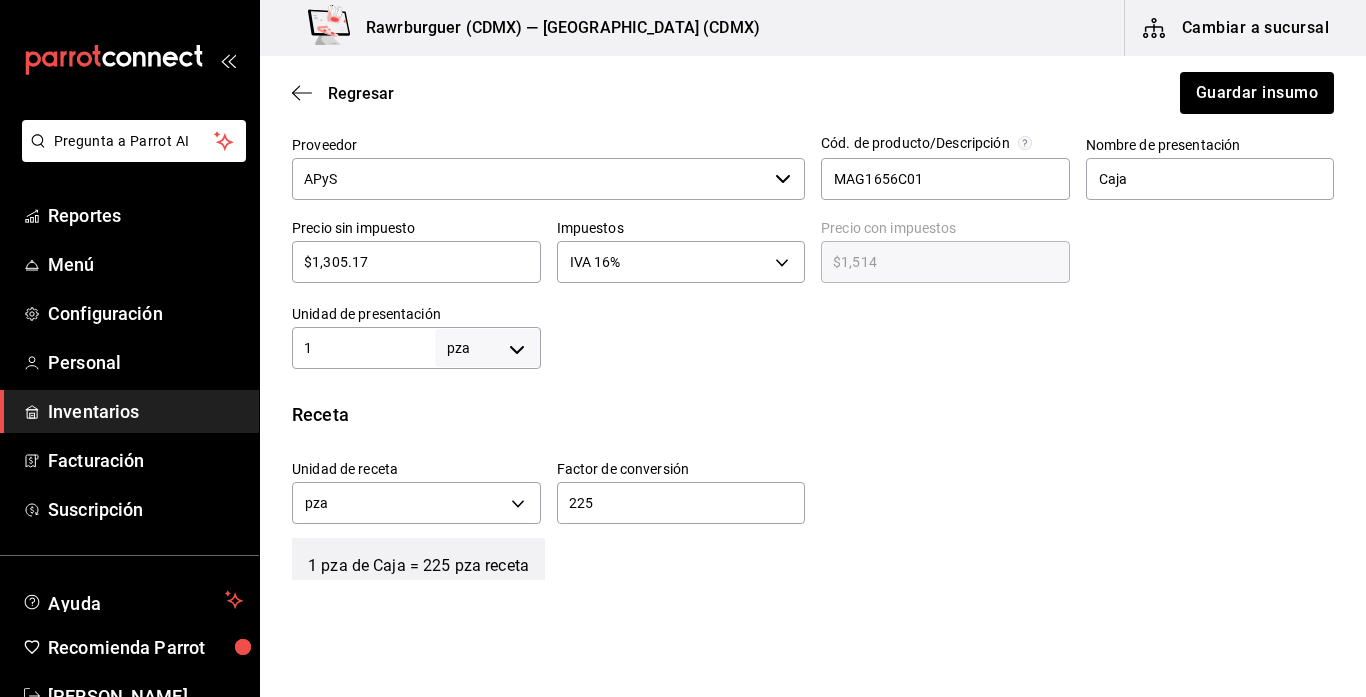 scroll, scrollTop: 387, scrollLeft: 0, axis: vertical 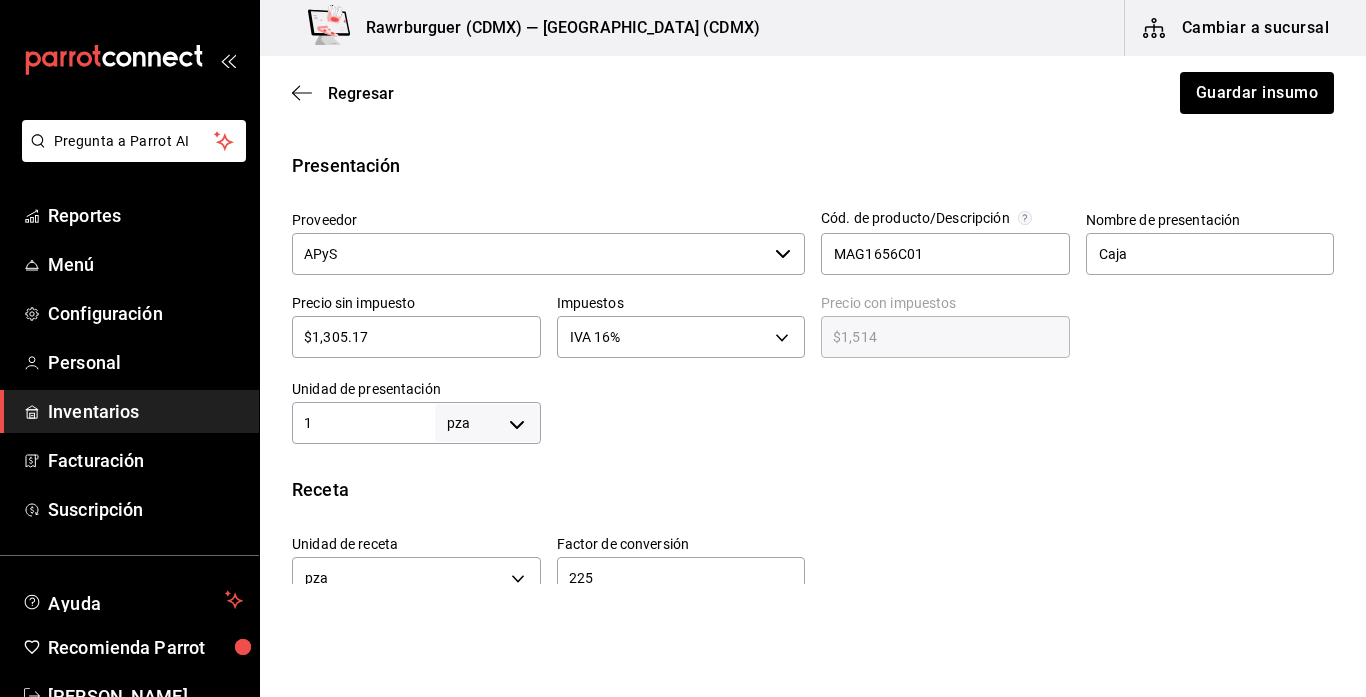click on "1" at bounding box center (363, 423) 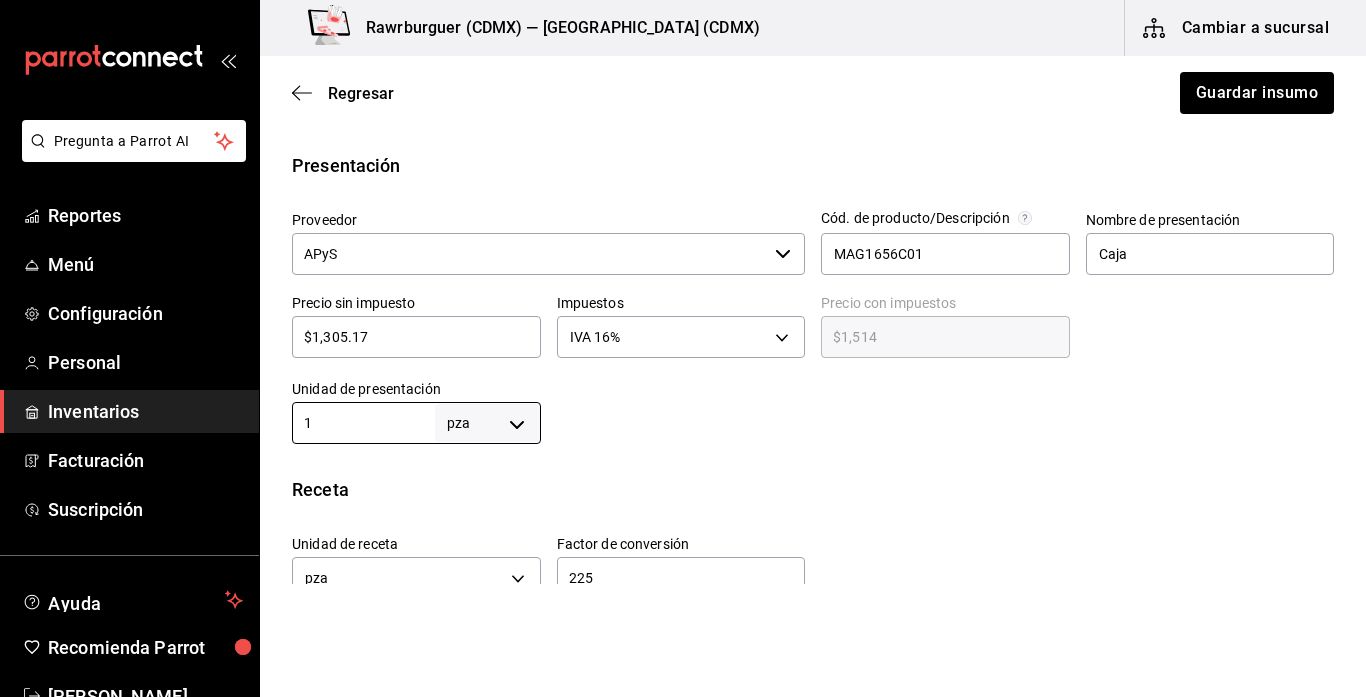 scroll, scrollTop: 588, scrollLeft: 0, axis: vertical 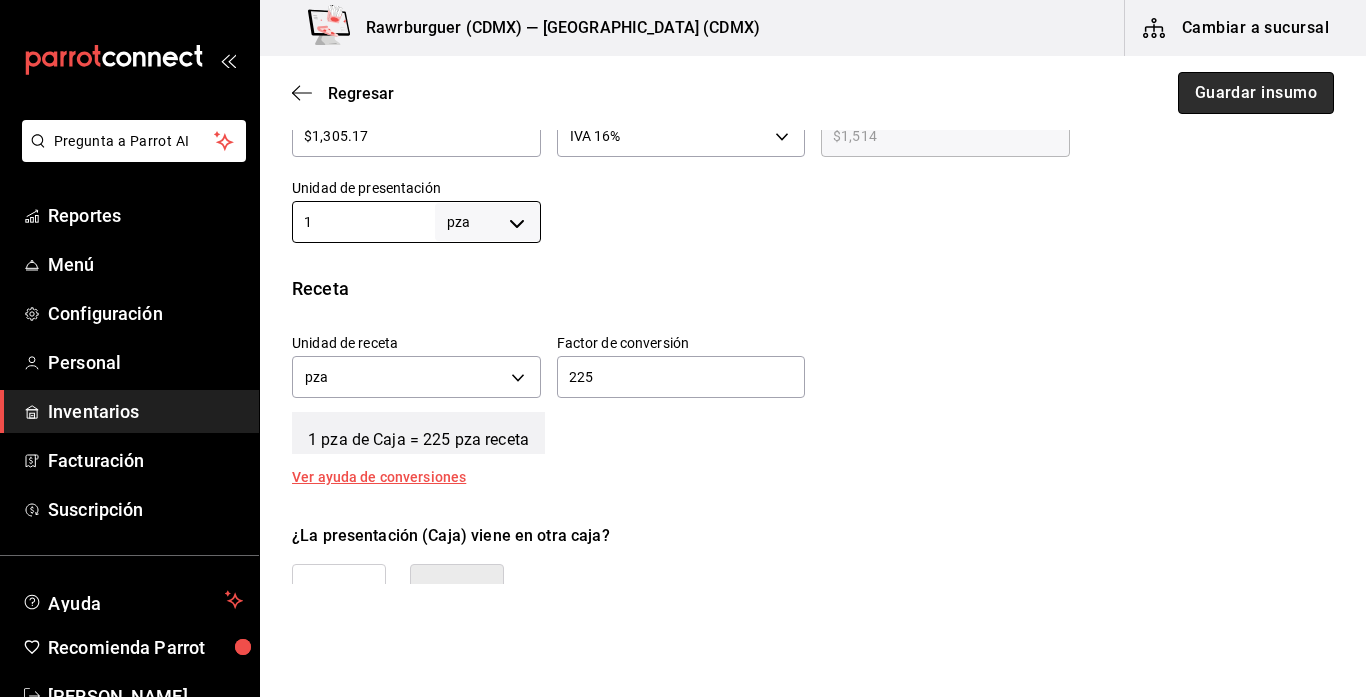 click on "Guardar insumo" at bounding box center (1256, 93) 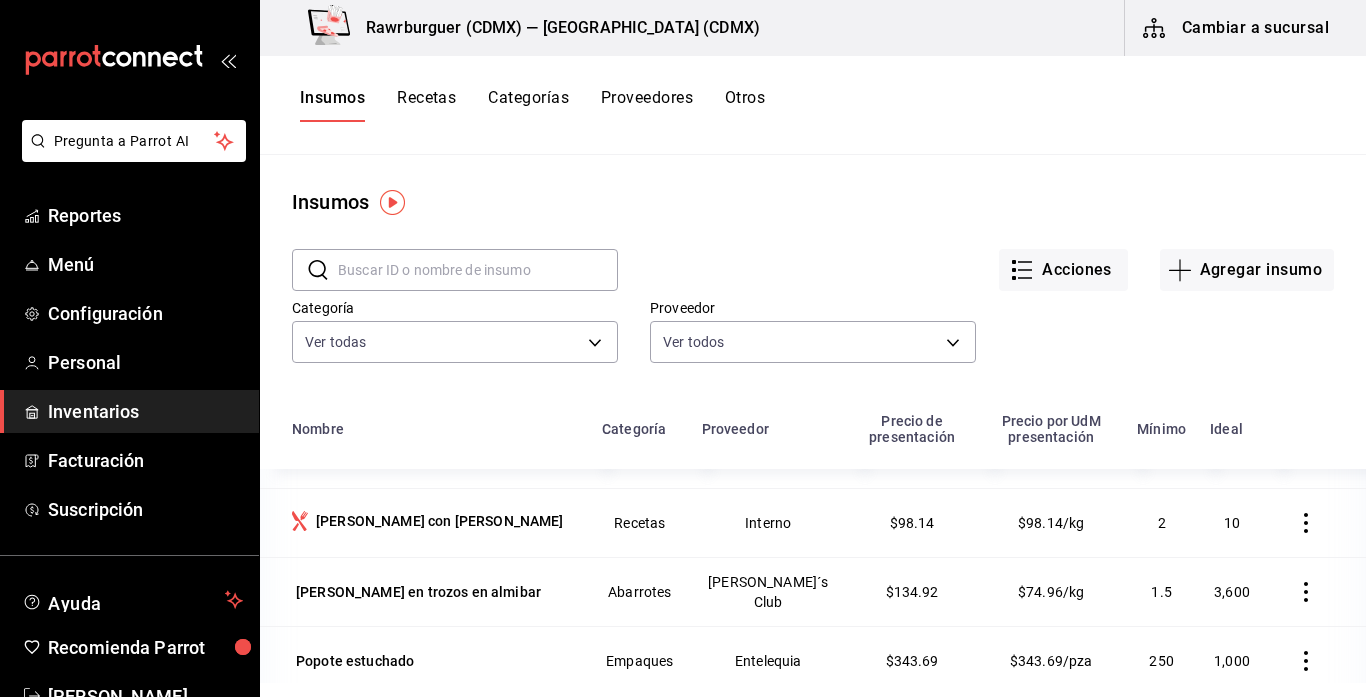 scroll, scrollTop: 4537, scrollLeft: 0, axis: vertical 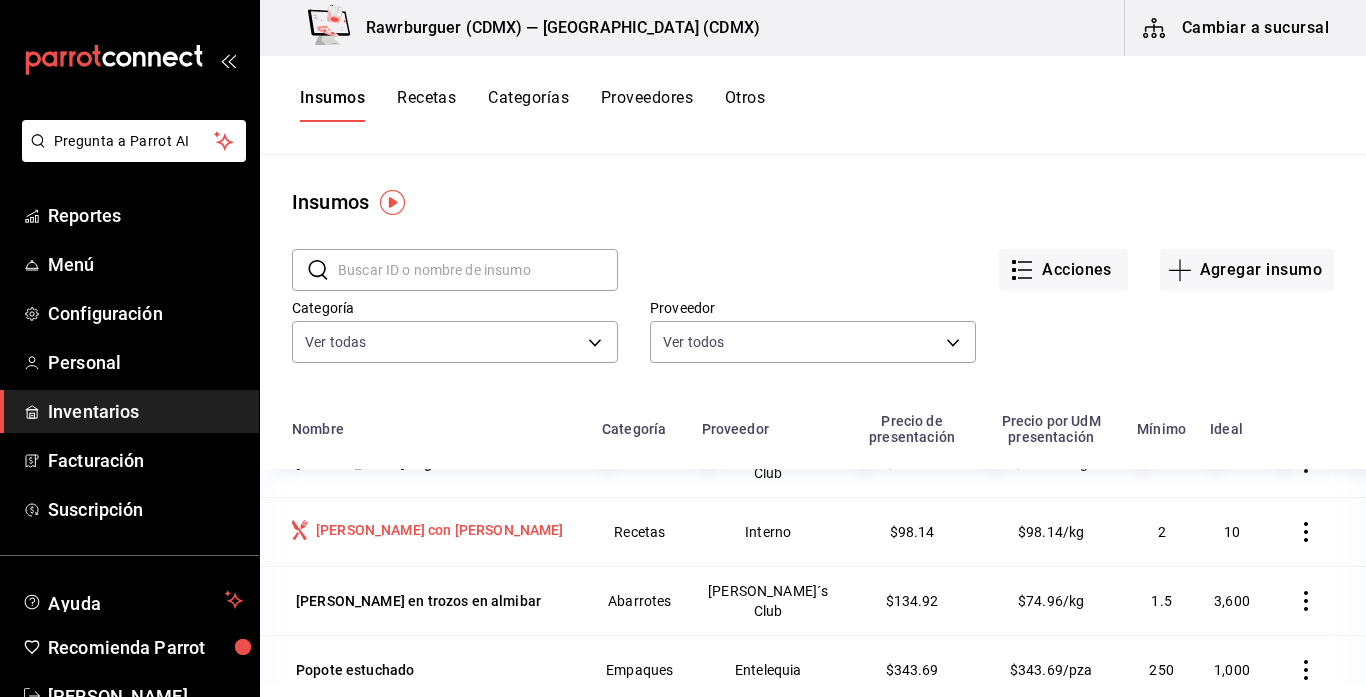 click on "Piña con canela" at bounding box center [440, 530] 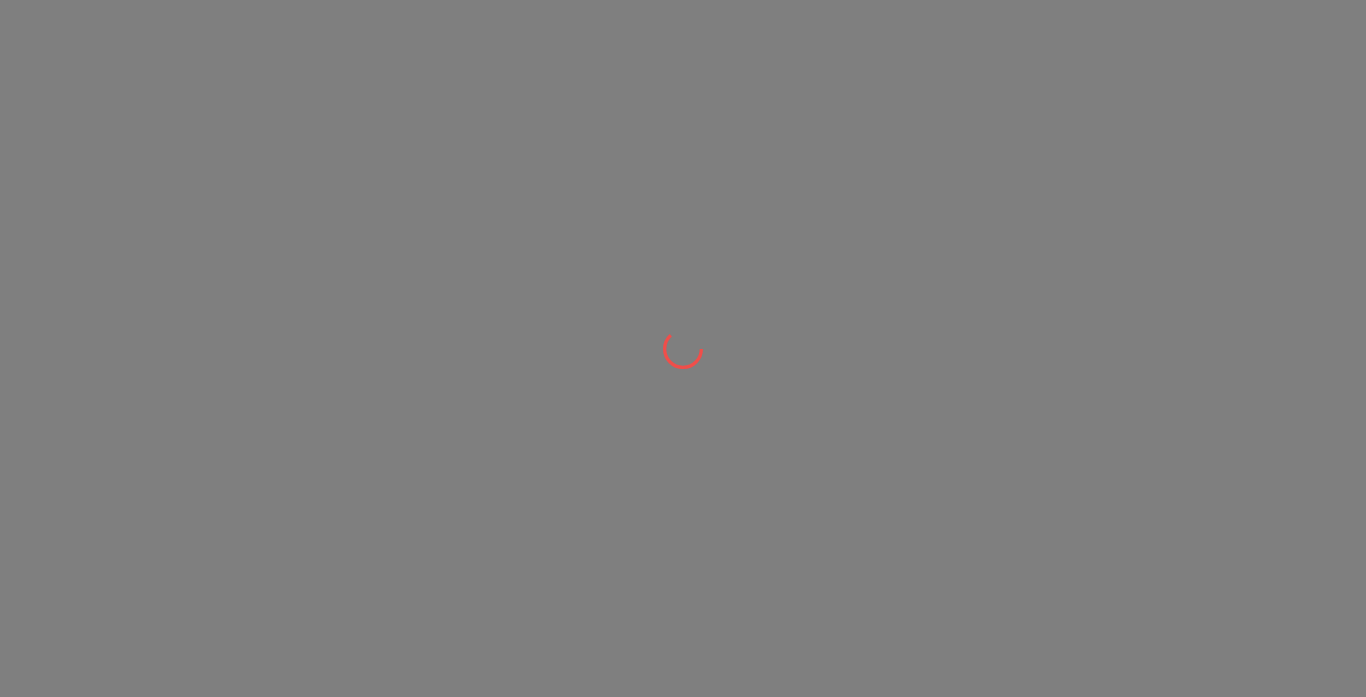 scroll, scrollTop: 0, scrollLeft: 0, axis: both 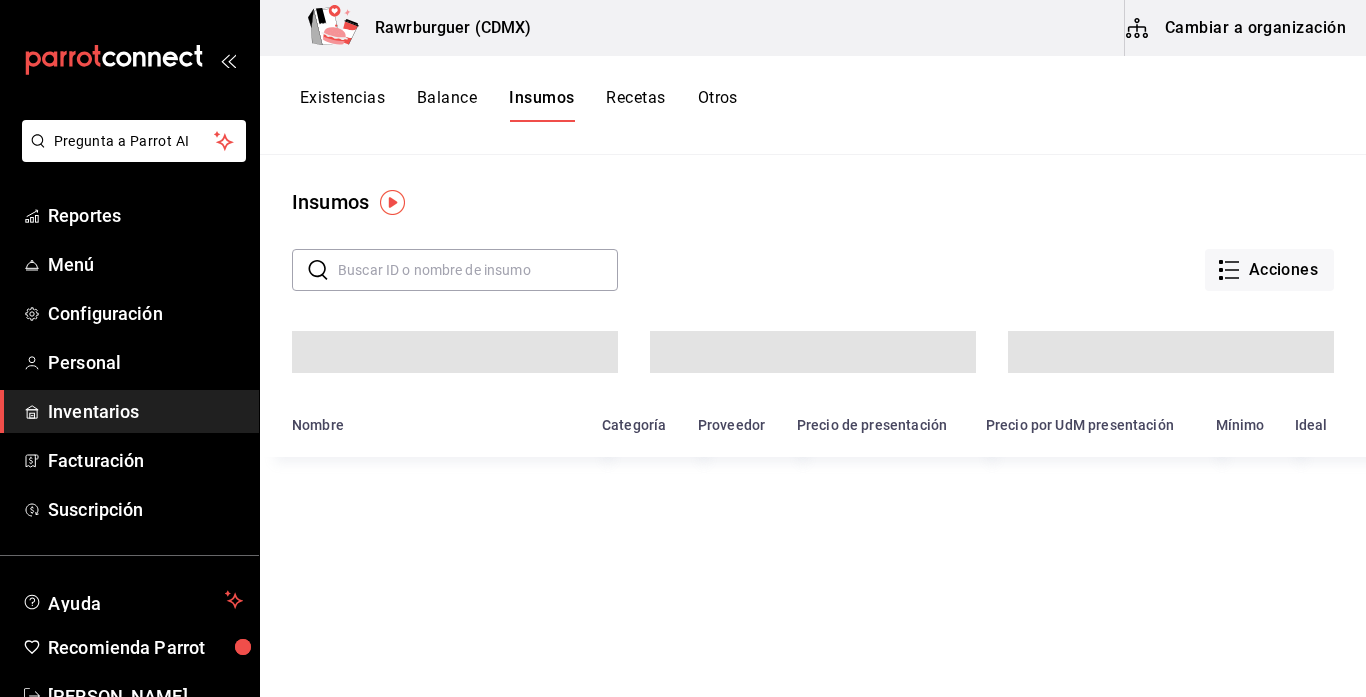 click on "Cambiar a organización" at bounding box center [1237, 28] 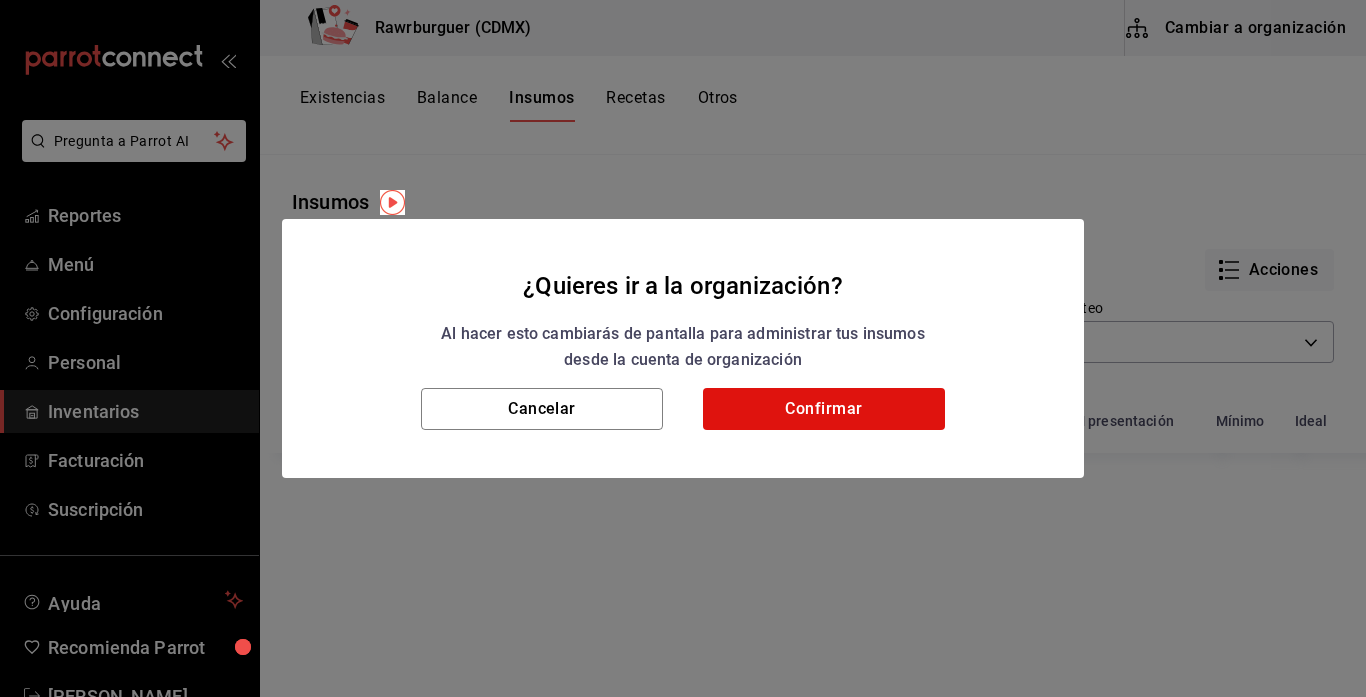 type on "70f4f21f-7251-4fb6-9f6c-f2ce2f476f02,42255995-e26d-4a7c-a2e3-c9fbf1698238,6c921682-6bb5-4528-a32a-8e64d2fceb19,1c8450d0-9b8d-4a54-ad0c-ac7342ab9b92,a8835c84-3271-4c0a-901d-b64cf3fd94d4,bbb8c787-21f6-4b55-9f77-6527b01a1433,1d0c21d7-0b56-49e4-9c70-1ff1cbe6e539" 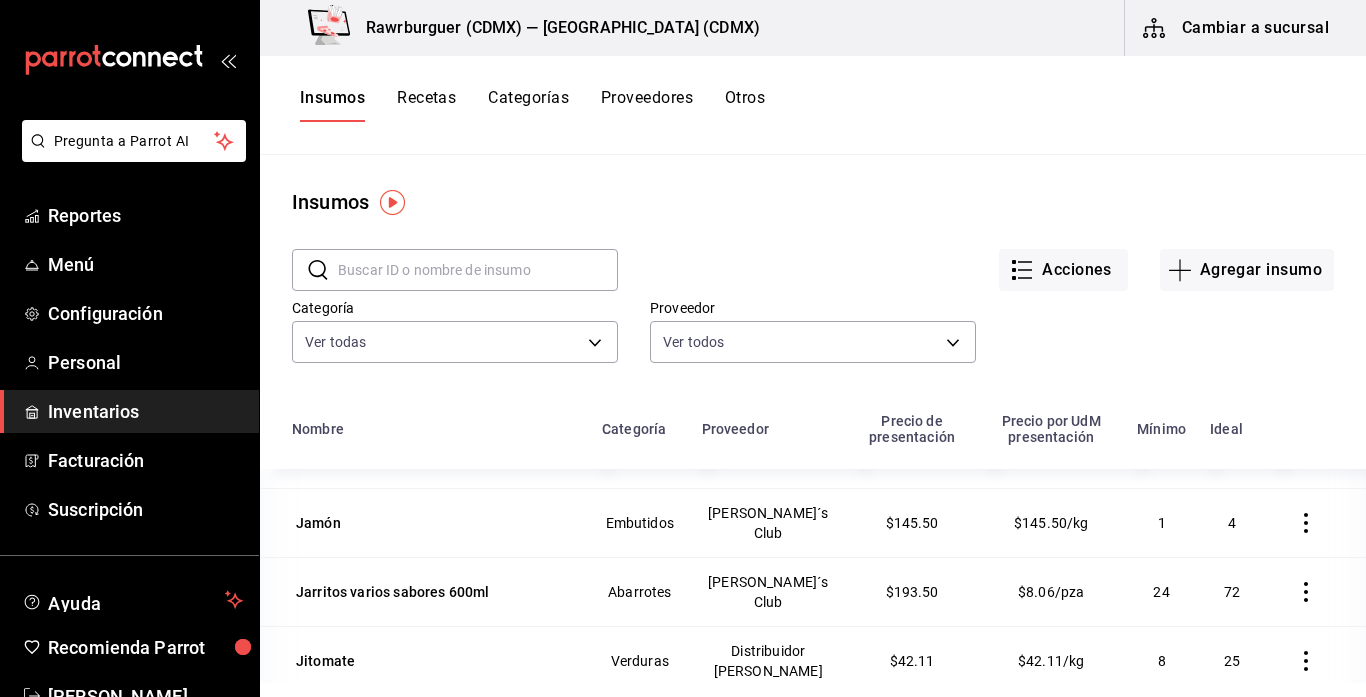 scroll, scrollTop: 3167, scrollLeft: 0, axis: vertical 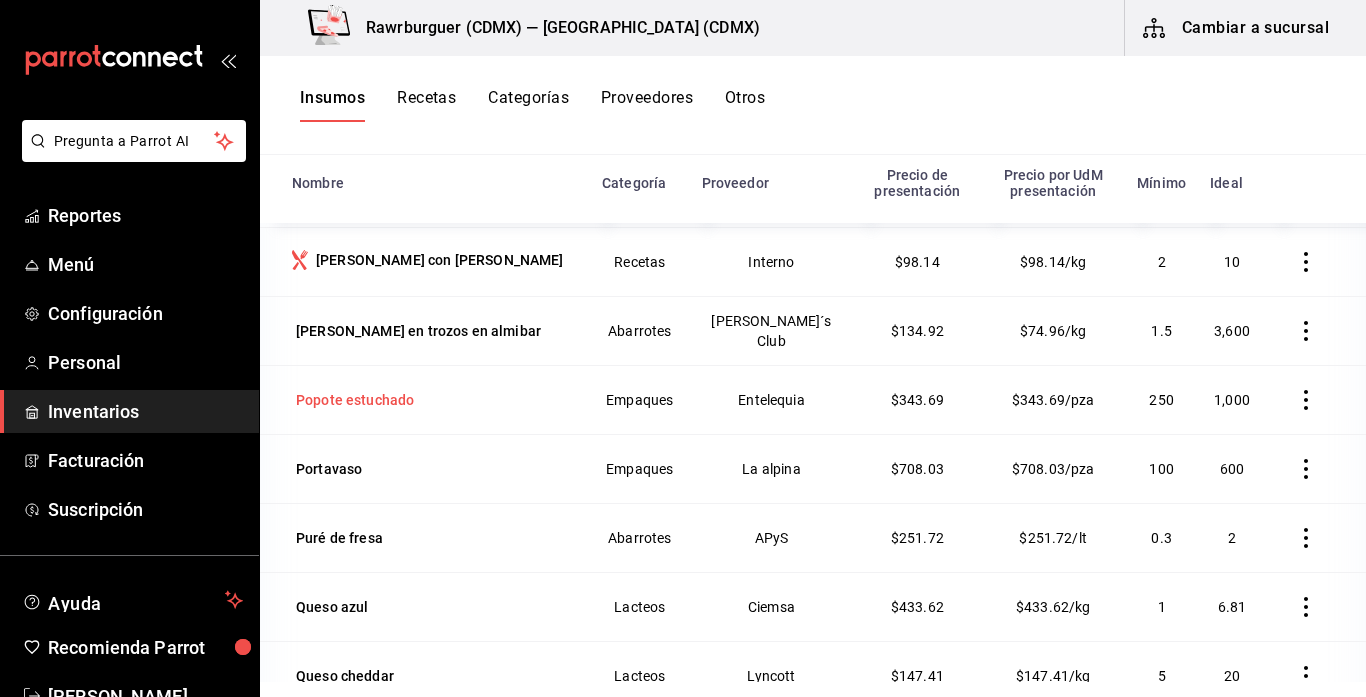 click on "Popote estuchado" at bounding box center (355, 400) 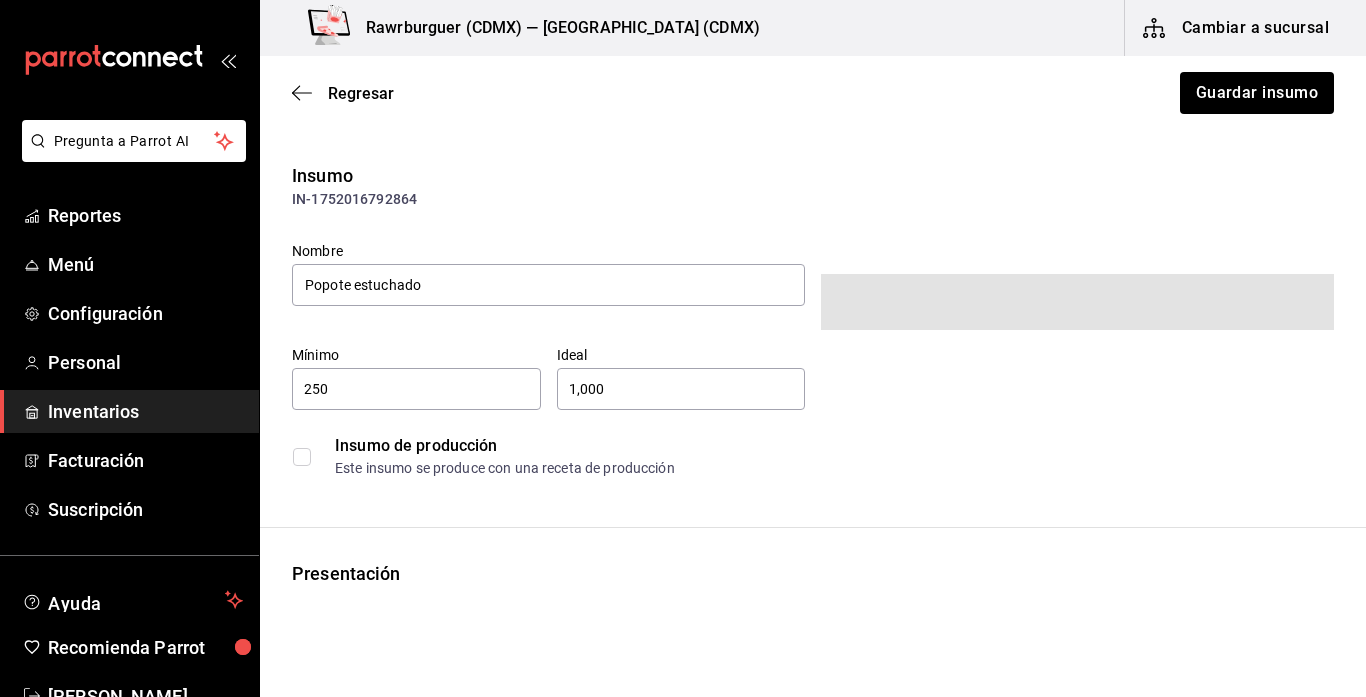 type on "250" 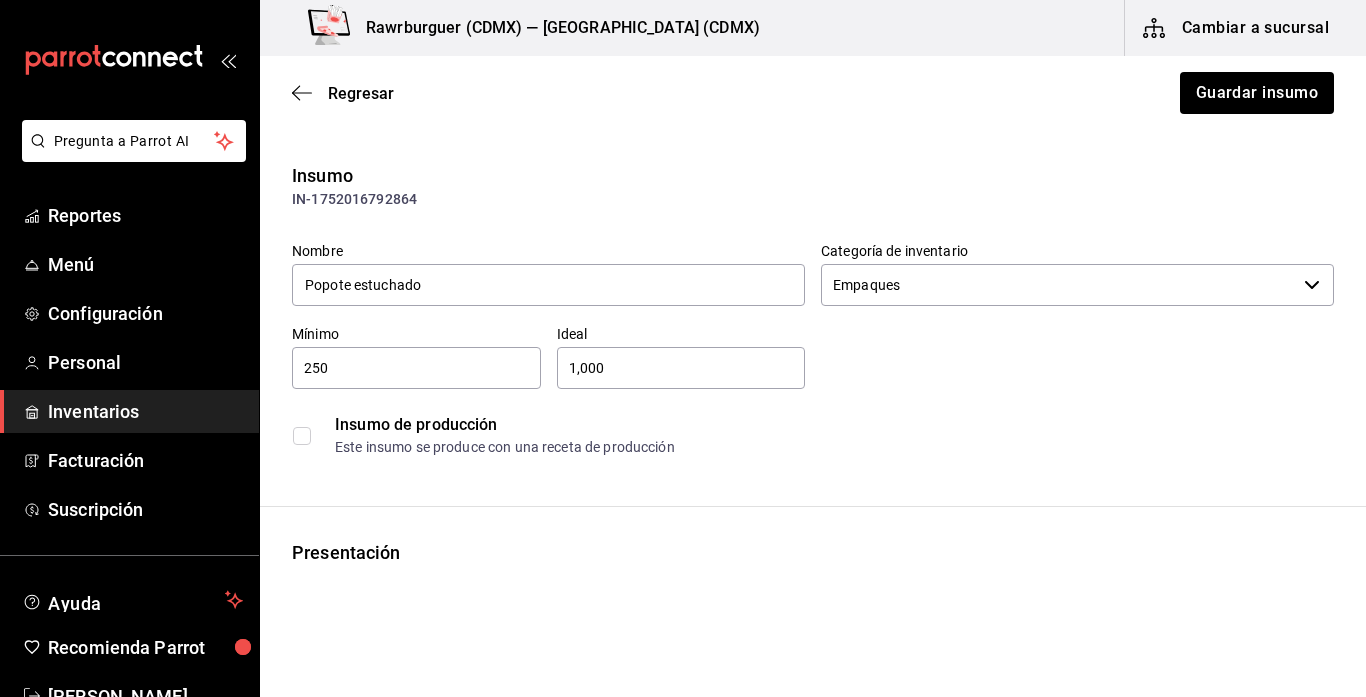 type on "$398.68" 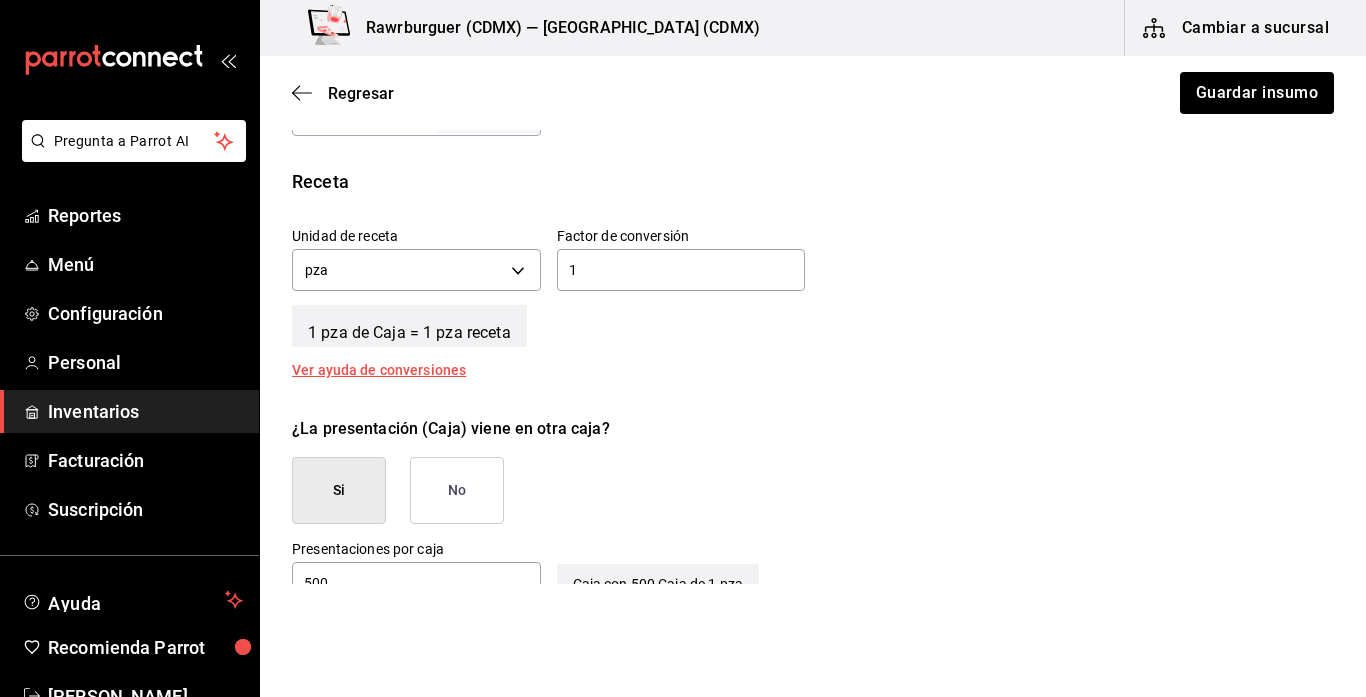 scroll, scrollTop: 758, scrollLeft: 0, axis: vertical 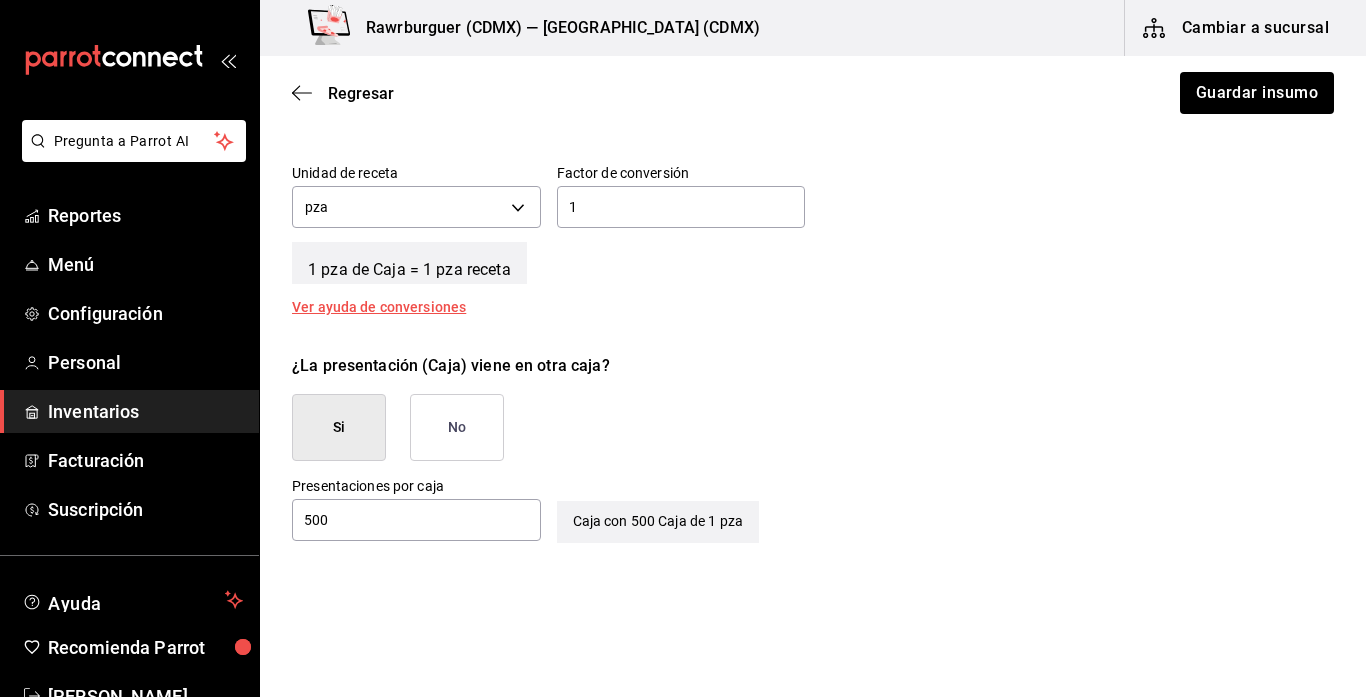 click on "No" at bounding box center (457, 427) 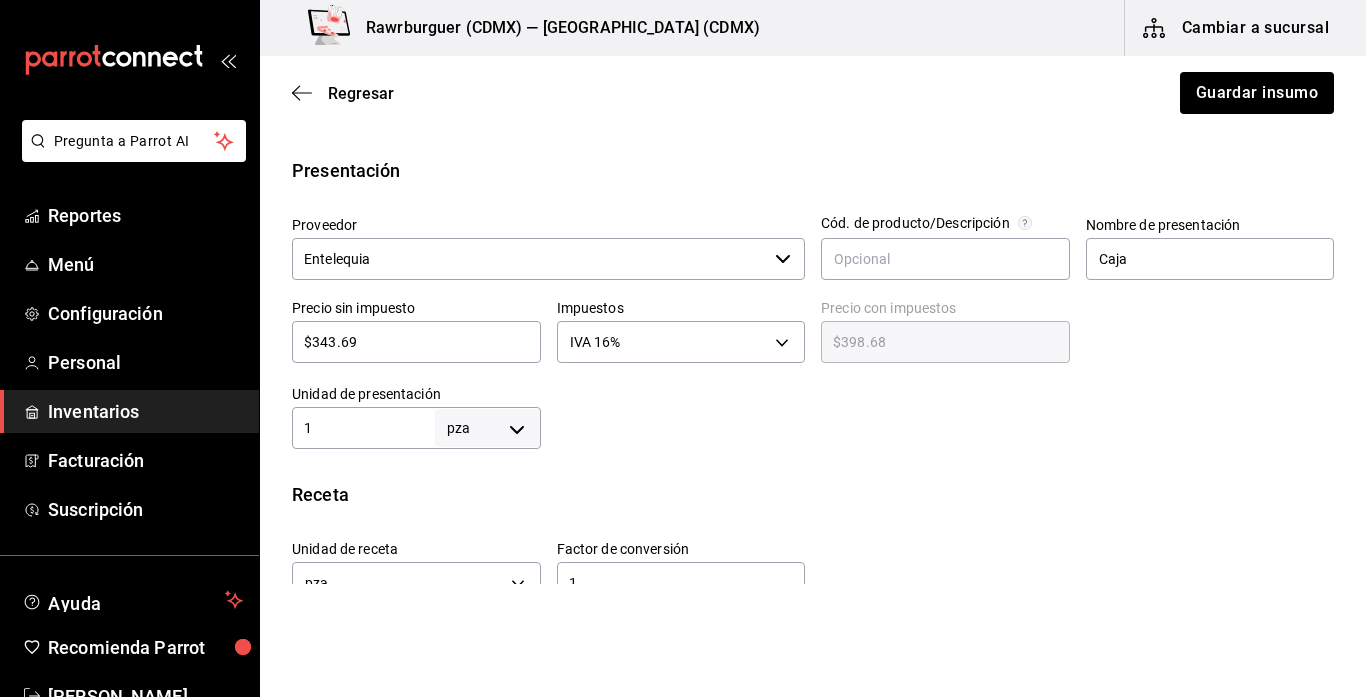 scroll, scrollTop: 365, scrollLeft: 0, axis: vertical 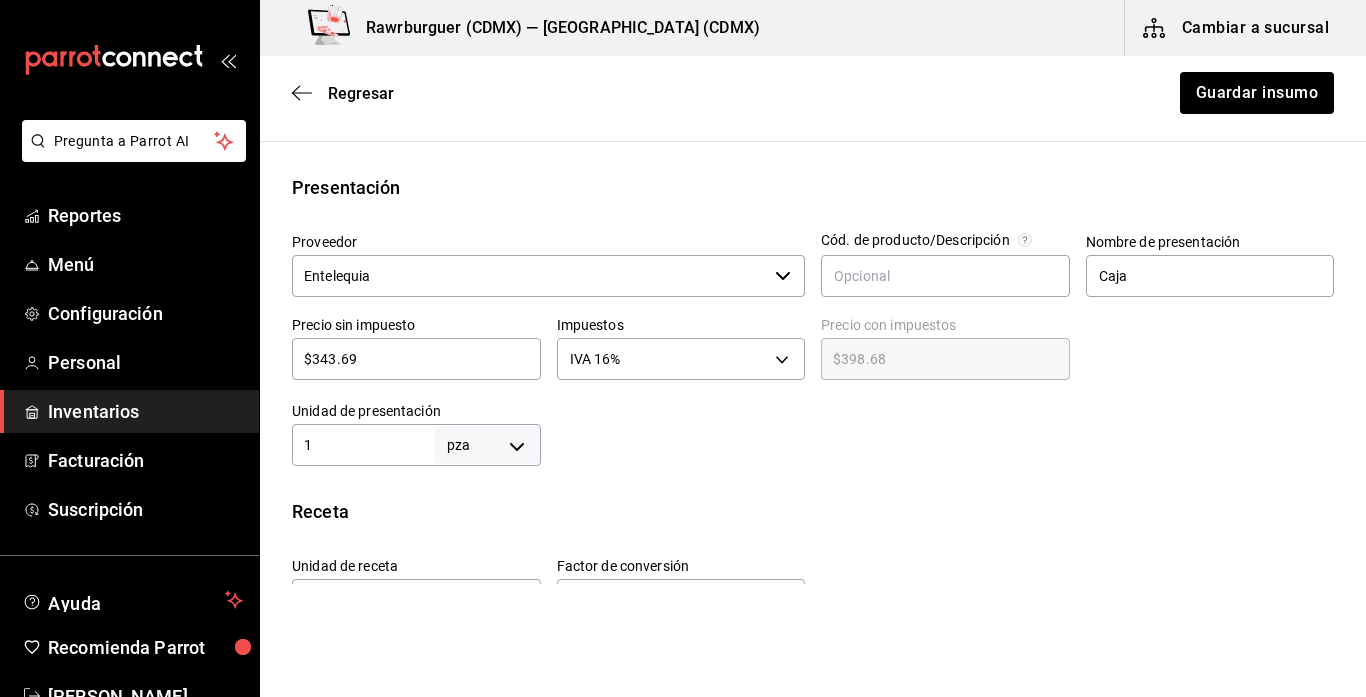click on "1" at bounding box center (363, 445) 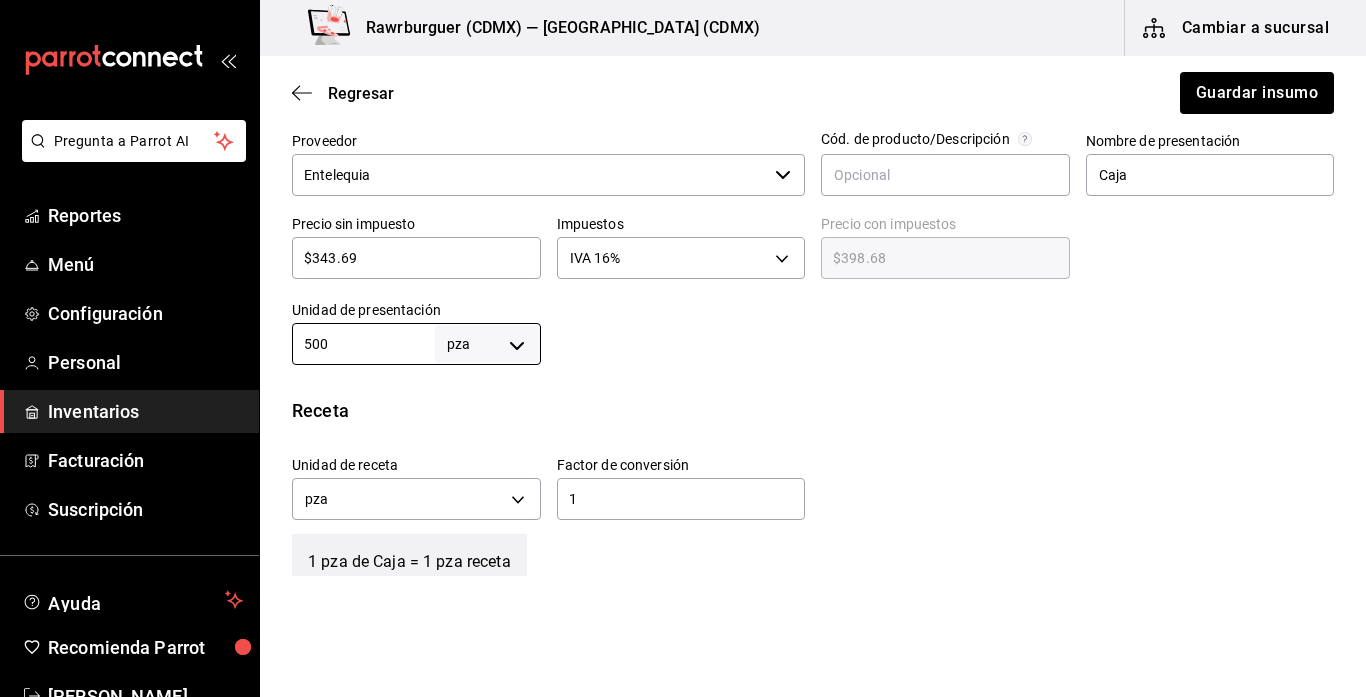 scroll, scrollTop: 538, scrollLeft: 0, axis: vertical 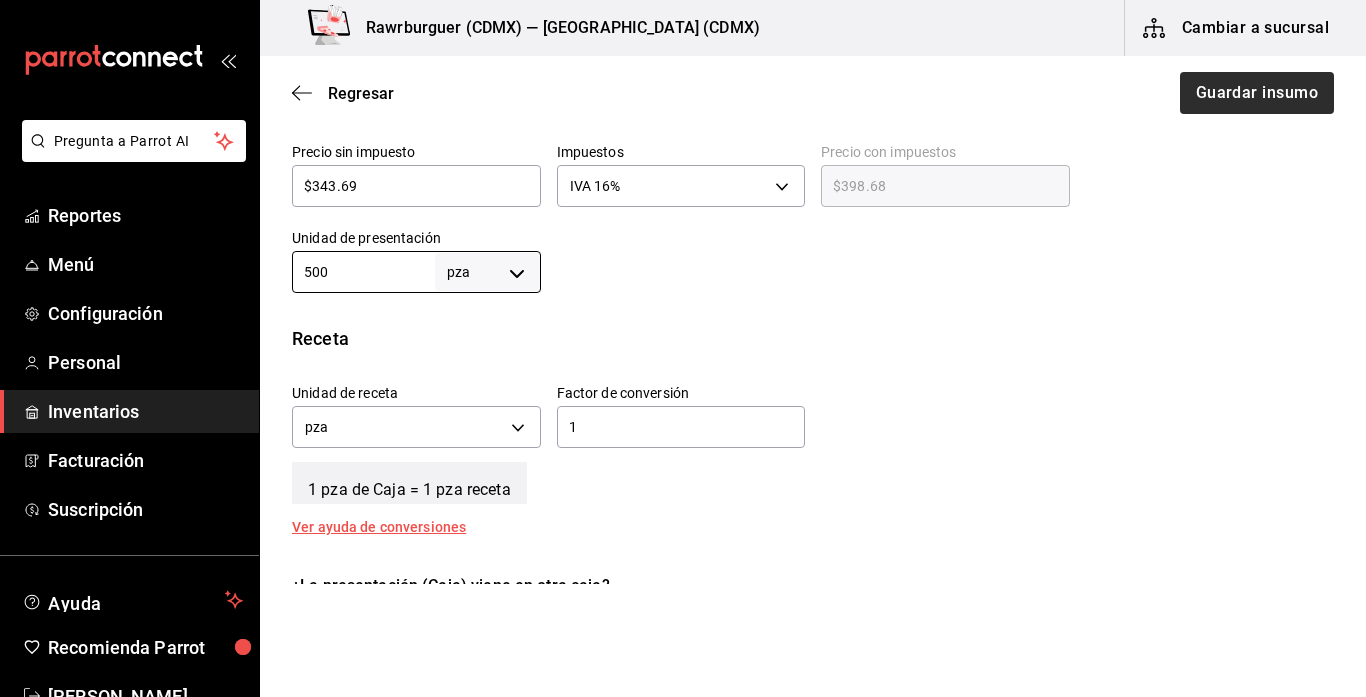 type on "500" 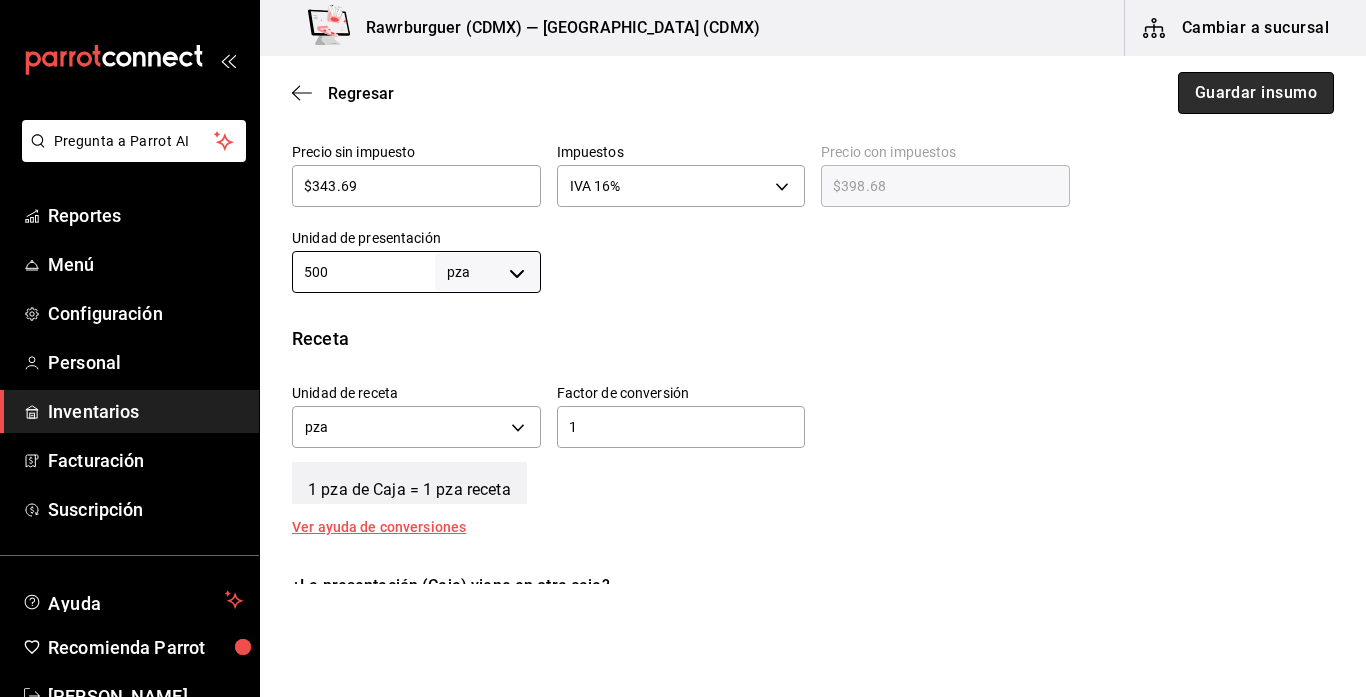 click on "Guardar insumo" at bounding box center [1256, 93] 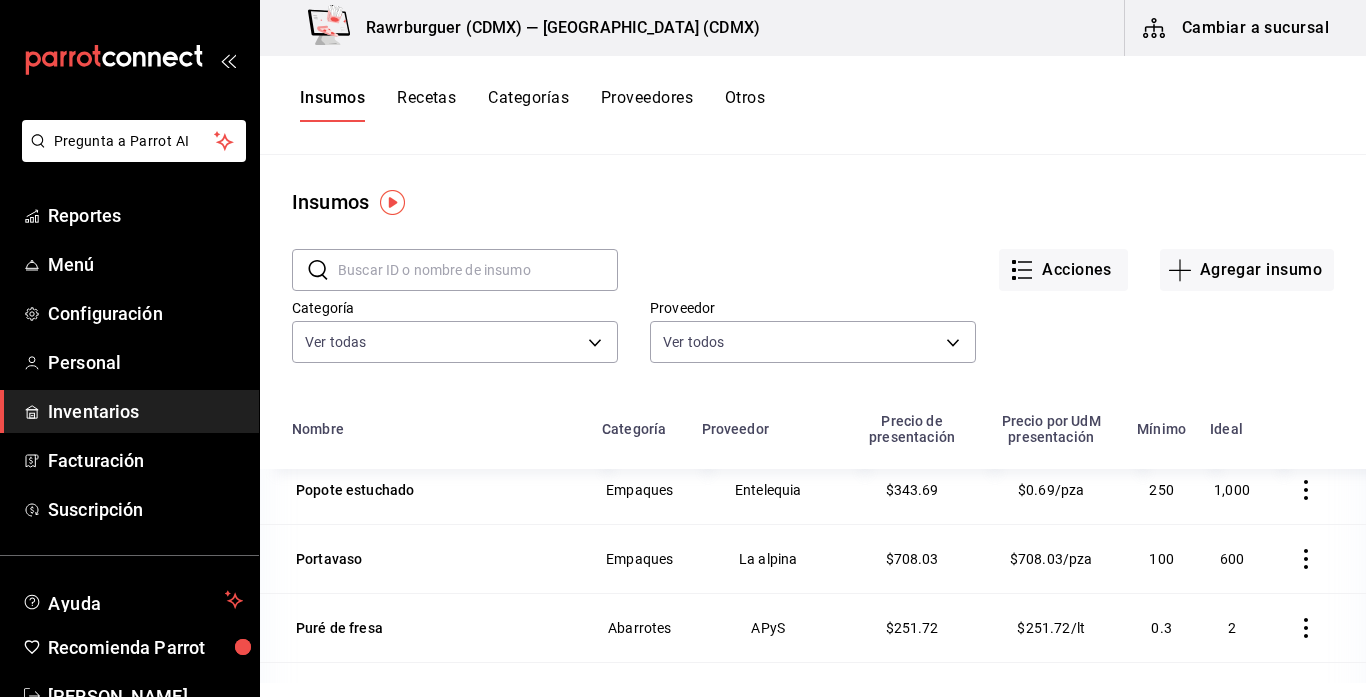 scroll, scrollTop: 4723, scrollLeft: 0, axis: vertical 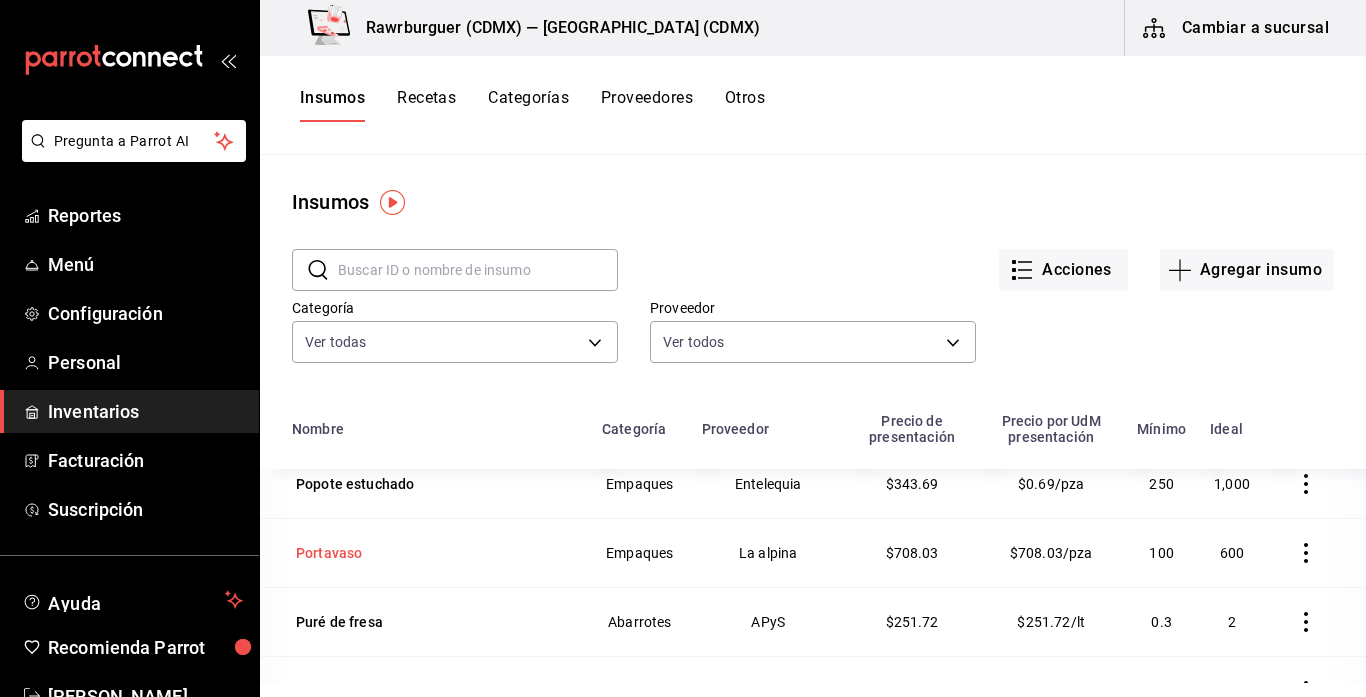 click on "Portavaso" at bounding box center (329, 553) 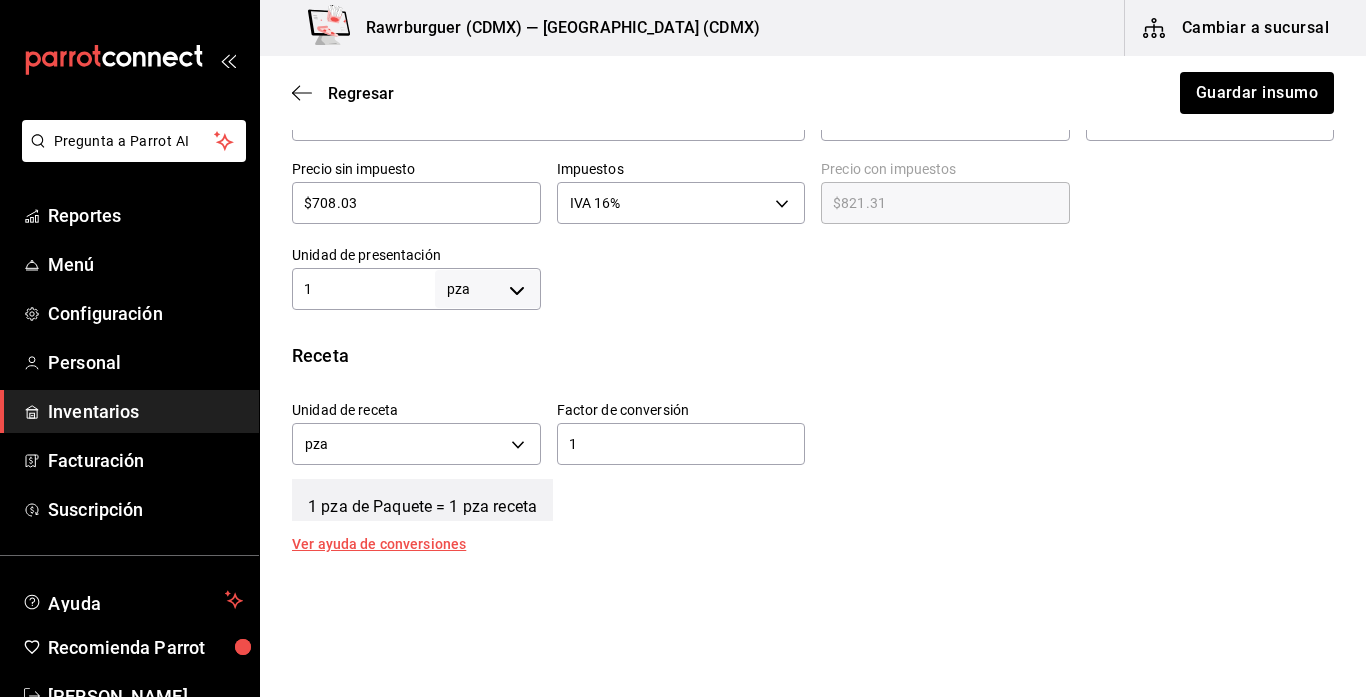 scroll, scrollTop: 522, scrollLeft: 0, axis: vertical 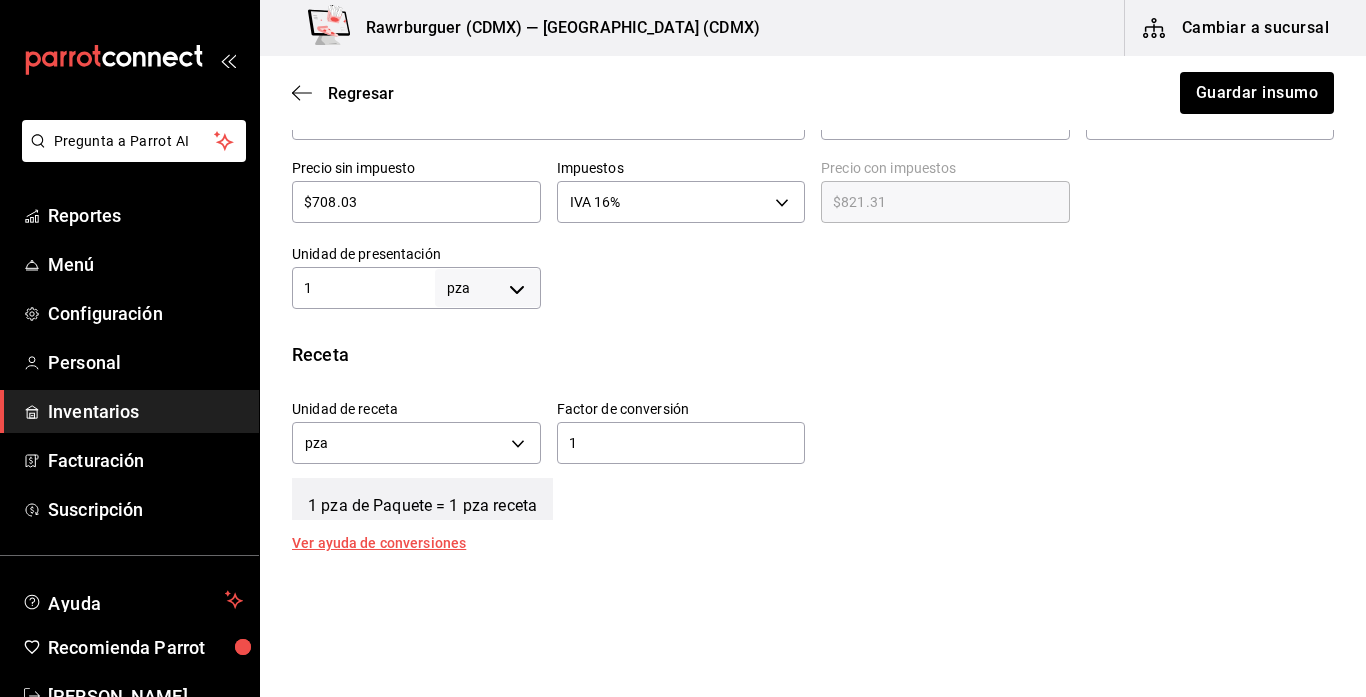 click on "1" at bounding box center [363, 288] 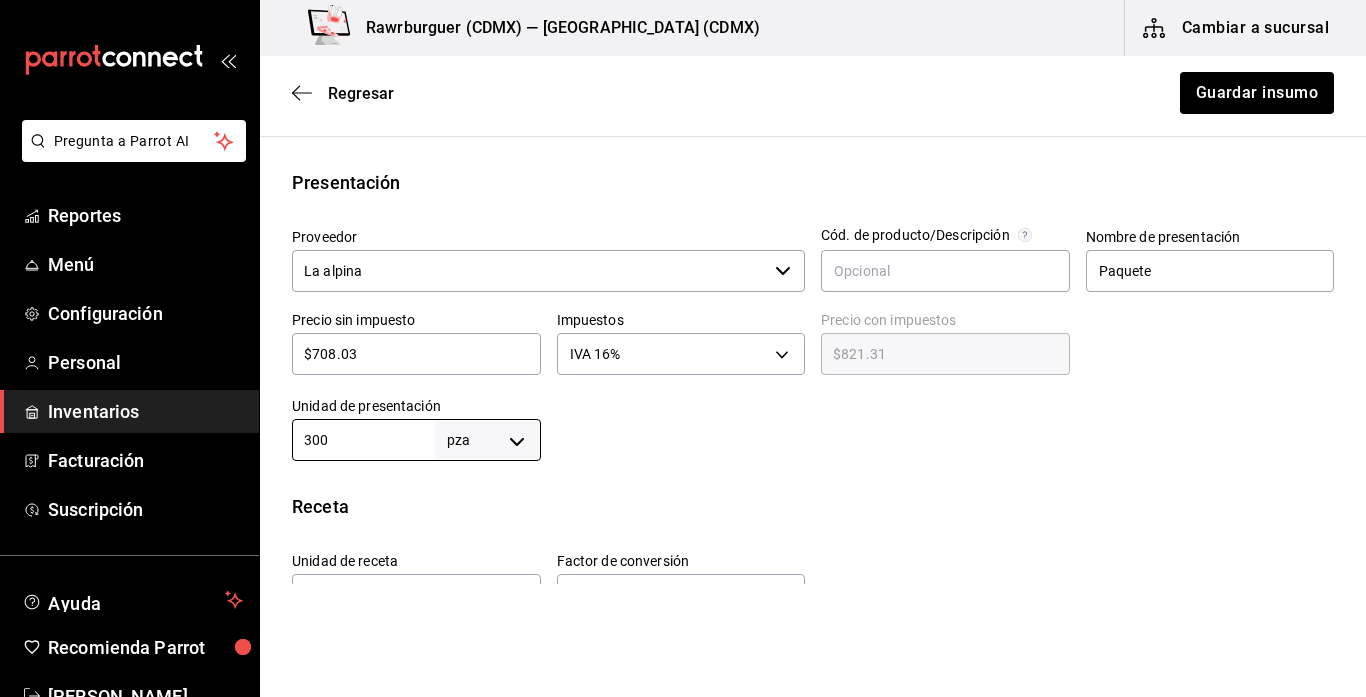 scroll, scrollTop: 606, scrollLeft: 0, axis: vertical 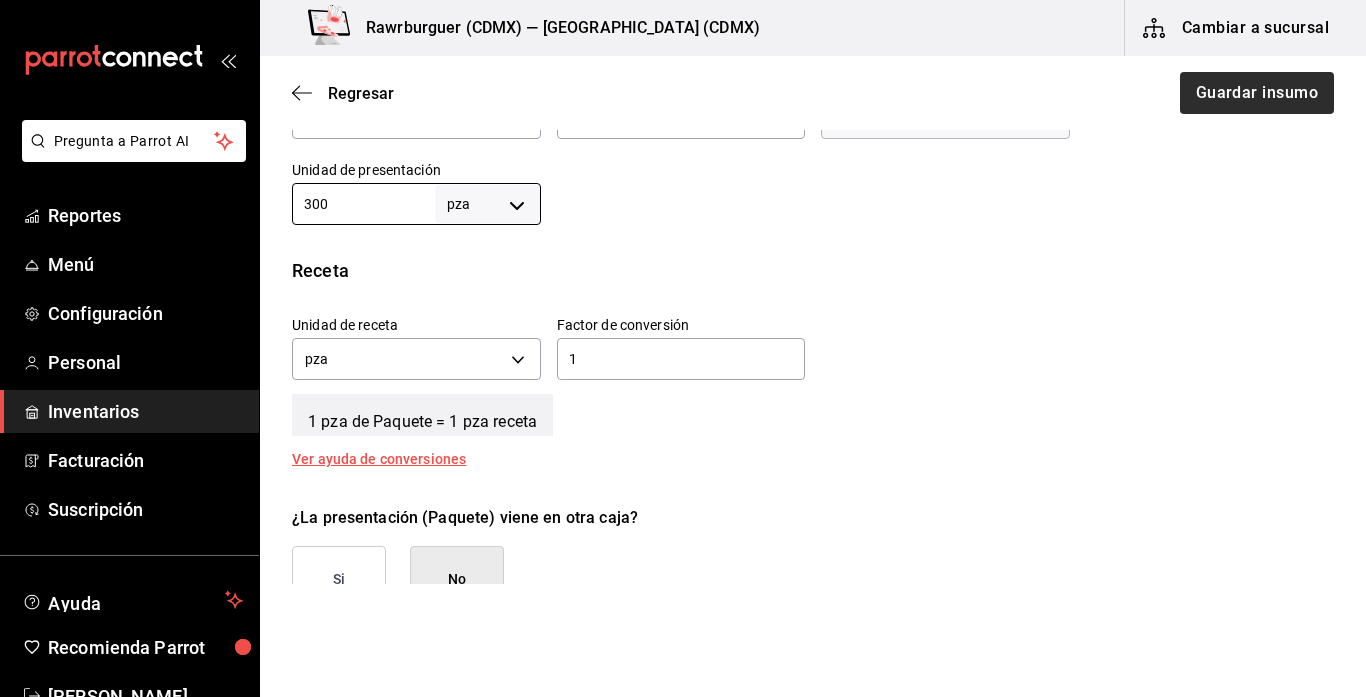 type on "300" 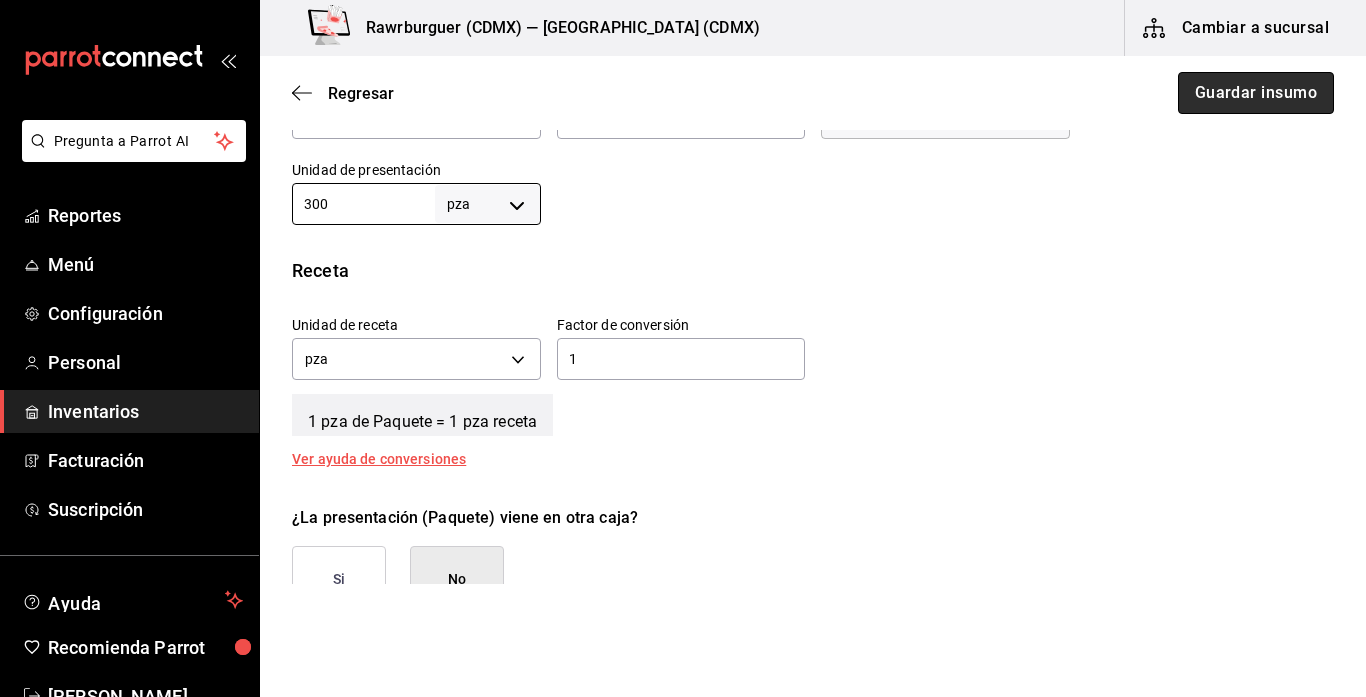 click on "Guardar insumo" at bounding box center [1256, 93] 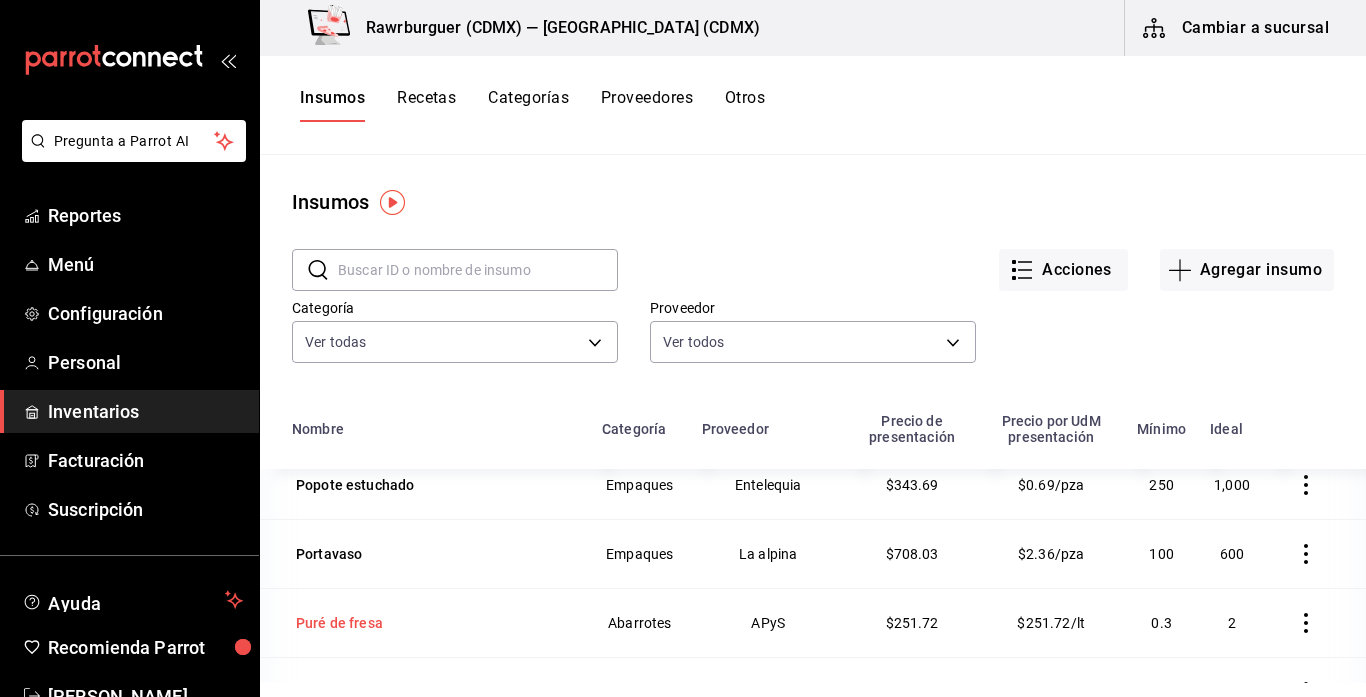 scroll, scrollTop: 4723, scrollLeft: 0, axis: vertical 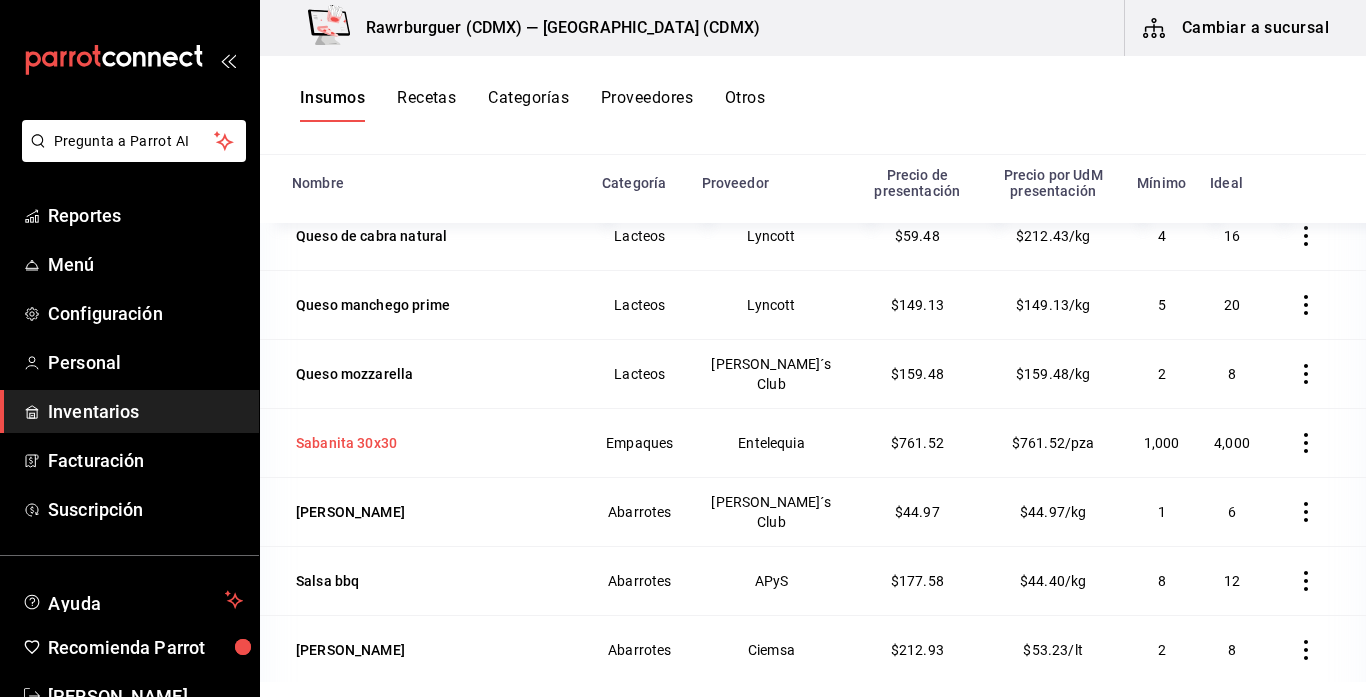 click on "Sabanita 30x30" at bounding box center (346, 443) 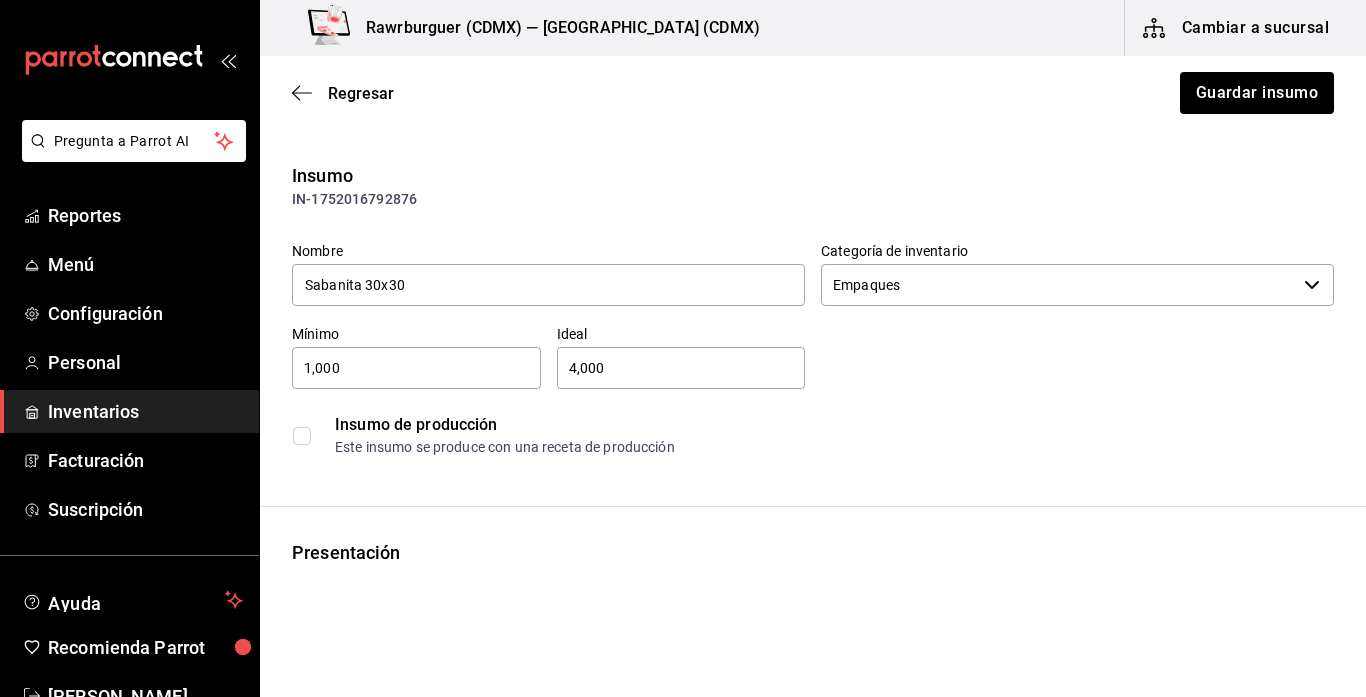 type on "Entelequia" 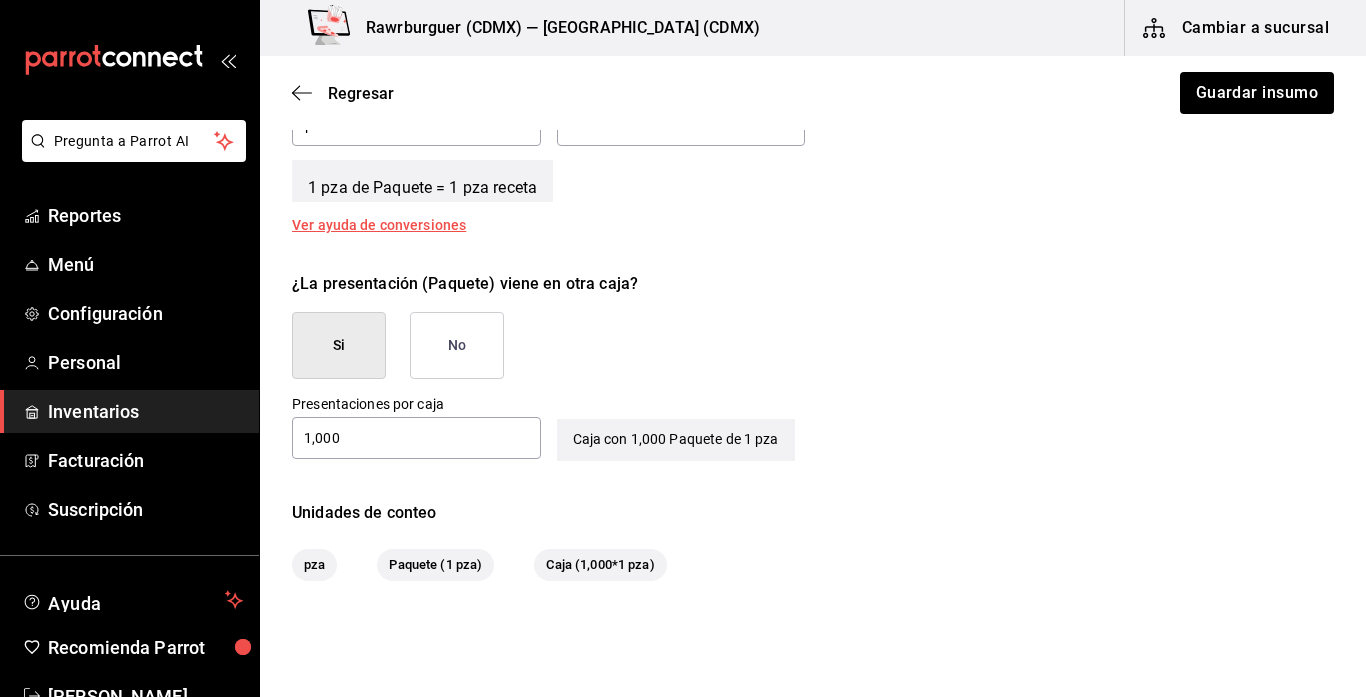 scroll, scrollTop: 844, scrollLeft: 0, axis: vertical 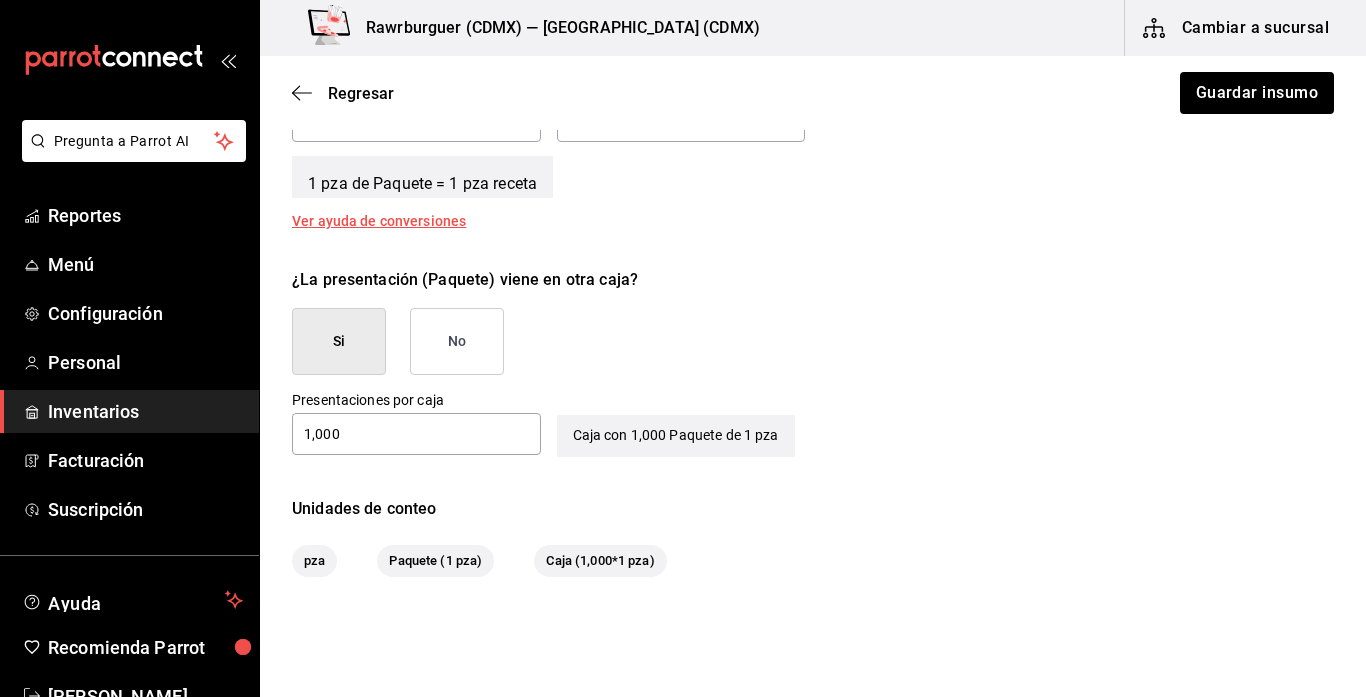 click on "No" at bounding box center (457, 341) 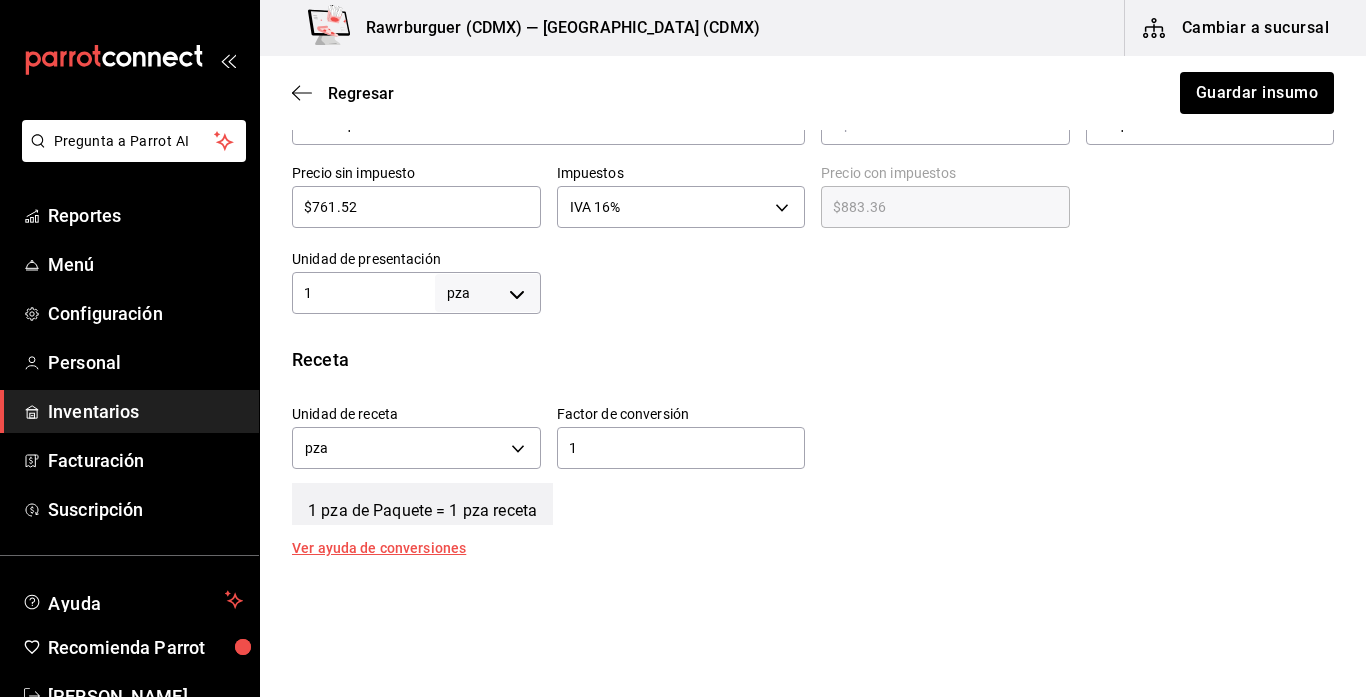 scroll, scrollTop: 488, scrollLeft: 0, axis: vertical 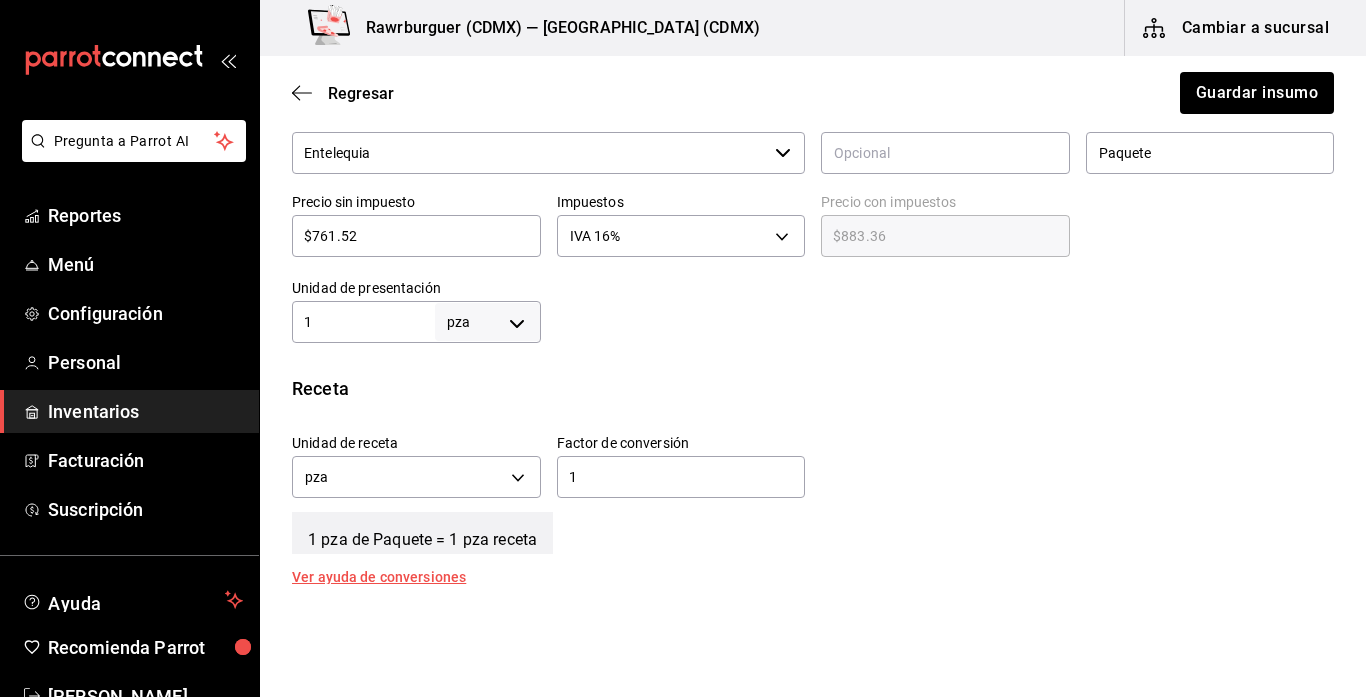 click on "1" at bounding box center [363, 322] 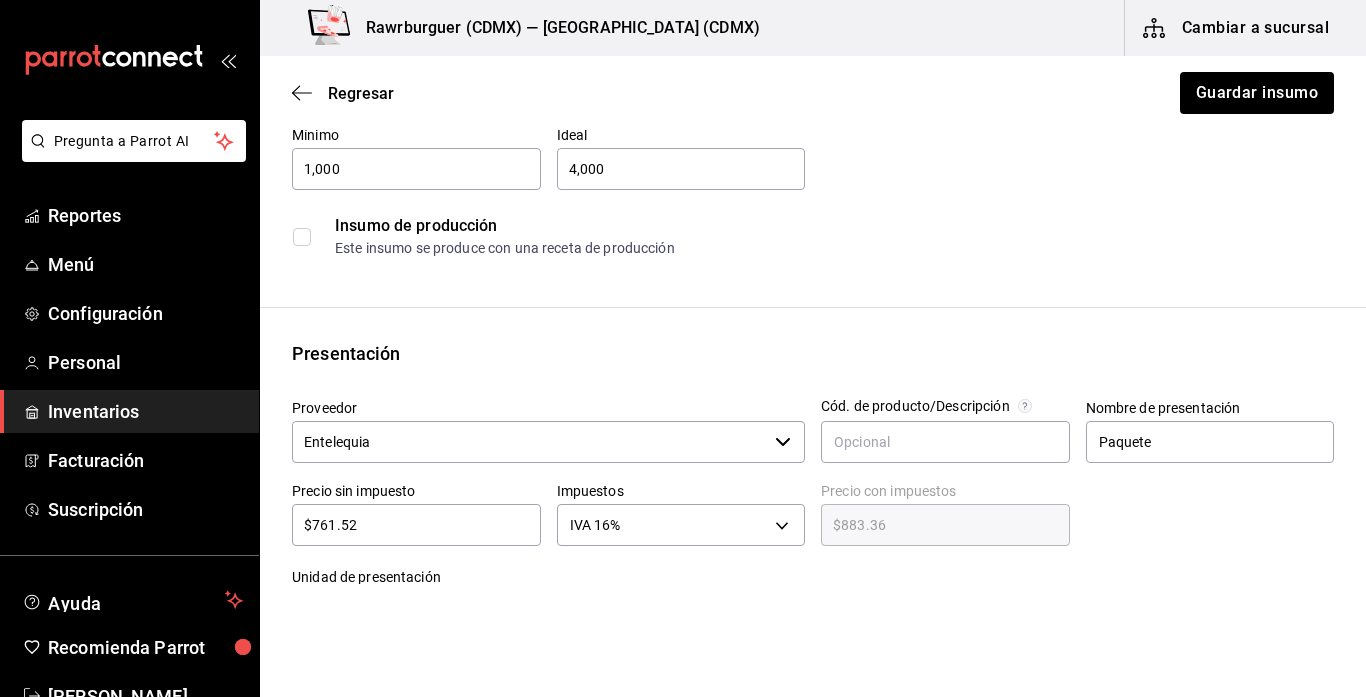 scroll, scrollTop: 132, scrollLeft: 0, axis: vertical 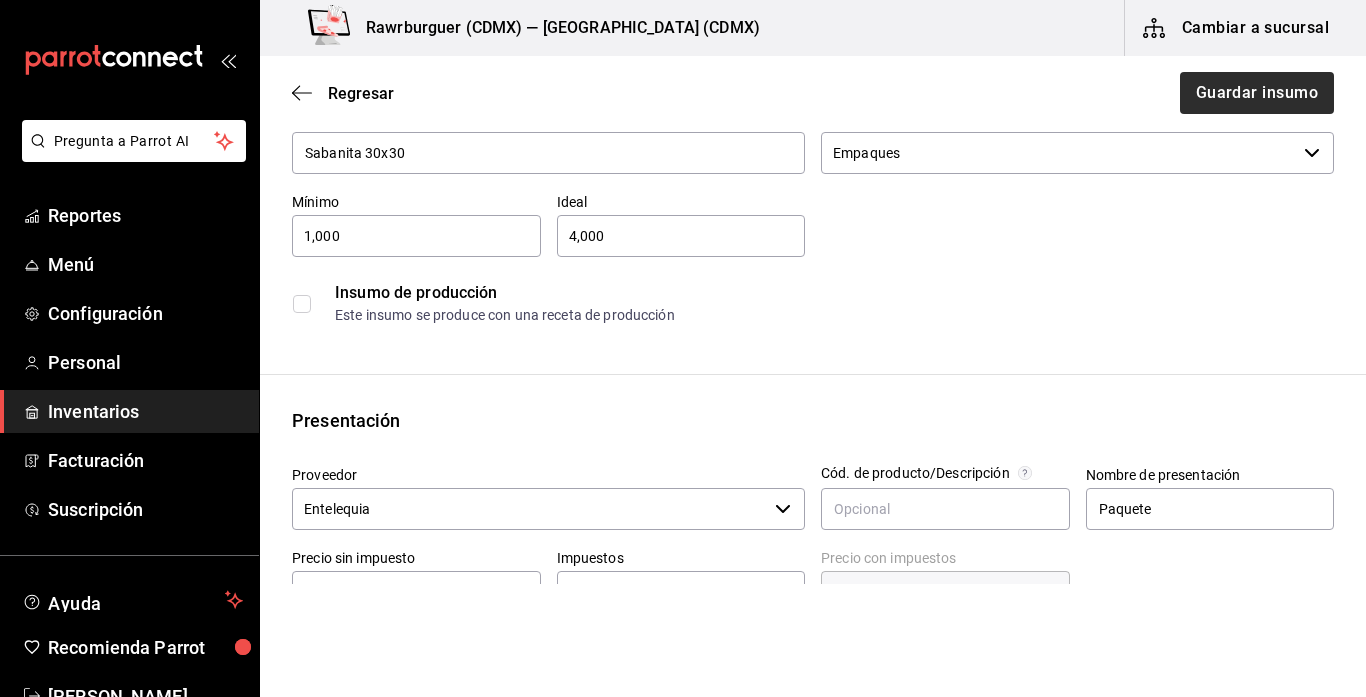 type on "1,000" 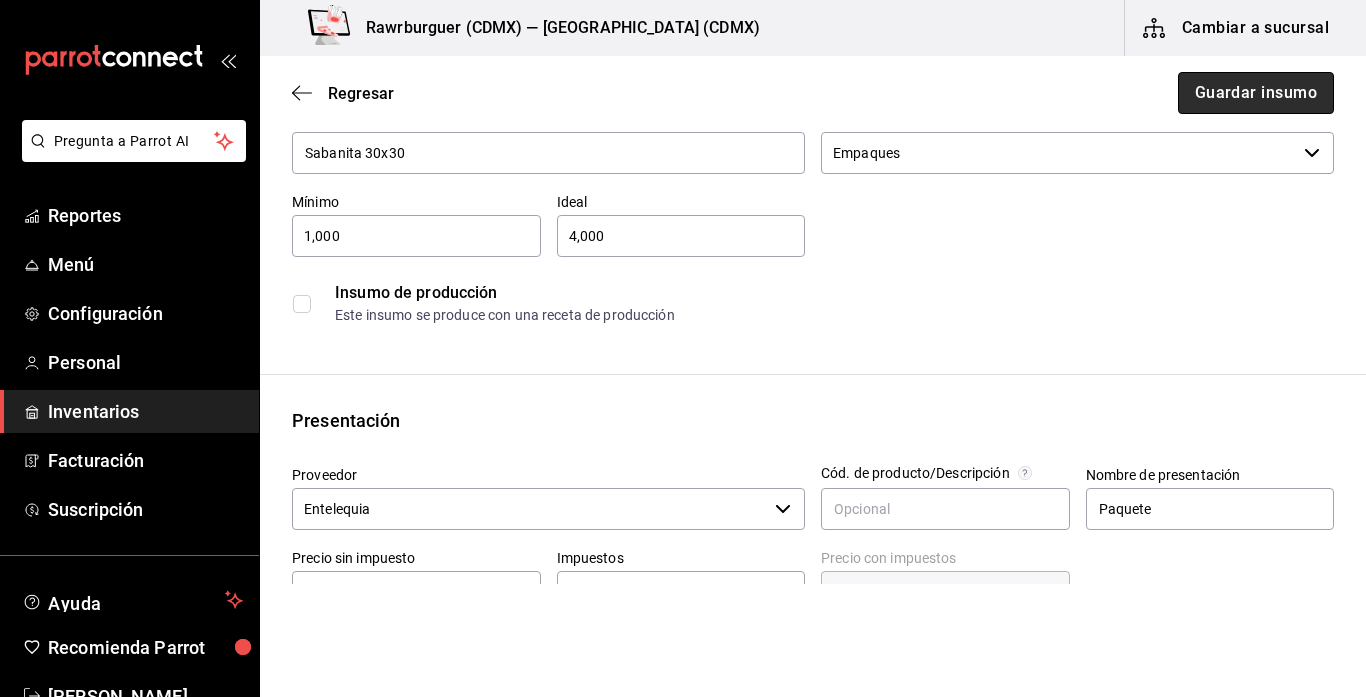 click on "Guardar insumo" at bounding box center (1256, 93) 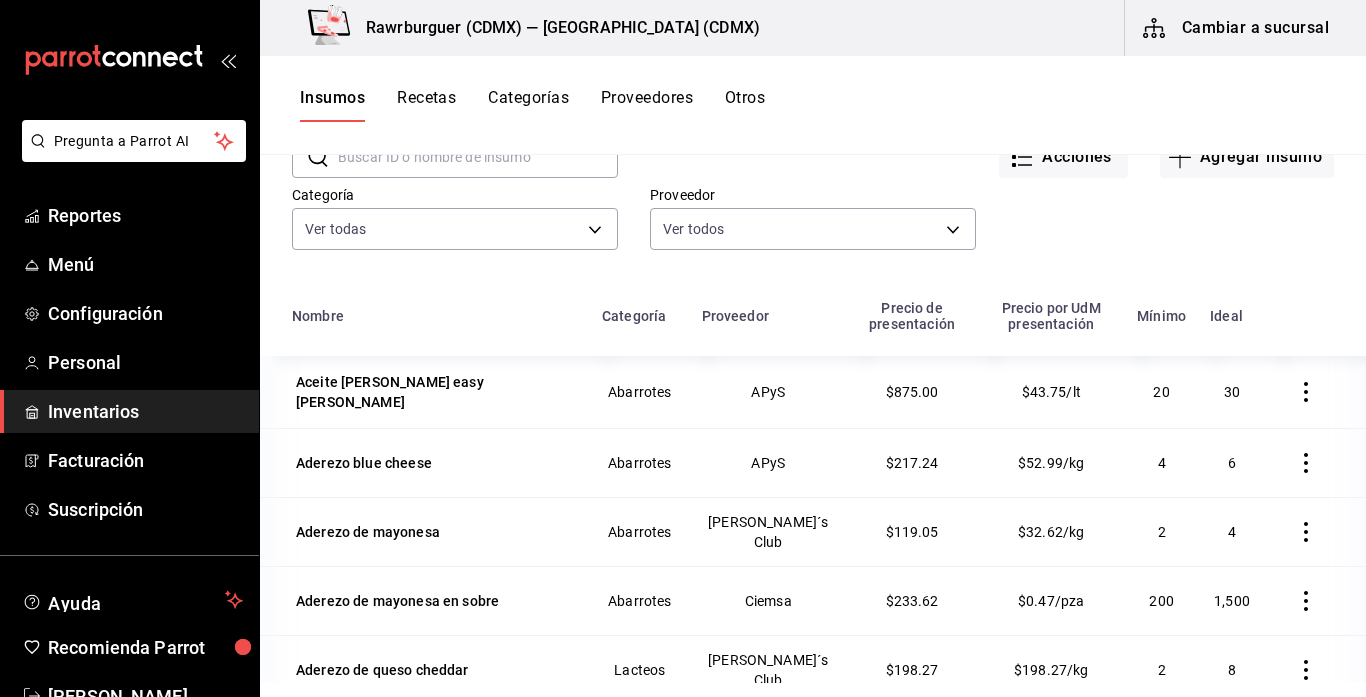 scroll, scrollTop: 121, scrollLeft: 0, axis: vertical 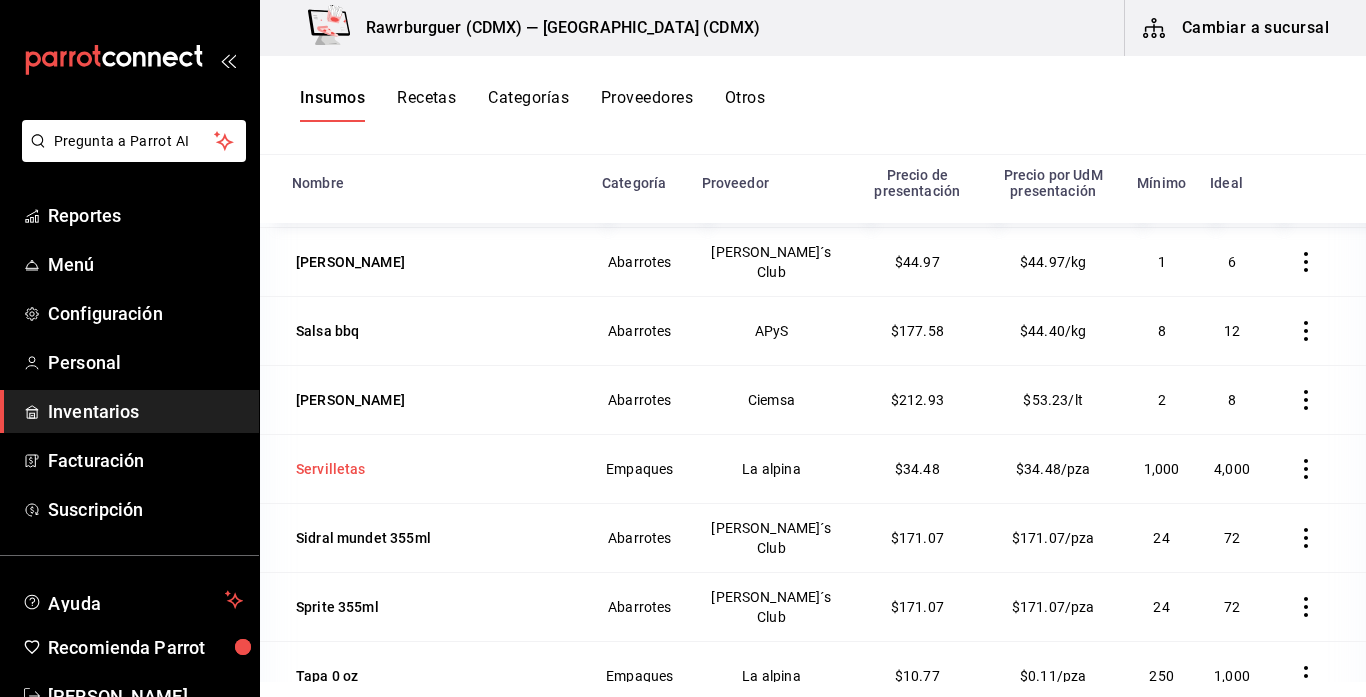 click on "Servilletas" at bounding box center [331, 469] 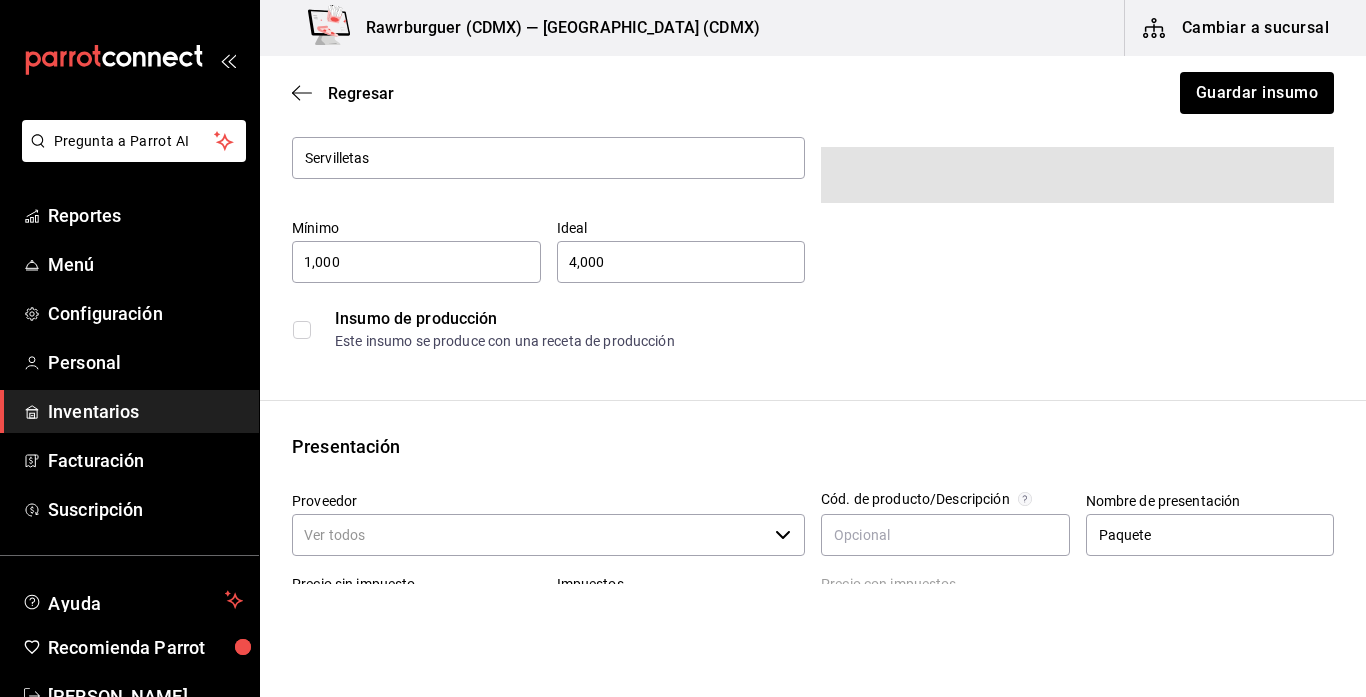 type on "La alpina" 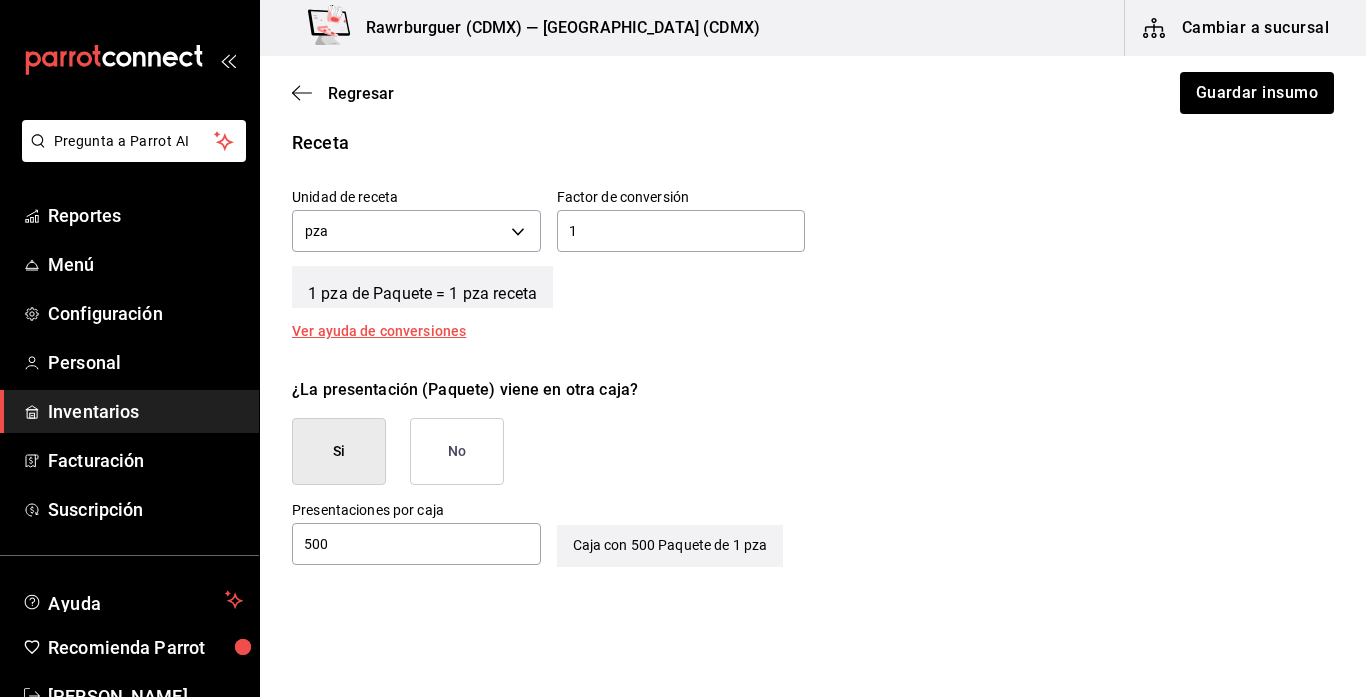 scroll, scrollTop: 739, scrollLeft: 0, axis: vertical 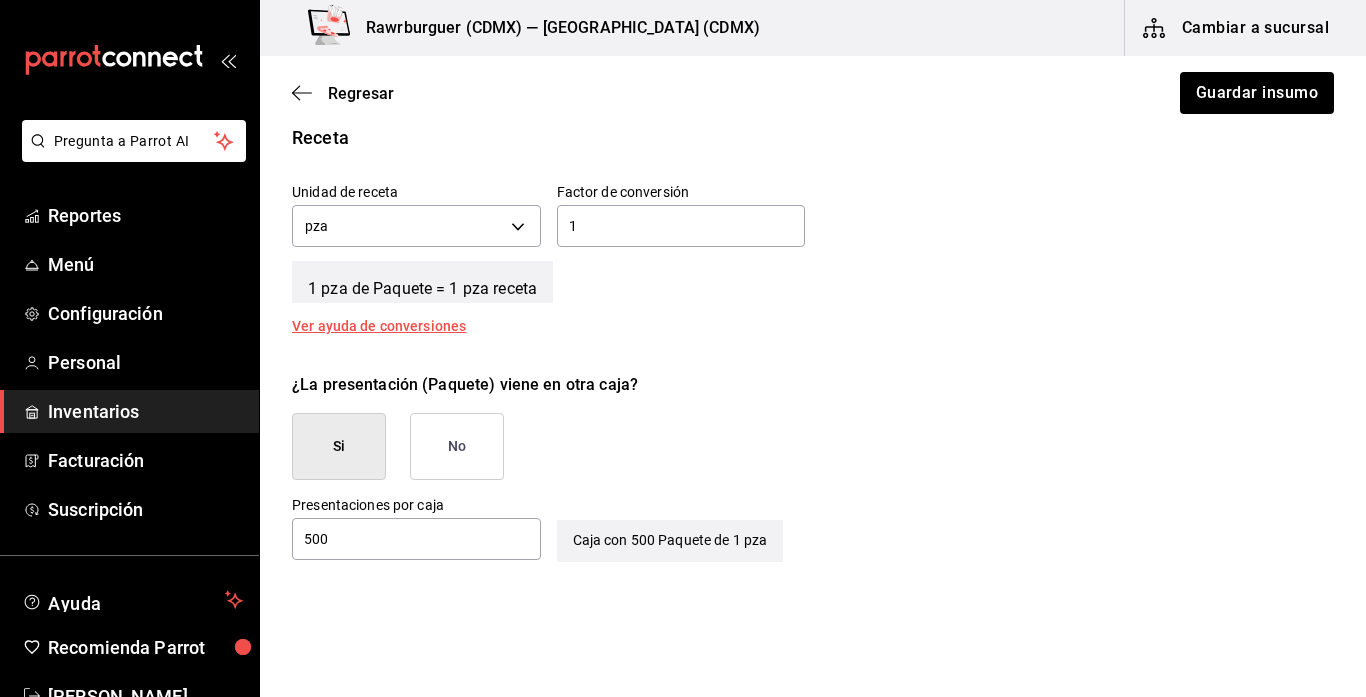click on "No" at bounding box center [457, 446] 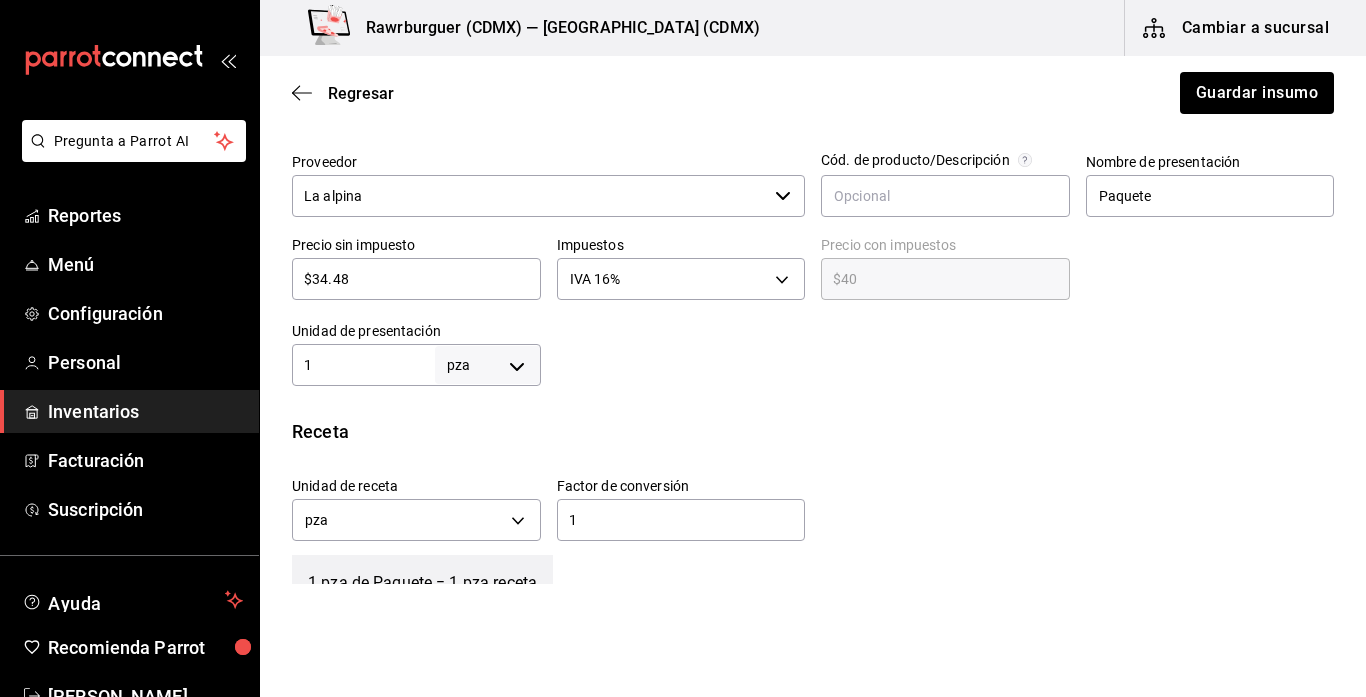 scroll, scrollTop: 390, scrollLeft: 0, axis: vertical 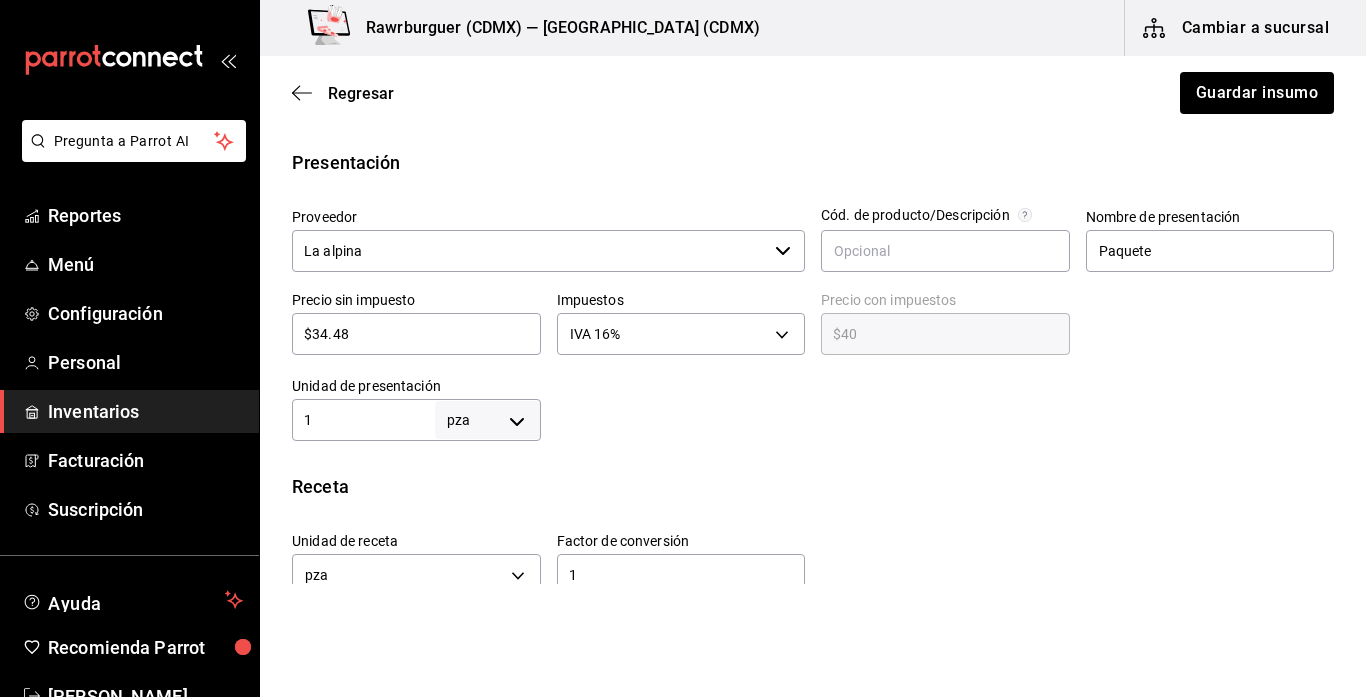 click on "1" at bounding box center (363, 420) 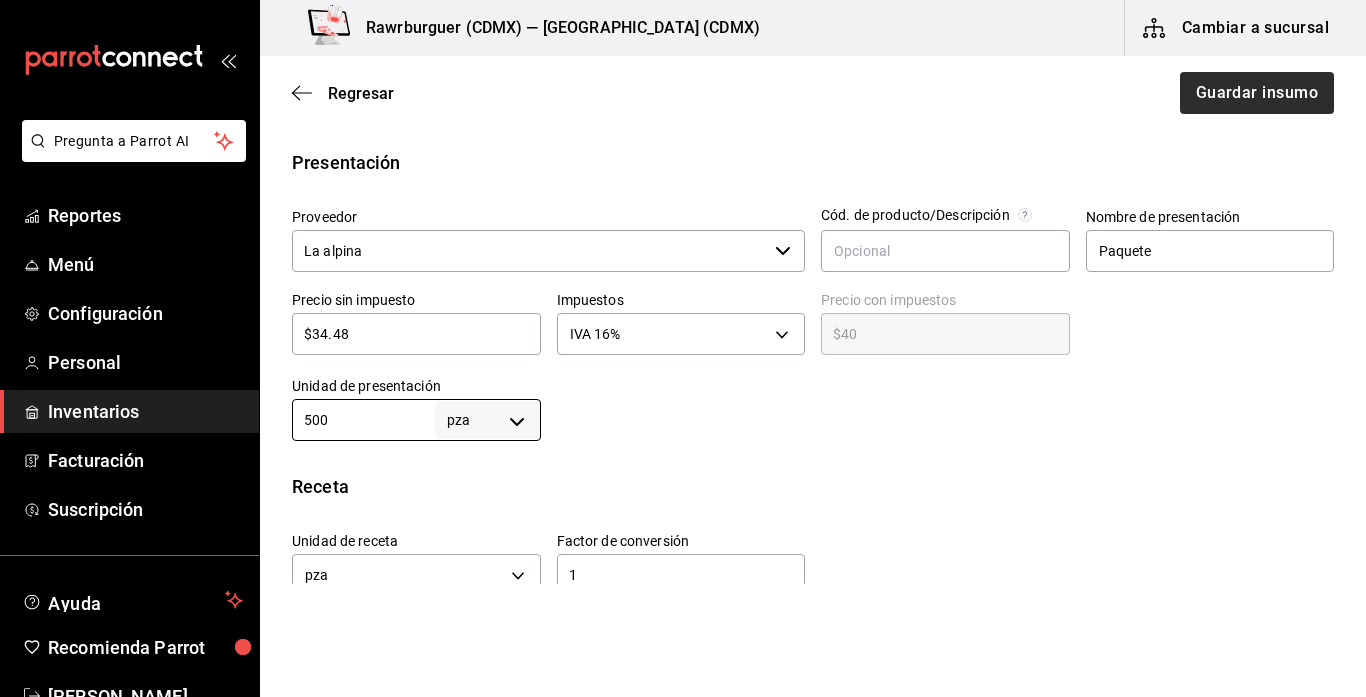 type on "500" 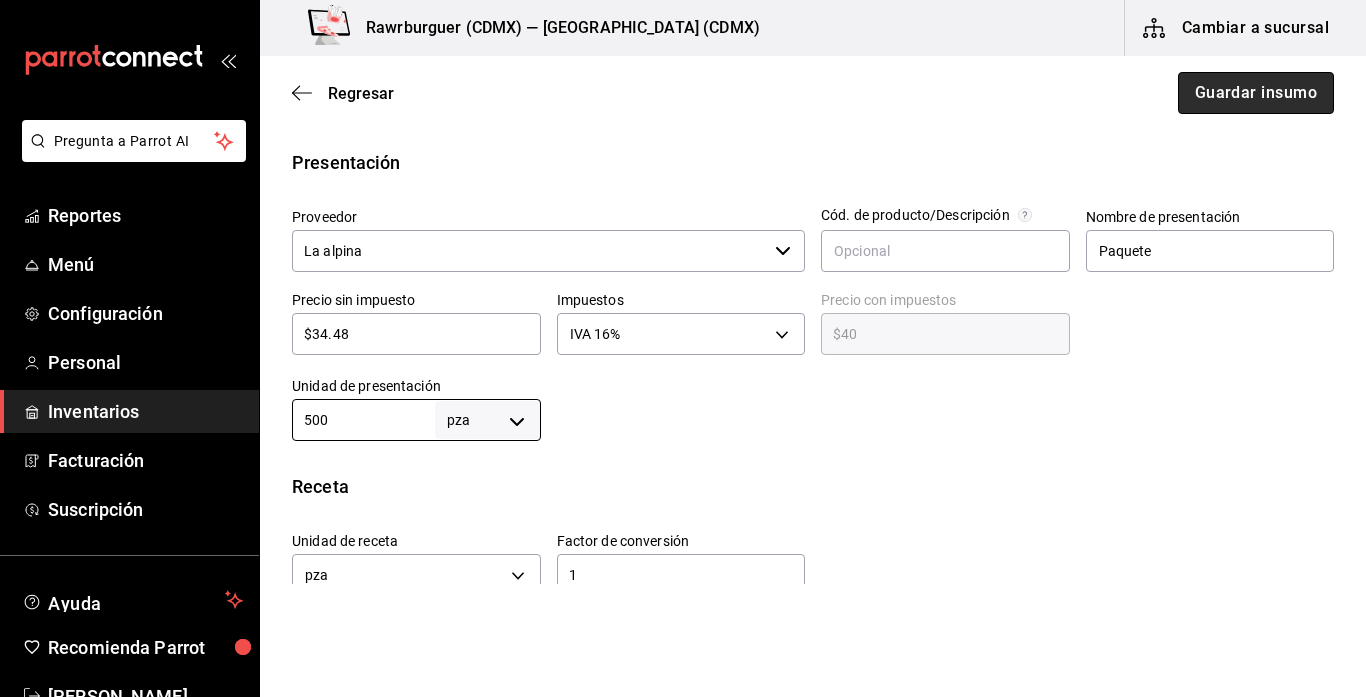click on "Guardar insumo" at bounding box center (1256, 93) 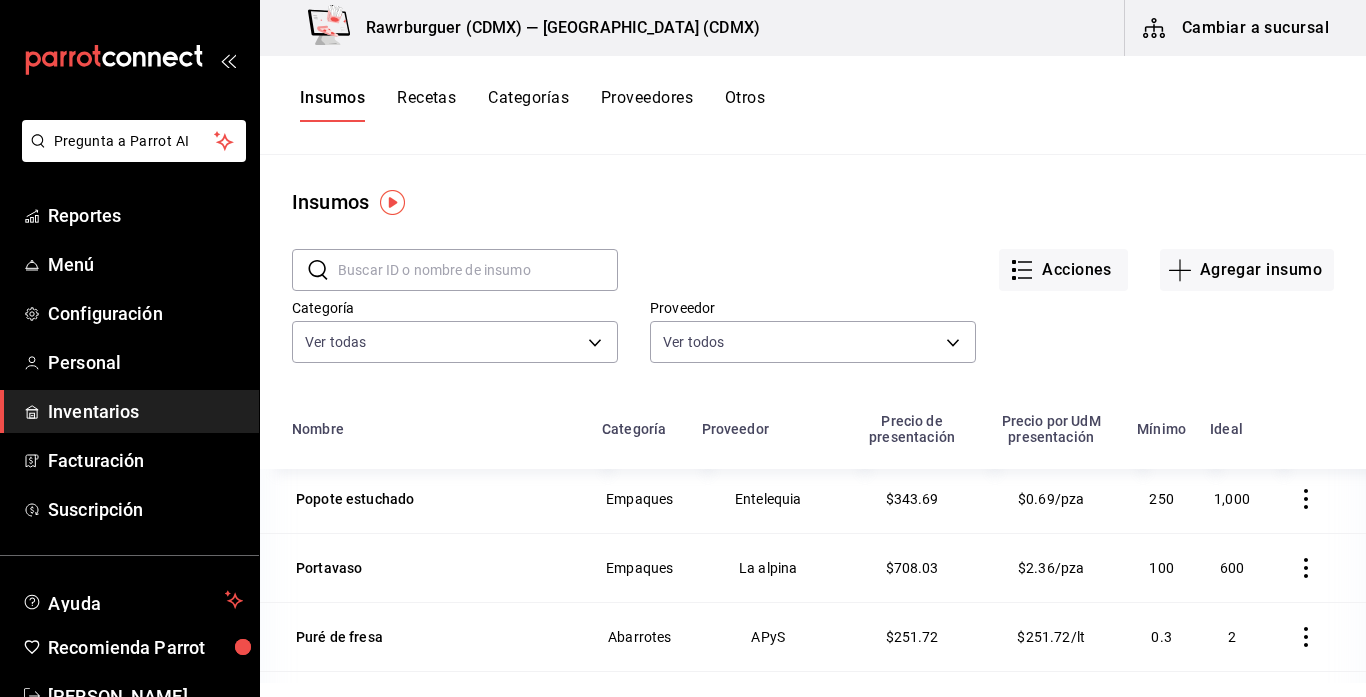 scroll, scrollTop: 4723, scrollLeft: 0, axis: vertical 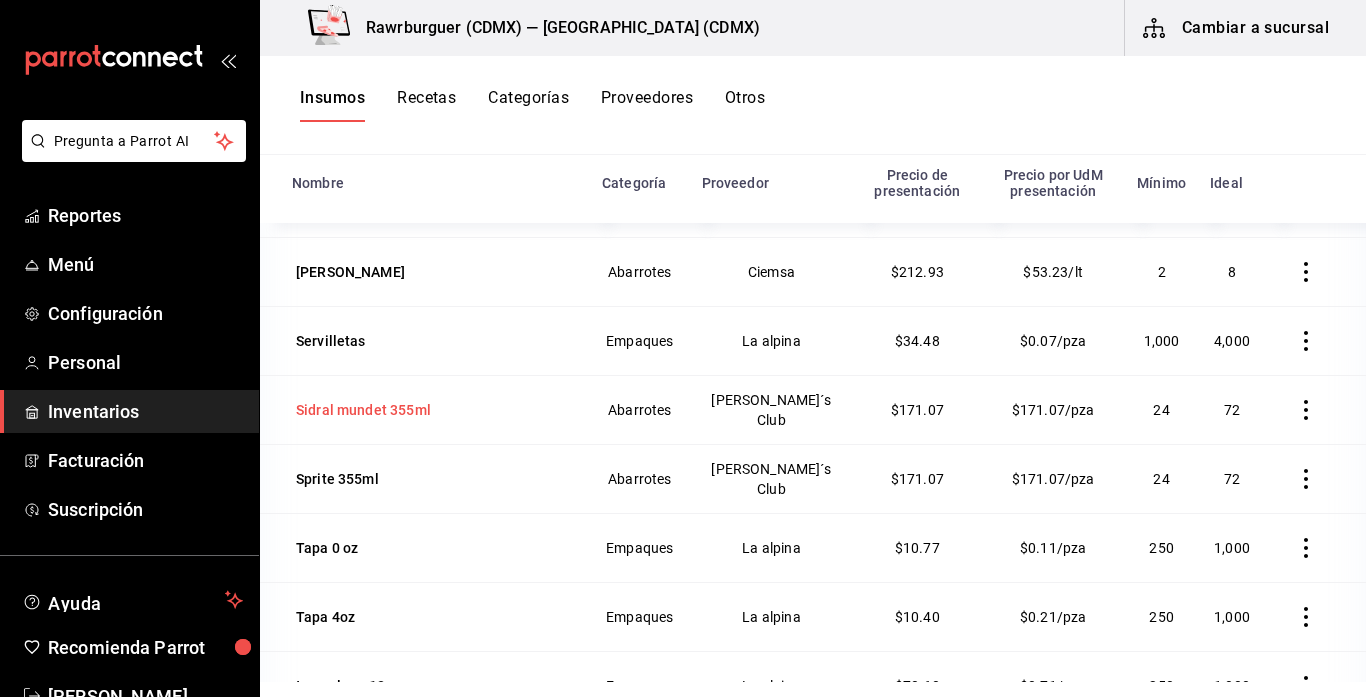 click on "Sidral mundet 355ml" at bounding box center [363, 410] 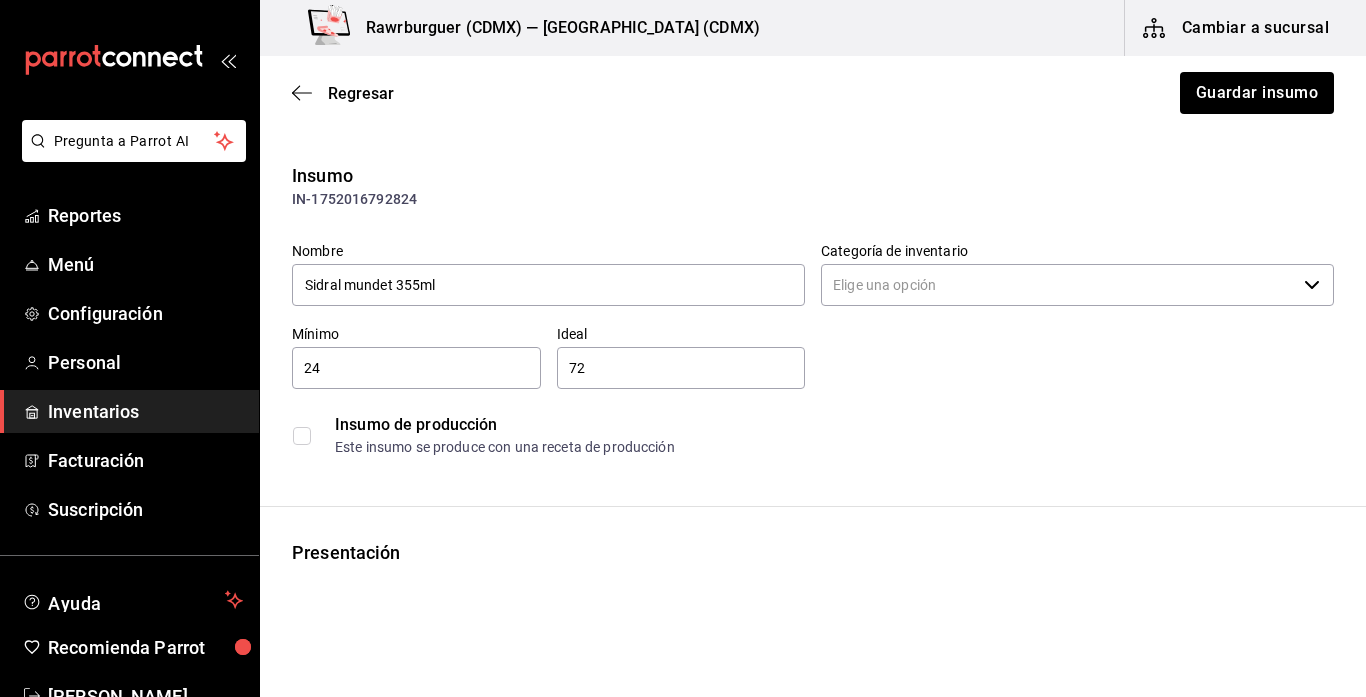 type on "Abarrotes" 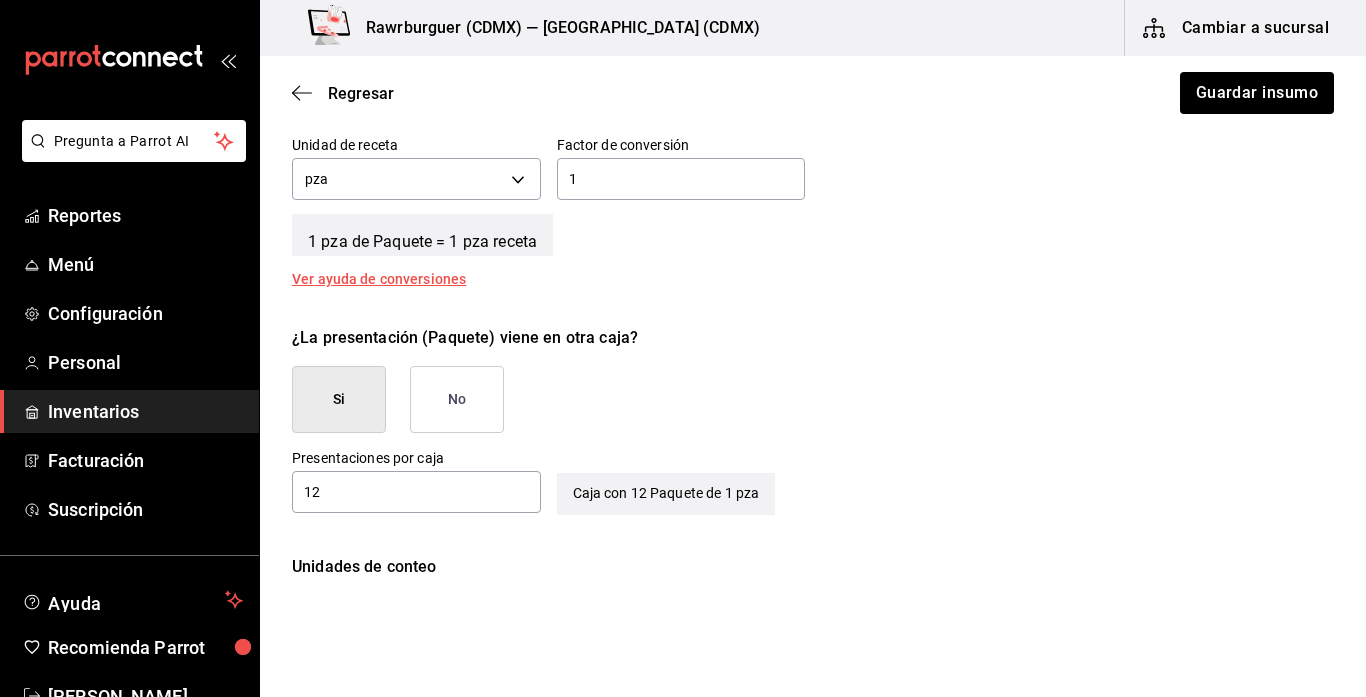 scroll, scrollTop: 789, scrollLeft: 0, axis: vertical 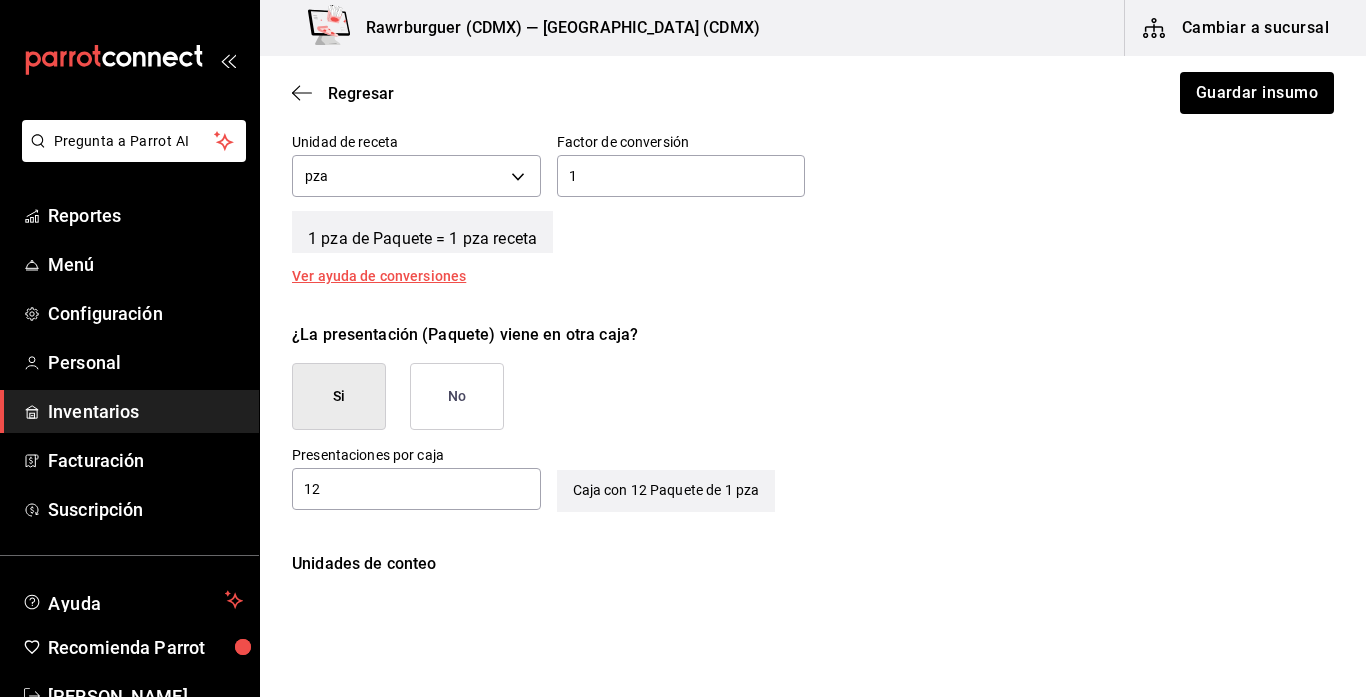 click on "No" at bounding box center [457, 396] 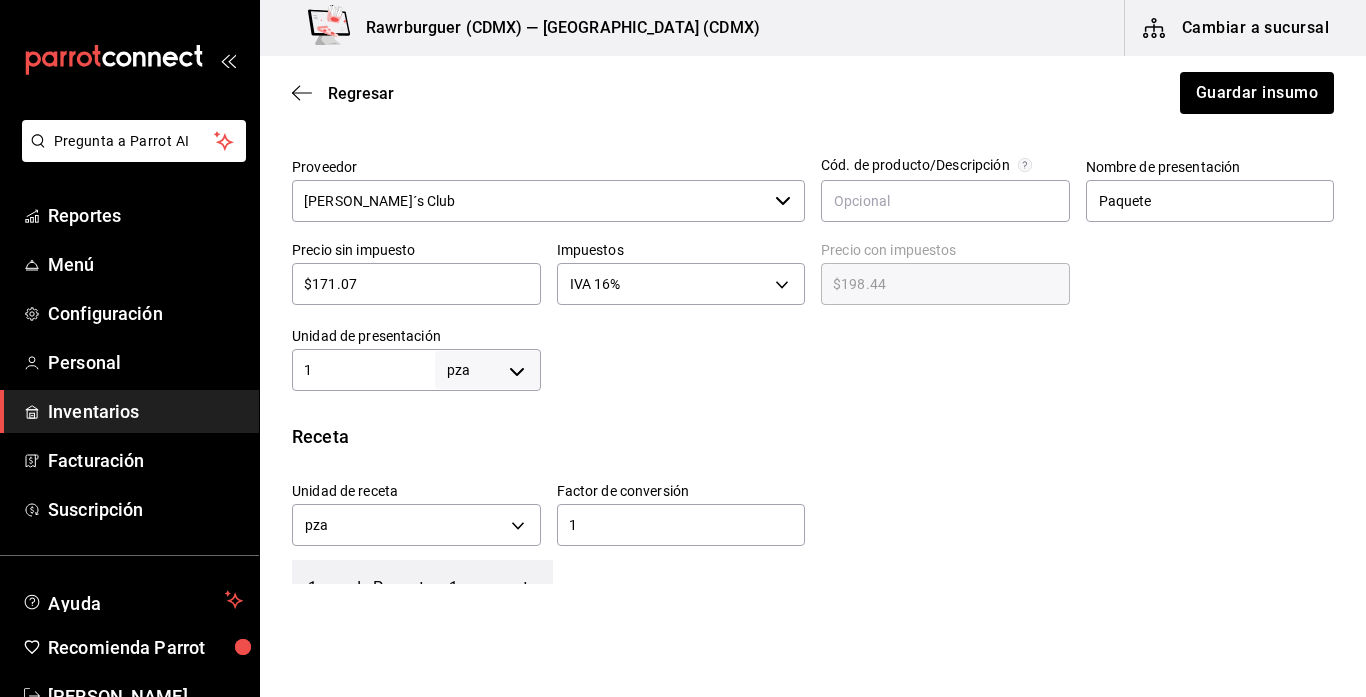 scroll, scrollTop: 440, scrollLeft: 0, axis: vertical 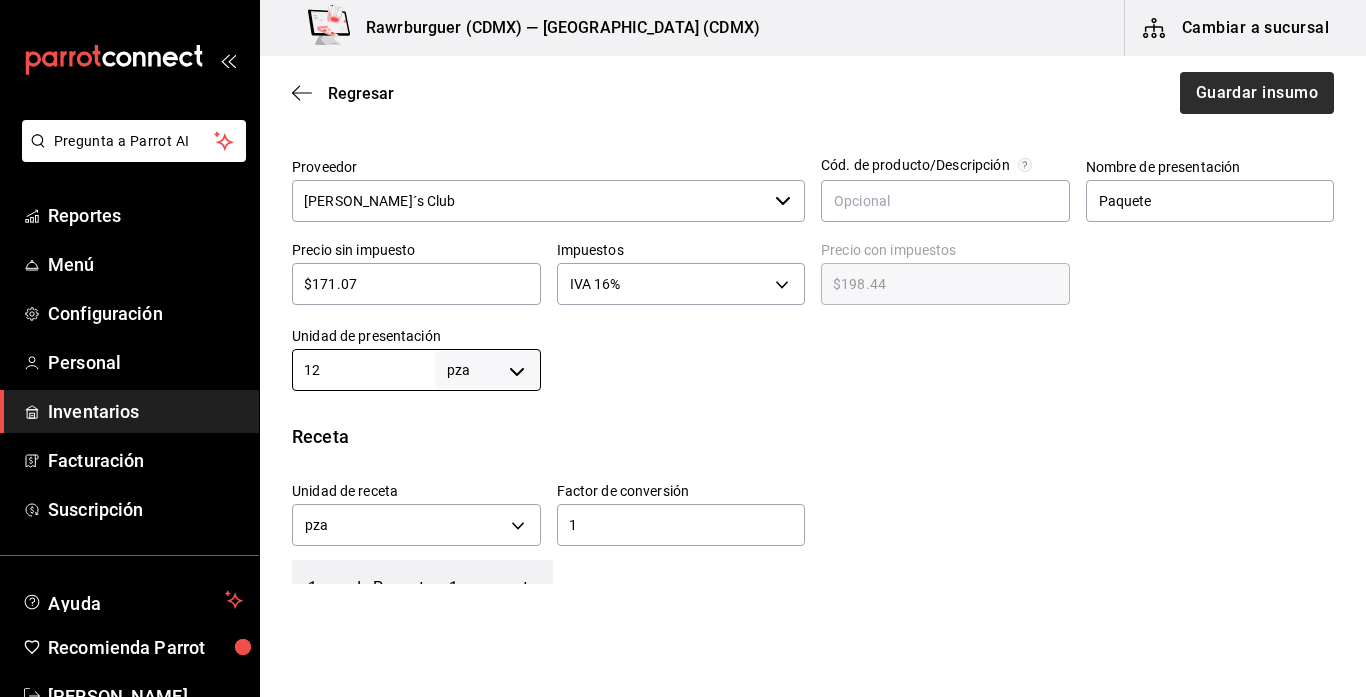 type on "12" 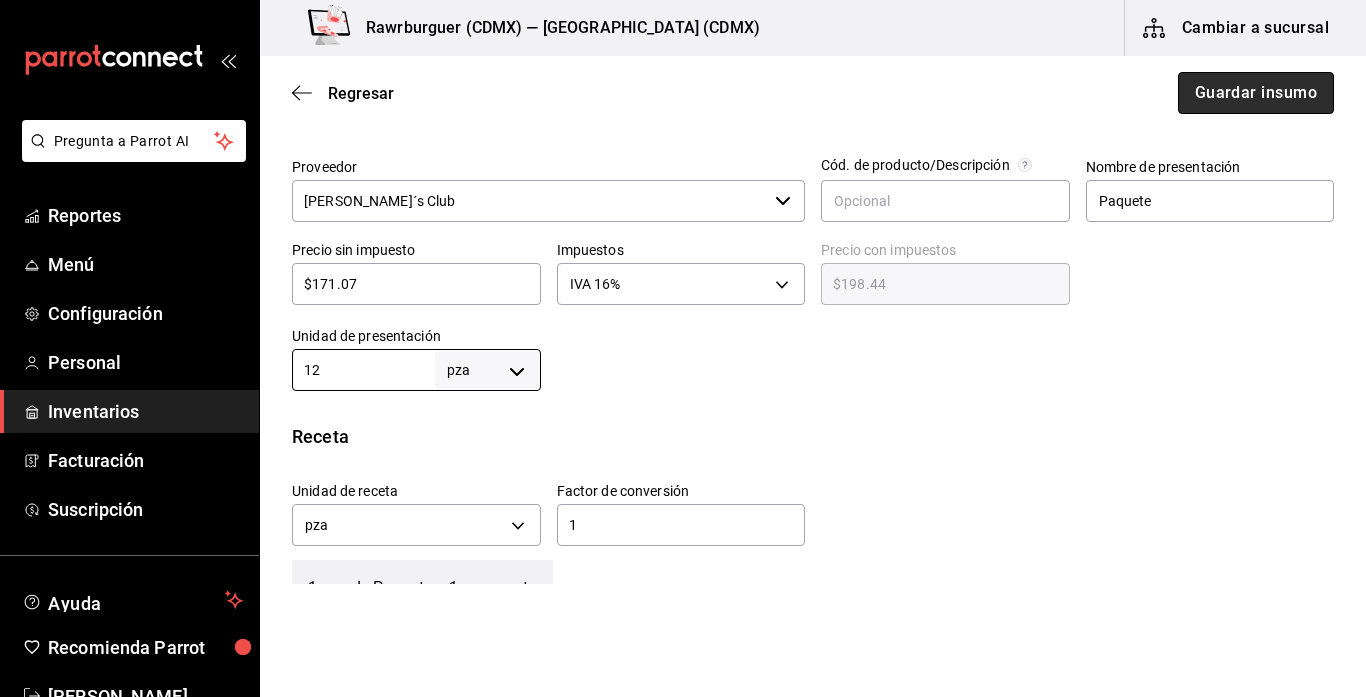 click on "Guardar insumo" at bounding box center [1256, 93] 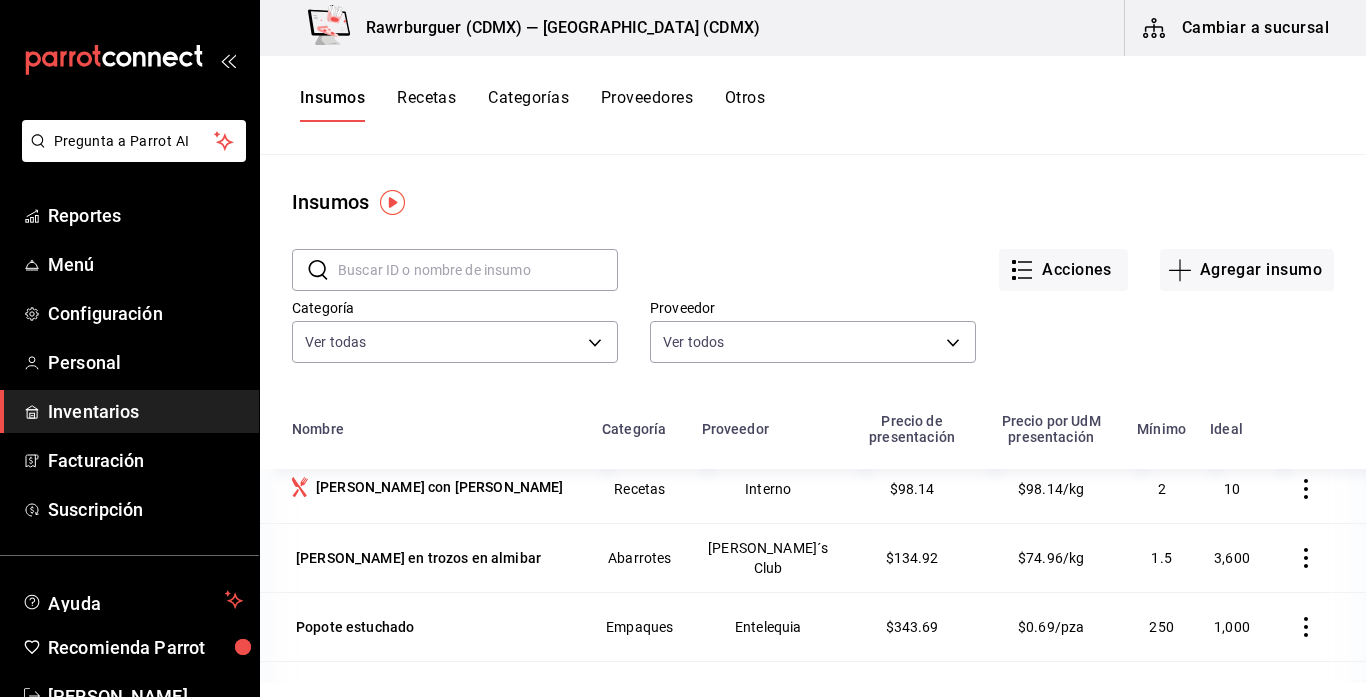 scroll, scrollTop: 4723, scrollLeft: 0, axis: vertical 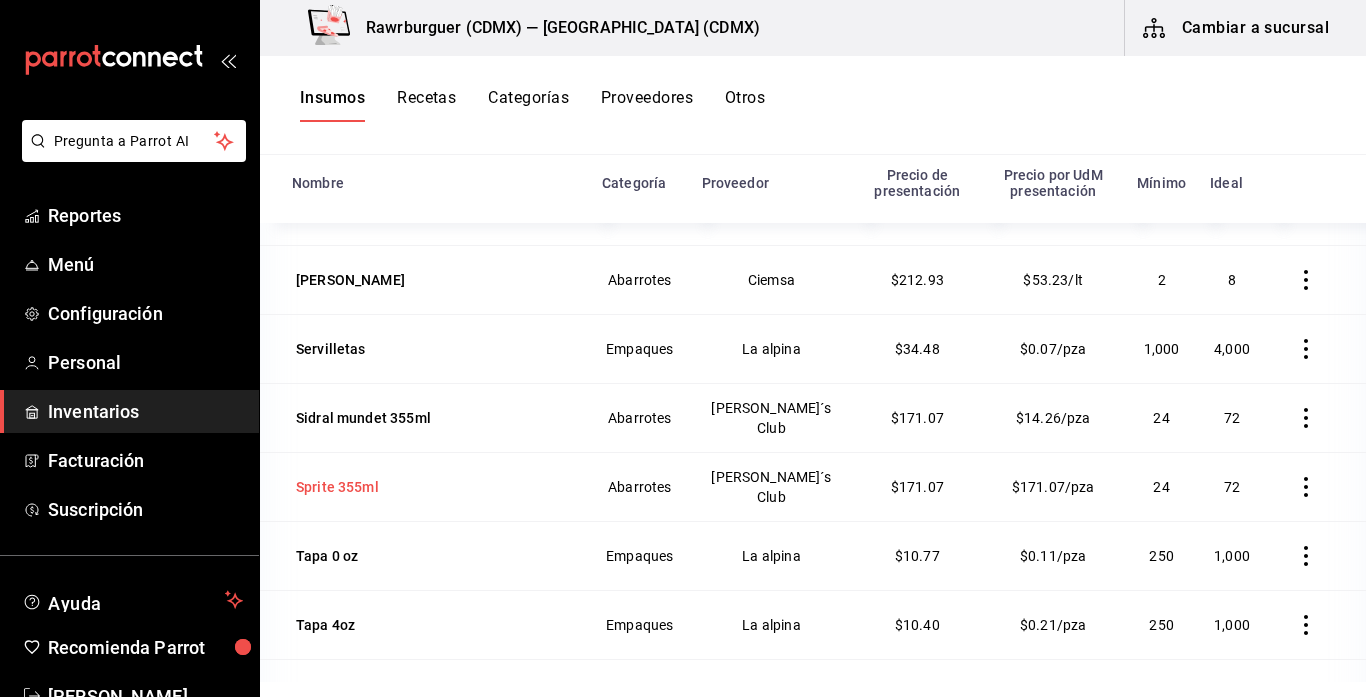 click on "Sprite 355ml" at bounding box center [337, 487] 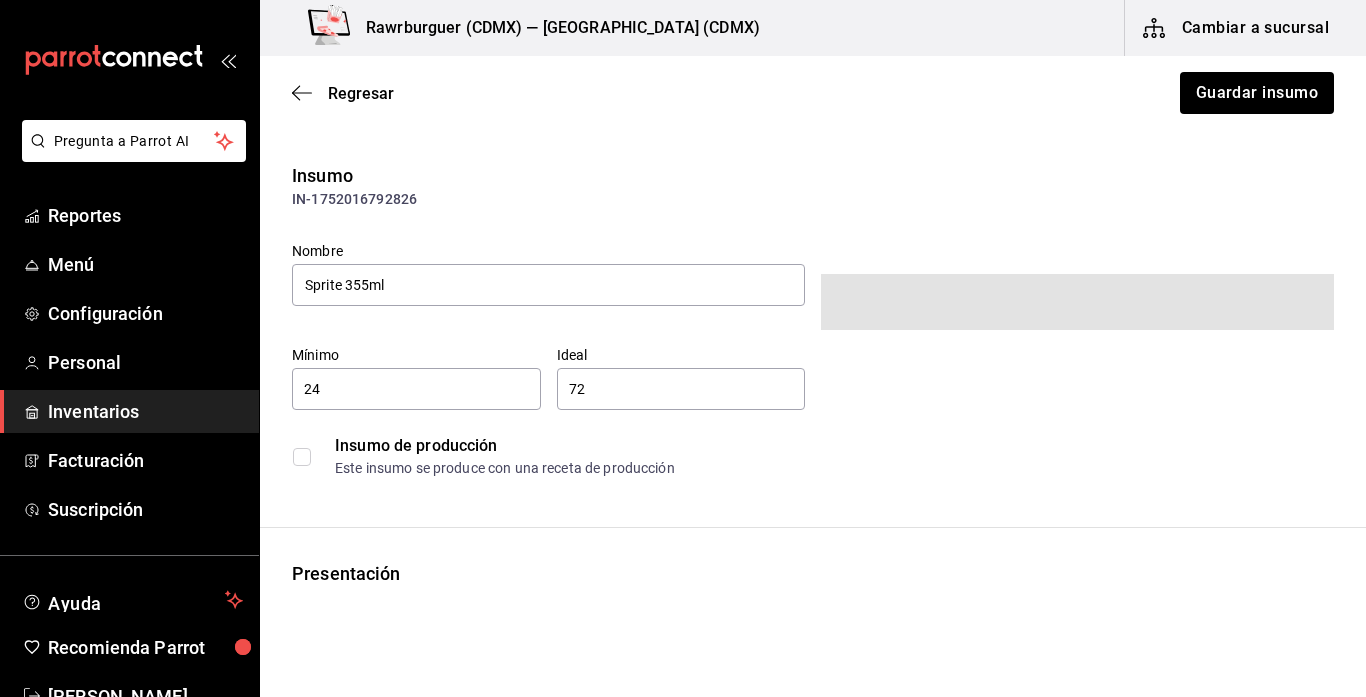scroll, scrollTop: 187, scrollLeft: 0, axis: vertical 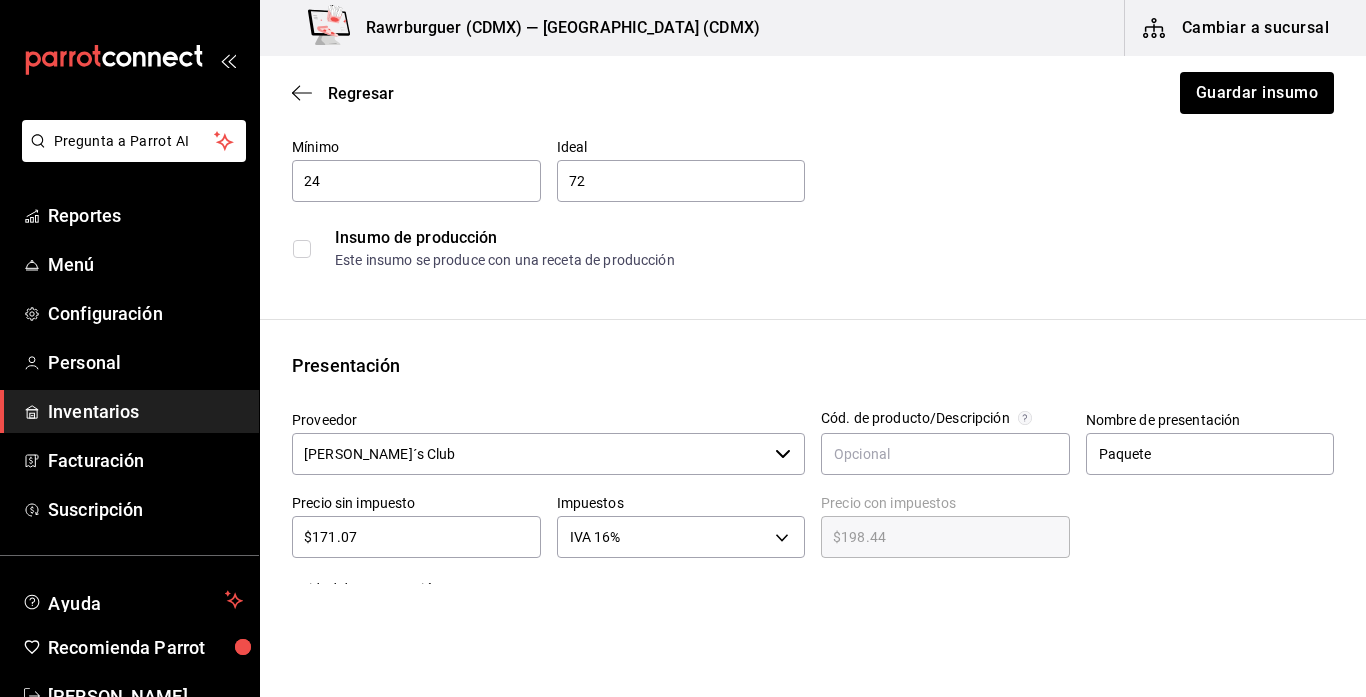 type on "Abarrotes" 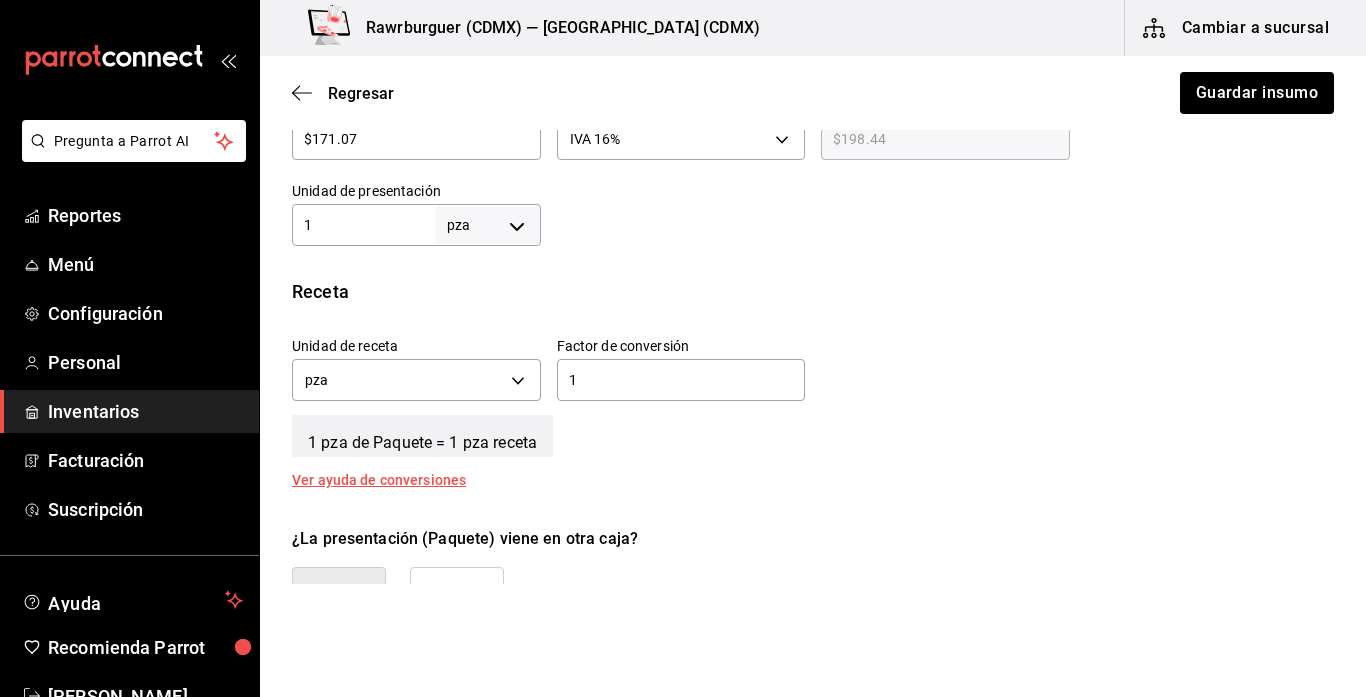scroll, scrollTop: 791, scrollLeft: 0, axis: vertical 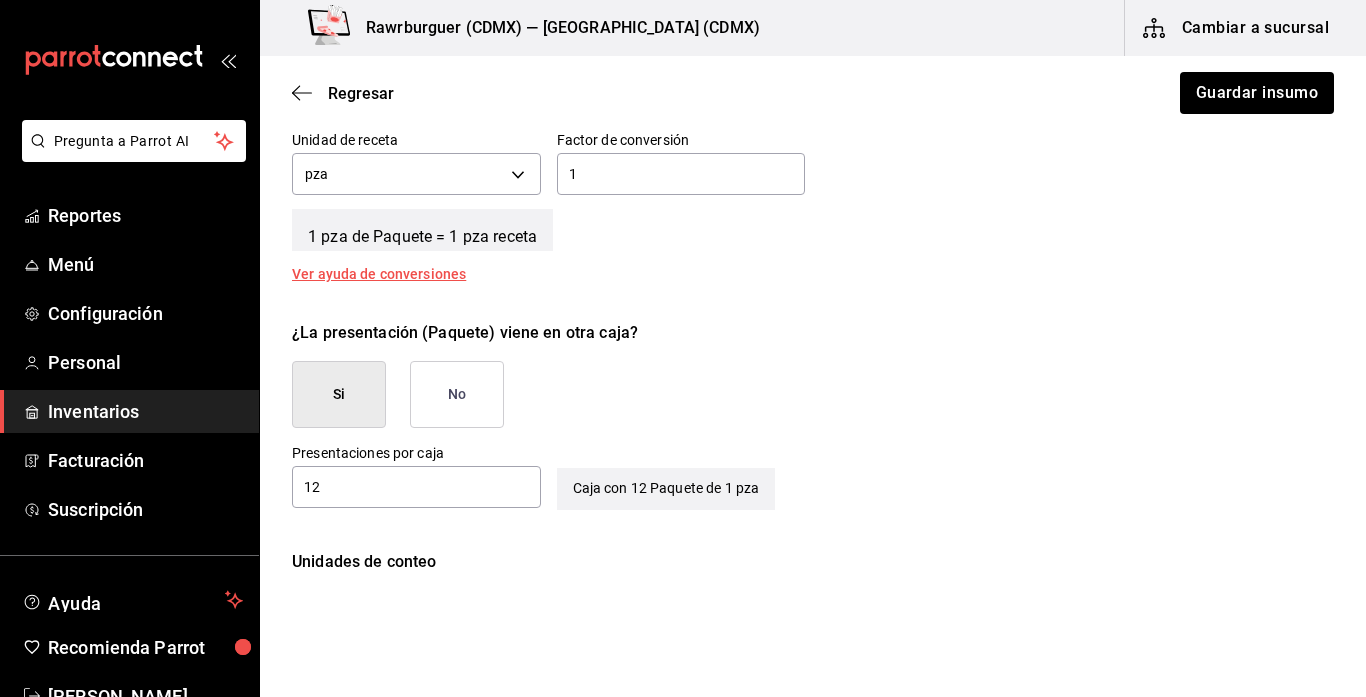 click on "No" at bounding box center [457, 394] 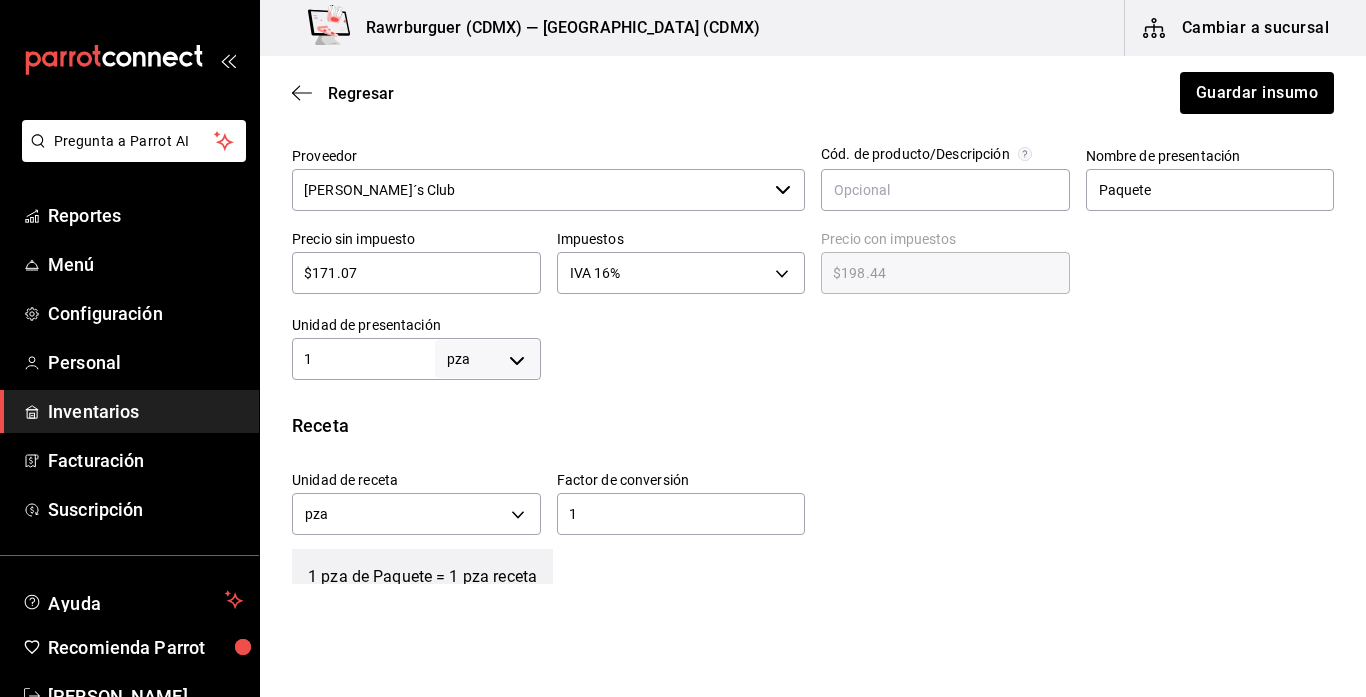 scroll, scrollTop: 243, scrollLeft: 0, axis: vertical 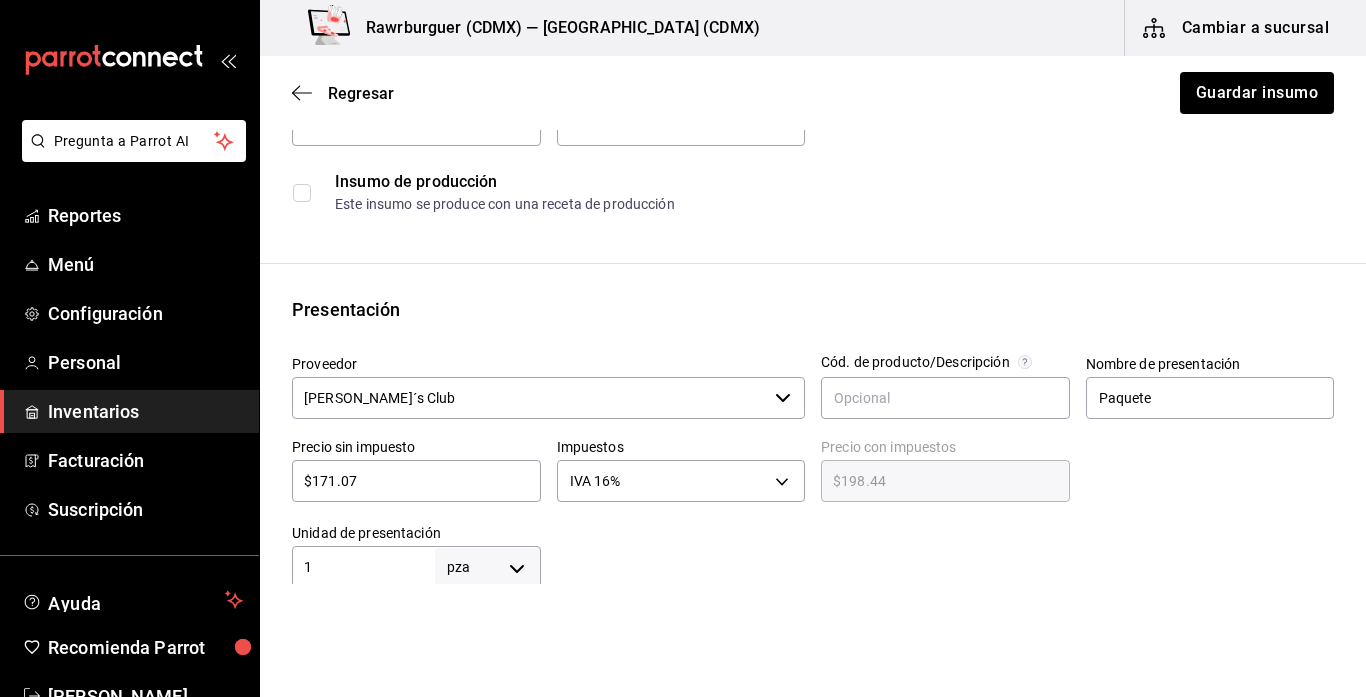 click on "1" at bounding box center (363, 567) 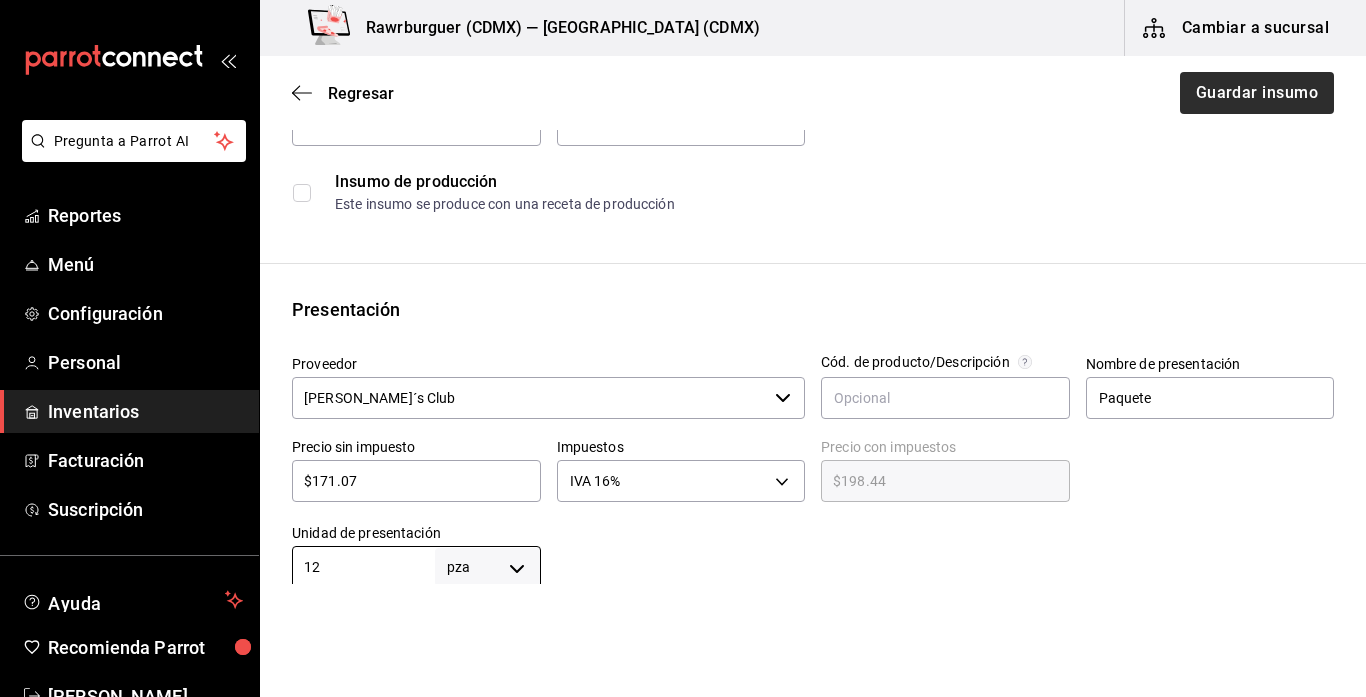 type on "12" 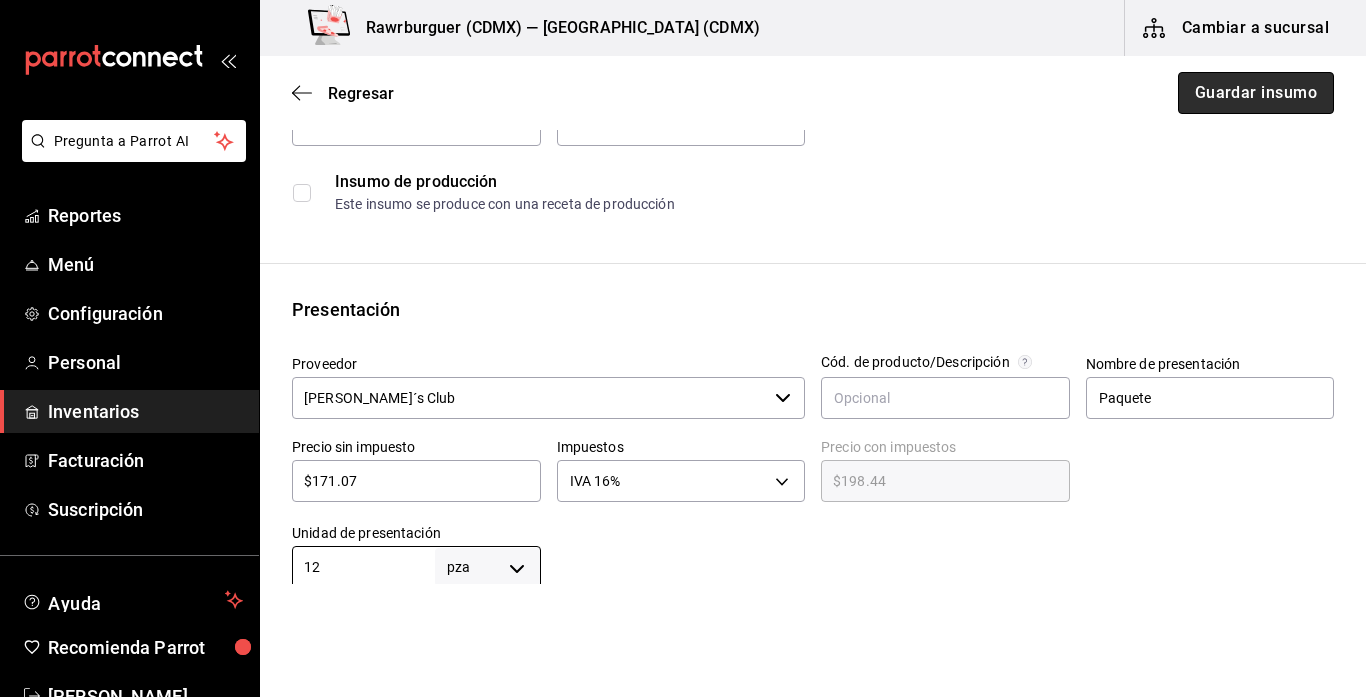 click on "Guardar insumo" at bounding box center [1256, 93] 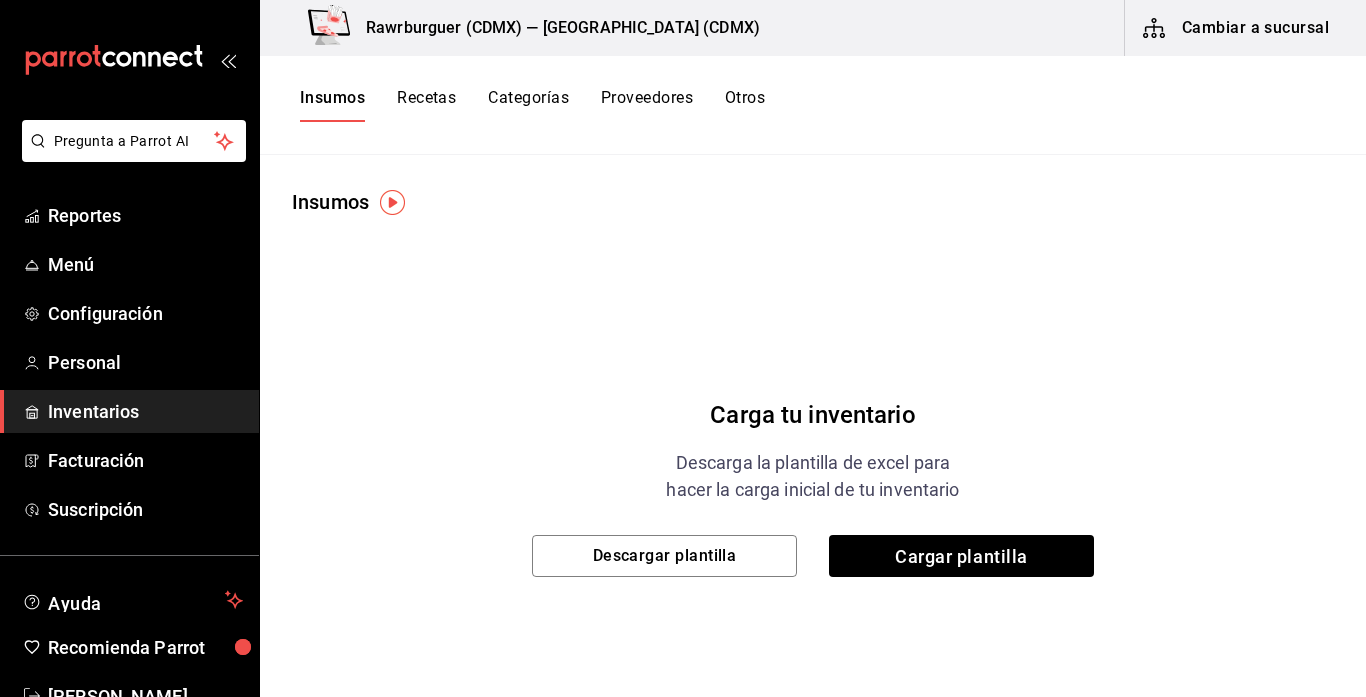 click on "Recetas" at bounding box center [426, 105] 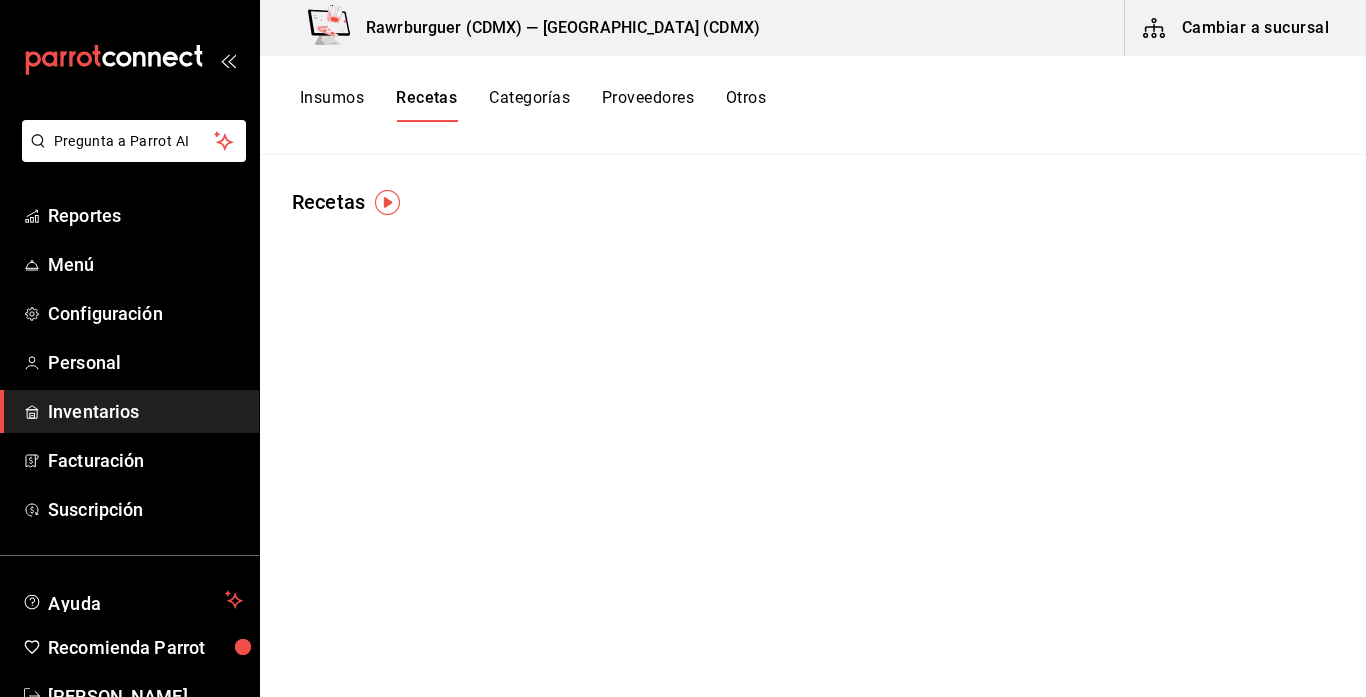 click on "Insumos" at bounding box center [332, 105] 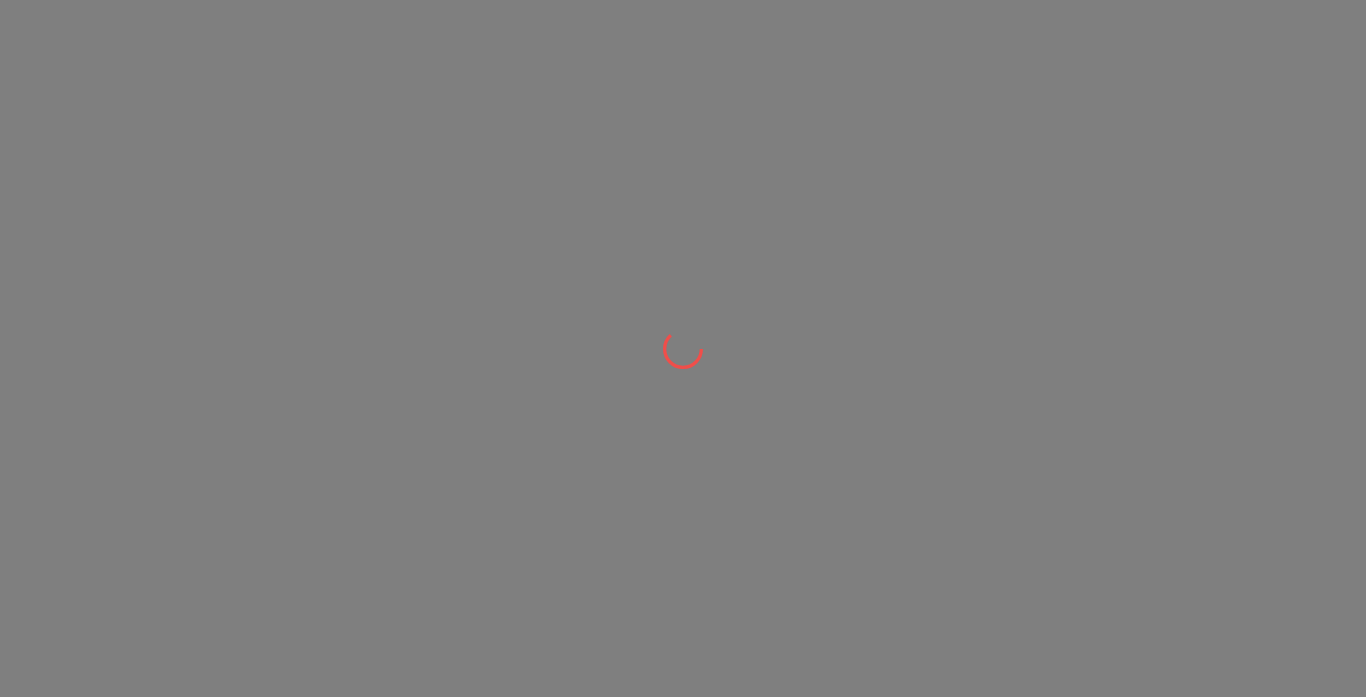 scroll, scrollTop: 0, scrollLeft: 0, axis: both 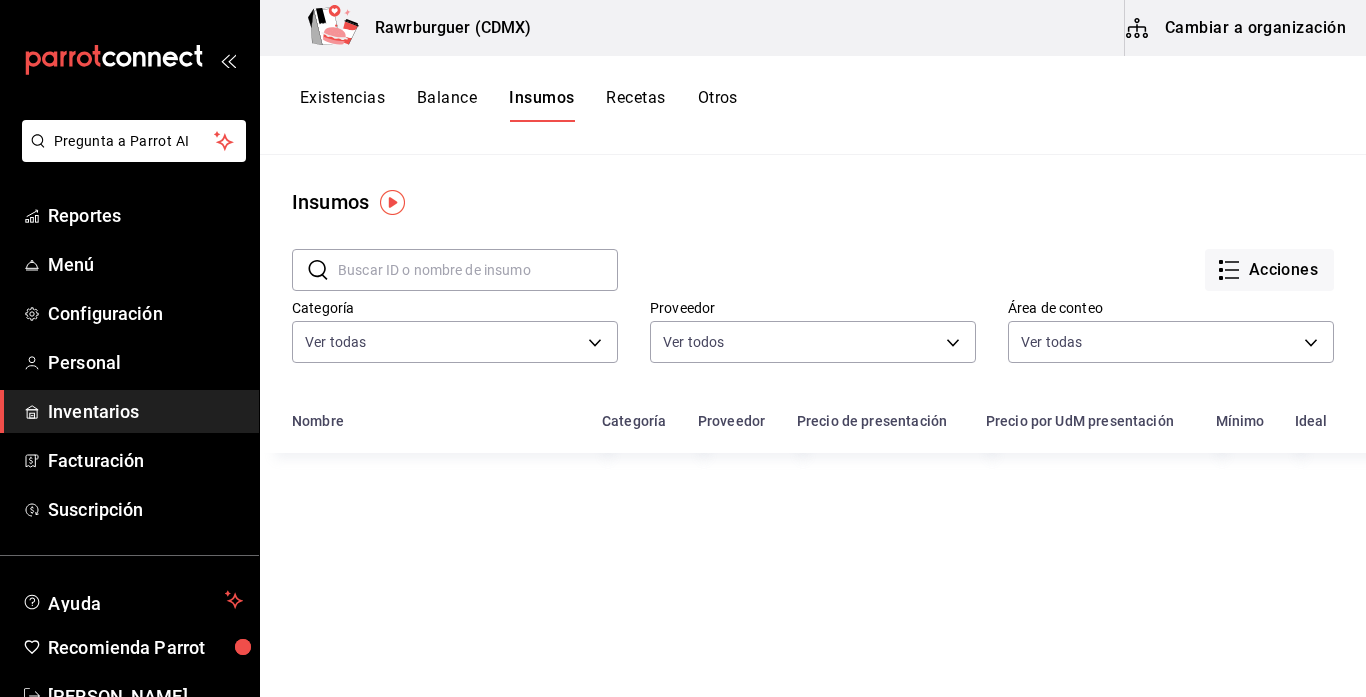 type on "70f4f21f-7251-4fb6-9f6c-f2ce2f476f02,42255995-e26d-4a7c-a2e3-c9fbf1698238,6c921682-6bb5-4528-a32a-8e64d2fceb19,1c8450d0-9b8d-4a54-ad0c-ac7342ab9b92,a8835c84-3271-4c0a-901d-b64cf3fd94d4,bbb8c787-21f6-4b55-9f77-6527b01a1433,1d0c21d7-0b56-49e4-9c70-1ff1cbe6e539" 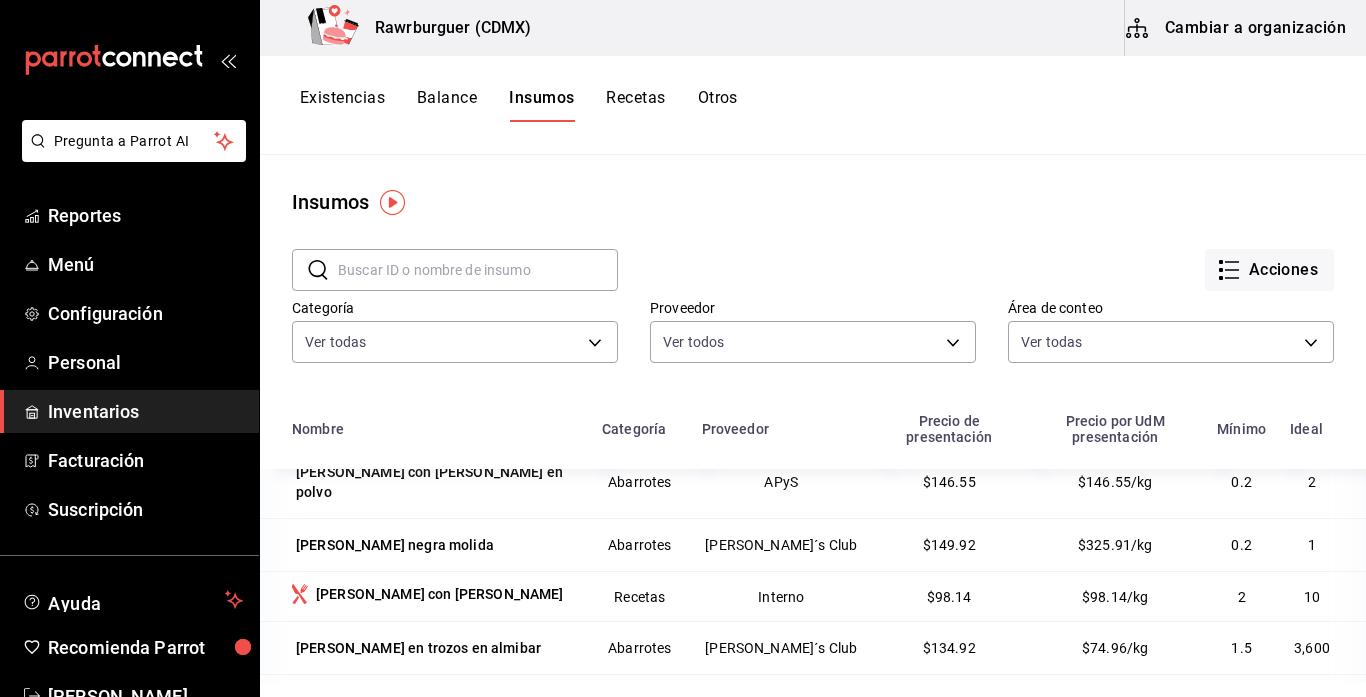 scroll, scrollTop: 3566, scrollLeft: 0, axis: vertical 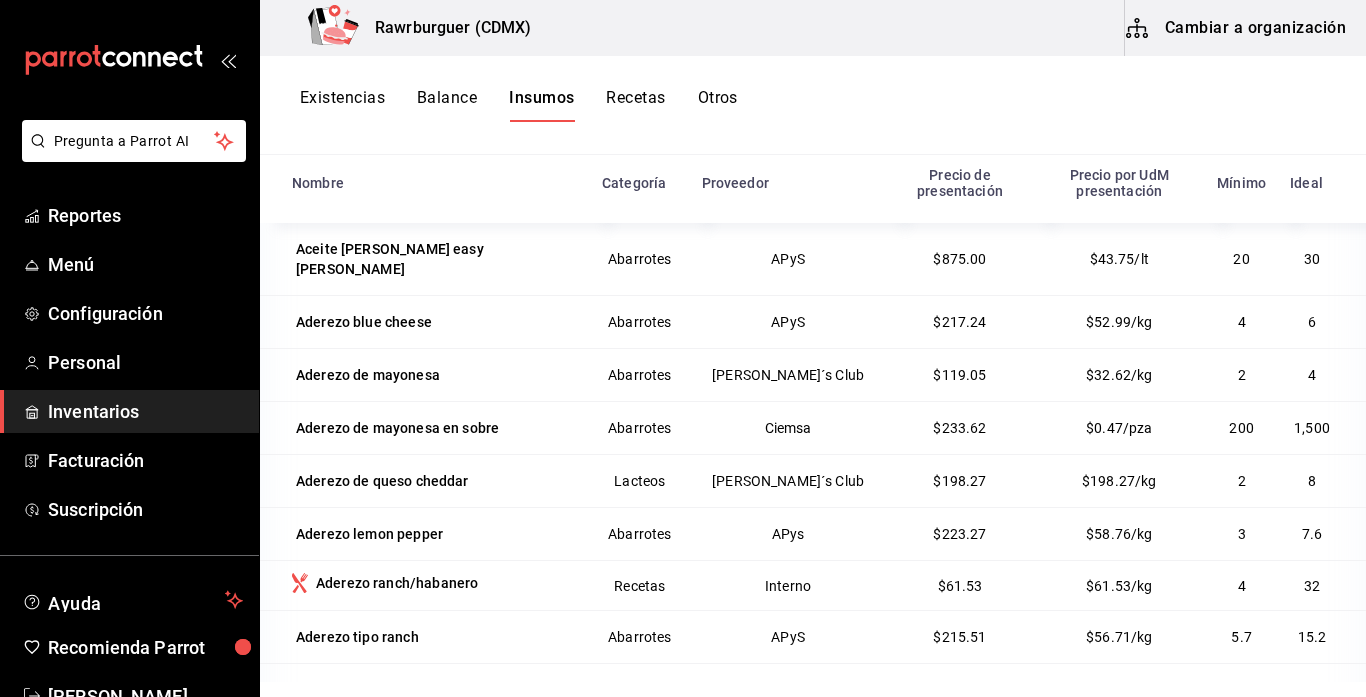 click on "Recetas" at bounding box center (635, 105) 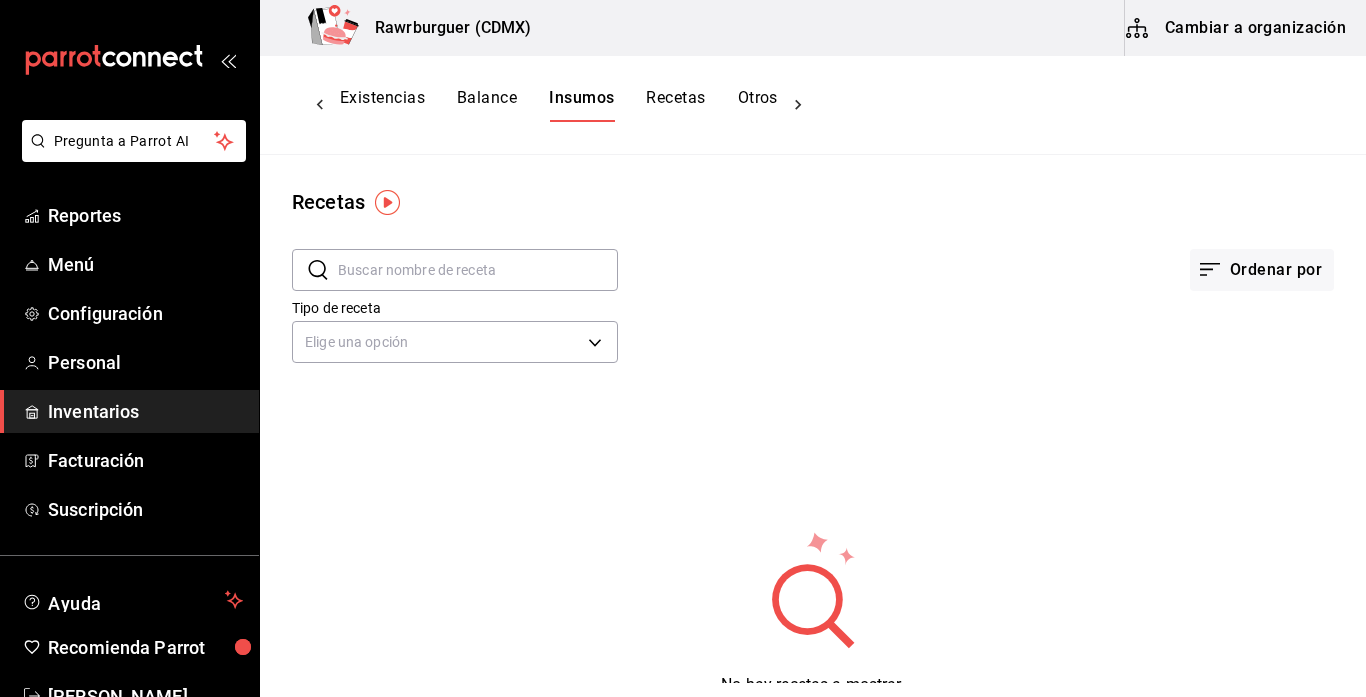 scroll, scrollTop: 0, scrollLeft: 0, axis: both 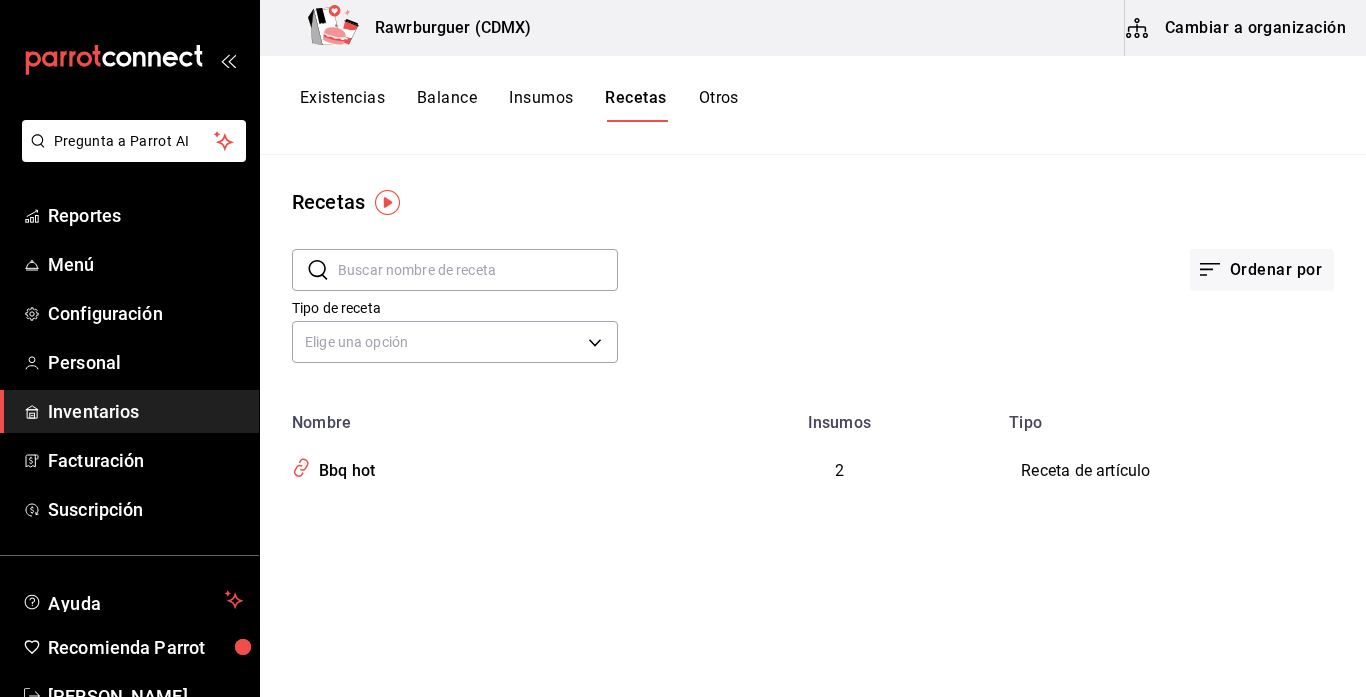 click on "Cambiar a organización" at bounding box center [1237, 28] 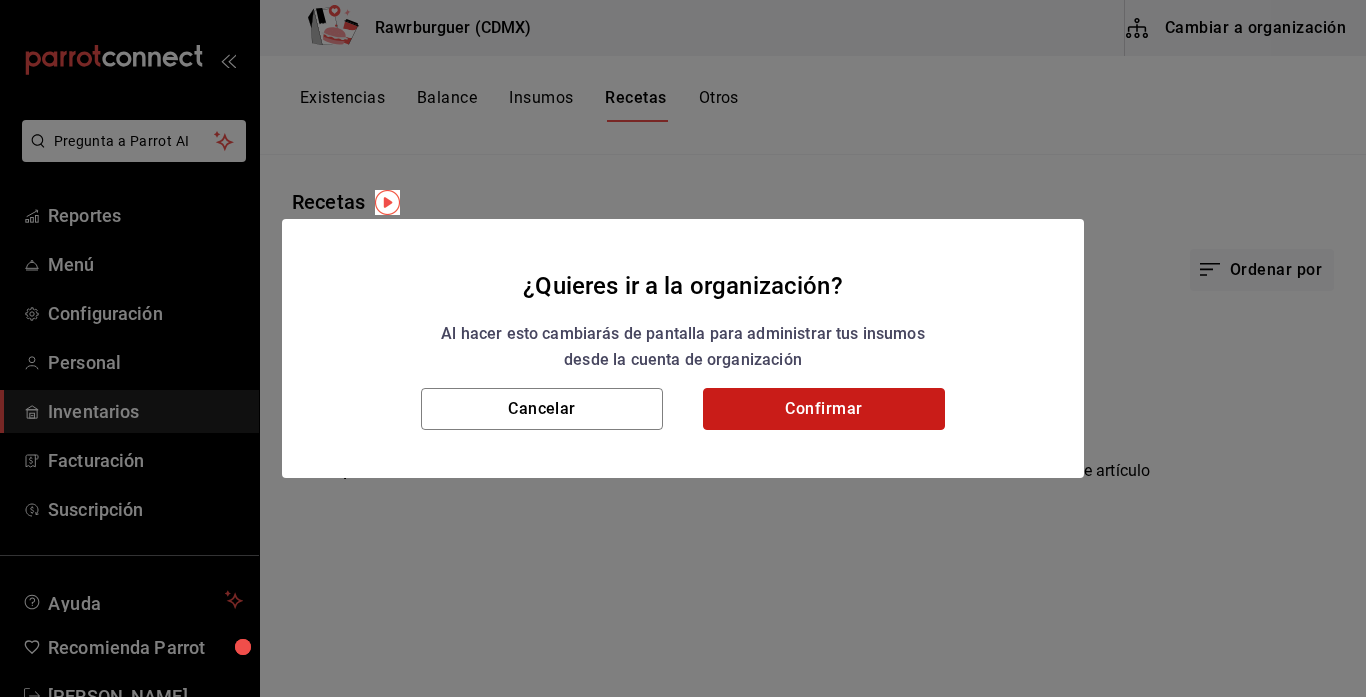 click on "Confirmar" at bounding box center [824, 409] 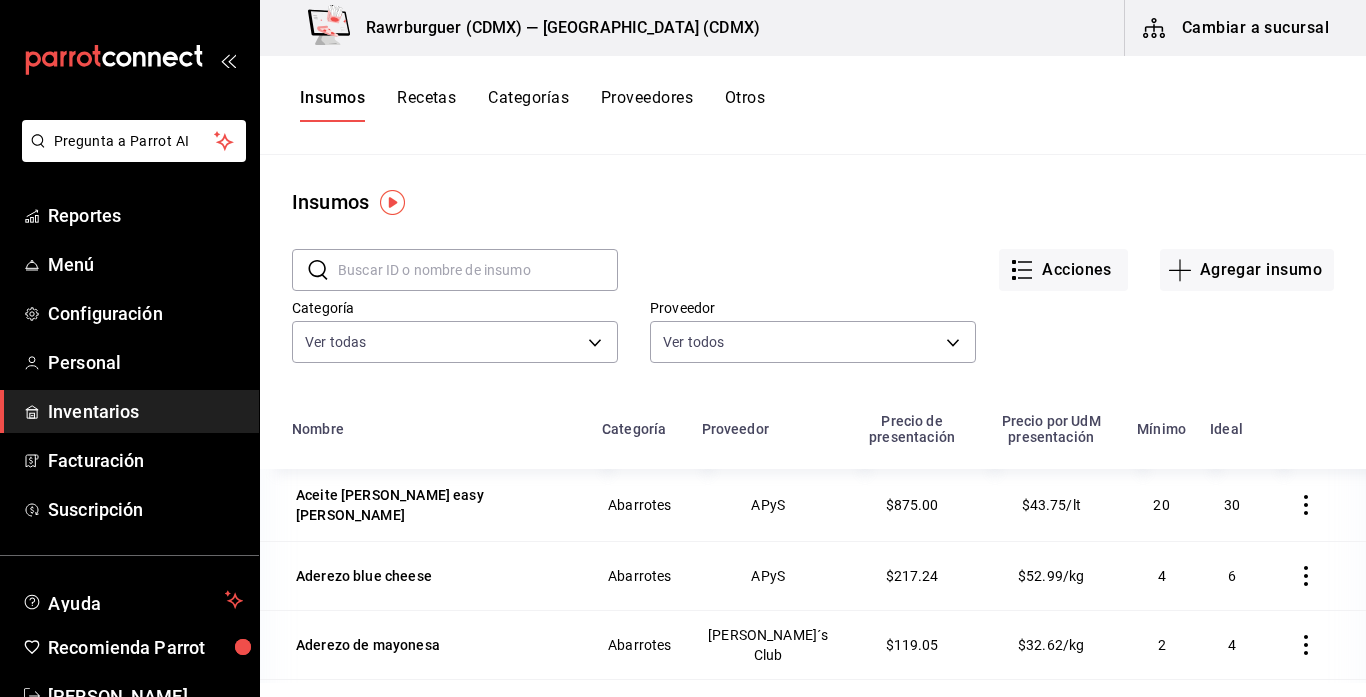 click on "Recetas" at bounding box center (426, 105) 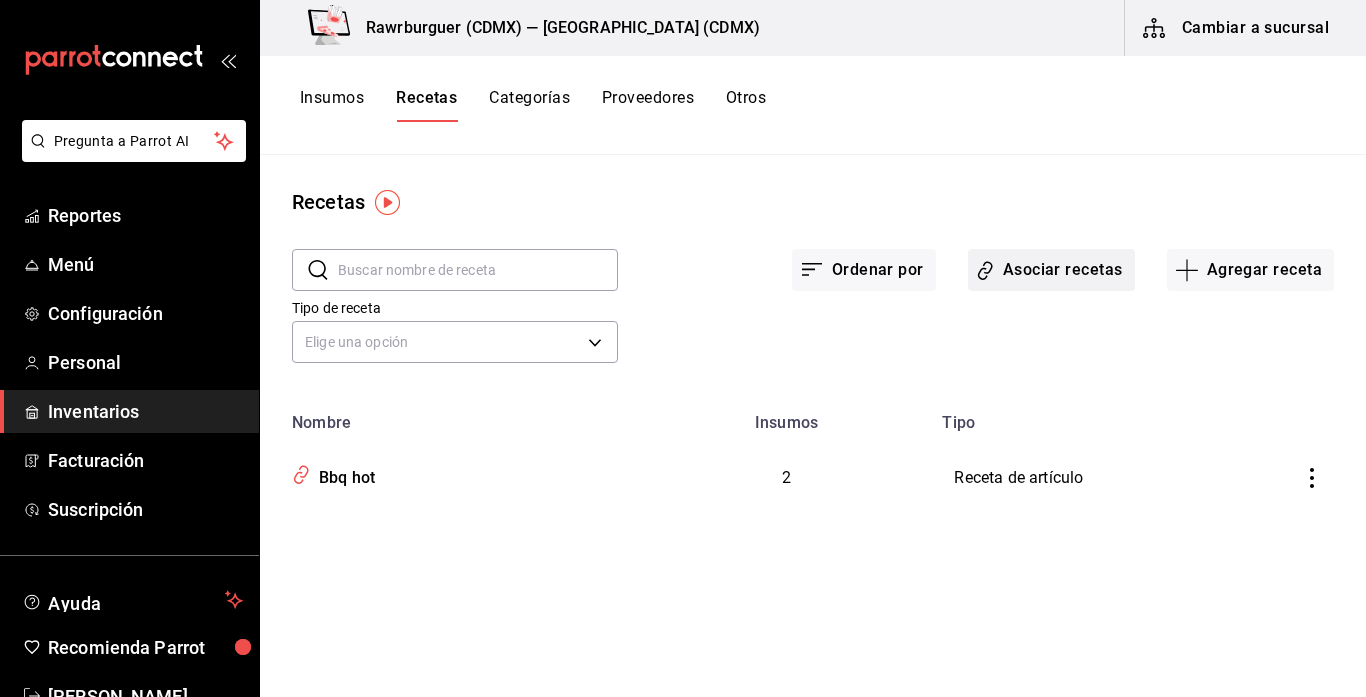 click on "Asociar recetas" at bounding box center (1051, 270) 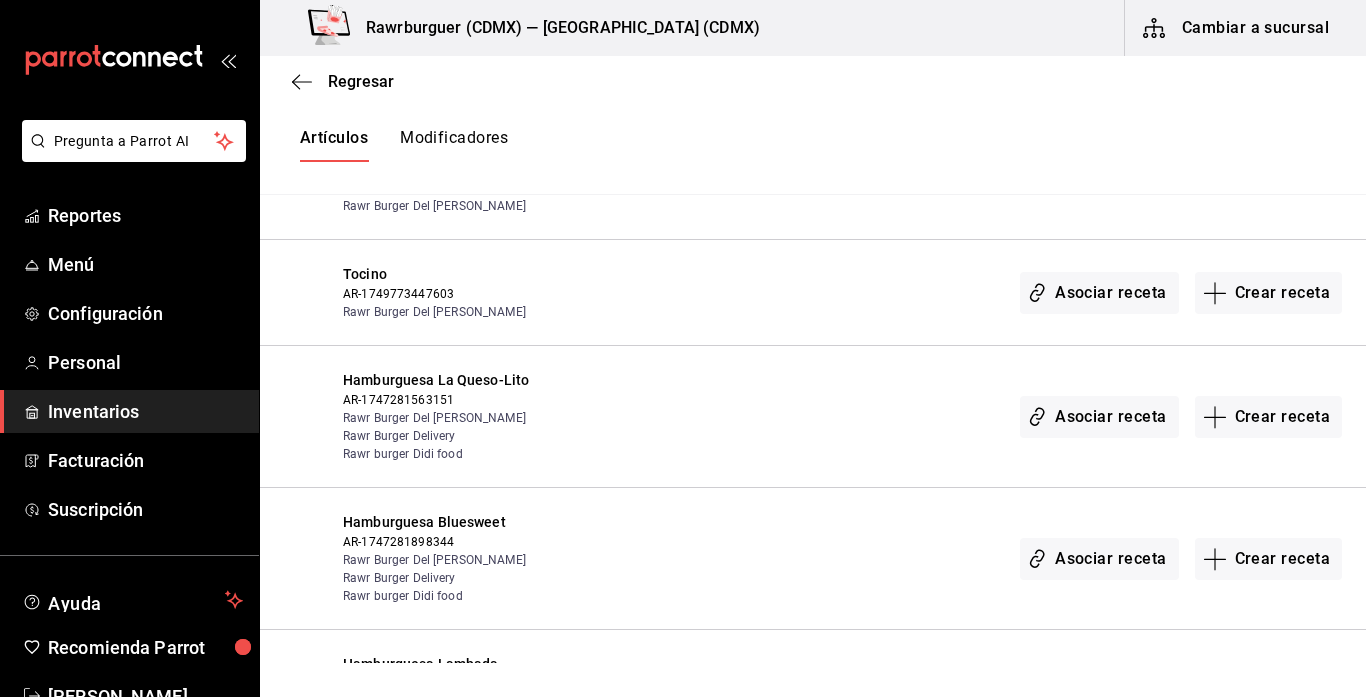 scroll, scrollTop: 794, scrollLeft: 0, axis: vertical 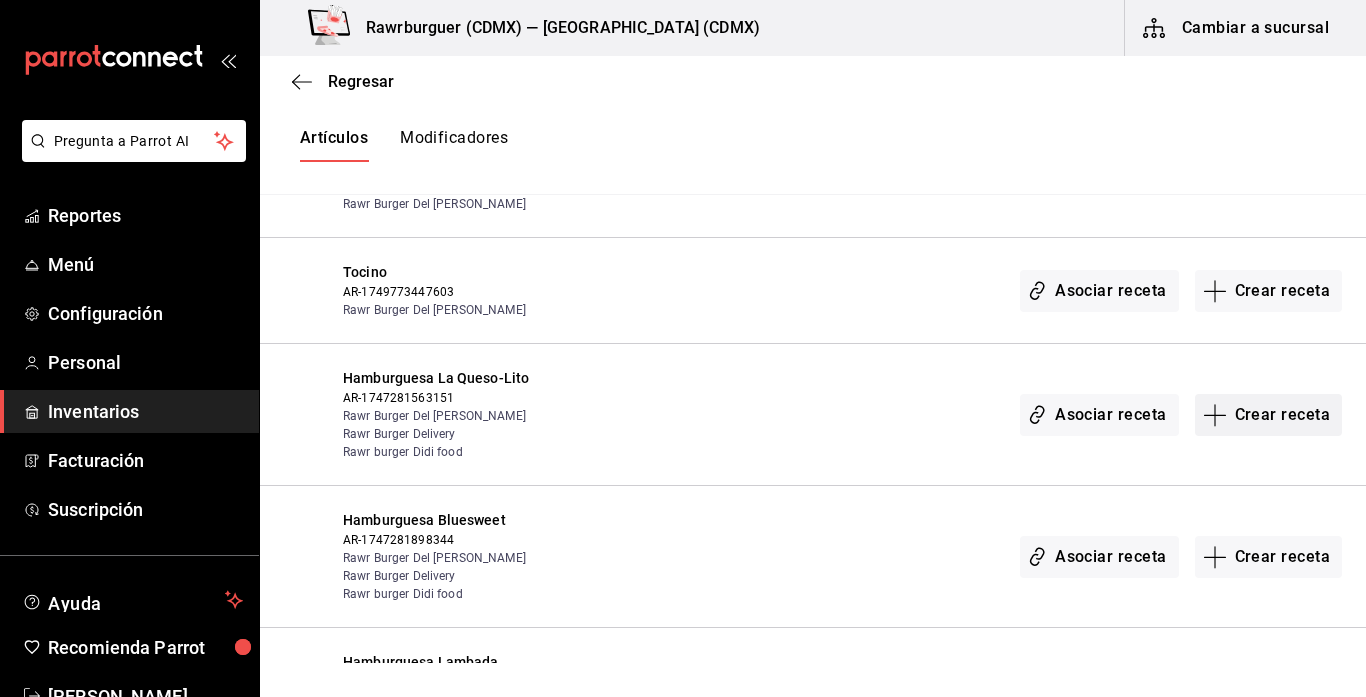 click on "Crear receta" at bounding box center (1269, 415) 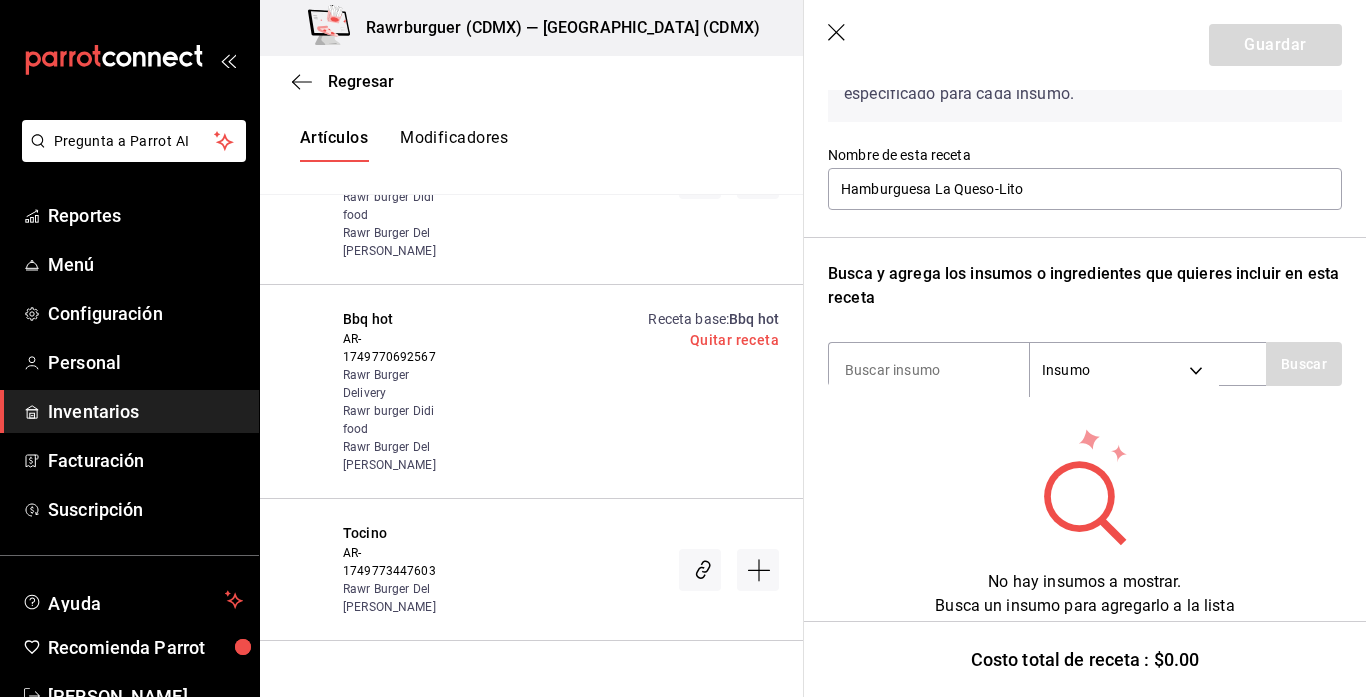 scroll, scrollTop: 157, scrollLeft: 0, axis: vertical 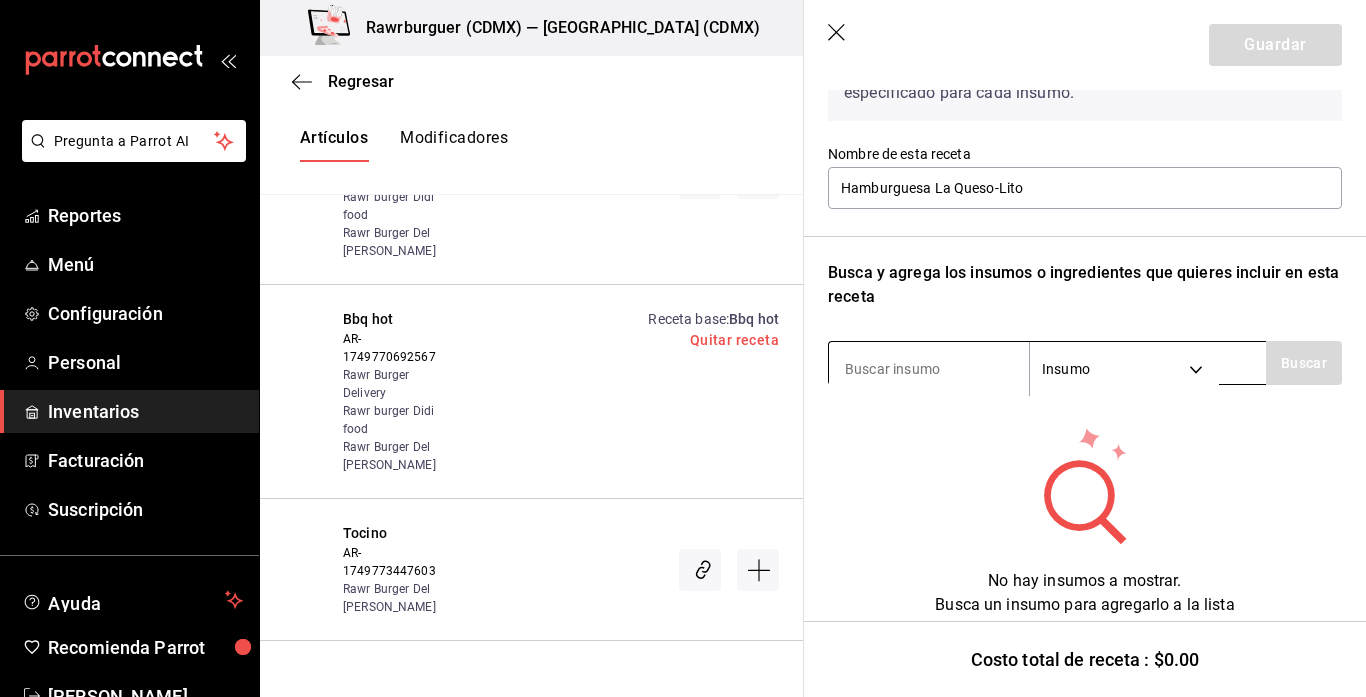 click at bounding box center (929, 369) 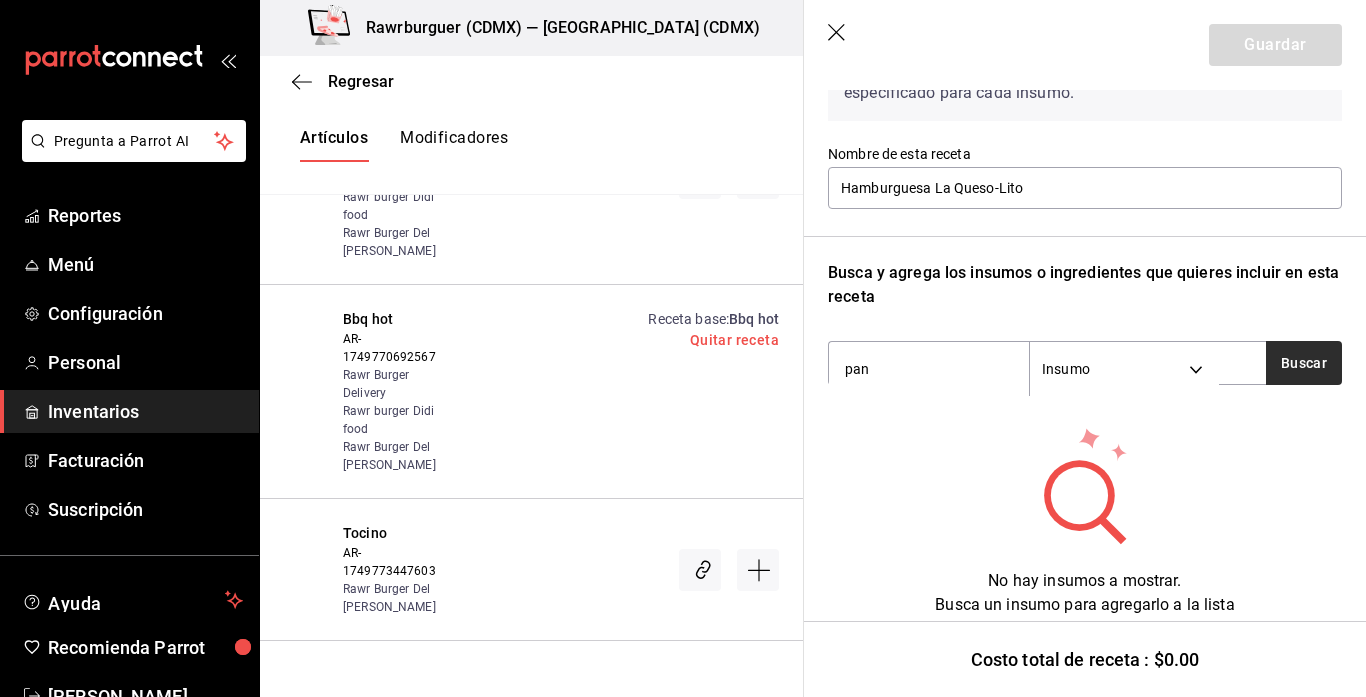 type on "pan" 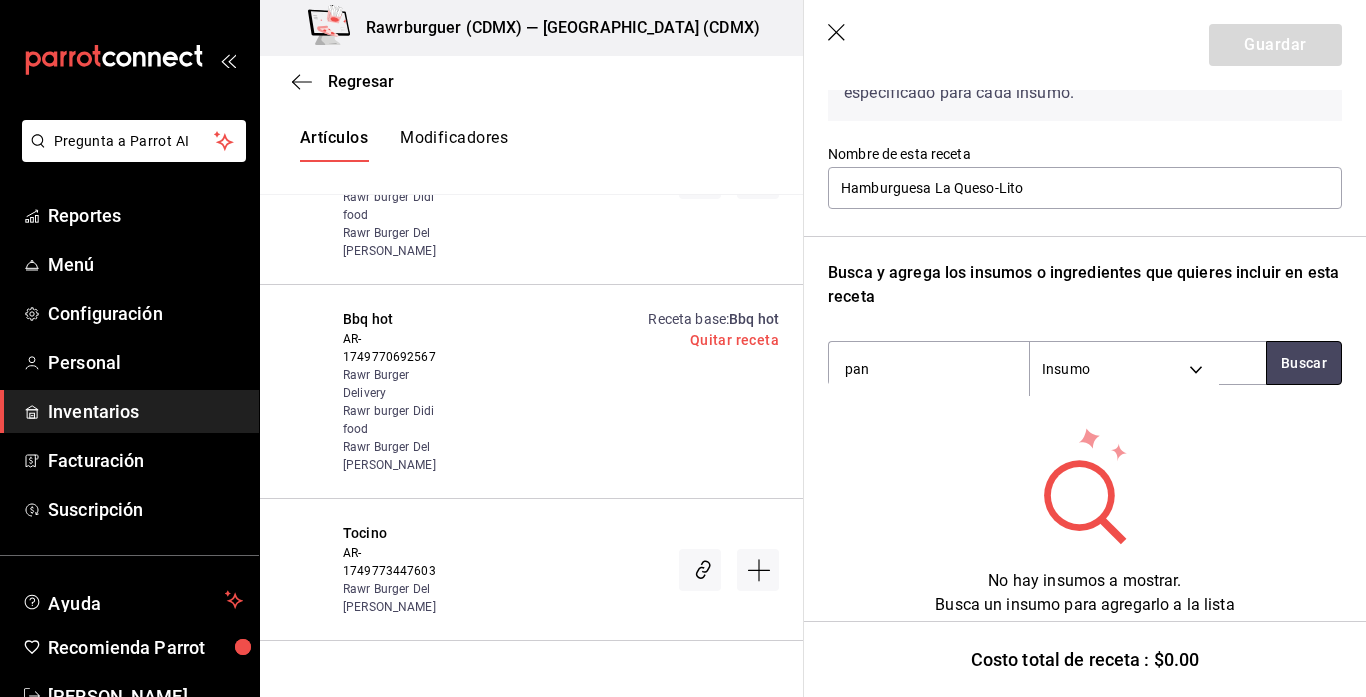 drag, startPoint x: 1311, startPoint y: 372, endPoint x: 972, endPoint y: 418, distance: 342.10672 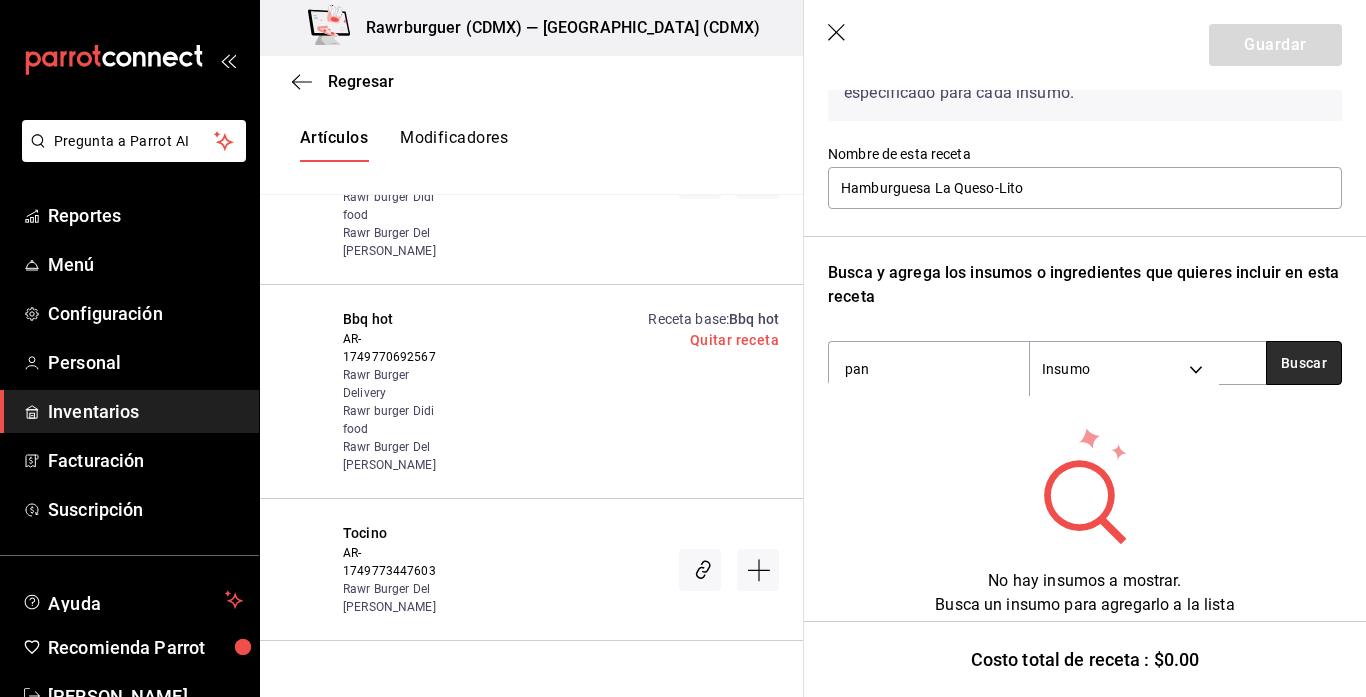 click on "Buscar" at bounding box center [1304, 363] 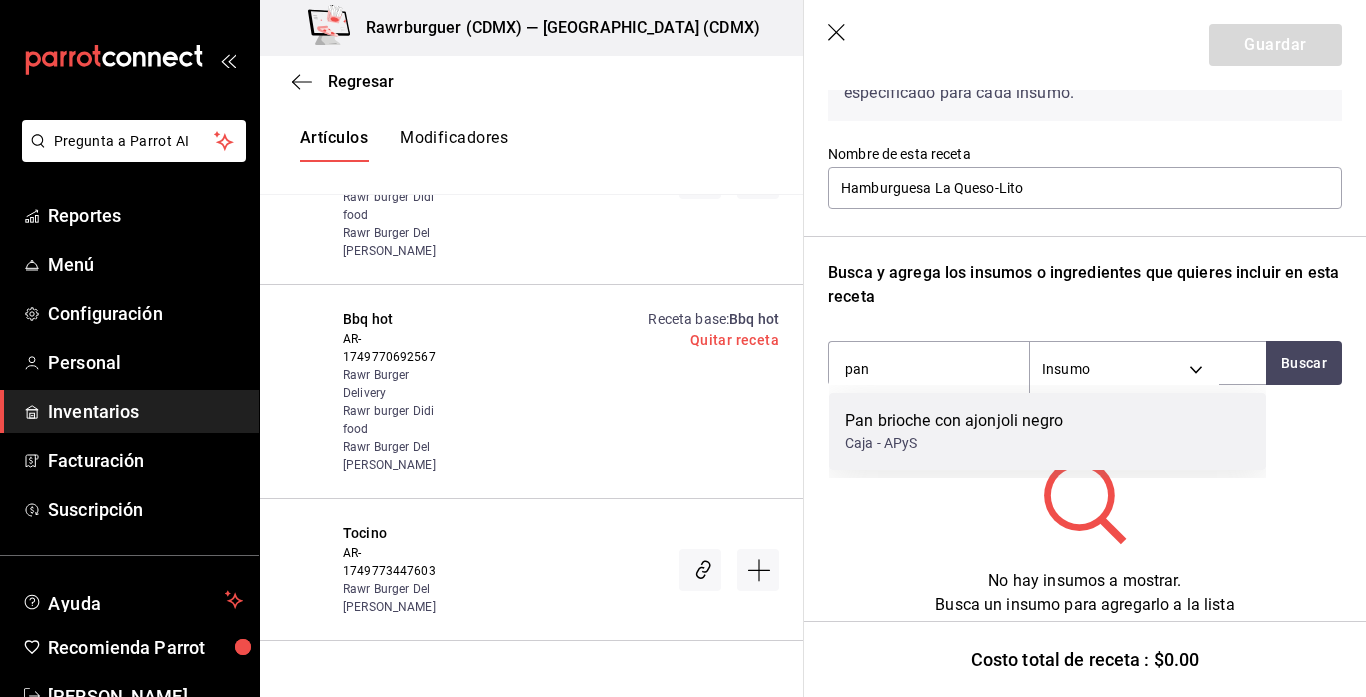 click on "Caja - APyS" at bounding box center (954, 443) 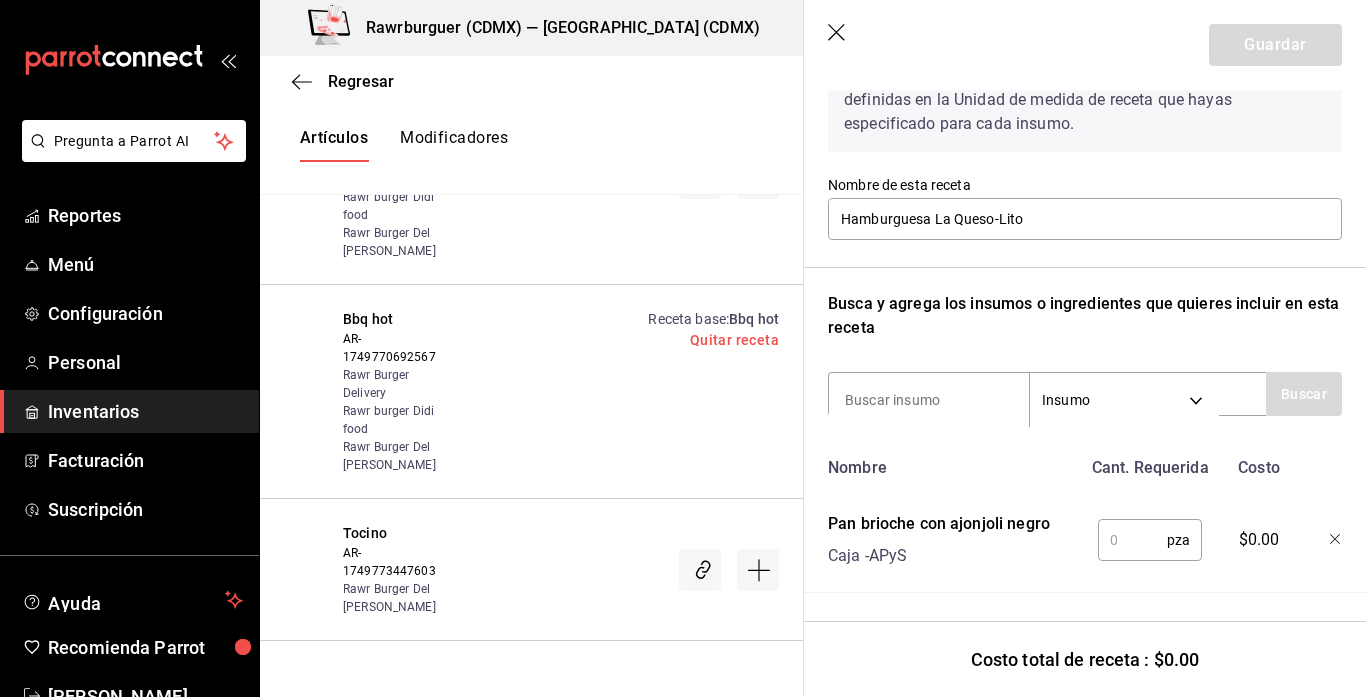 scroll, scrollTop: 126, scrollLeft: 0, axis: vertical 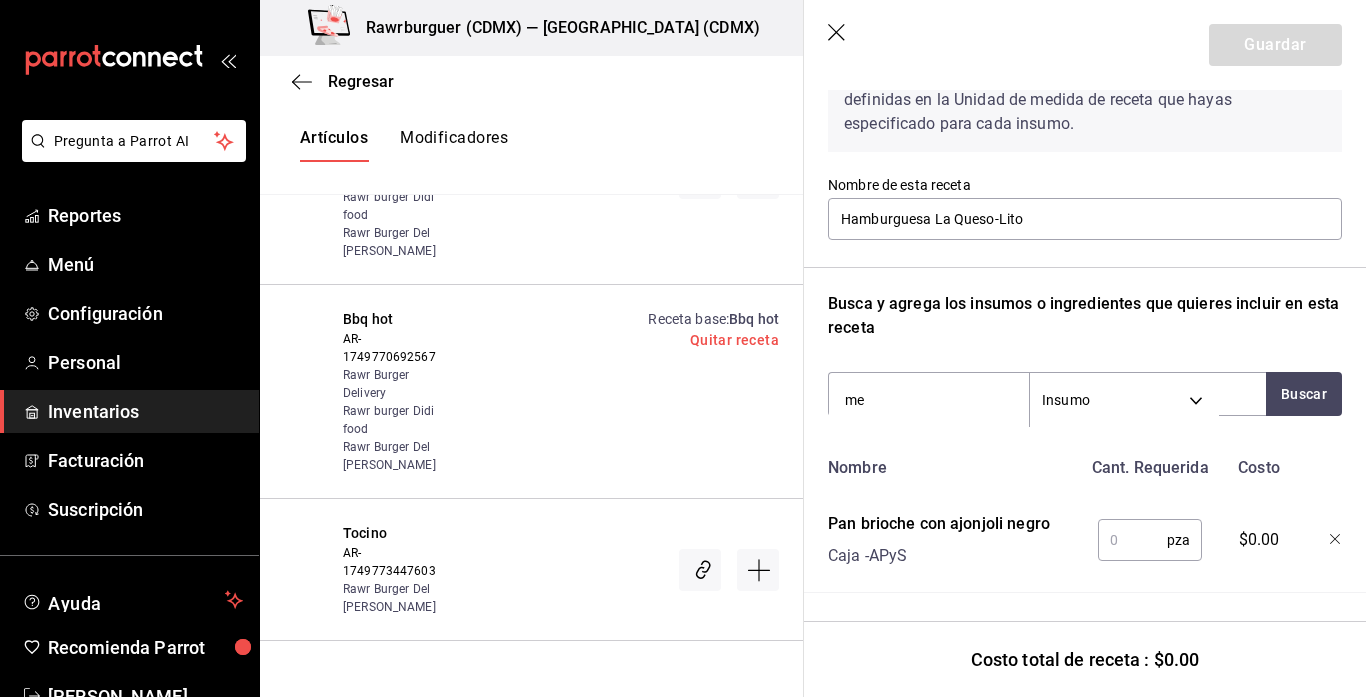 type on "m" 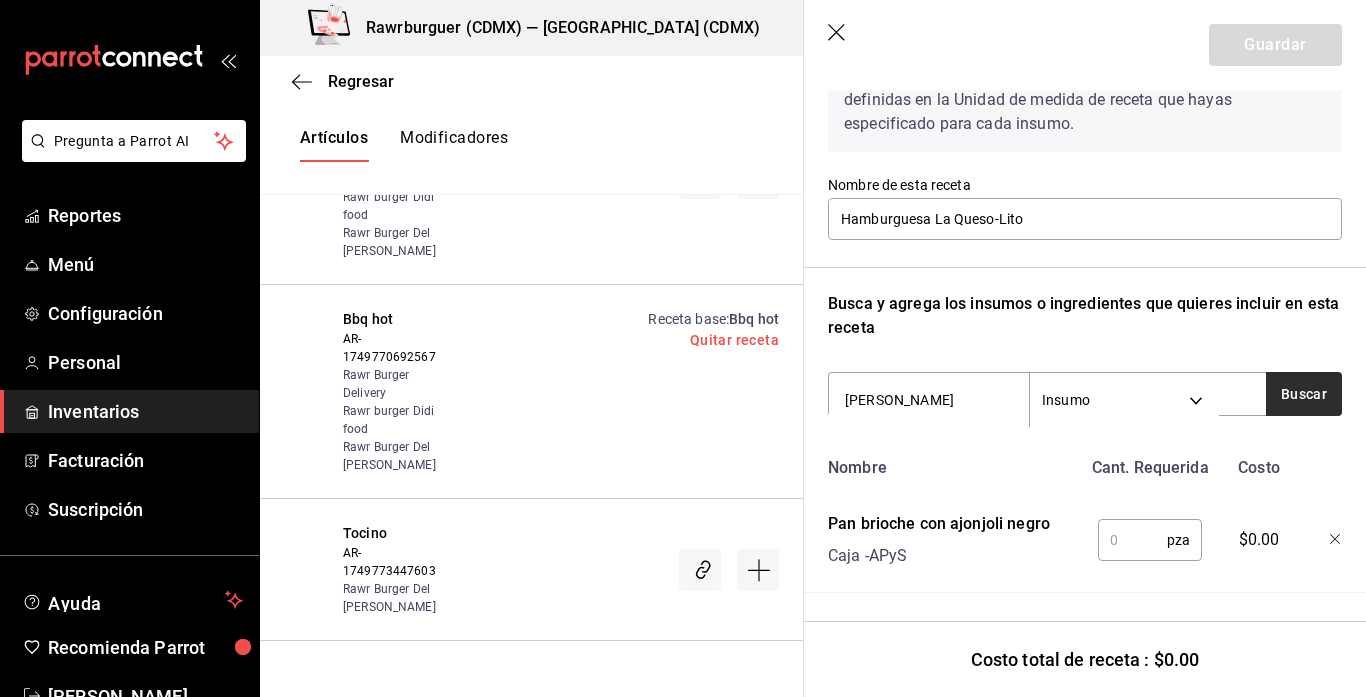 type on "lechuga" 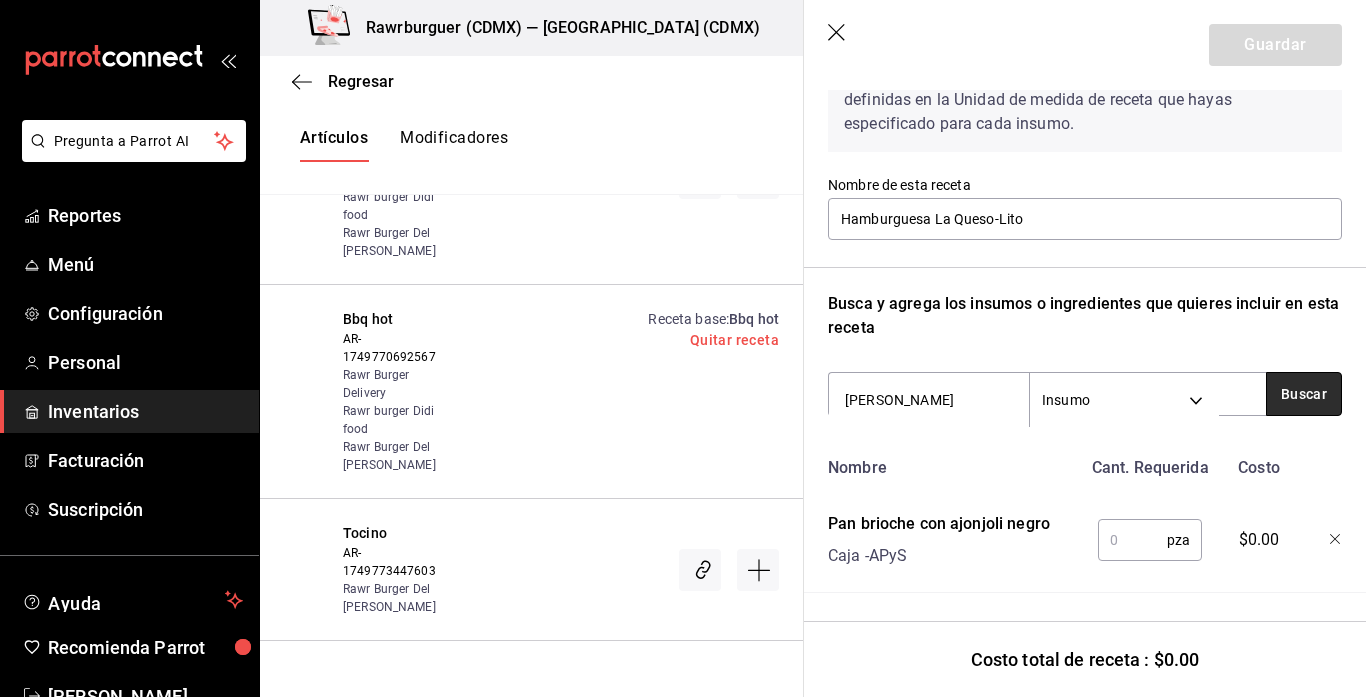 click on "Buscar" at bounding box center (1304, 394) 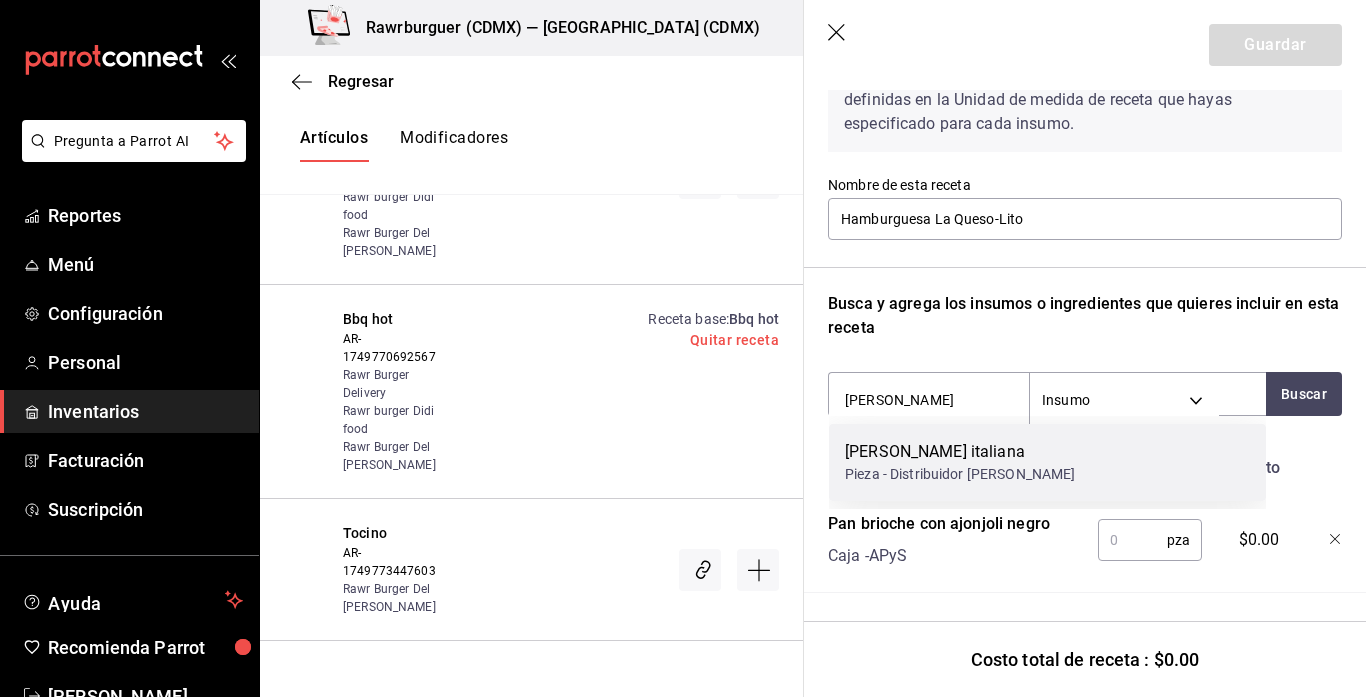 click on "Lechuga italiana" at bounding box center (960, 452) 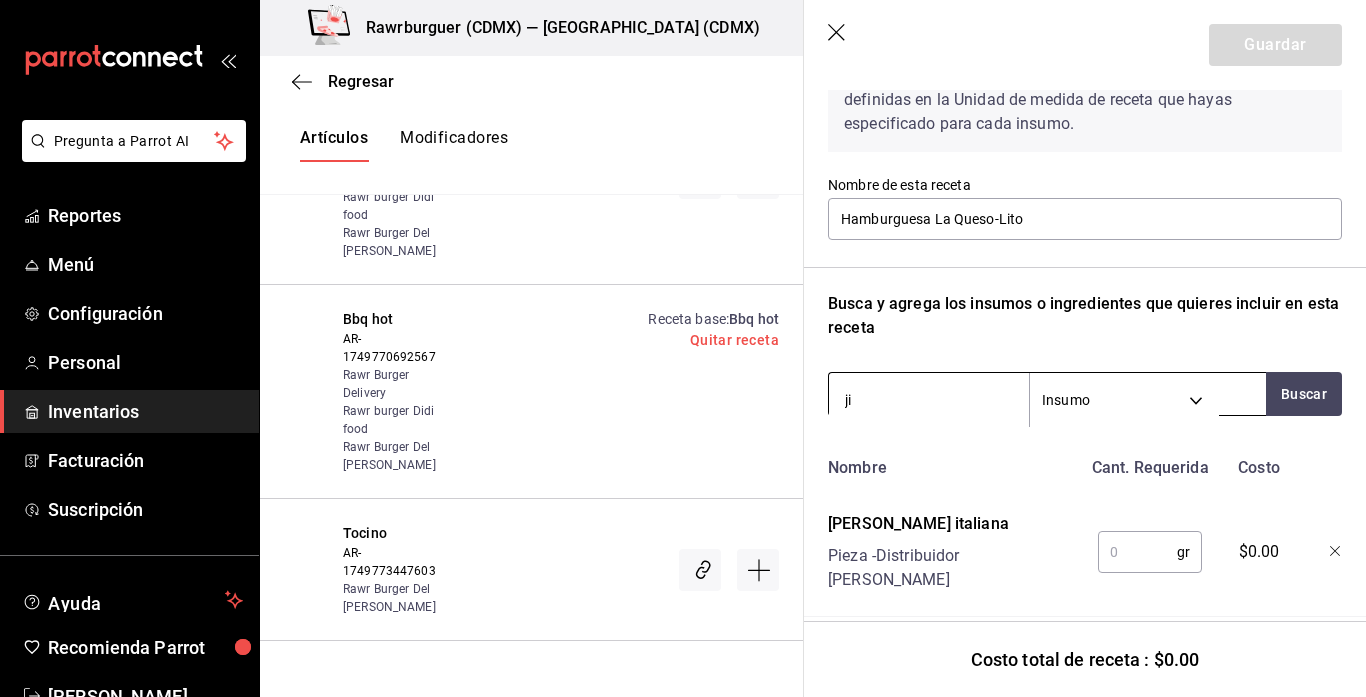 type on "j" 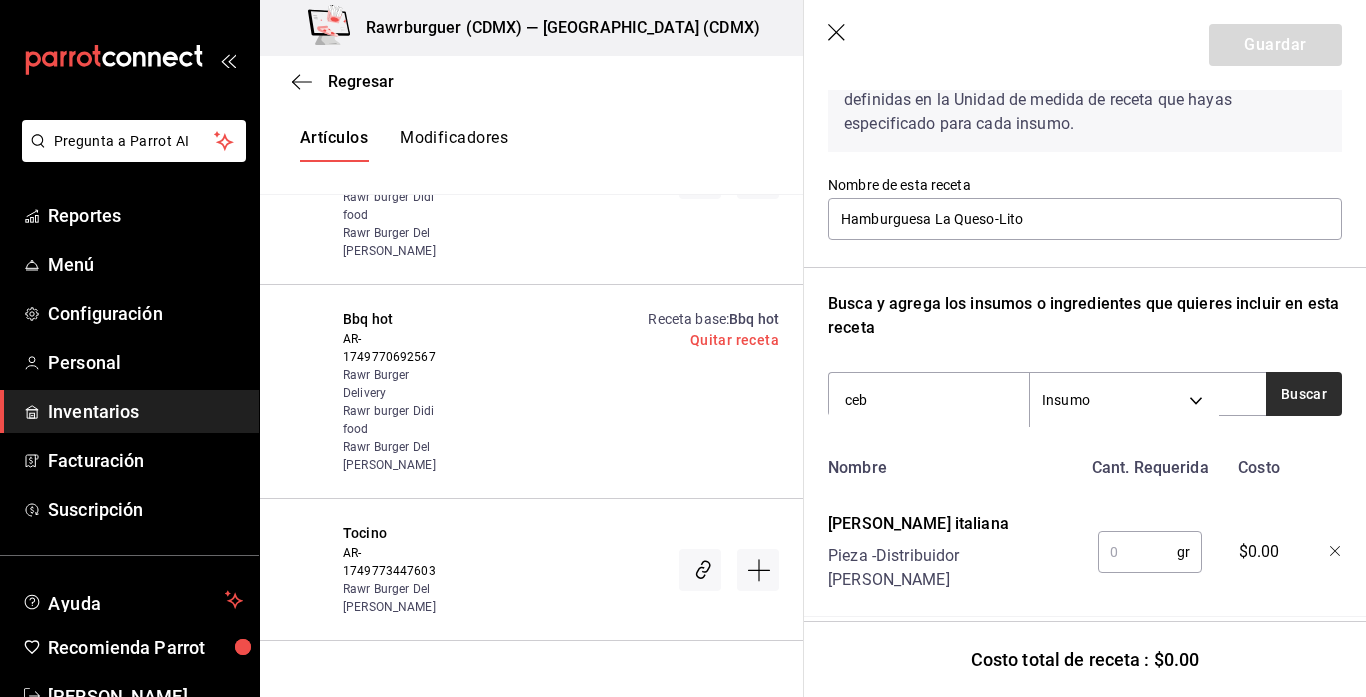 type on "ceb" 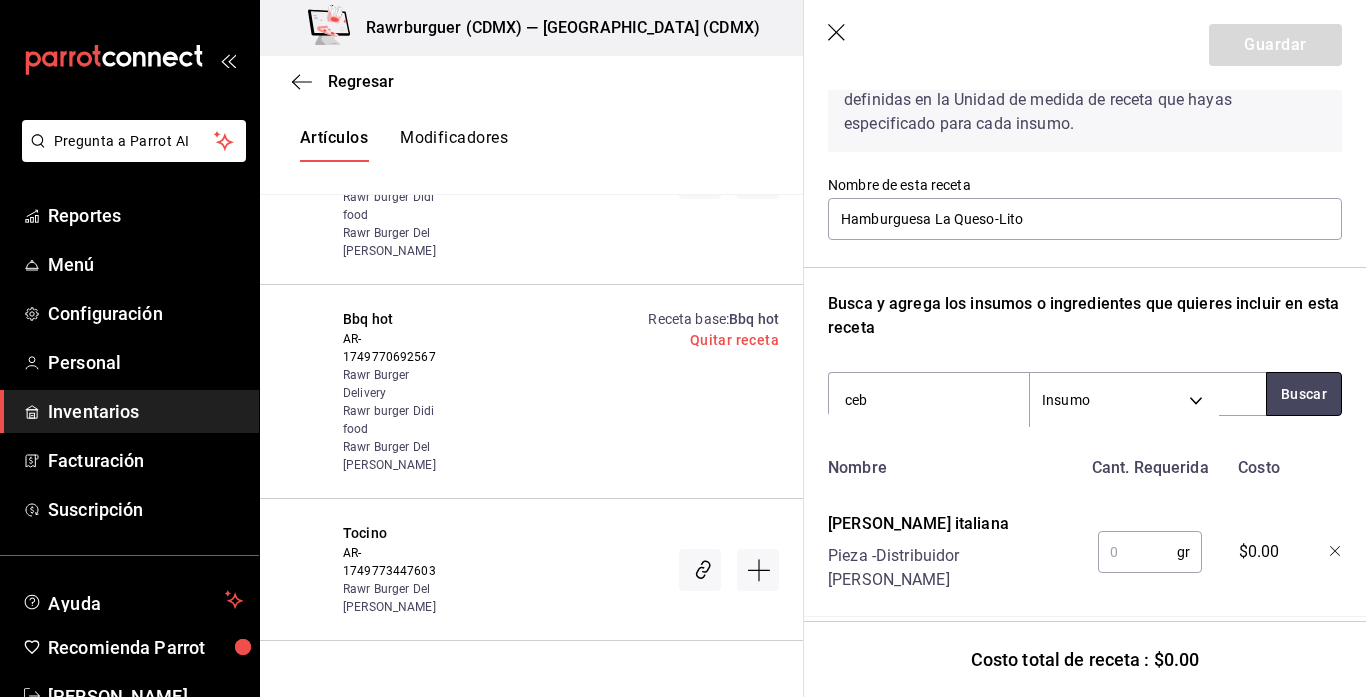 drag, startPoint x: 1307, startPoint y: 401, endPoint x: 1134, endPoint y: -54, distance: 486.7792 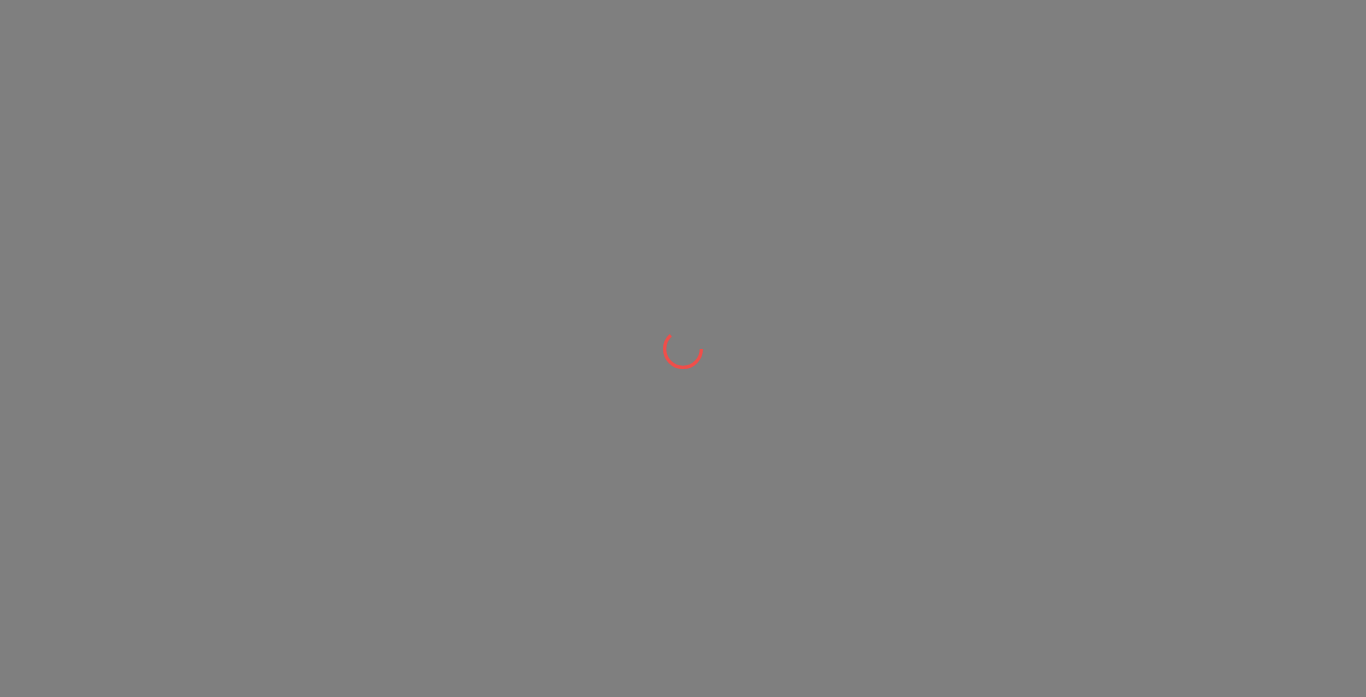 scroll, scrollTop: 0, scrollLeft: 0, axis: both 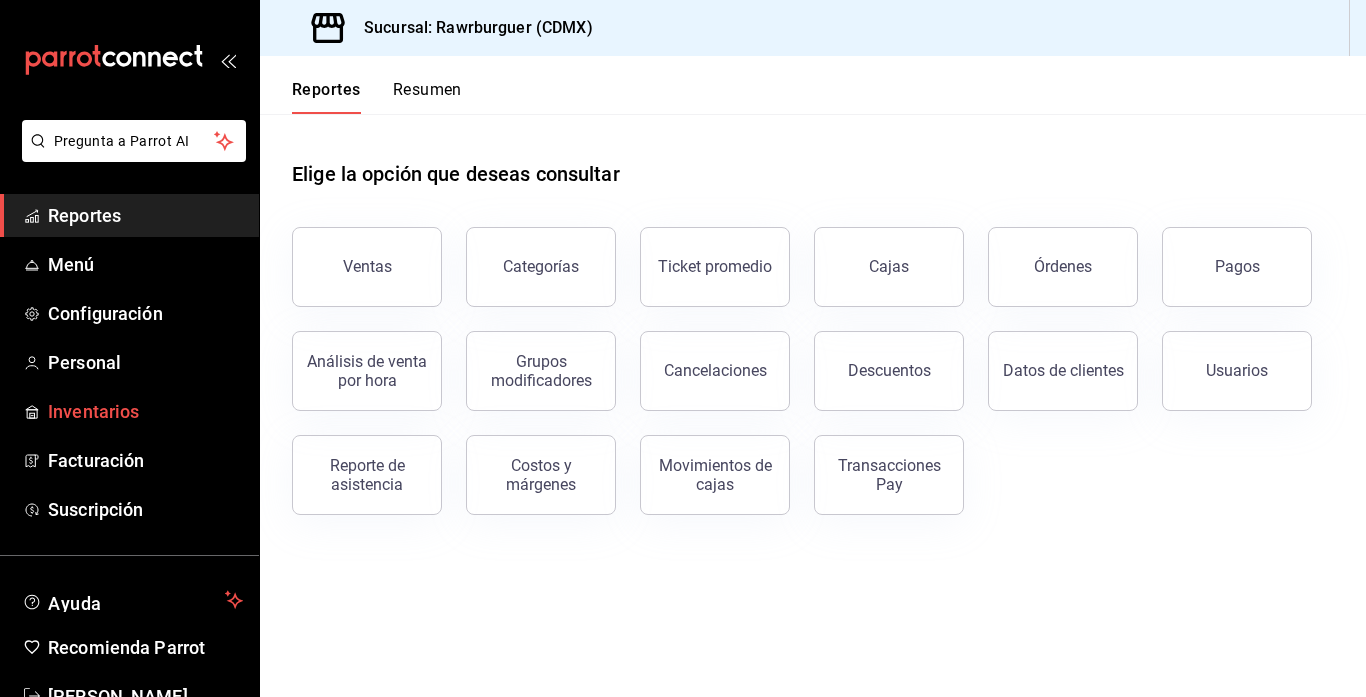 click on "Inventarios" at bounding box center [145, 411] 